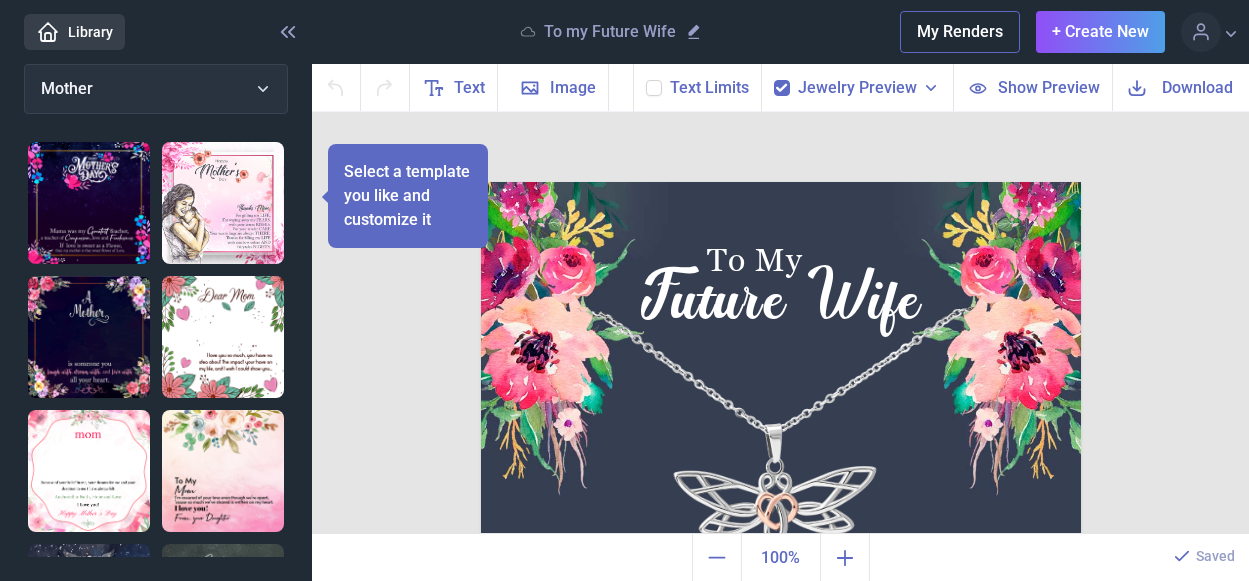 scroll, scrollTop: 0, scrollLeft: 0, axis: both 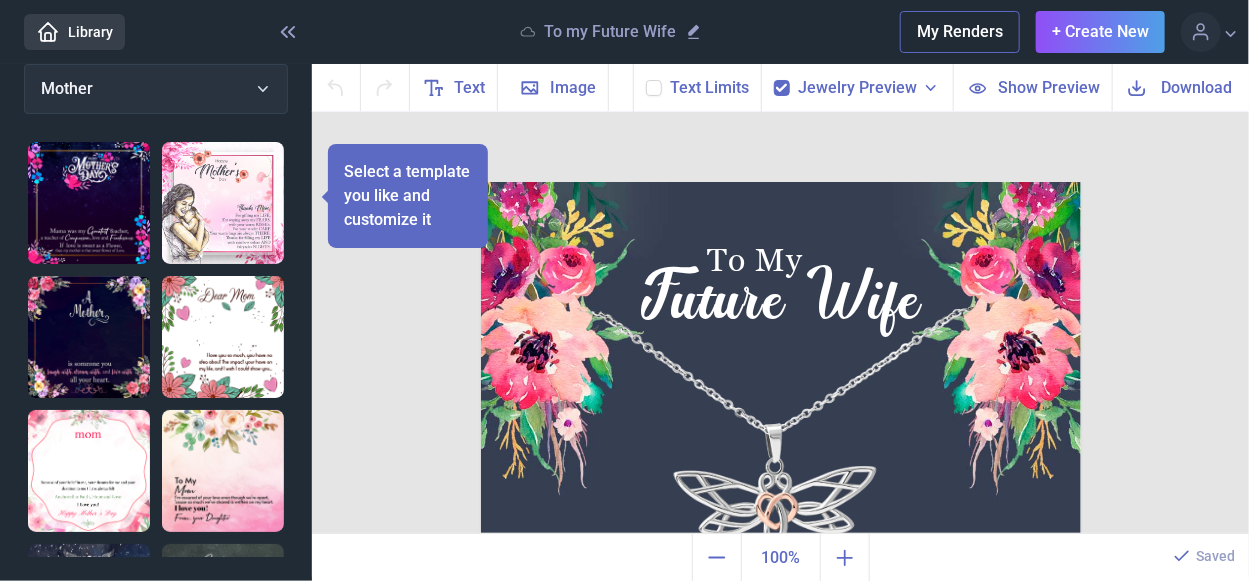 click 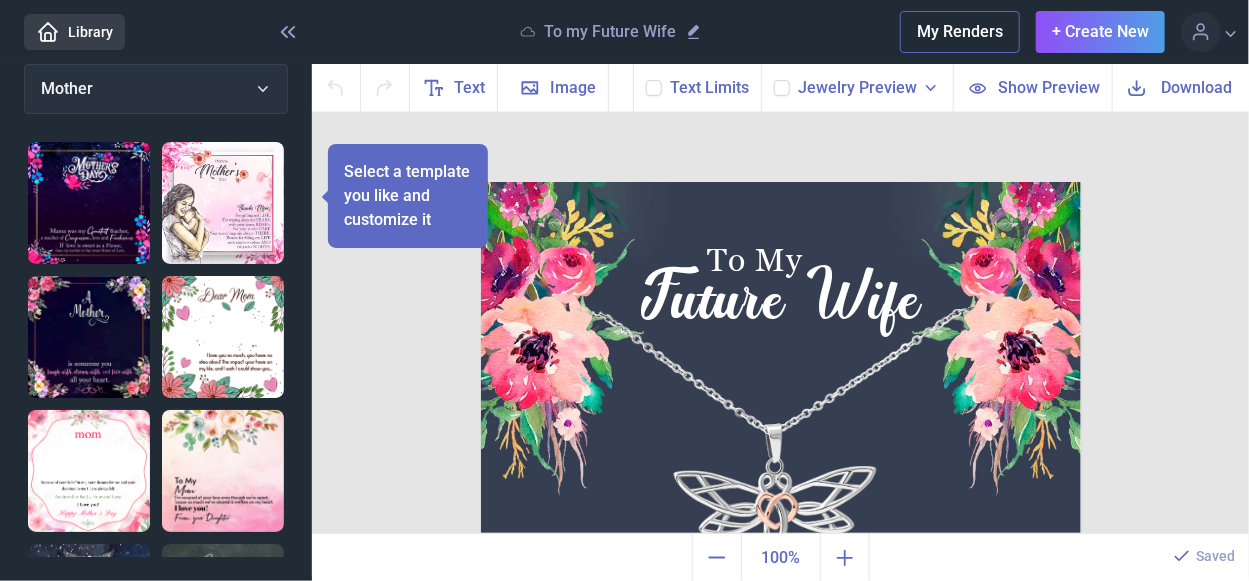 checkbox on "false" 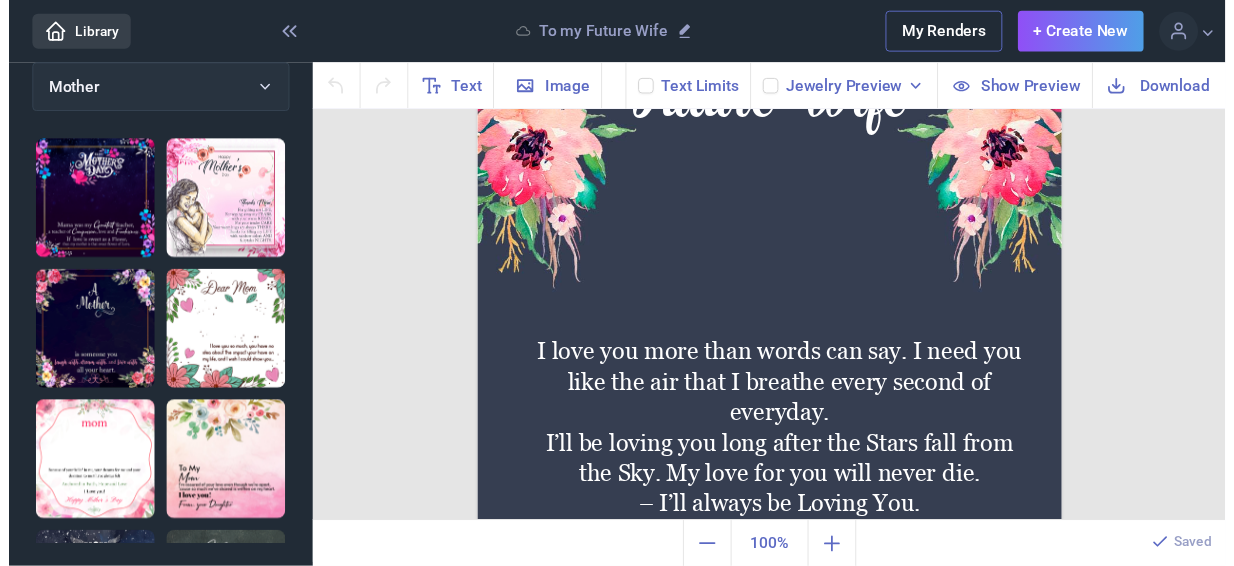scroll, scrollTop: 200, scrollLeft: 0, axis: vertical 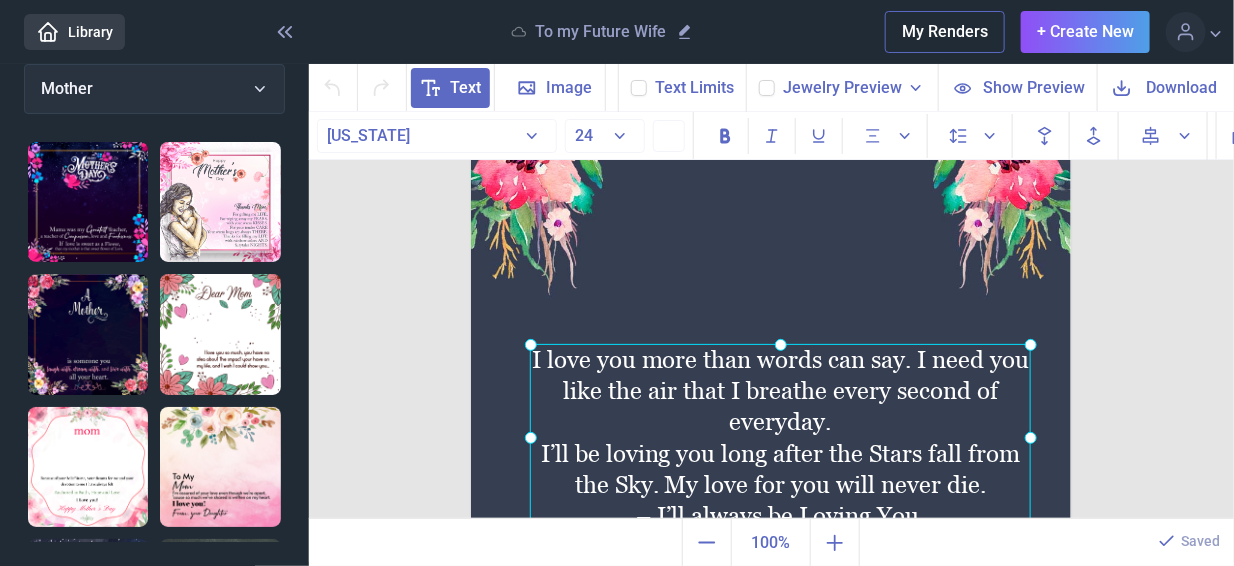 click on "I love you more than words can say. I need you like the air that I breathe every second of everyday.
I’ll be loving you long after the Stars fall from the Sky. My love for you will never die.
– I’ll always be Loving You." at bounding box center (471, -18) 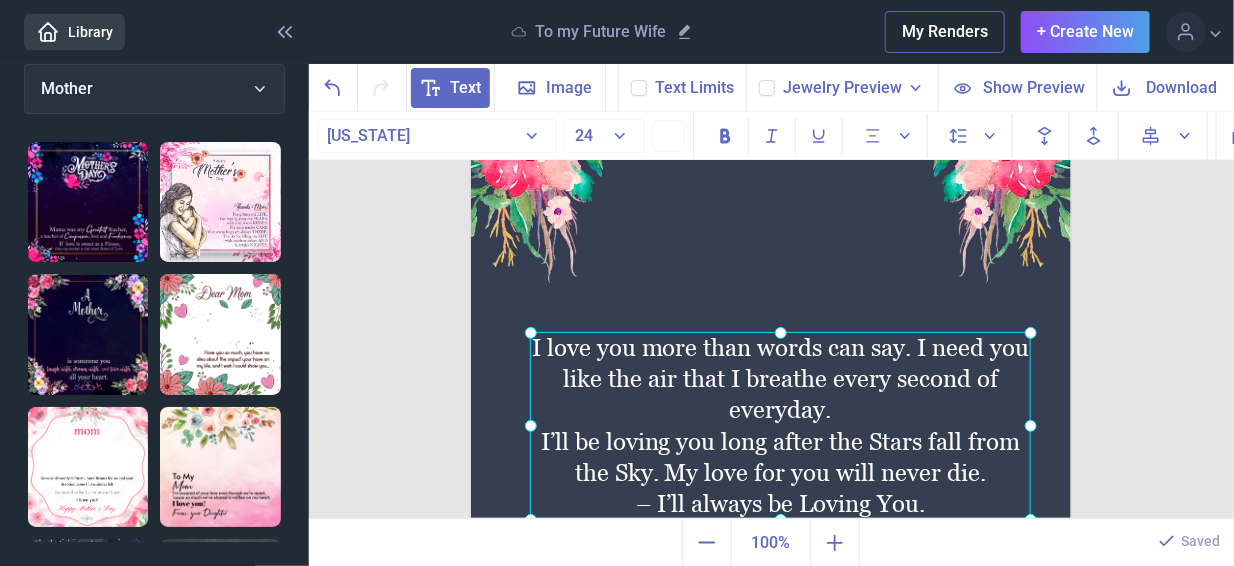 scroll, scrollTop: 246, scrollLeft: 0, axis: vertical 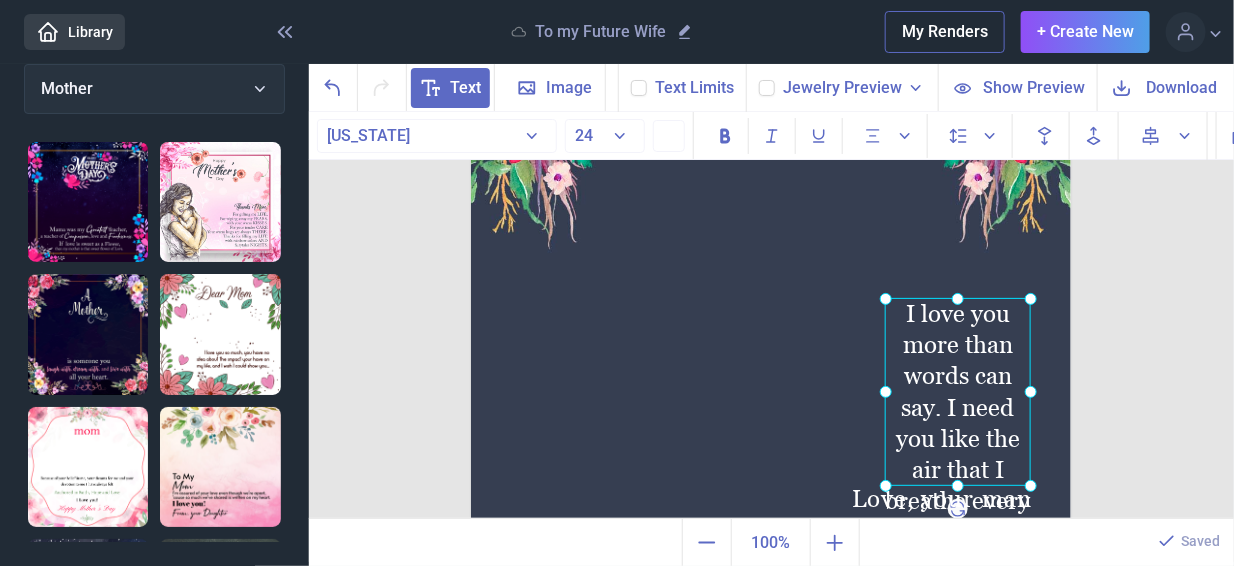 drag, startPoint x: 528, startPoint y: 375, endPoint x: 898, endPoint y: 404, distance: 371.13474 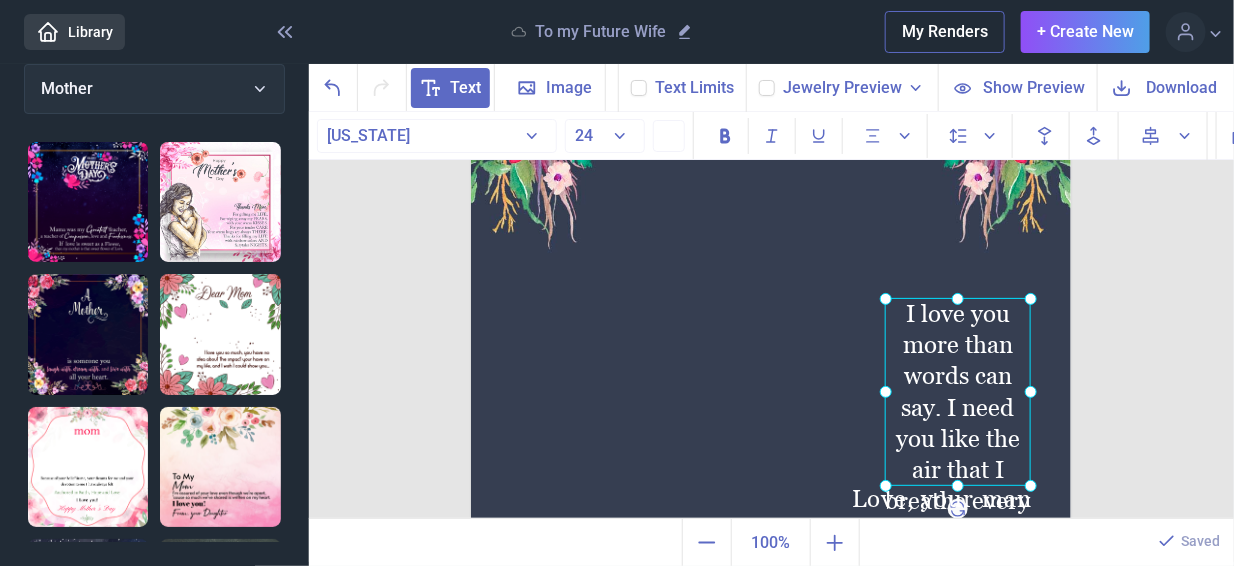 click at bounding box center (958, 392) 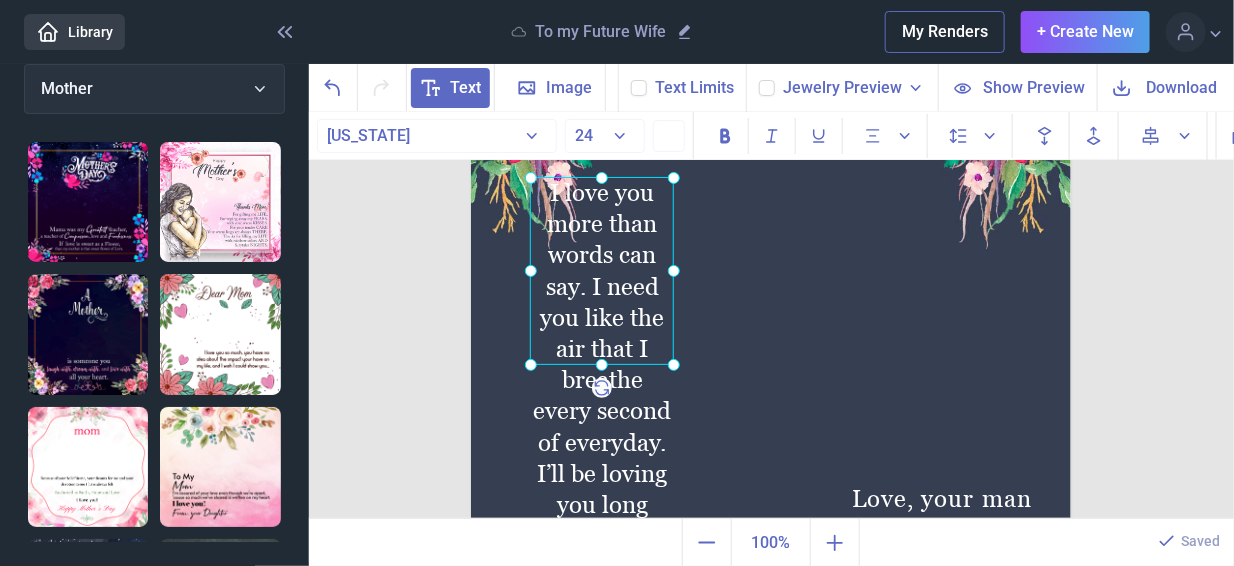 drag, startPoint x: 930, startPoint y: 402, endPoint x: 573, endPoint y: 281, distance: 376.94827 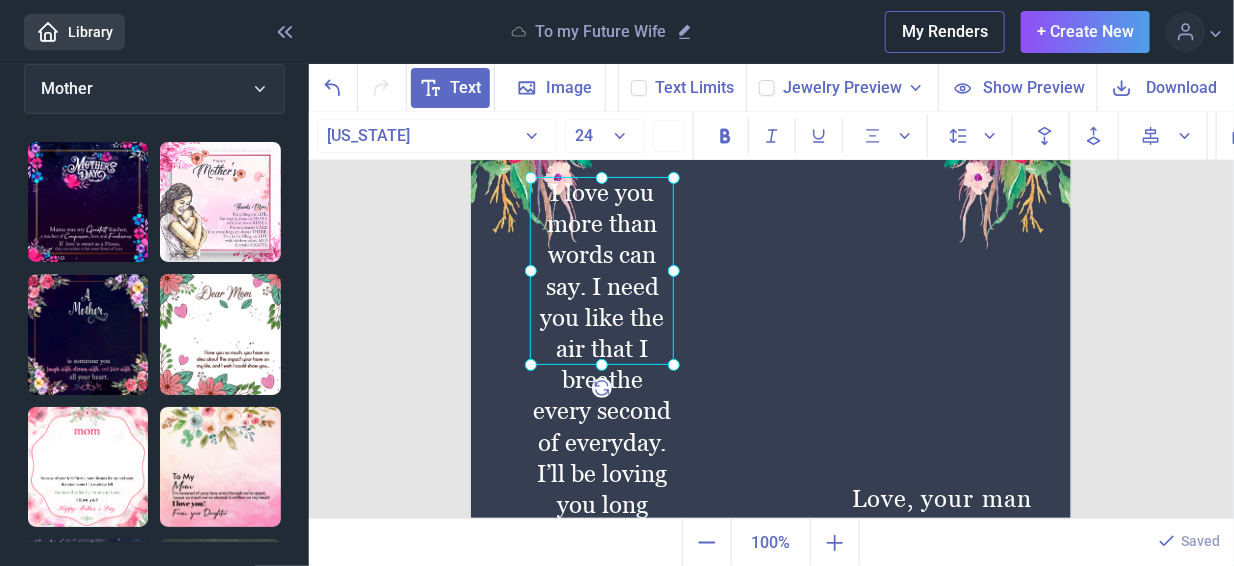 click at bounding box center [602, 271] 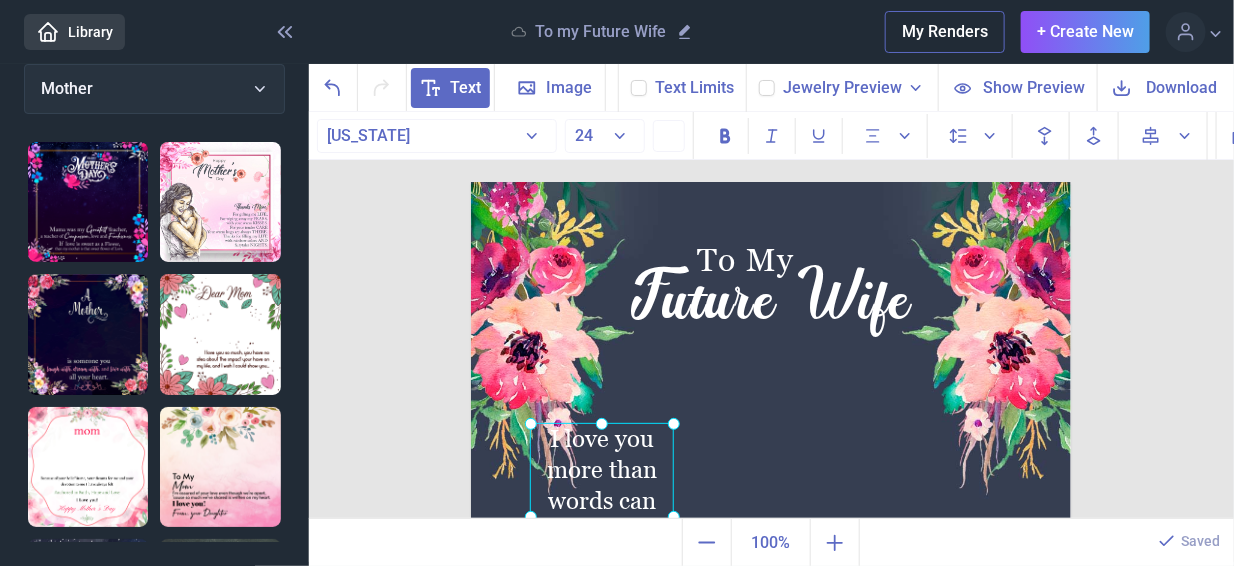 scroll, scrollTop: 246, scrollLeft: 0, axis: vertical 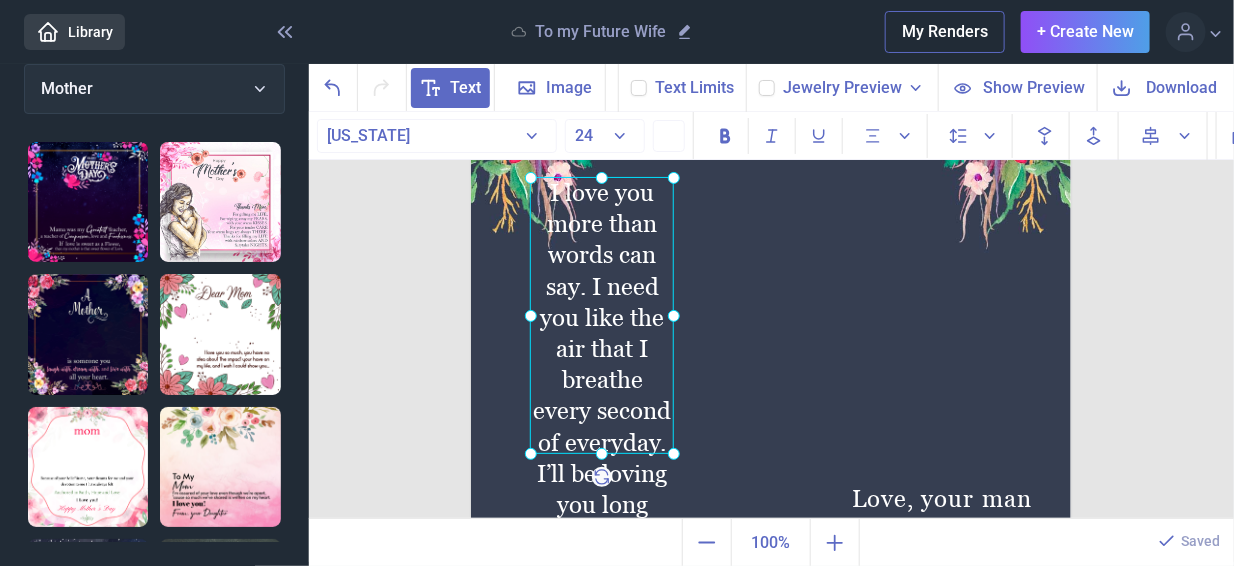 drag, startPoint x: 590, startPoint y: 344, endPoint x: 621, endPoint y: 432, distance: 93.30059 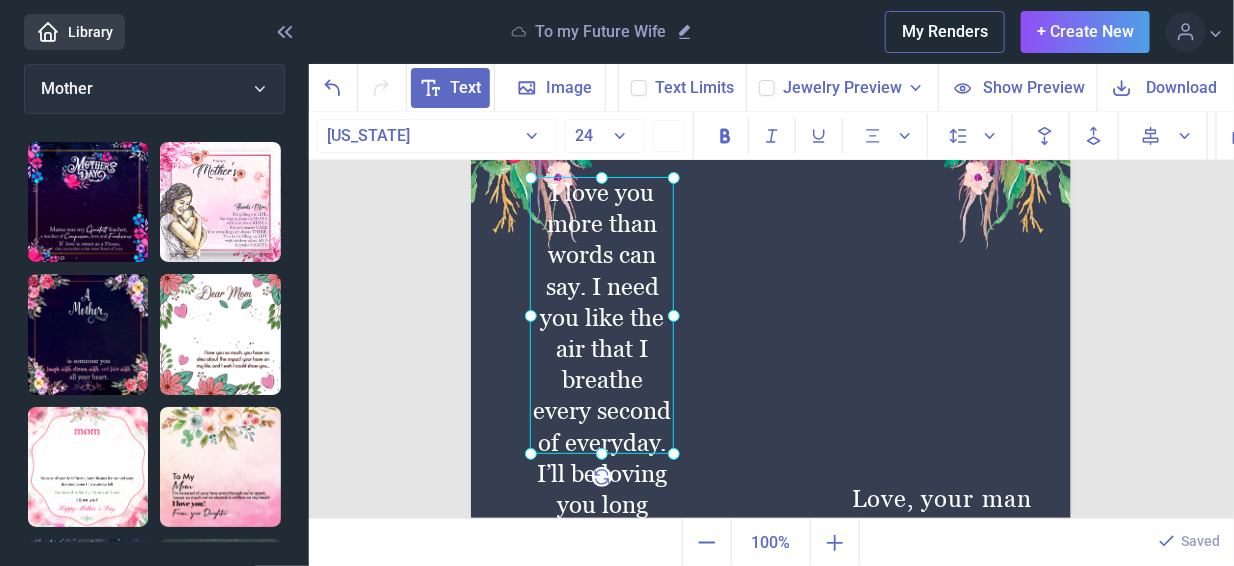 click at bounding box center [602, 315] 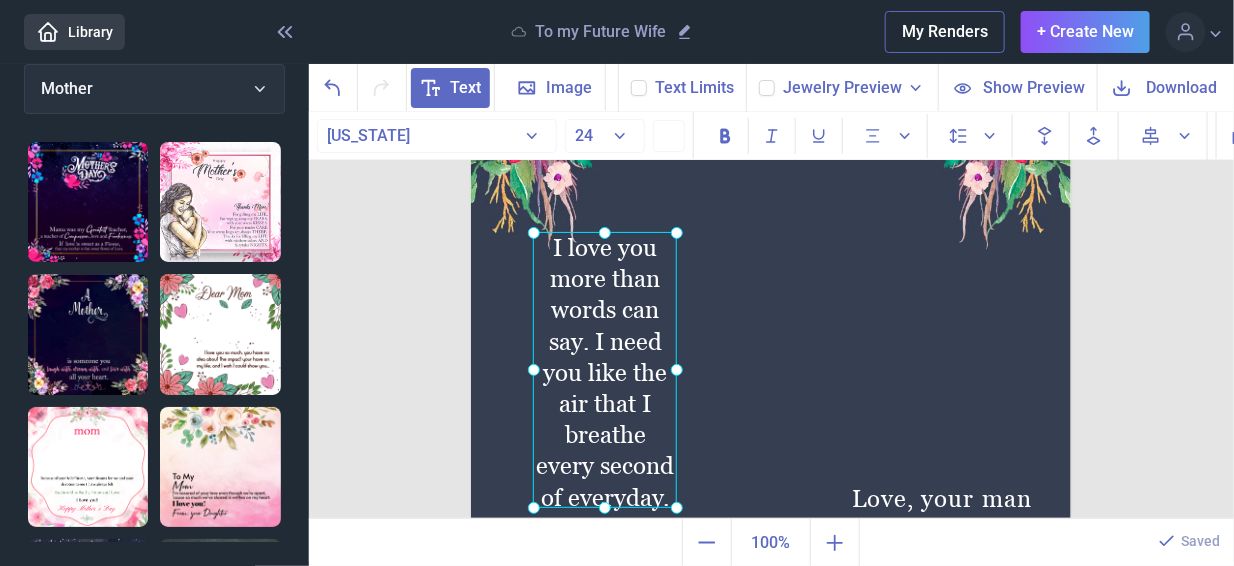 drag, startPoint x: 614, startPoint y: 368, endPoint x: 615, endPoint y: 423, distance: 55.00909 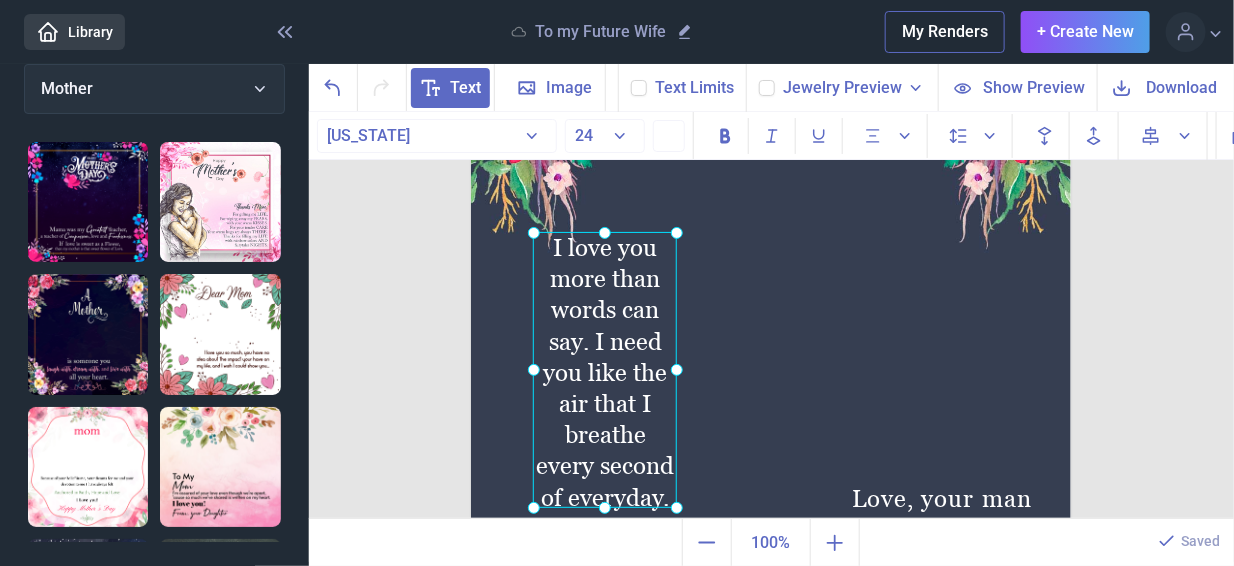click at bounding box center (605, 370) 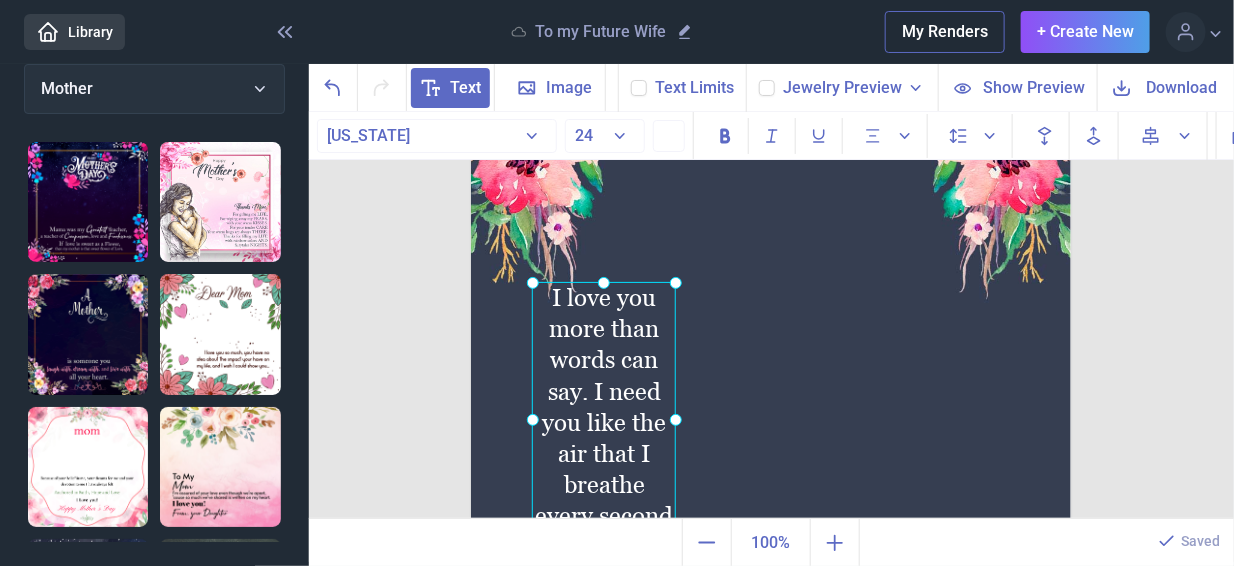 scroll, scrollTop: 200, scrollLeft: 0, axis: vertical 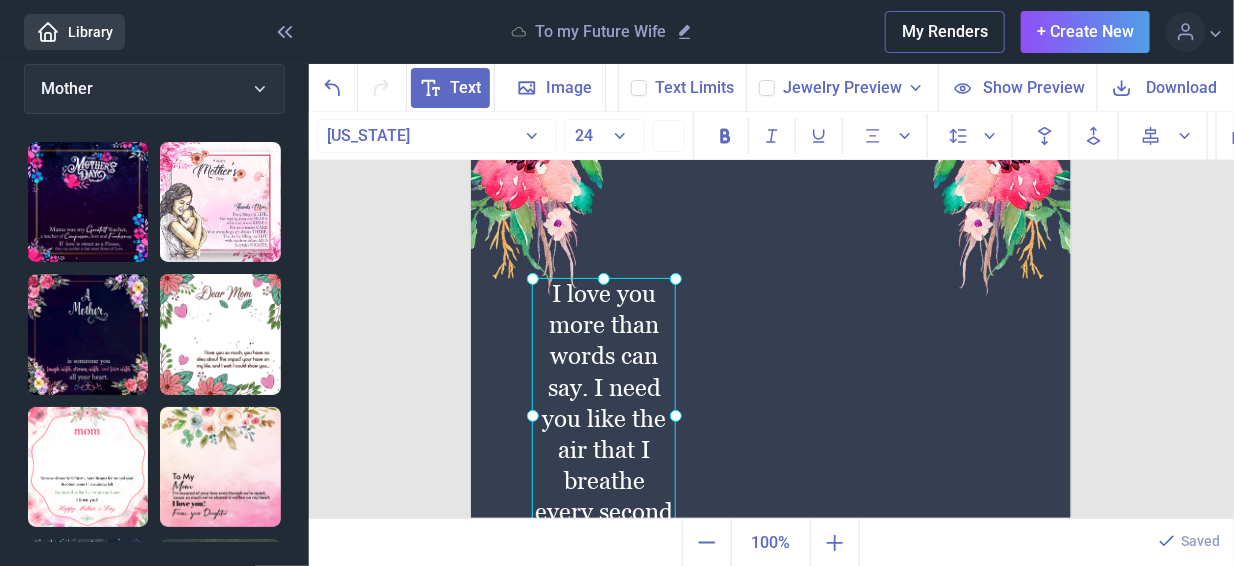 click on "Text" at bounding box center [466, 88] 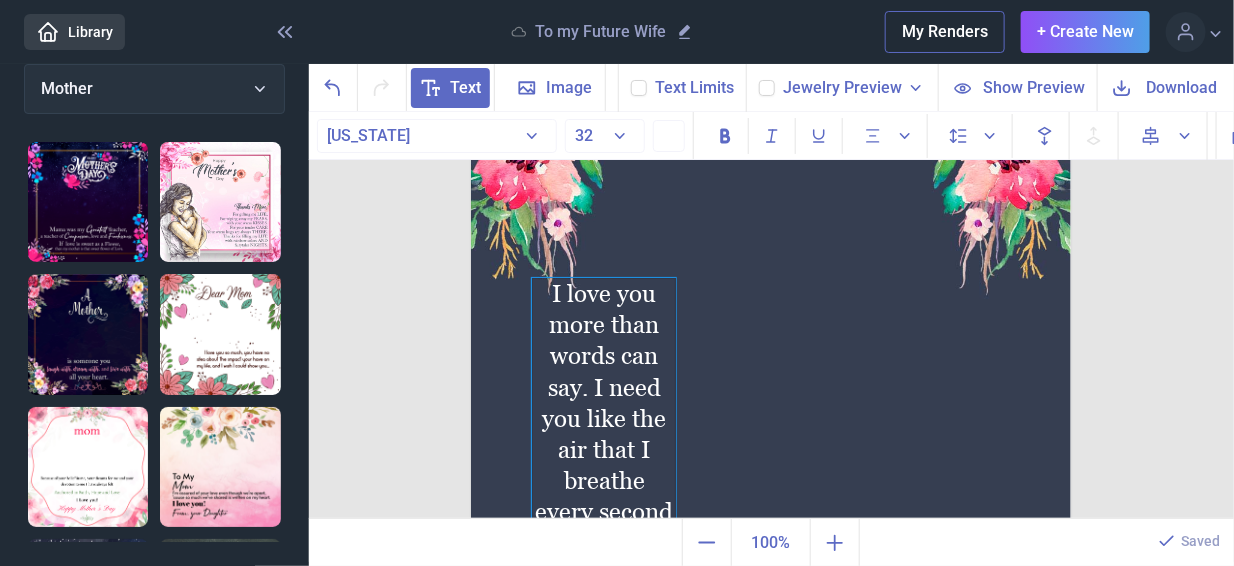 click on "I love you more than words can say. I need you like the air that I breathe every second of everyday.
I’ll be loving you long after the Stars fall from the Sky. My love for you will never die.
– I’ll always be Loving You." at bounding box center [771, -18] 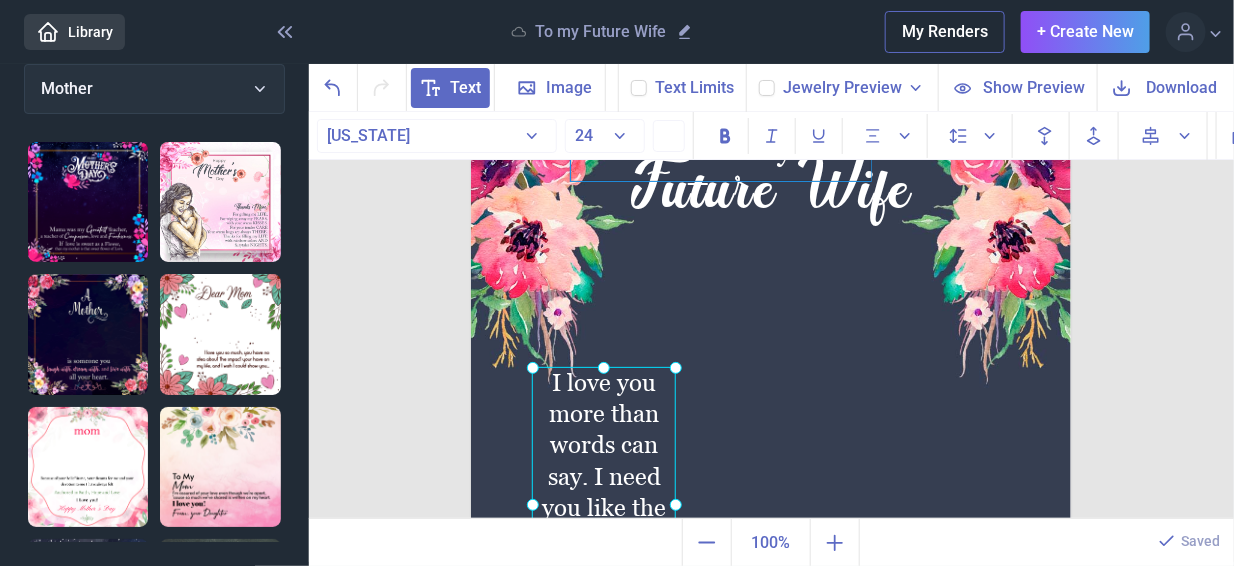 scroll, scrollTop: 0, scrollLeft: 0, axis: both 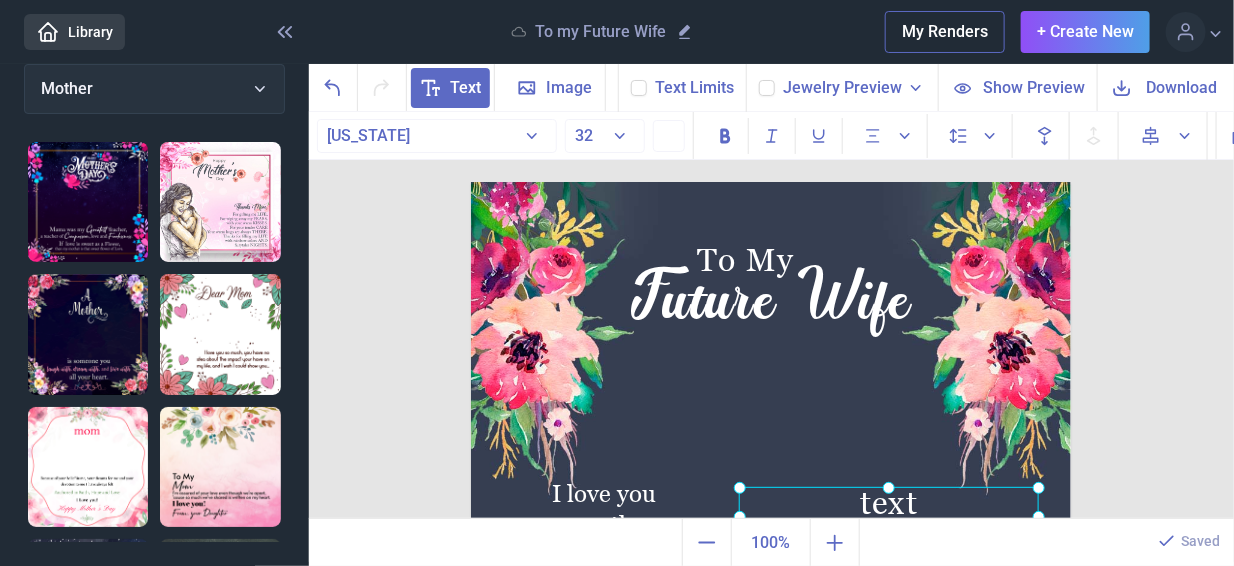 drag, startPoint x: 724, startPoint y: 234, endPoint x: 891, endPoint y: 484, distance: 300.64764 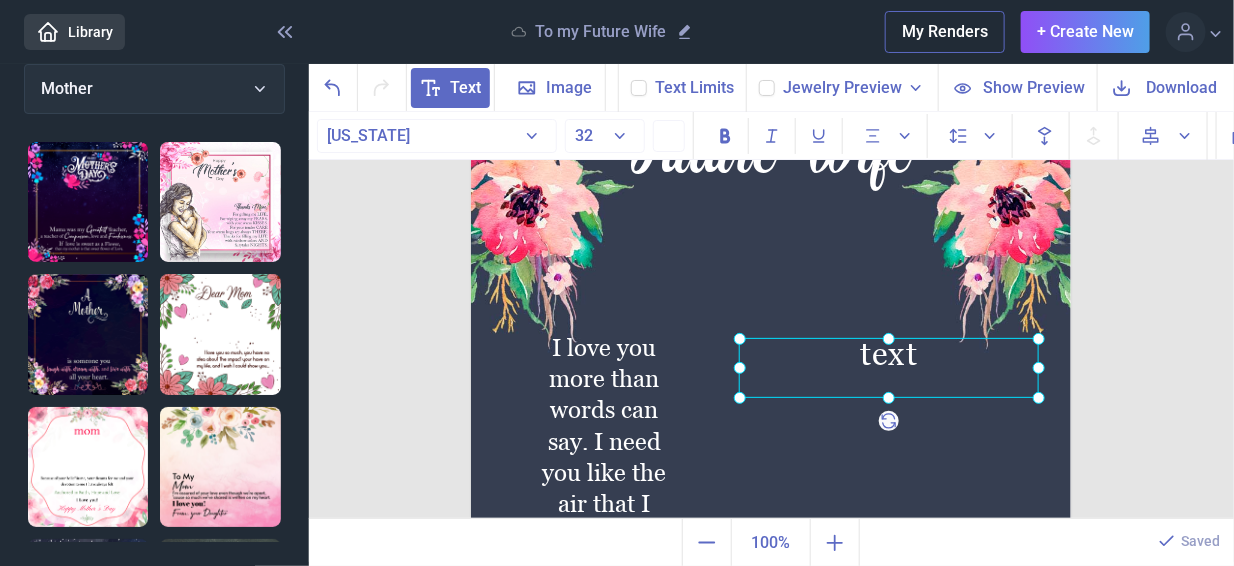 scroll, scrollTop: 246, scrollLeft: 0, axis: vertical 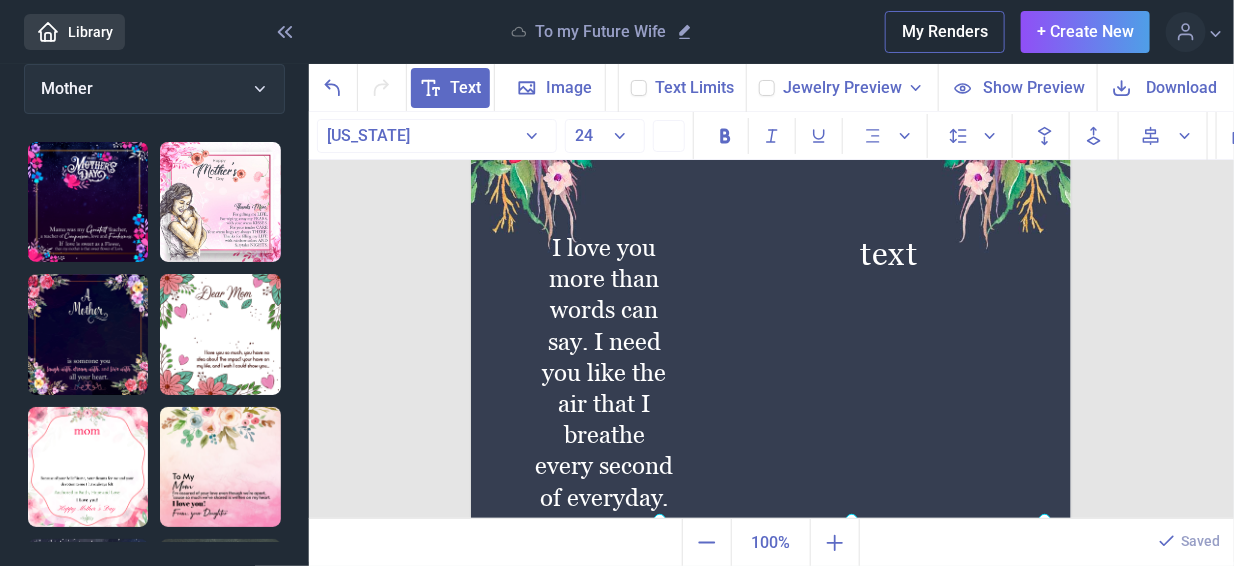 drag, startPoint x: 910, startPoint y: 481, endPoint x: 922, endPoint y: 510, distance: 31.38471 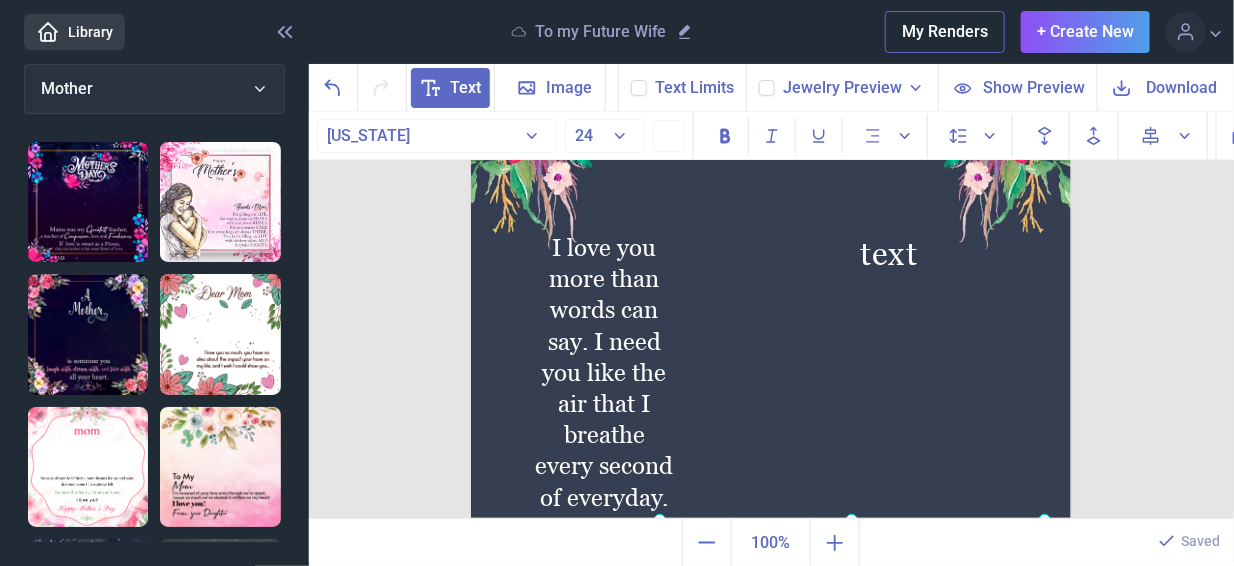click on "Love, your man" at bounding box center [471, -64] 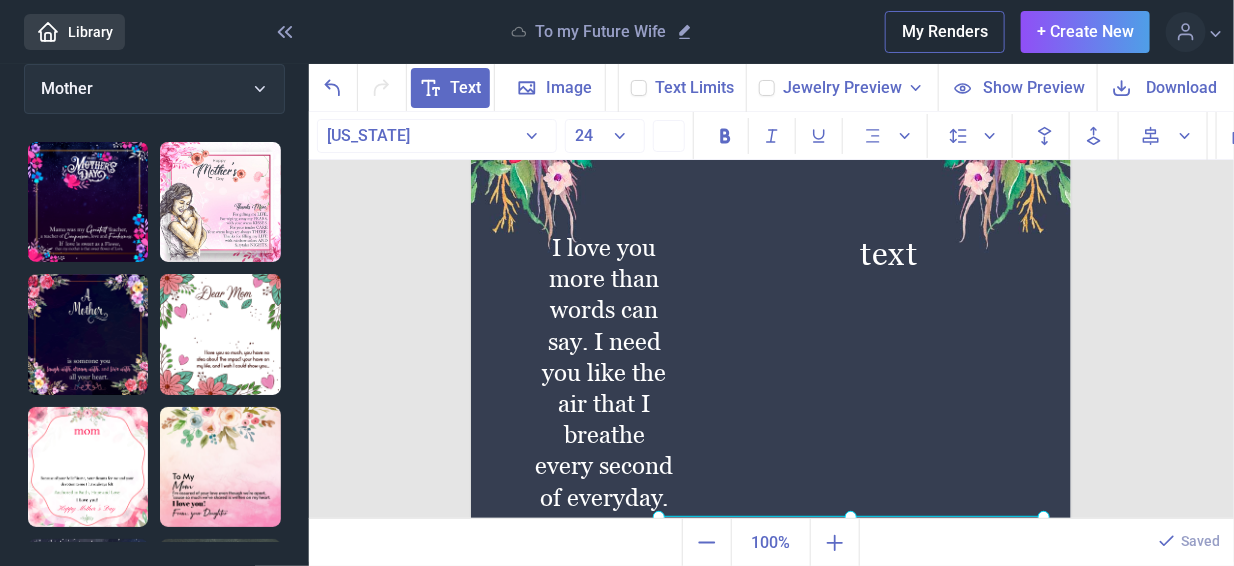 scroll, scrollTop: 246, scrollLeft: 0, axis: vertical 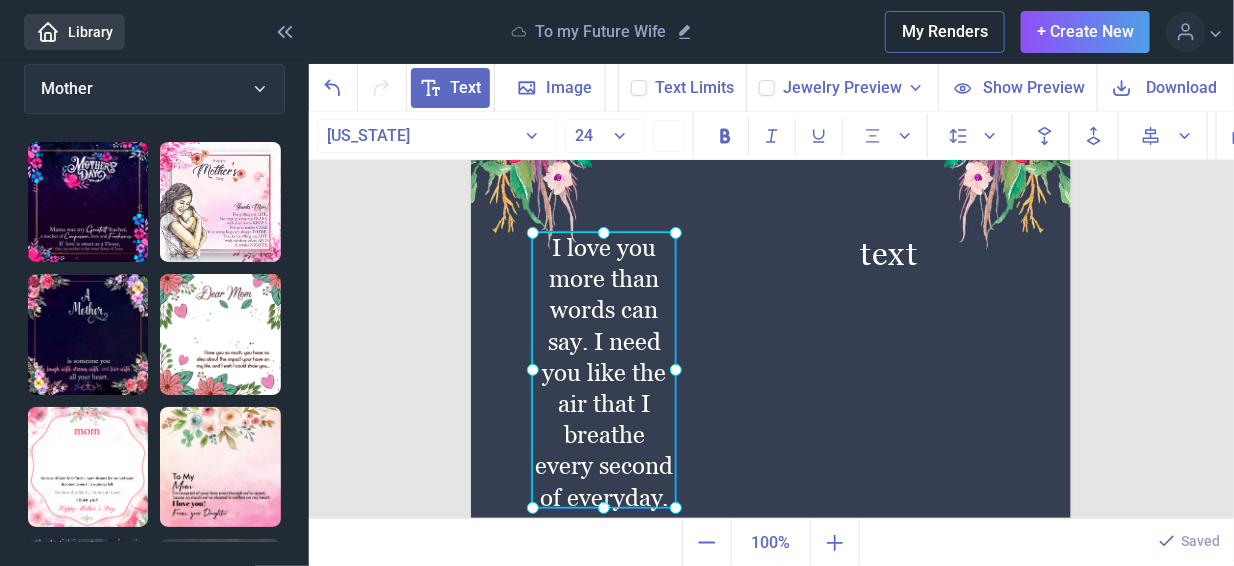 click on "I love you more than words can say. I need you like the air that I breathe every second of everyday.
I’ll be loving you long after the Stars fall from the Sky. My love for you will never die.
– I’ll always be Loving You." at bounding box center [471, -64] 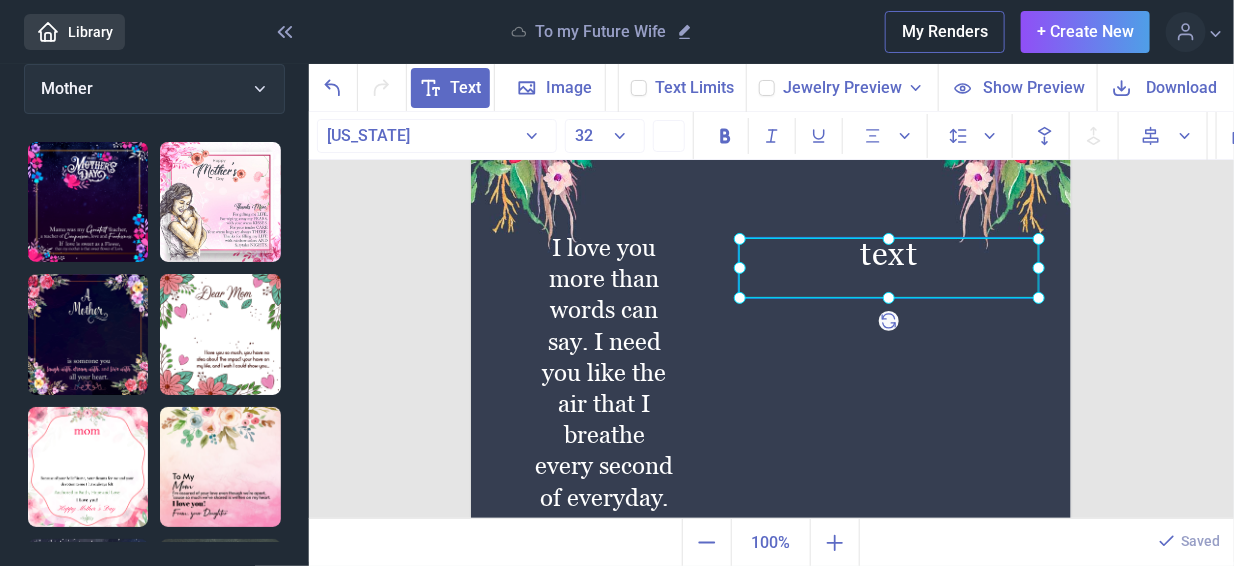 click on "text" at bounding box center (471, -64) 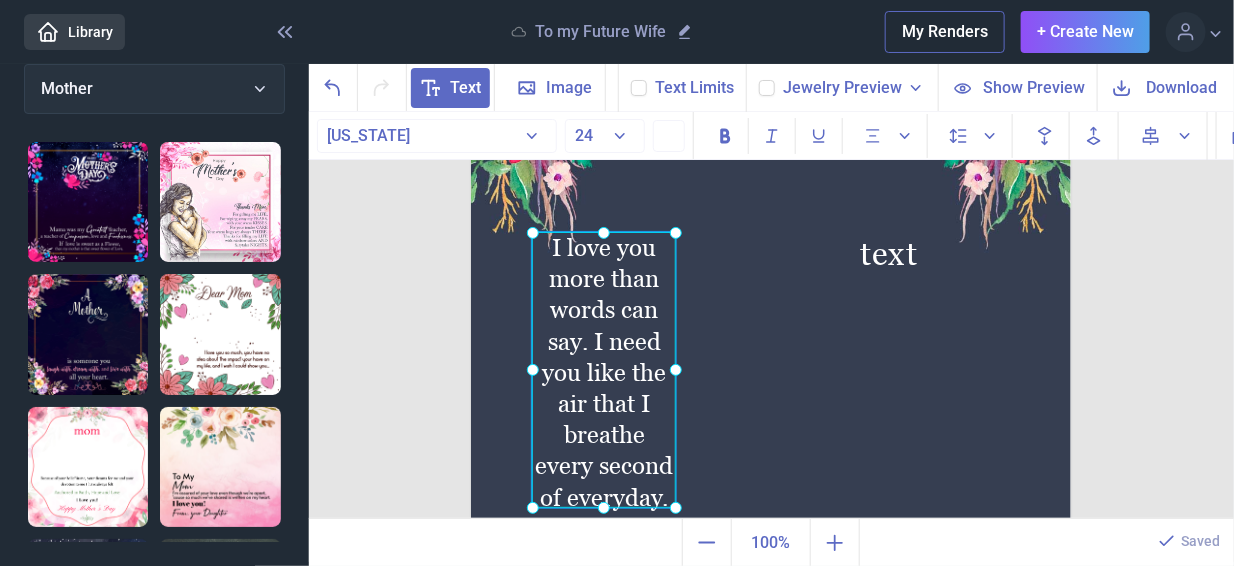 click on "I’ll be loving you long after the Stars fall from the Sky. My love for you will never die." at bounding box center (604, 638) 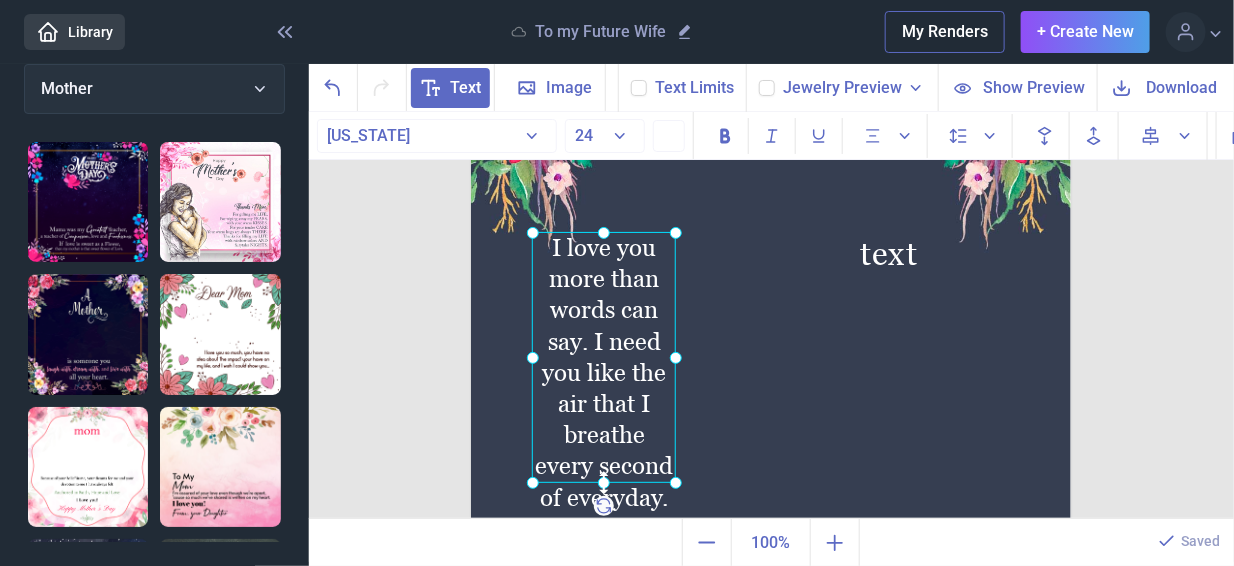 drag, startPoint x: 595, startPoint y: 489, endPoint x: 593, endPoint y: 465, distance: 24.083189 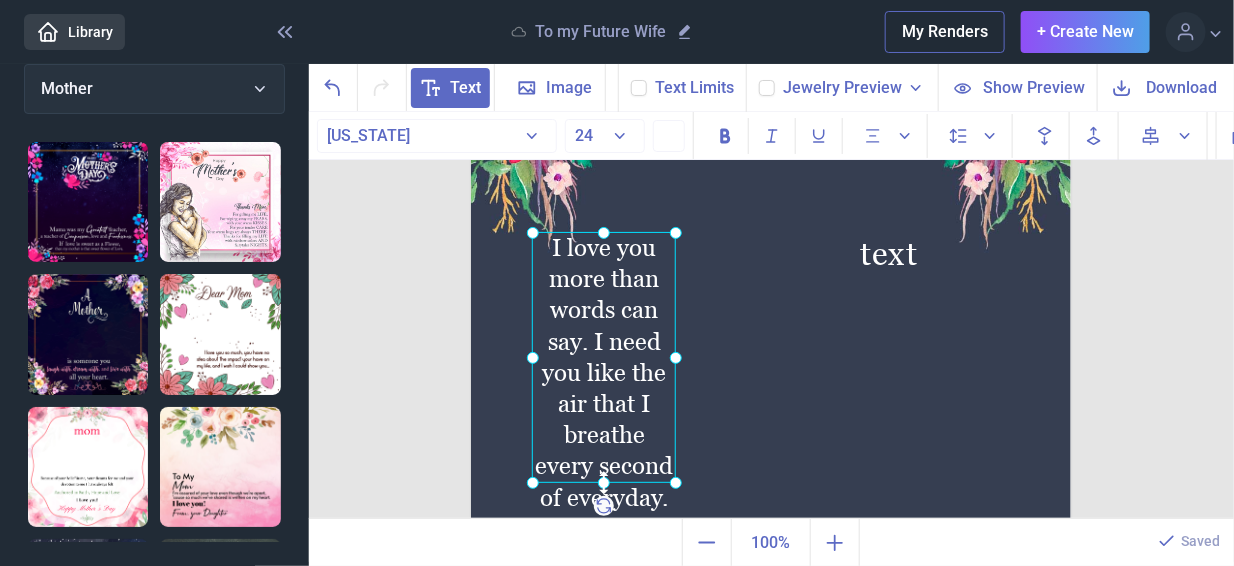 click 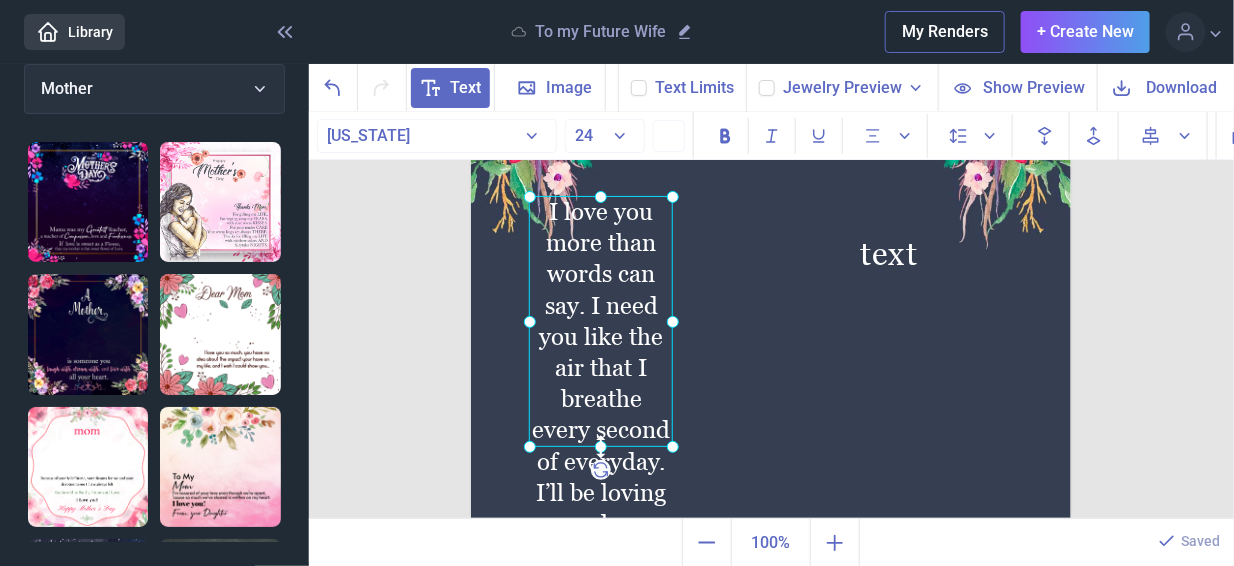 drag, startPoint x: 595, startPoint y: 473, endPoint x: 592, endPoint y: 437, distance: 36.124783 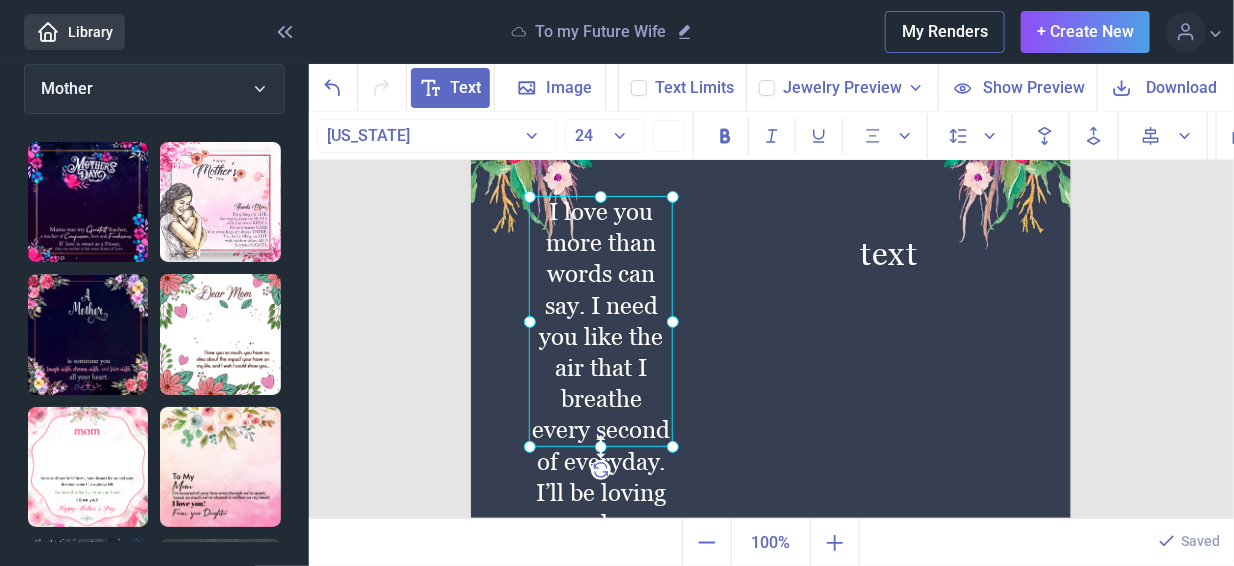 click on "I love you more than words can say. I need you like the air that I breathe every second of everyday.
I’ll be loving you long after the Stars fall from the Sky. My love for you will never die.
– I’ll always be Loving You." at bounding box center [471, -64] 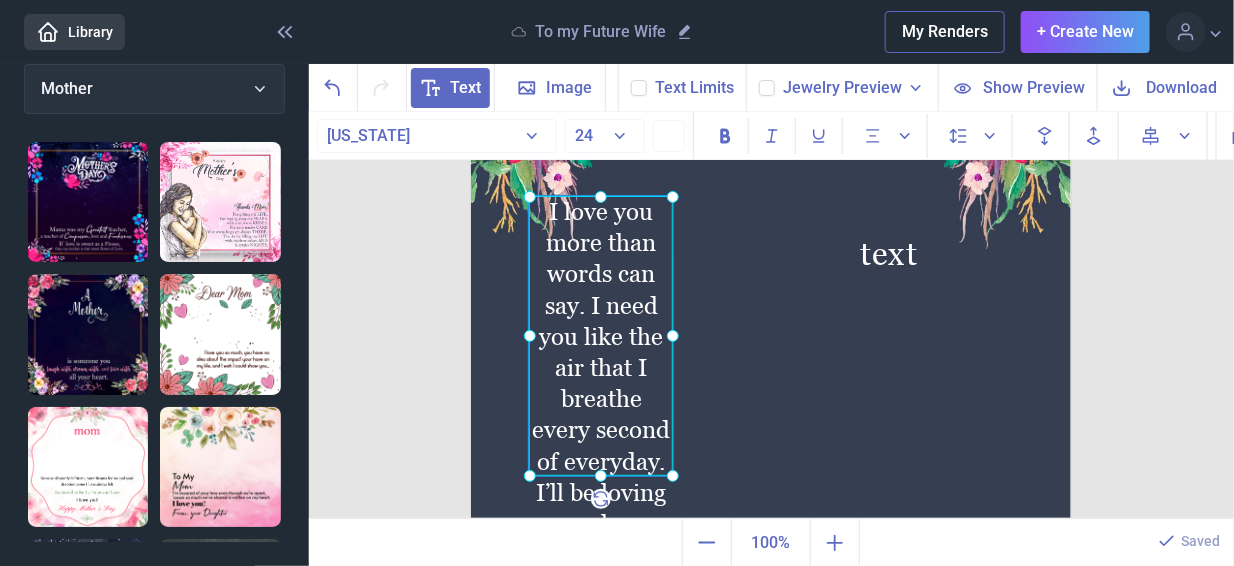 drag, startPoint x: 594, startPoint y: 437, endPoint x: 603, endPoint y: 466, distance: 30.364452 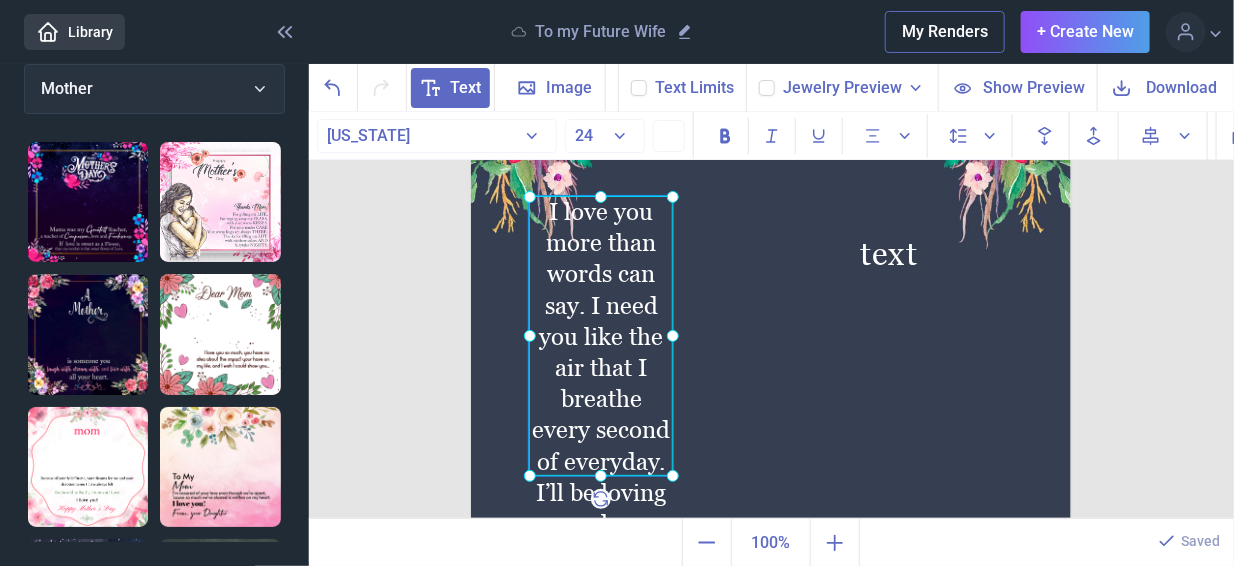 click on "I love you more than words can say. I need you like the air that I breathe every second of everyday.
I’ll be loving you long after the Stars fall from the Sky. My love for you will never die.
– I’ll always be Loving You." at bounding box center (471, -64) 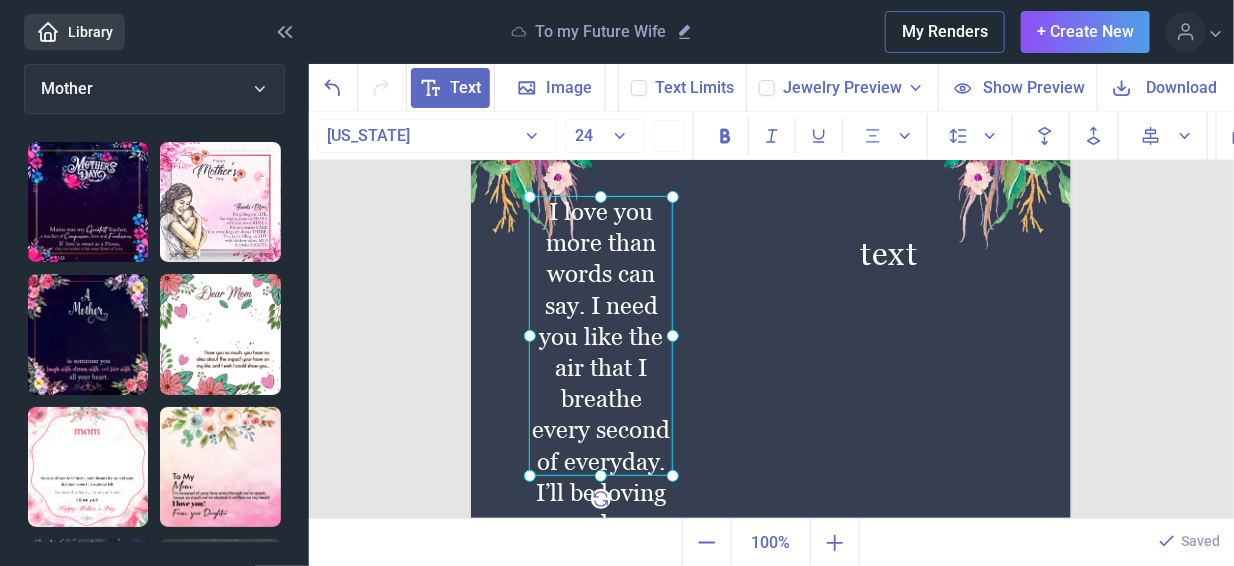 click at bounding box center [771, 236] 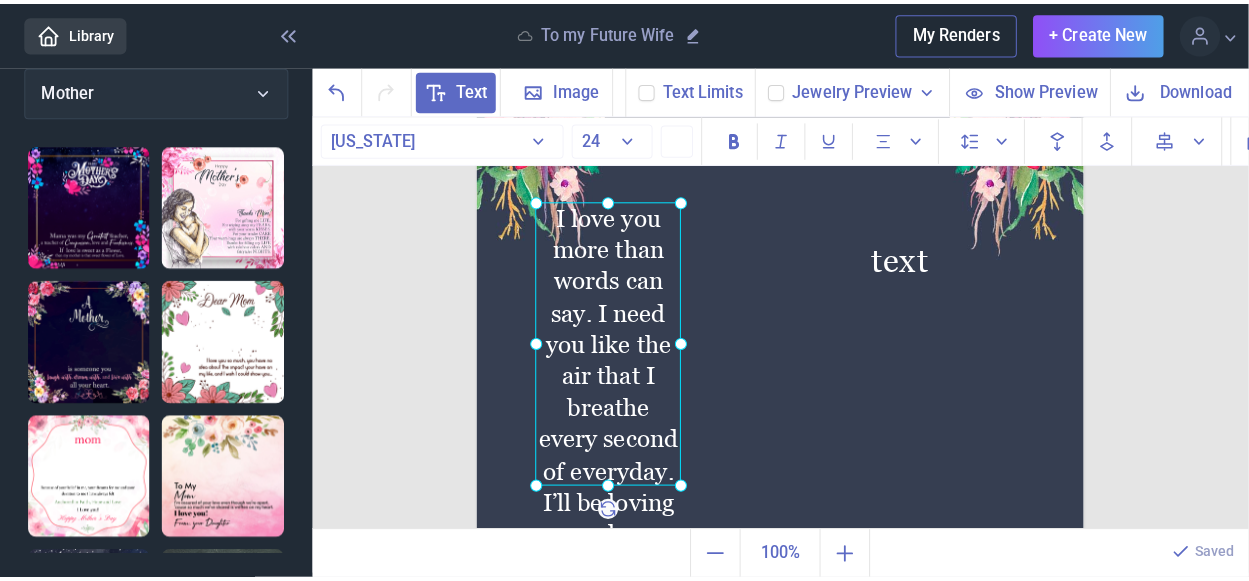 scroll, scrollTop: 0, scrollLeft: 0, axis: both 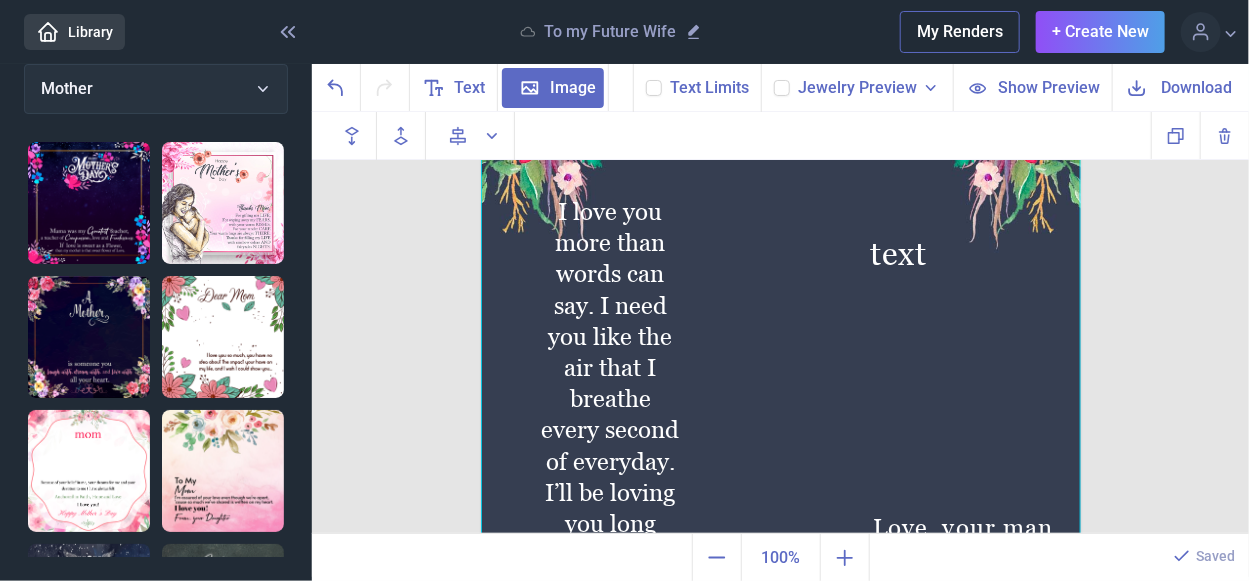 click on "Image" at bounding box center [573, 88] 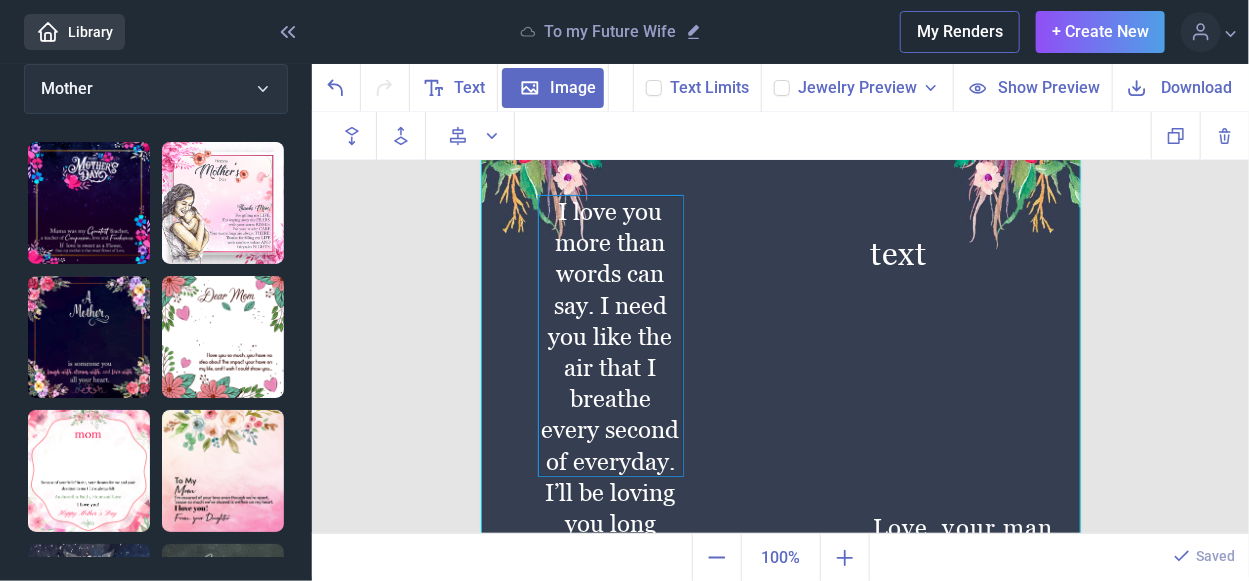 click on "I’ll be loving you long after the Stars fall from the Sky. My love for you will never die." at bounding box center (611, 602) 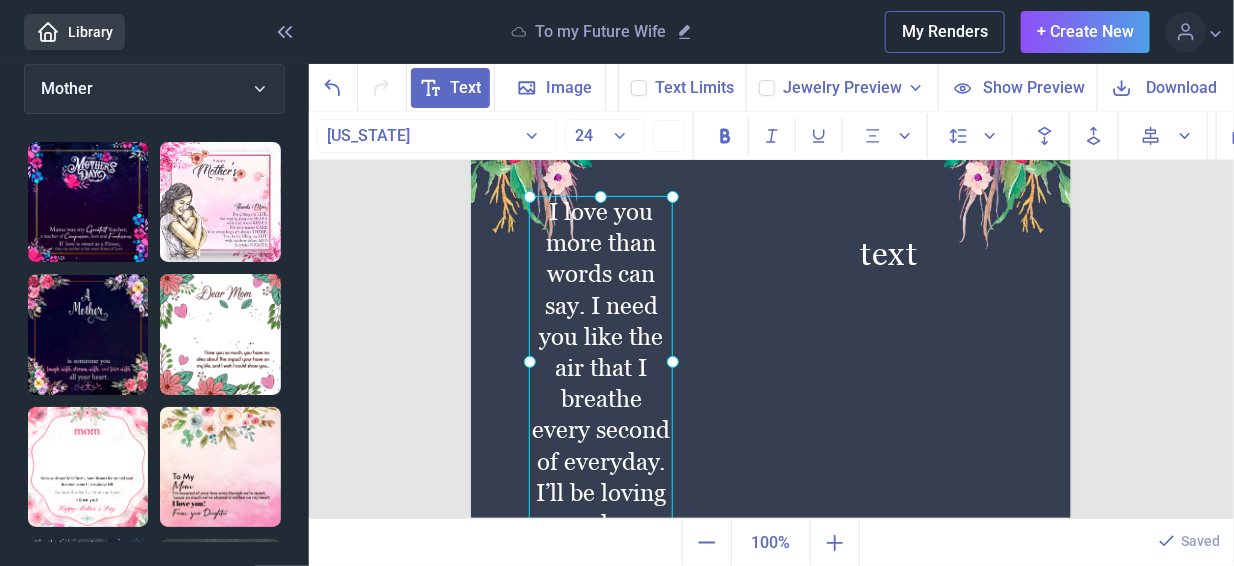 scroll, scrollTop: 14, scrollLeft: 0, axis: vertical 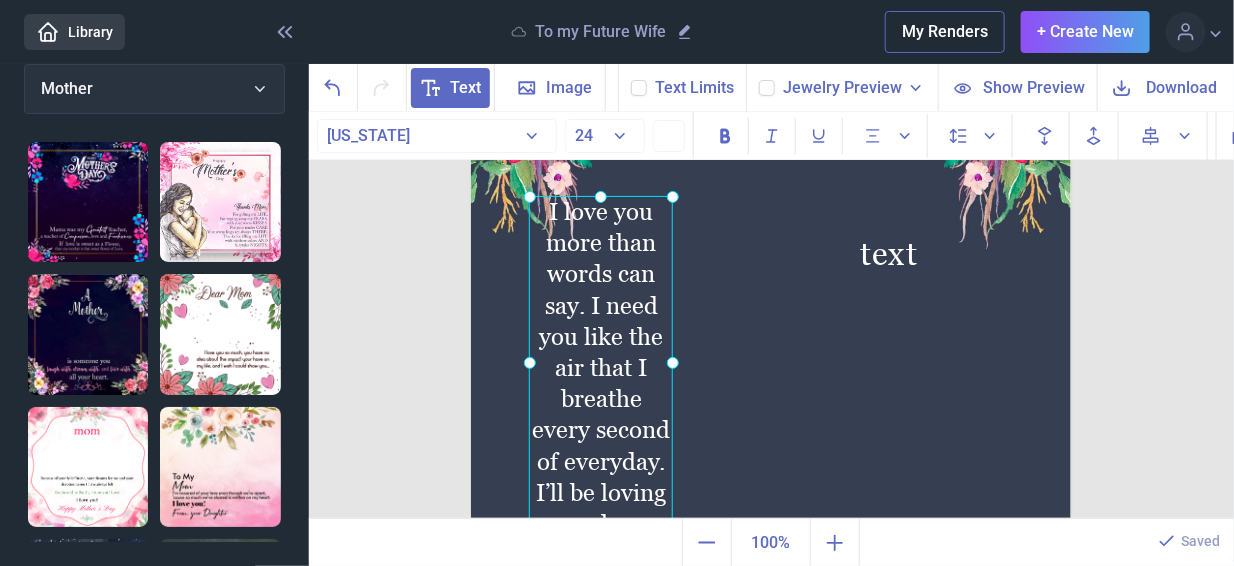 drag, startPoint x: 591, startPoint y: 474, endPoint x: 610, endPoint y: 510, distance: 40.706264 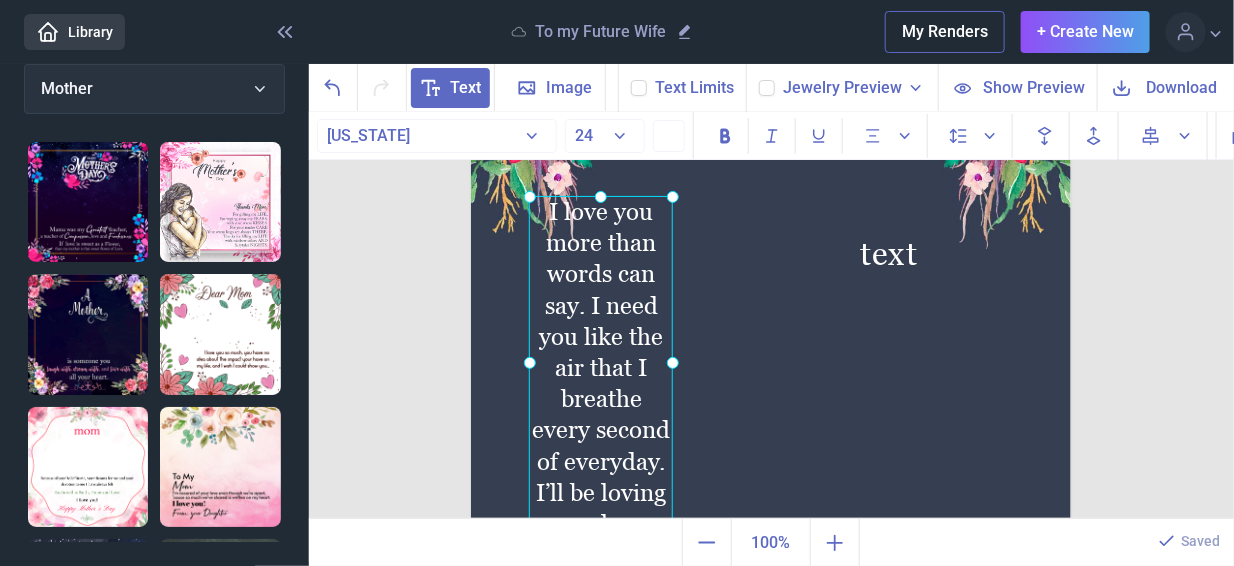click 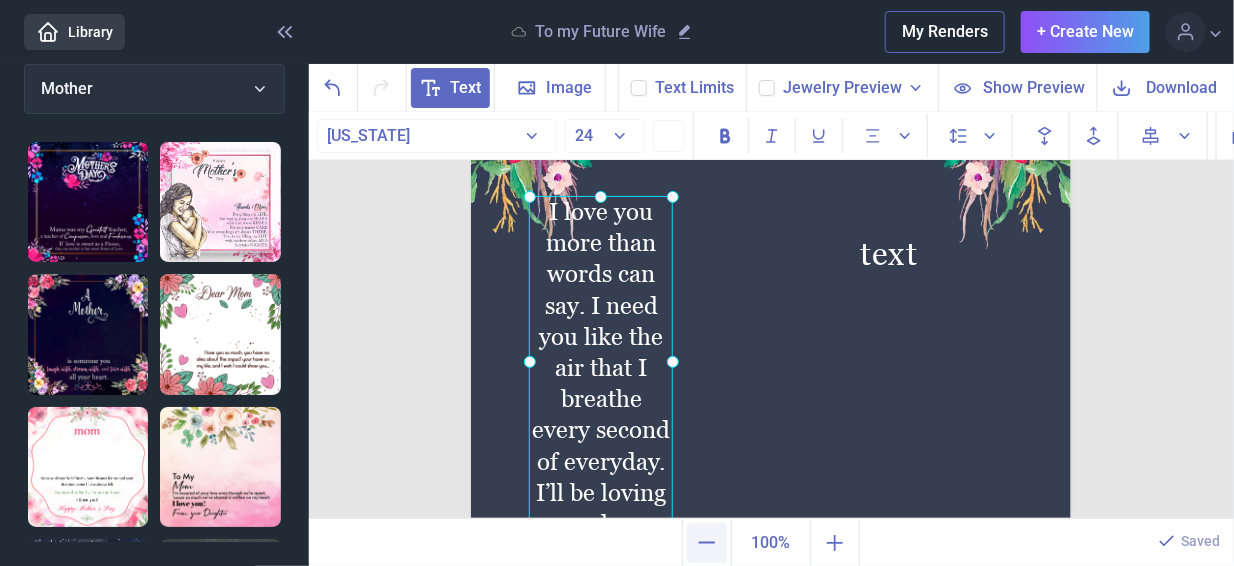 click at bounding box center (707, 543) 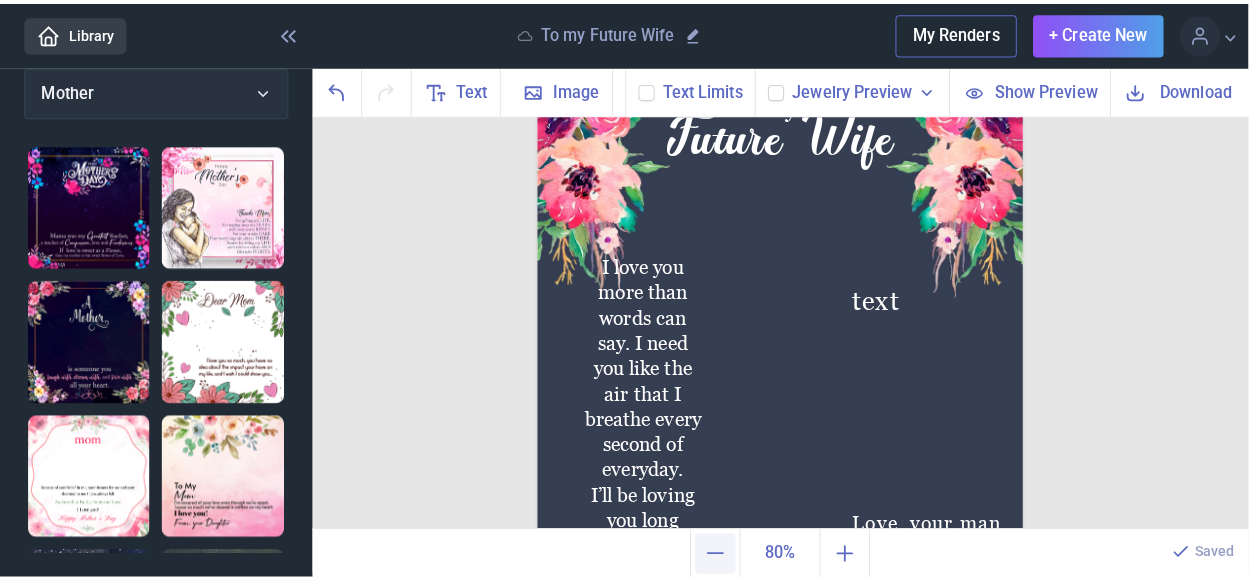 scroll, scrollTop: 0, scrollLeft: 0, axis: both 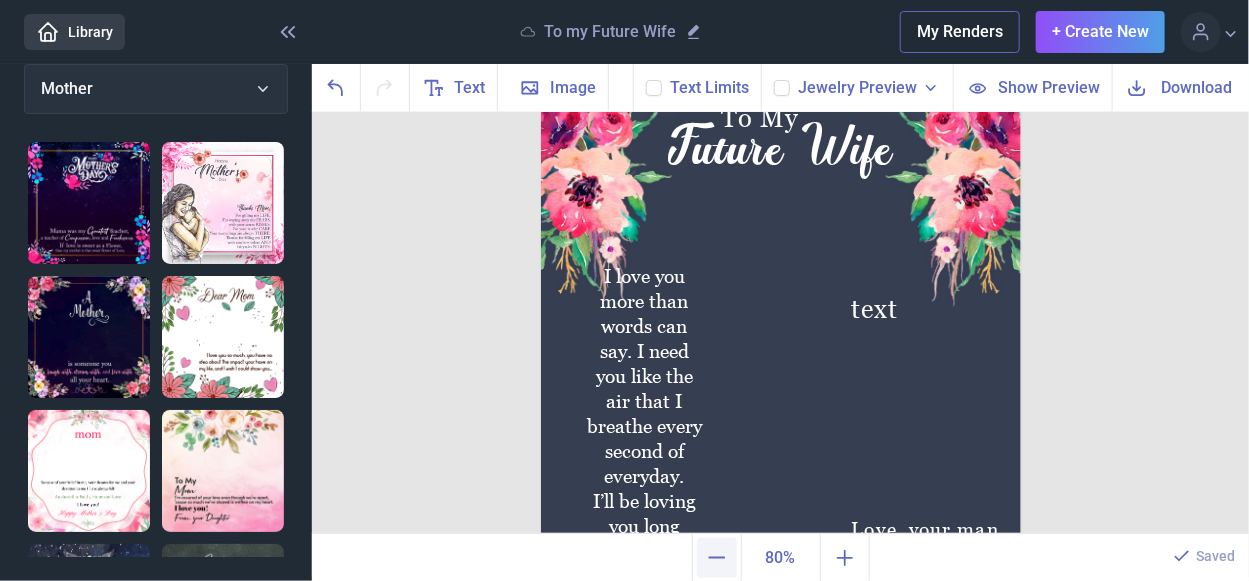 click 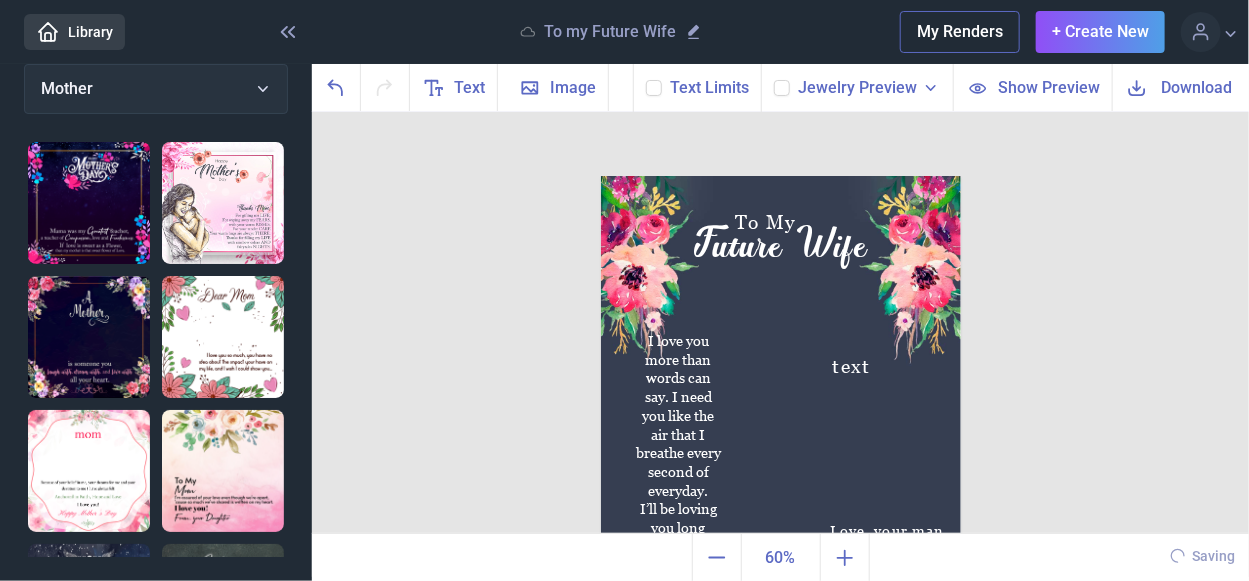 drag, startPoint x: 741, startPoint y: 480, endPoint x: 756, endPoint y: 466, distance: 20.518284 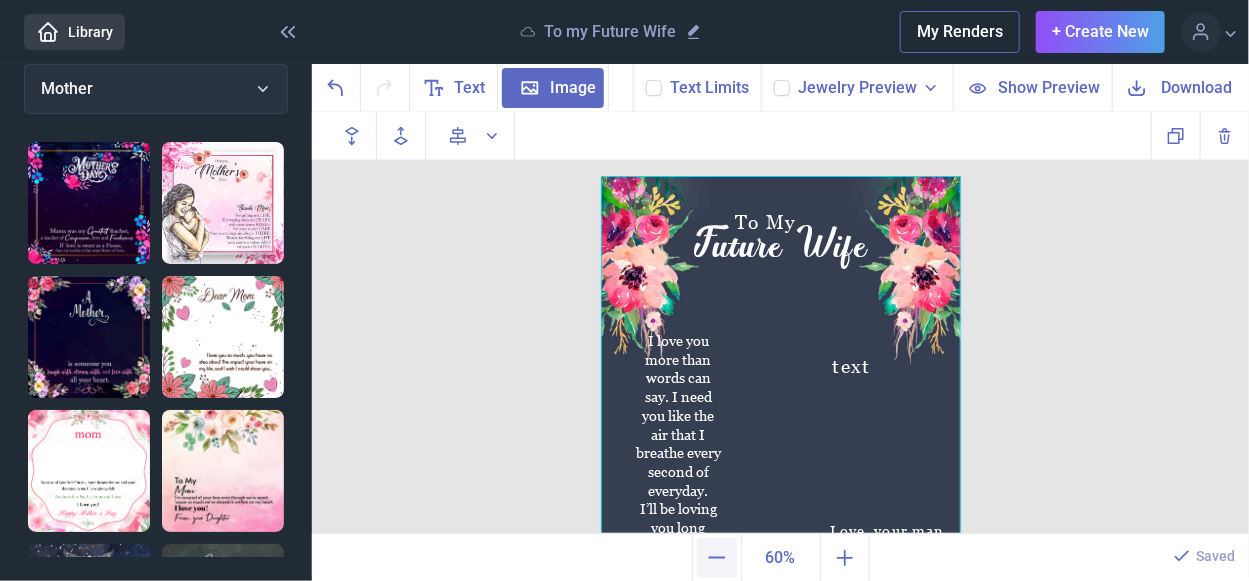 click 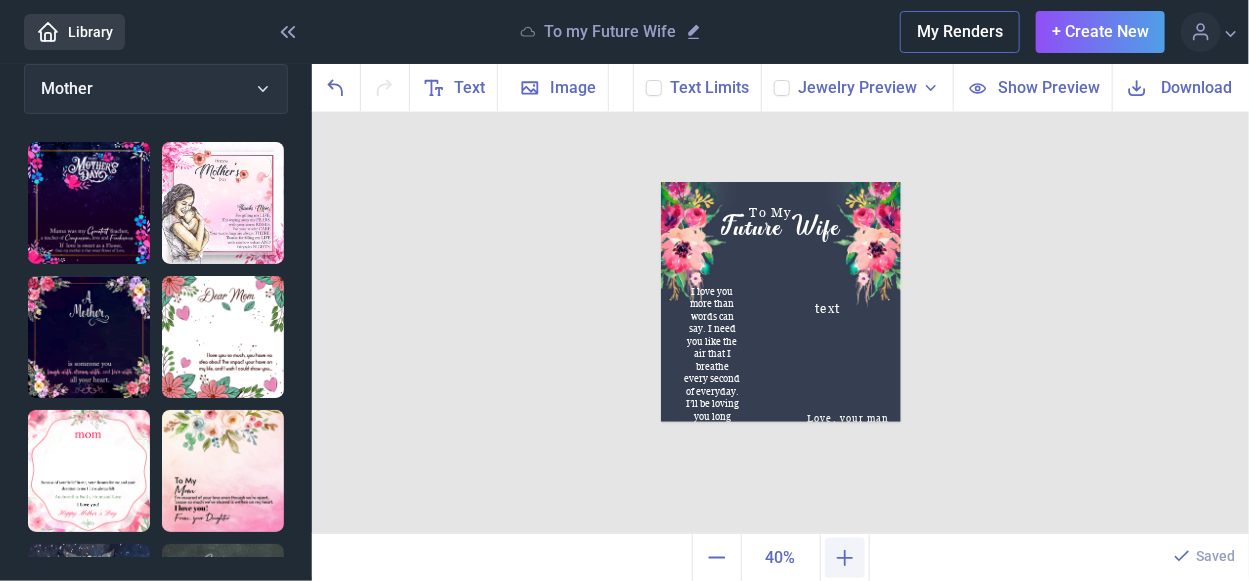 click 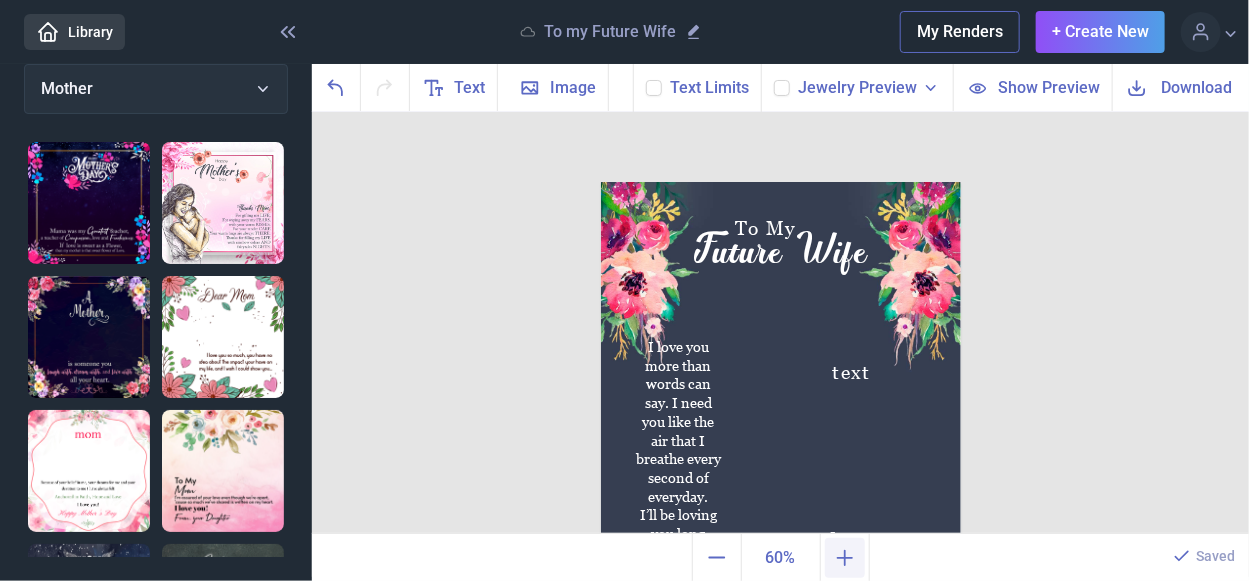 click 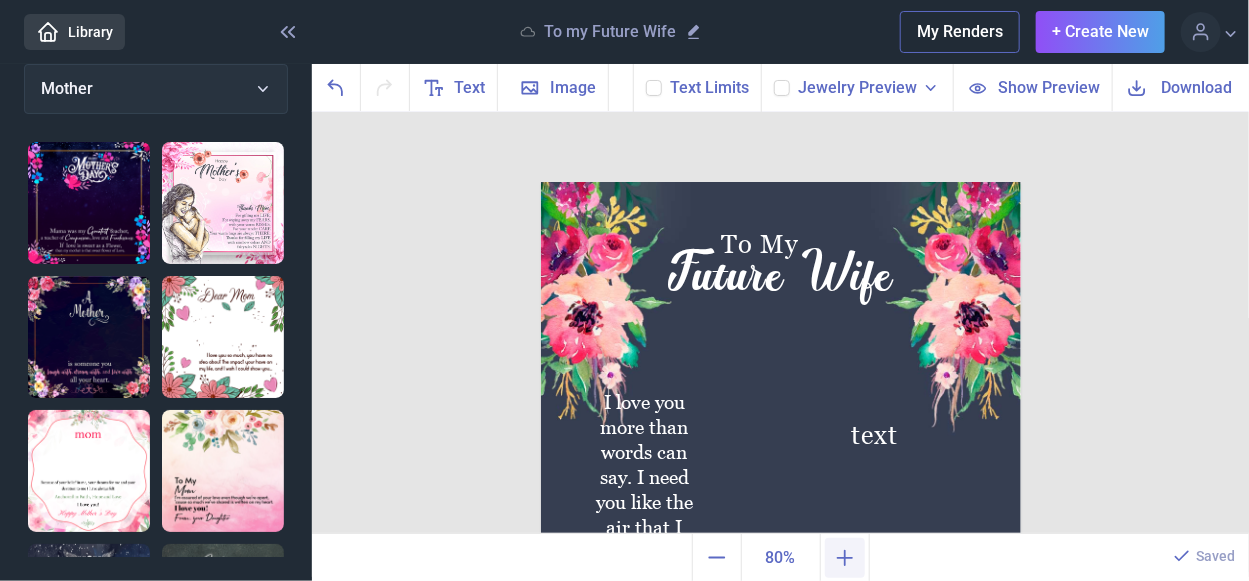 click 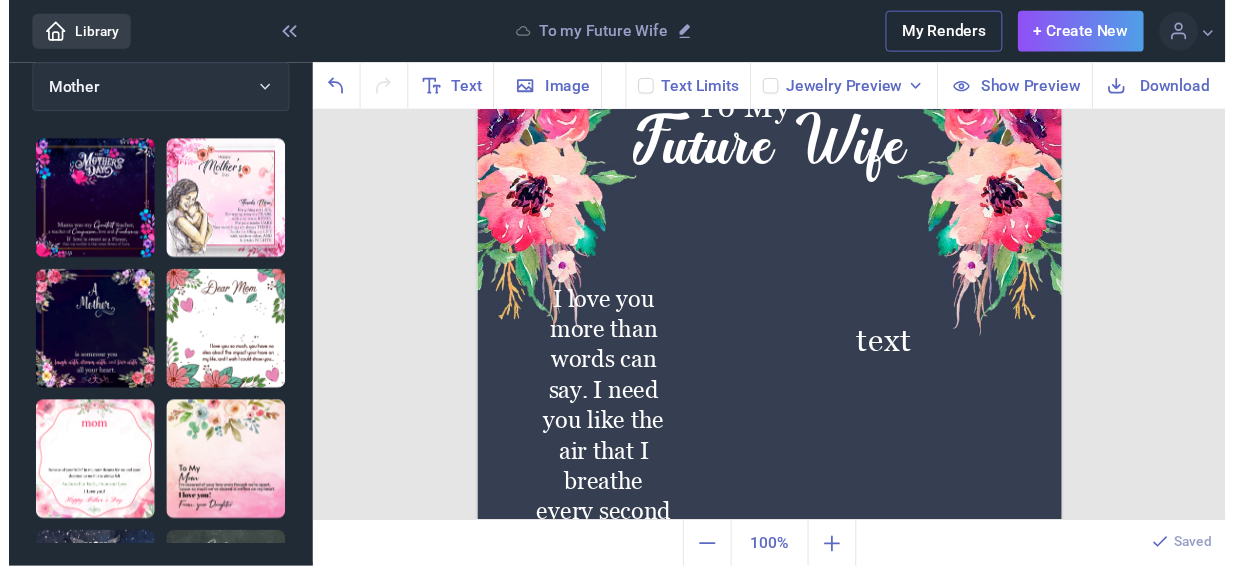 scroll, scrollTop: 246, scrollLeft: 0, axis: vertical 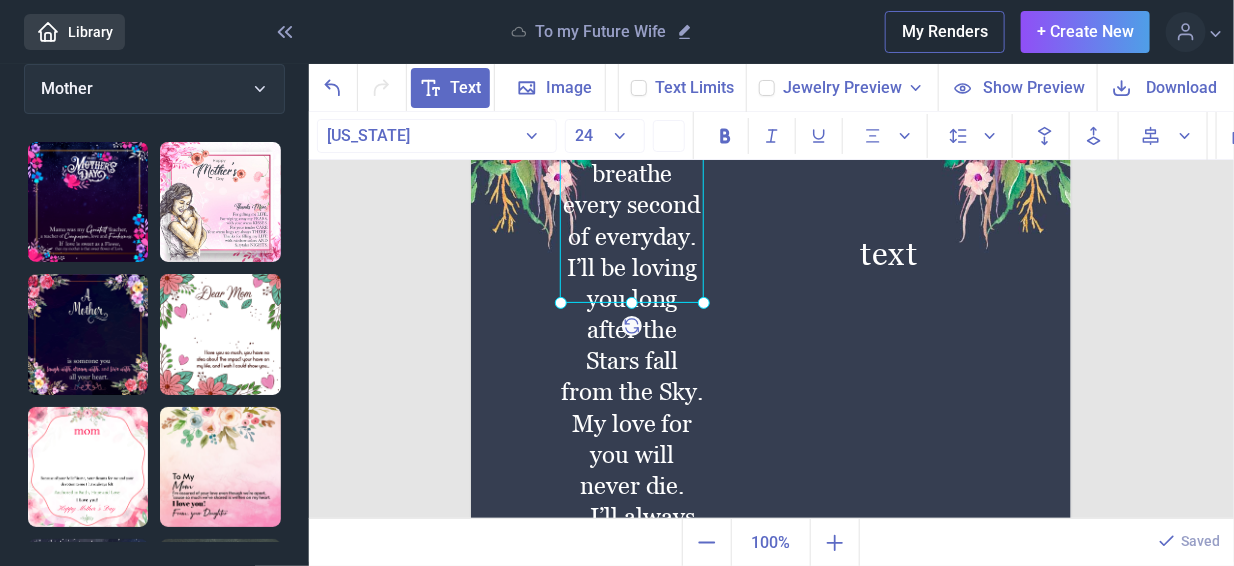drag, startPoint x: 630, startPoint y: 450, endPoint x: 661, endPoint y: 225, distance: 227.12552 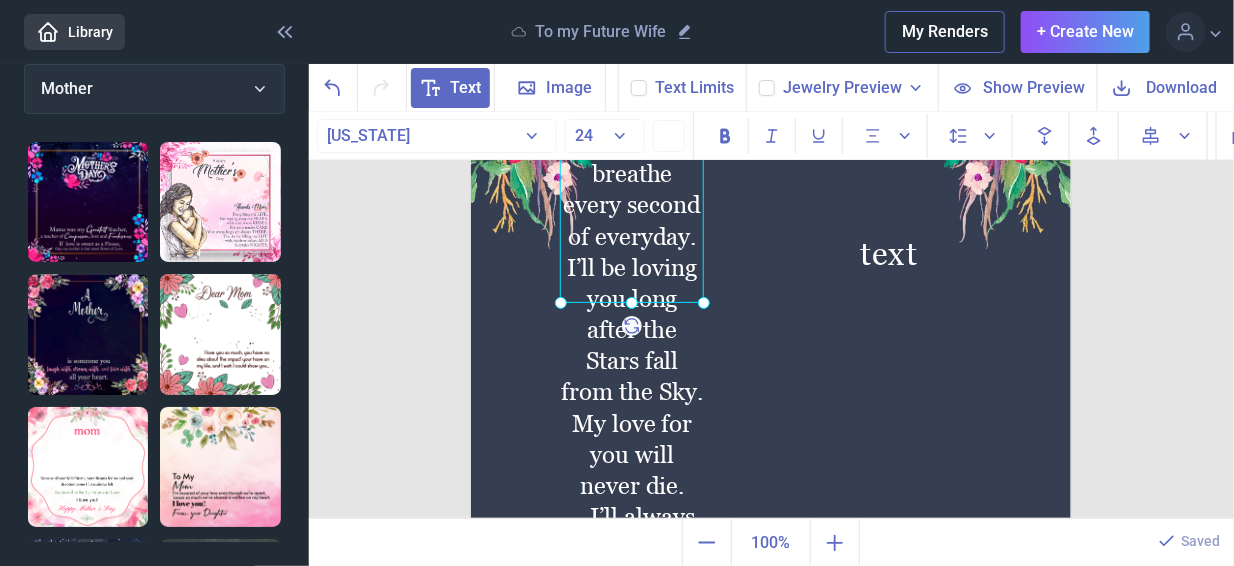 click on "I love you more than words can say. I need you like the air that I breathe every second of everyday.
I’ll be loving you long after the Stars fall from the Sky. My love for you will never die.
– I’ll always be Loving You." at bounding box center (471, -64) 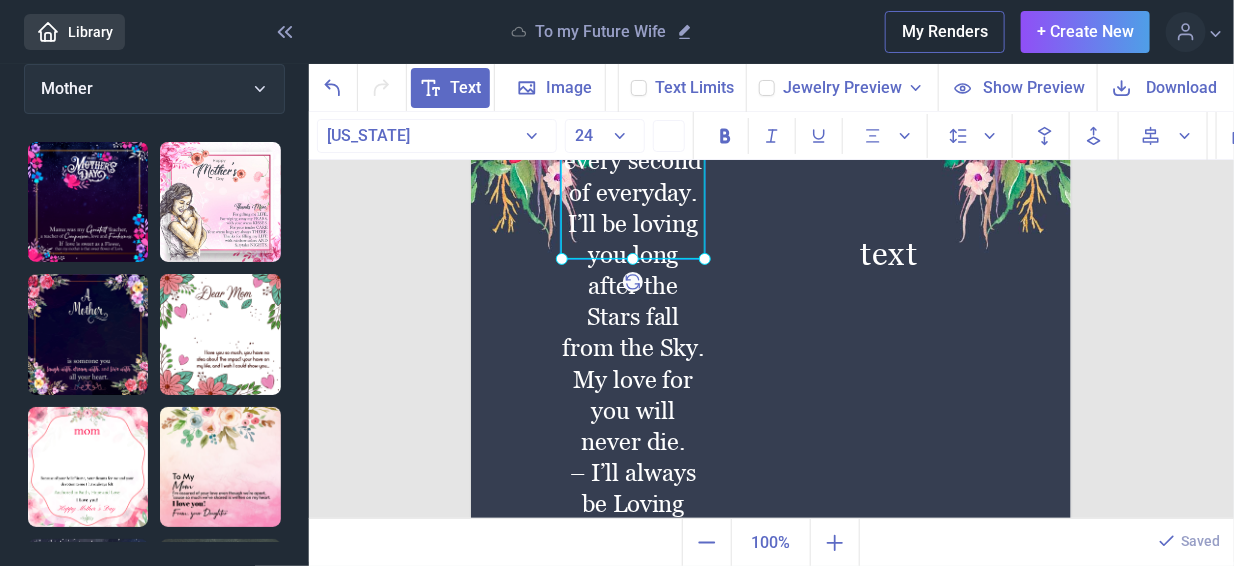 drag, startPoint x: 634, startPoint y: 450, endPoint x: 633, endPoint y: 406, distance: 44.011364 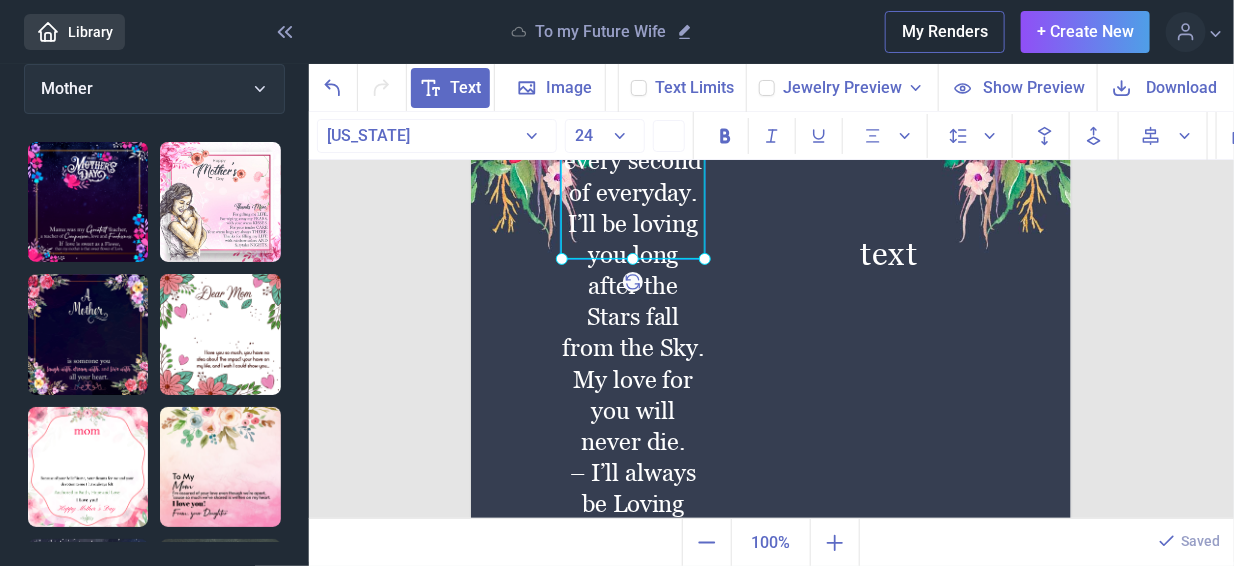 click on "I’ll be loving you long after the Stars fall from the Sky. My love for you will never die." at bounding box center (633, 333) 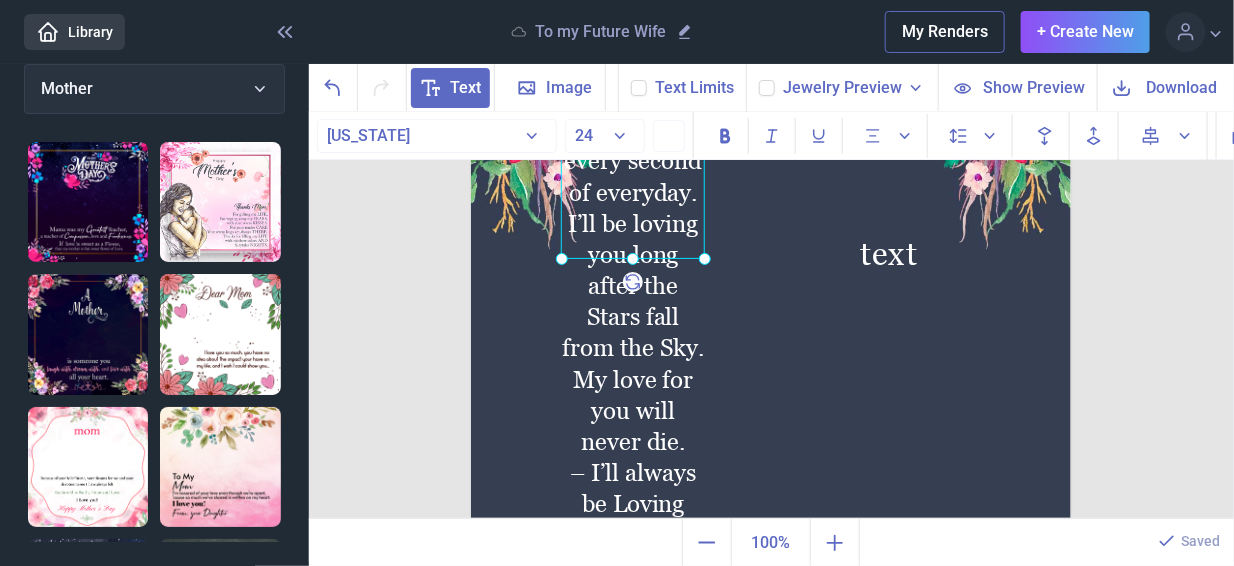 click at bounding box center (771, 236) 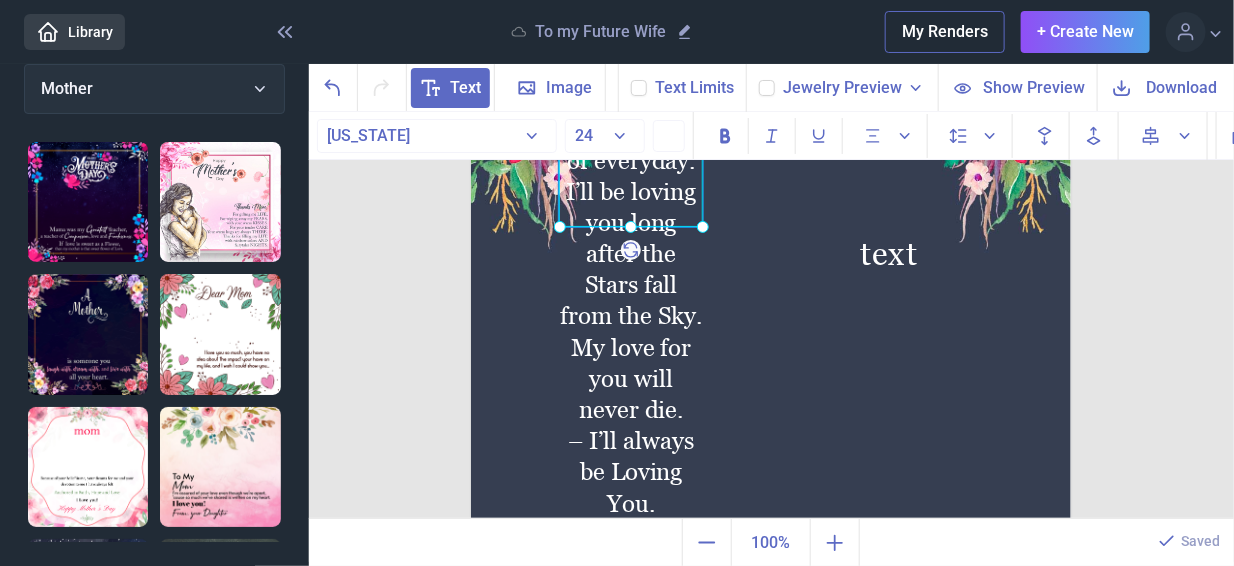 drag, startPoint x: 613, startPoint y: 430, endPoint x: 611, endPoint y: 398, distance: 32.06244 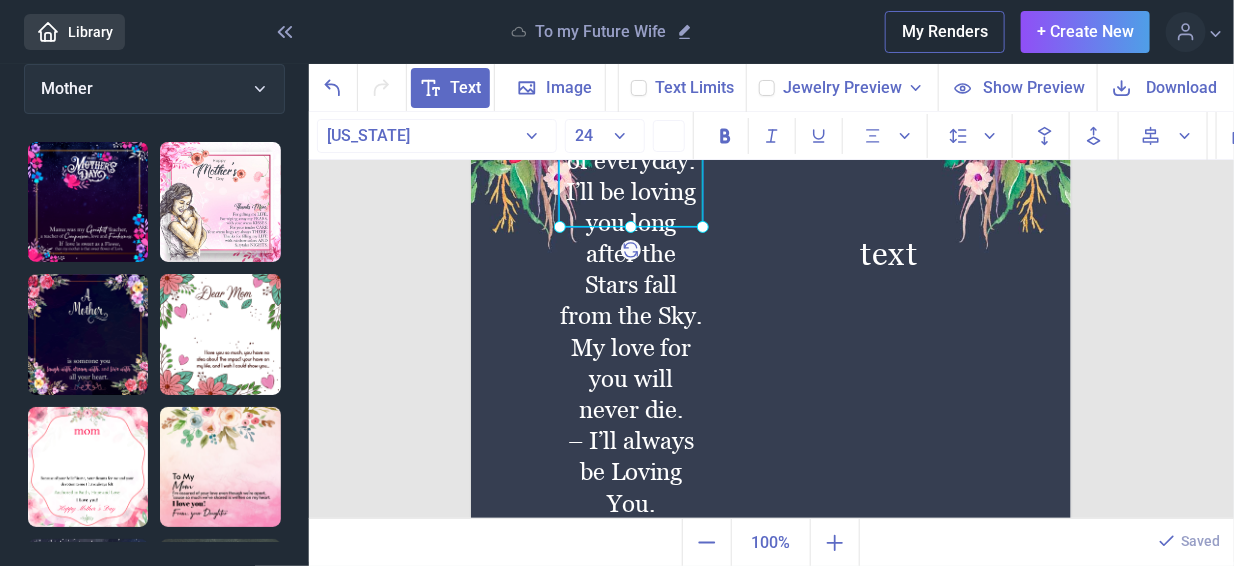 click on "I’ll be loving you long after the Stars fall from the Sky. My love for you will never die." at bounding box center (631, 301) 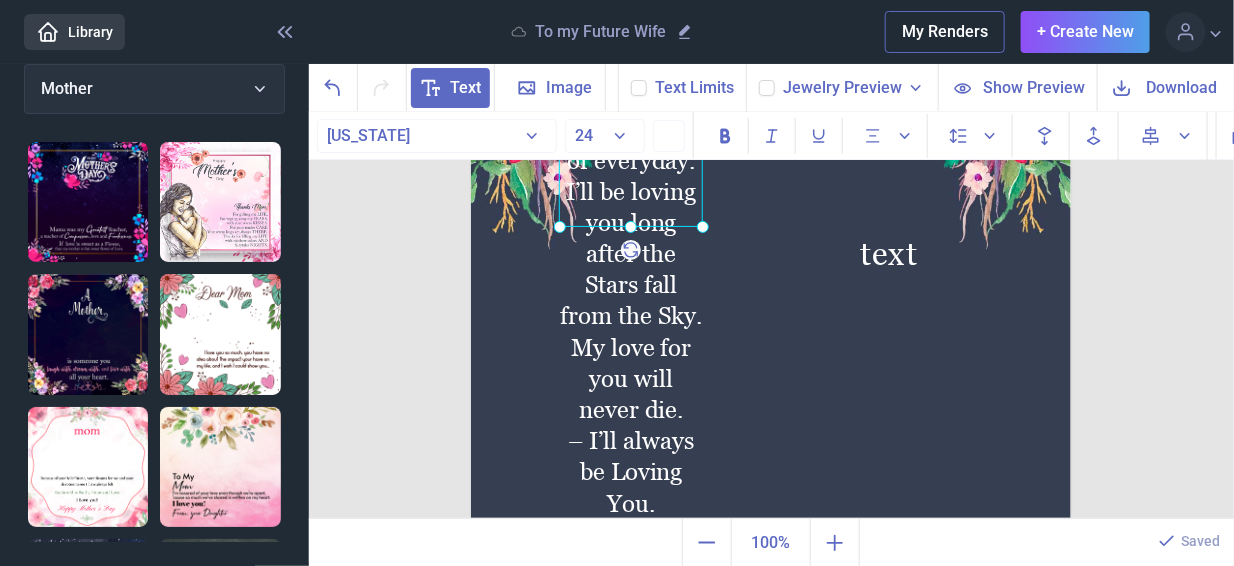 click at bounding box center [771, 236] 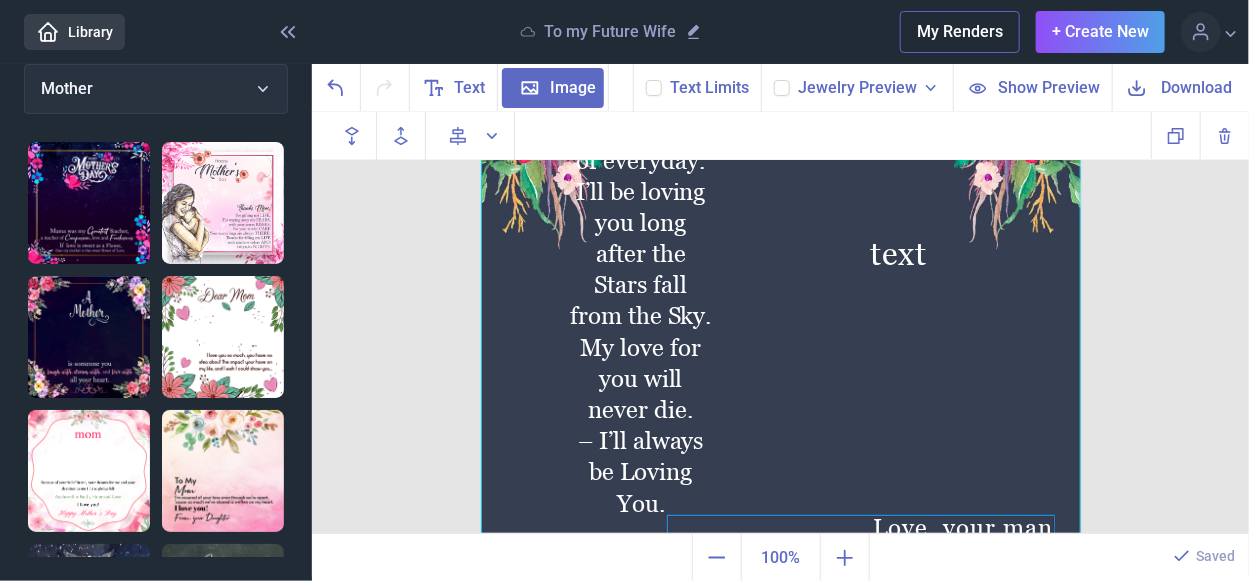 click on "Love, your man" at bounding box center [781, -64] 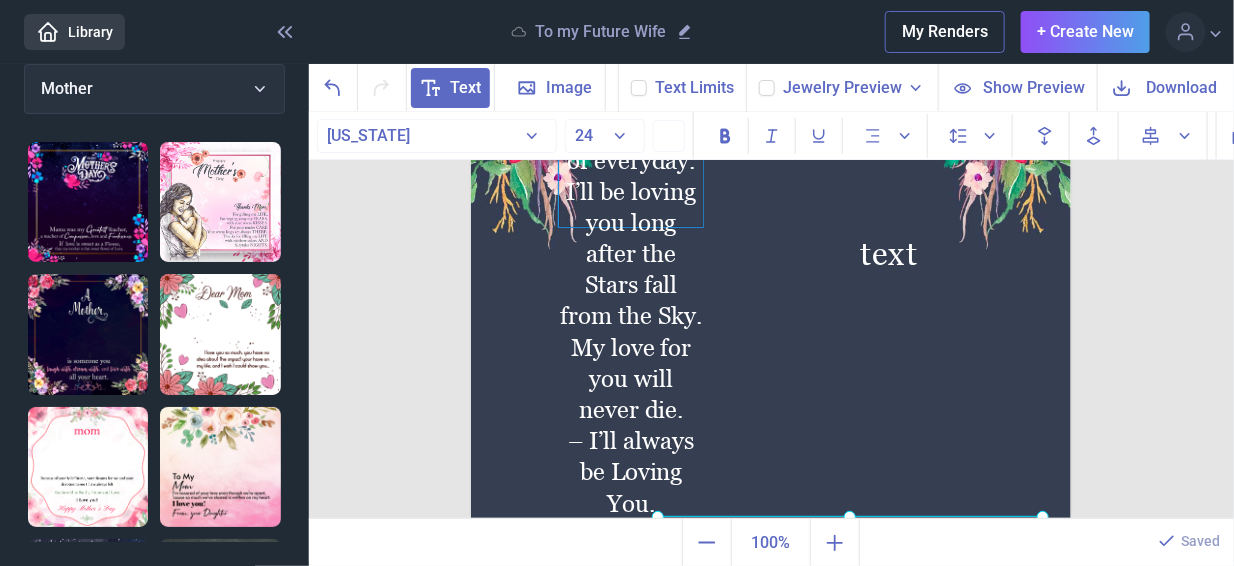 click on "– I’ll always be Loving You." at bounding box center [631, 472] 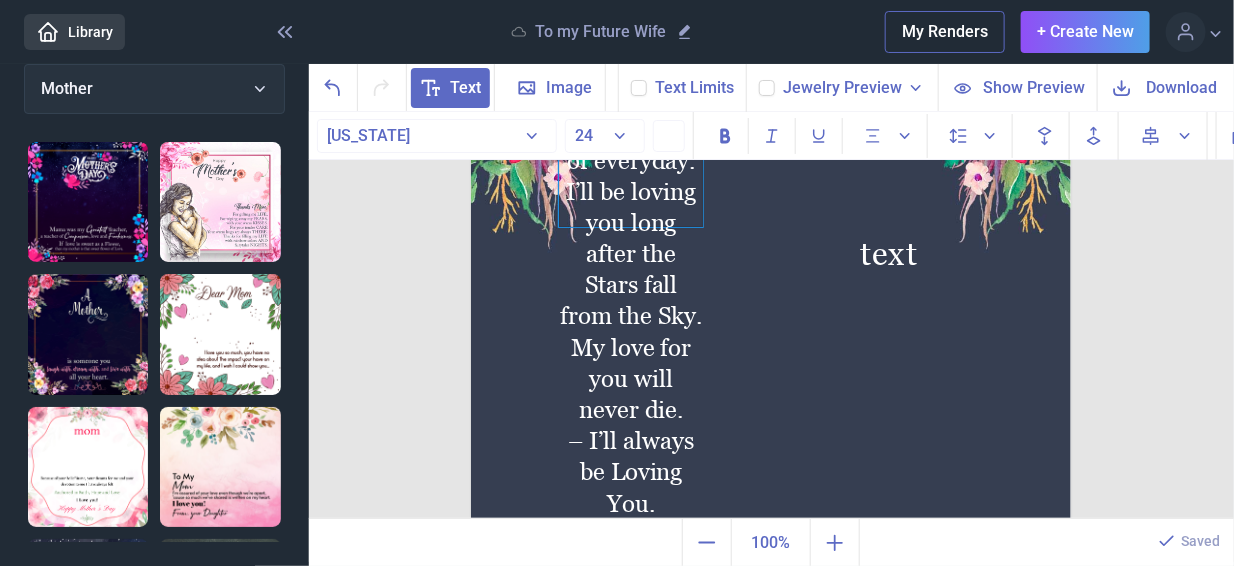 click on "– I’ll always be Loving You." at bounding box center (631, 472) 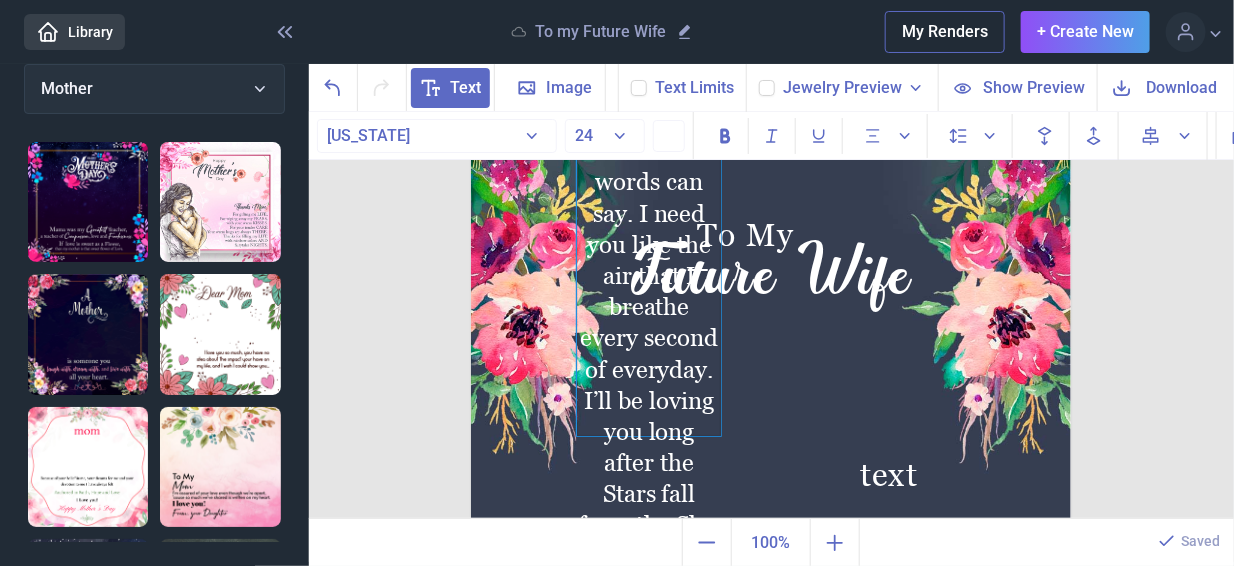 scroll, scrollTop: 0, scrollLeft: 0, axis: both 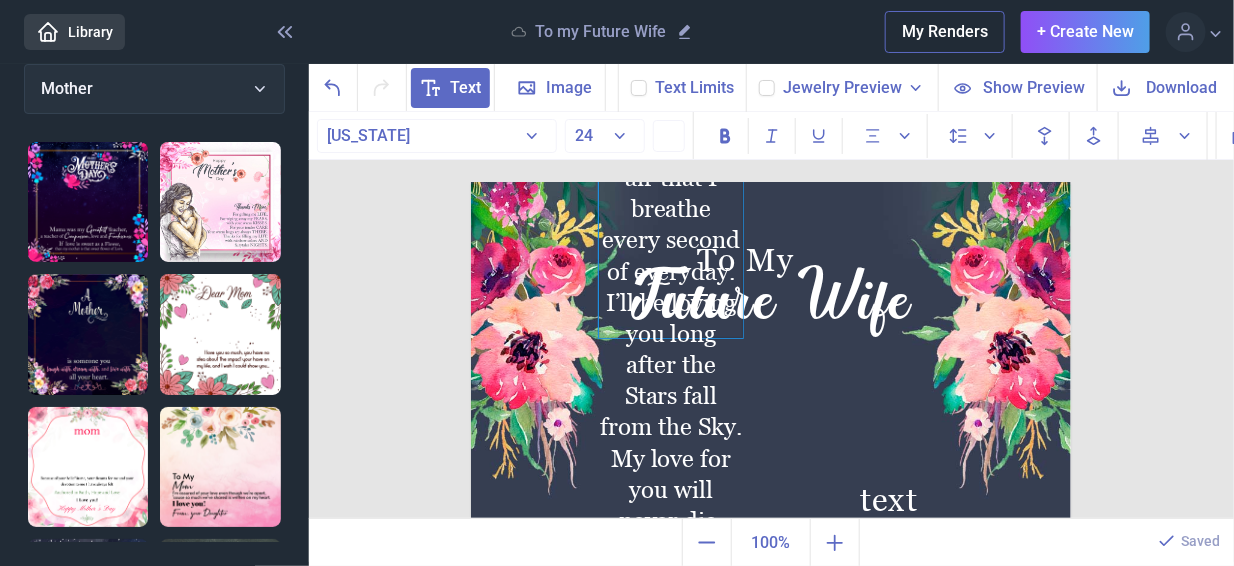 drag, startPoint x: 644, startPoint y: 499, endPoint x: 682, endPoint y: 364, distance: 140.24622 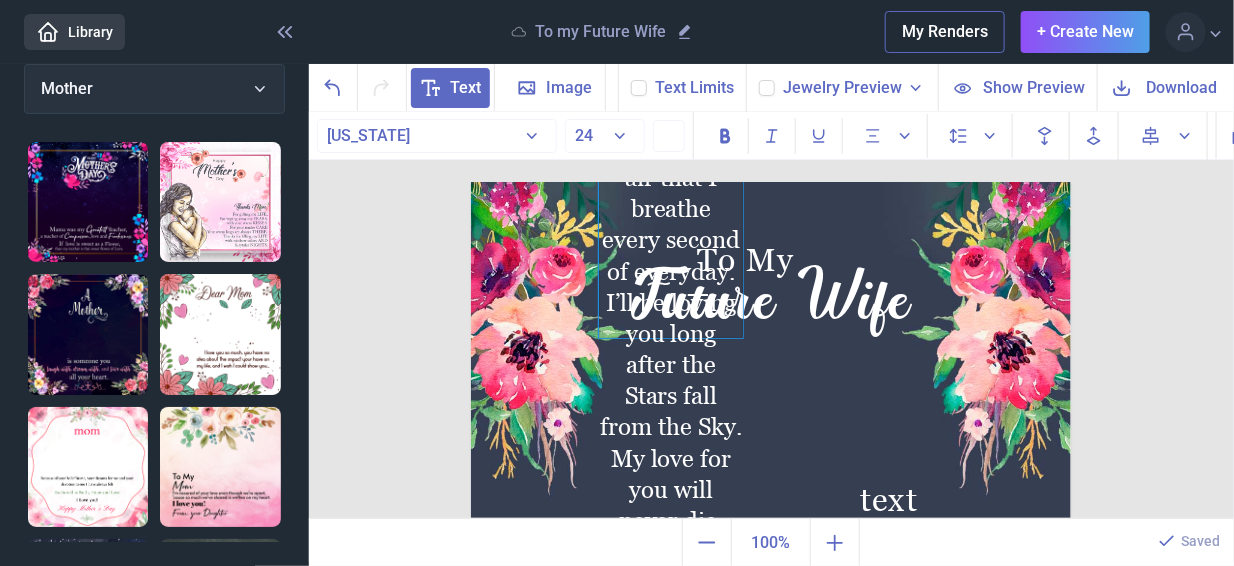 click on "I love you more than words can say. I need you like the air that I breathe every second of everyday.
I’ll be loving you long after the Stars fall from the Sky. My love for you will never die.
– I’ll always be Loving You." at bounding box center (671, 172) 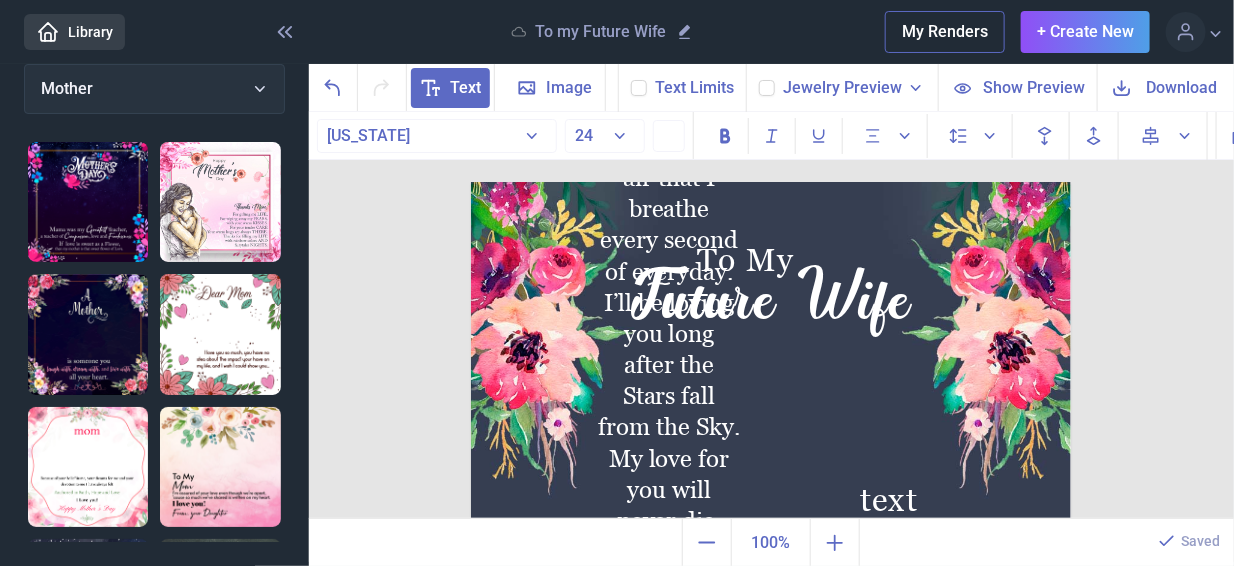 click at bounding box center [771, 482] 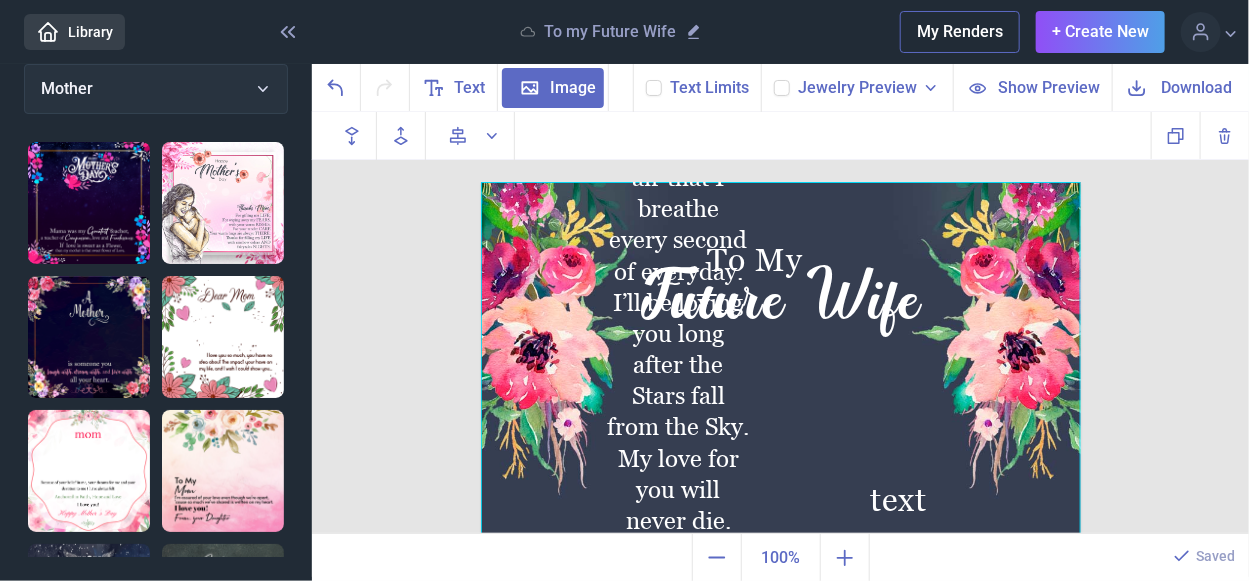 click at bounding box center [781, 482] 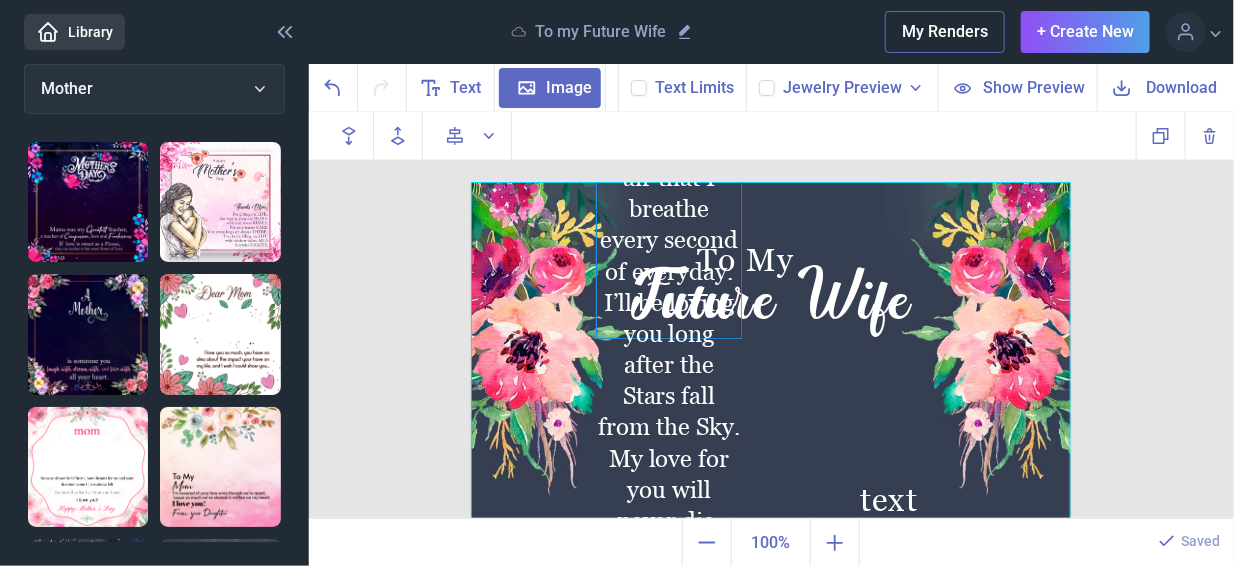 click on "I’ll be loving you long after the Stars fall from the Sky. My love for you will never die." at bounding box center (669, 412) 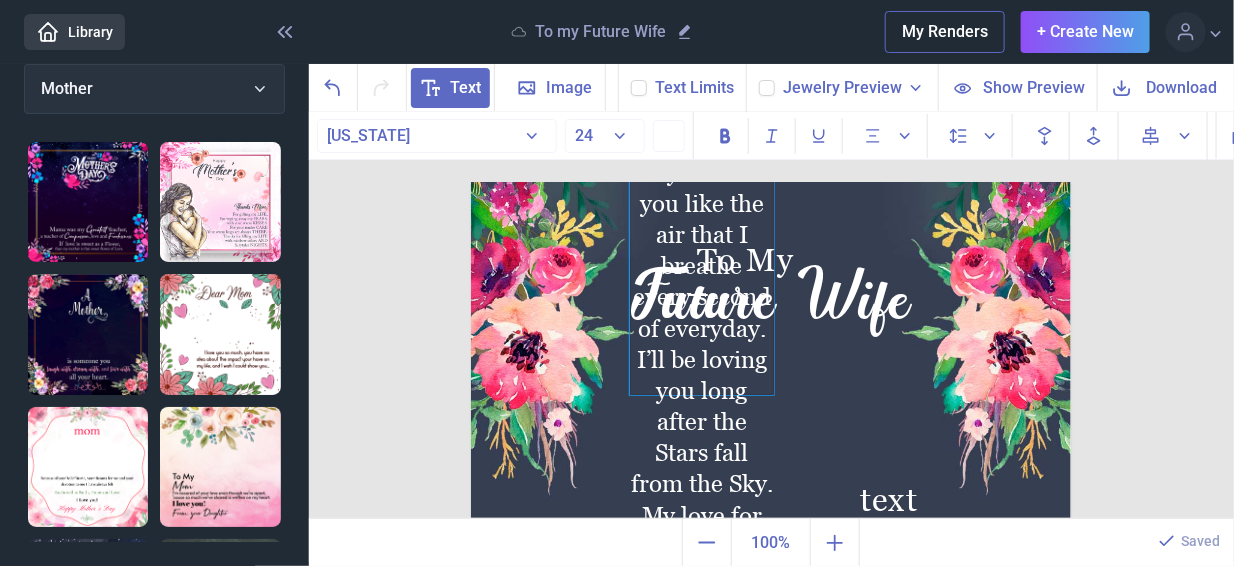 drag, startPoint x: 684, startPoint y: 442, endPoint x: 709, endPoint y: 485, distance: 49.73932 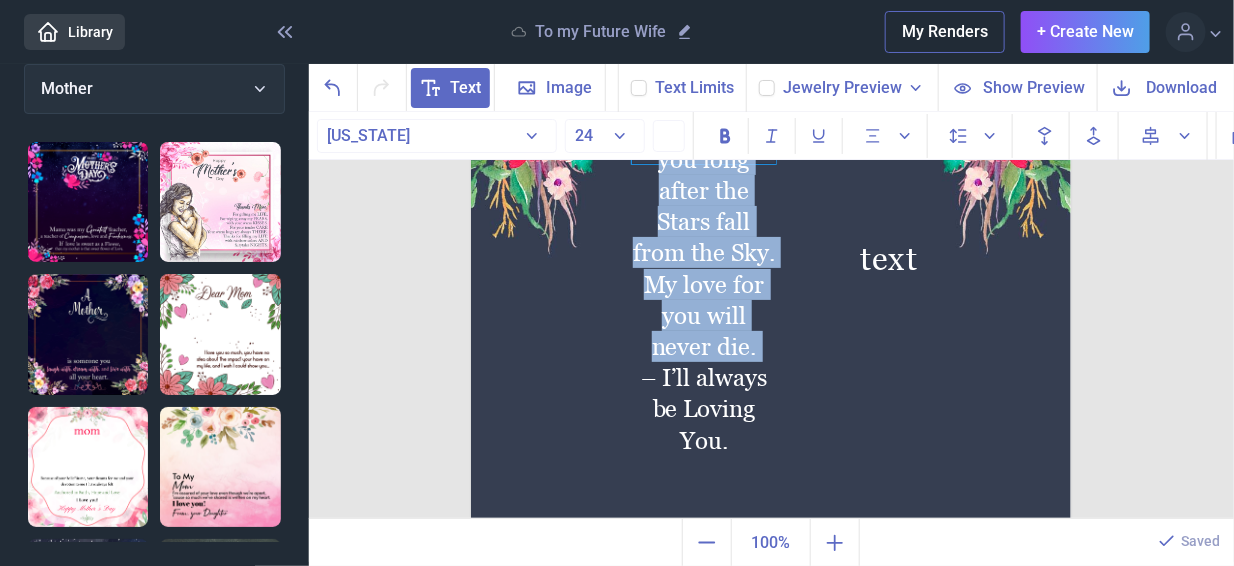 scroll, scrollTop: 246, scrollLeft: 0, axis: vertical 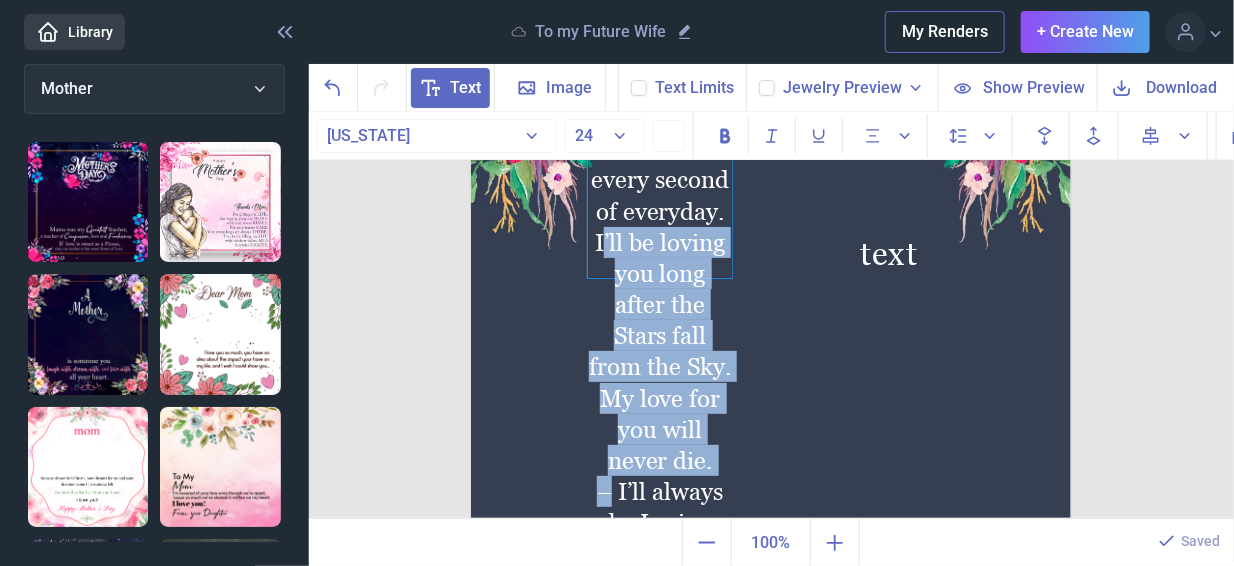 drag, startPoint x: 636, startPoint y: 364, endPoint x: 590, endPoint y: 468, distance: 113.71895 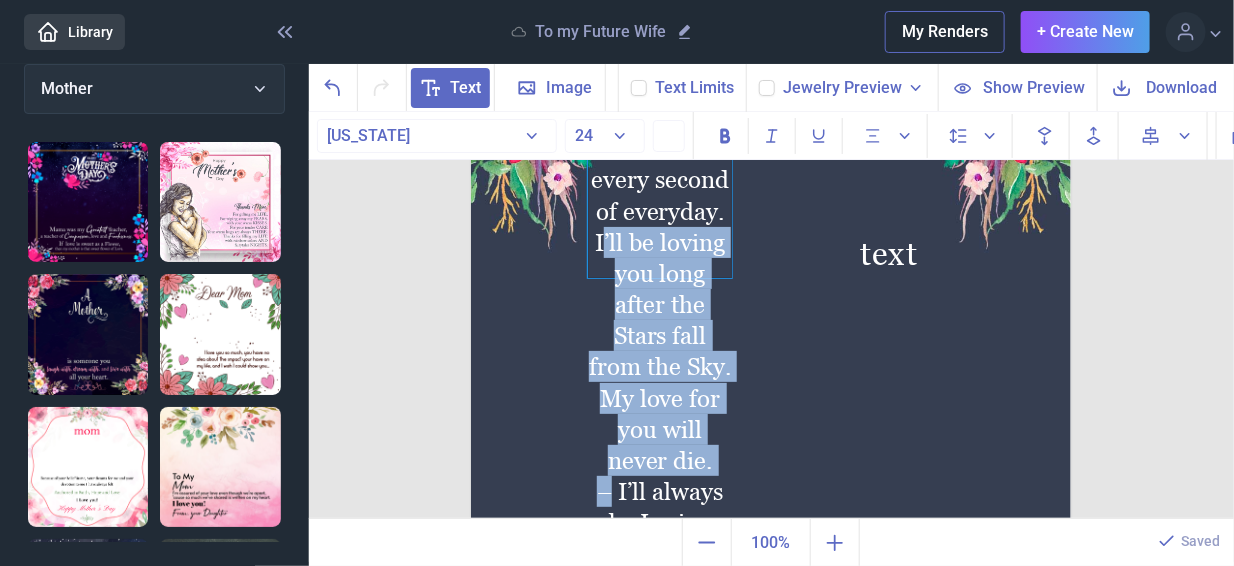 click on "I love you more than words can say. I need you like the air that I breathe every second of everyday.
I’ll be loving you long after the Stars fall from the Sky. My love for you will never die.
– I’ll always be Loving You." at bounding box center [660, 112] 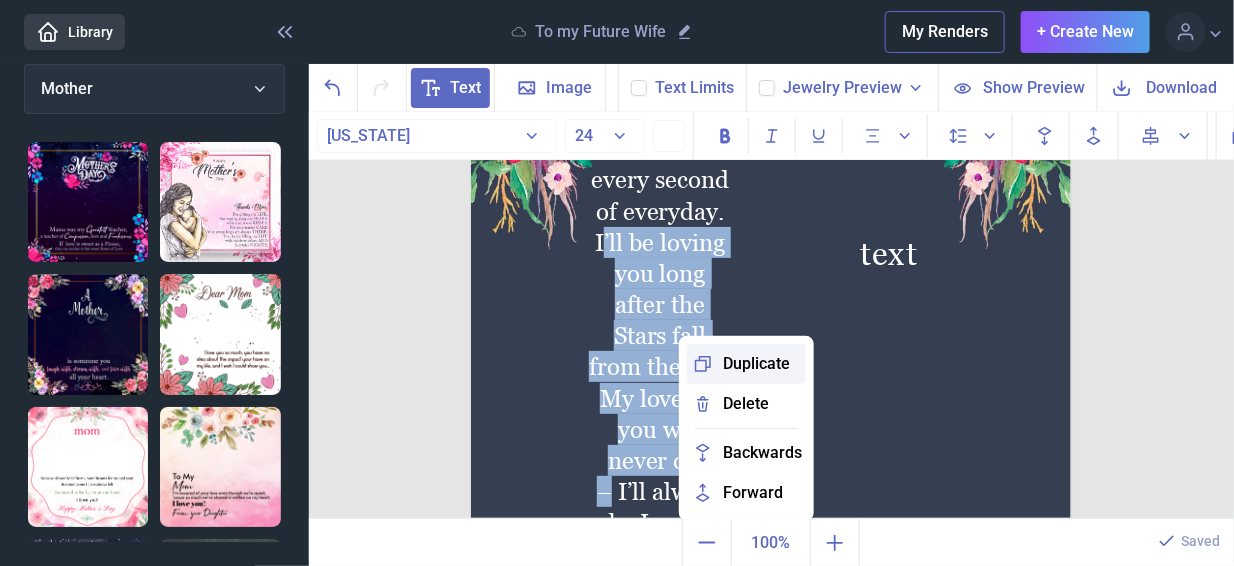 click 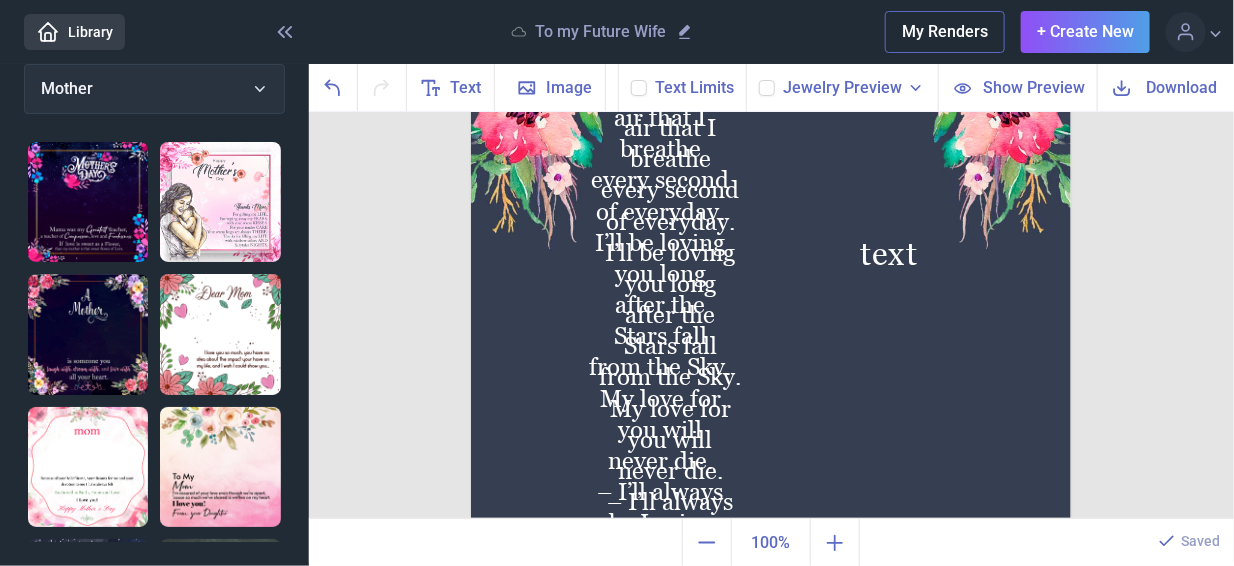 scroll, scrollTop: 0, scrollLeft: 0, axis: both 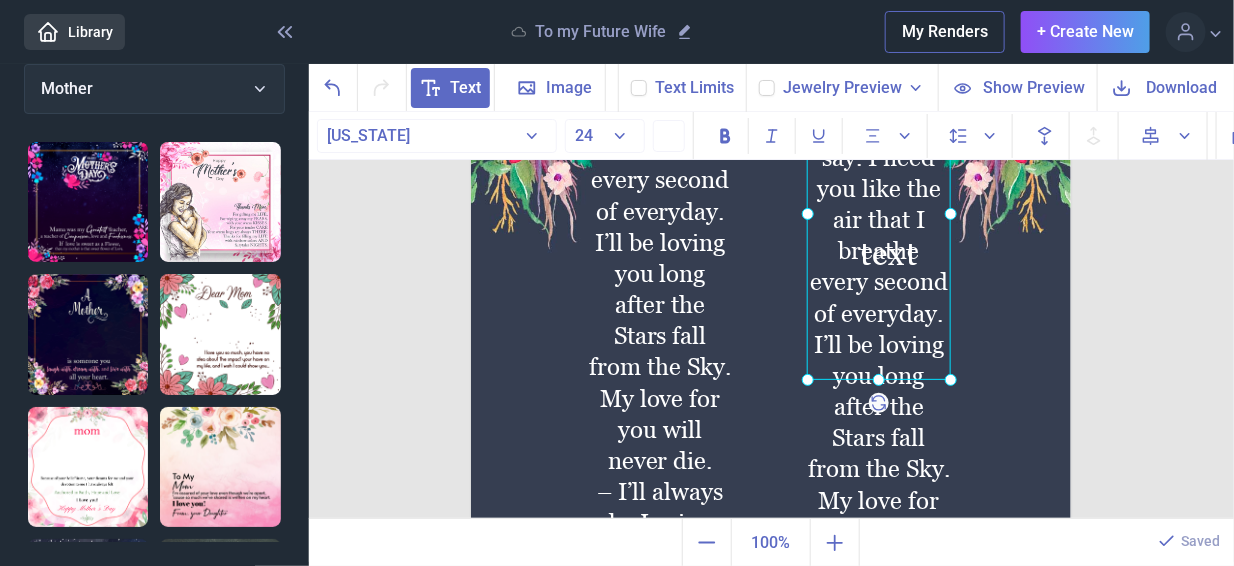 drag, startPoint x: 672, startPoint y: 267, endPoint x: 881, endPoint y: 360, distance: 228.7575 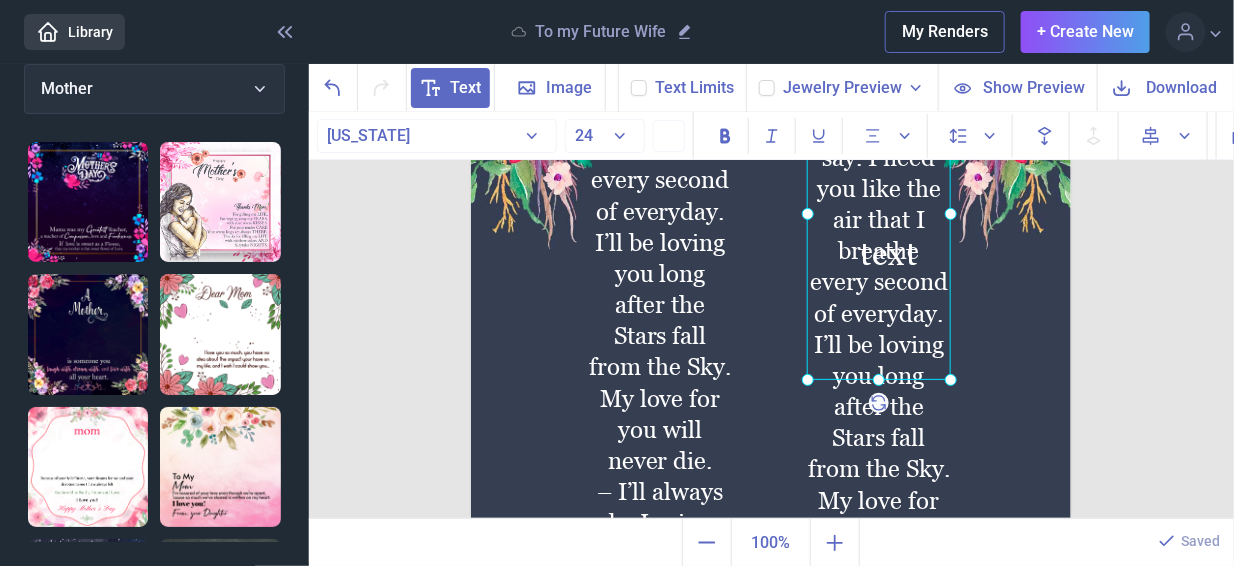click on "I love you more than words can say. I need you like the air that I breathe every second of everyday.
I’ll be loving you long after the Stars fall from the Sky. My love for you will never die.
– I’ll always be Loving You." at bounding box center (471, -64) 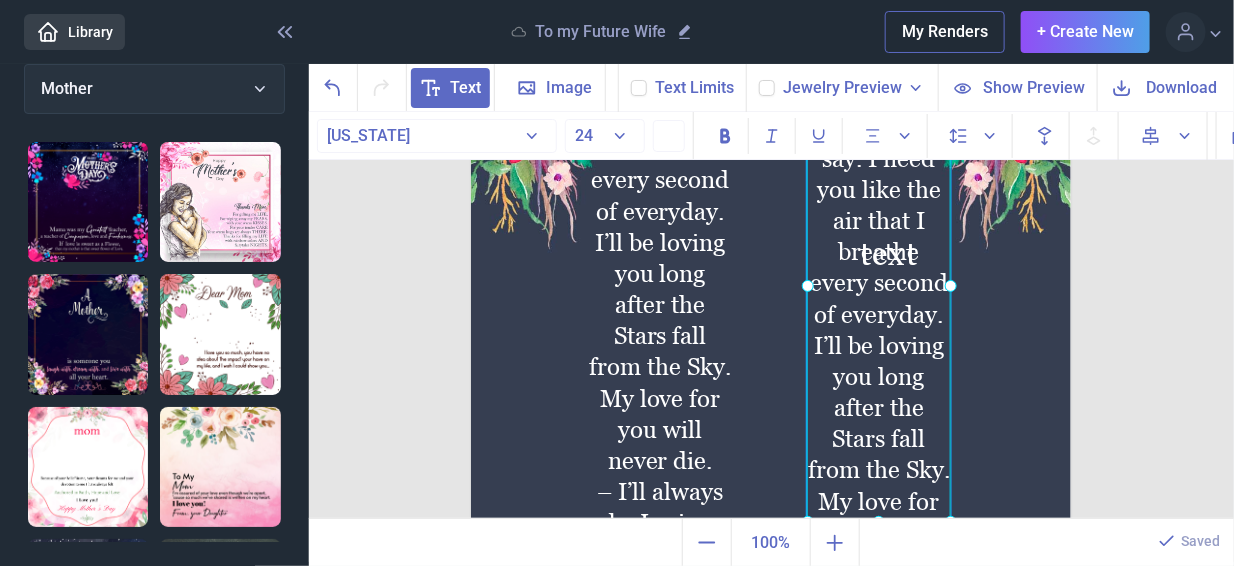 drag, startPoint x: 874, startPoint y: 381, endPoint x: 898, endPoint y: 522, distance: 143.02797 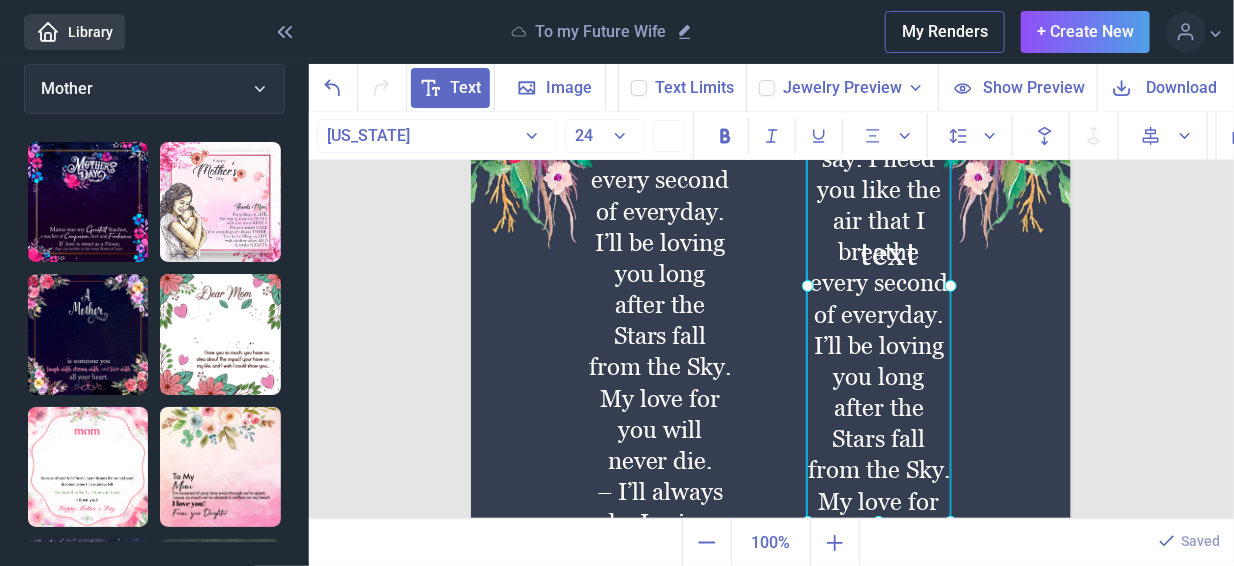 click on "I love you more than words can say. I need you like the air that I breathe every second of everyday.
I’ll be loving you long after the Stars fall from the Sky. My love for you will never die.
– I’ll always be Loving You." at bounding box center [471, -64] 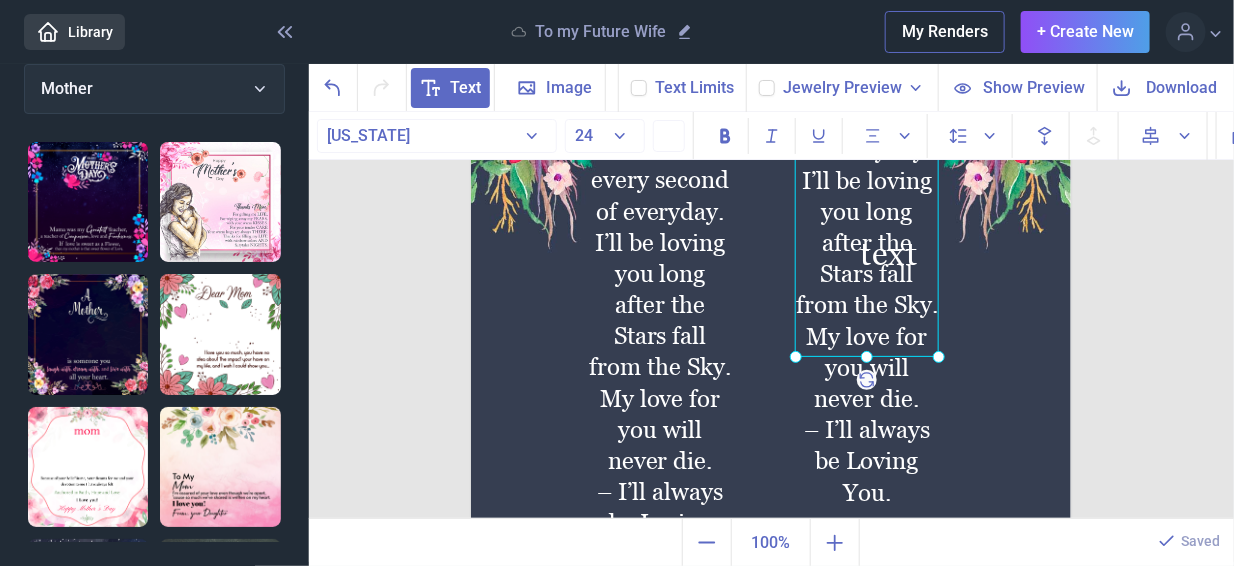 drag, startPoint x: 902, startPoint y: 453, endPoint x: 890, endPoint y: 288, distance: 165.43579 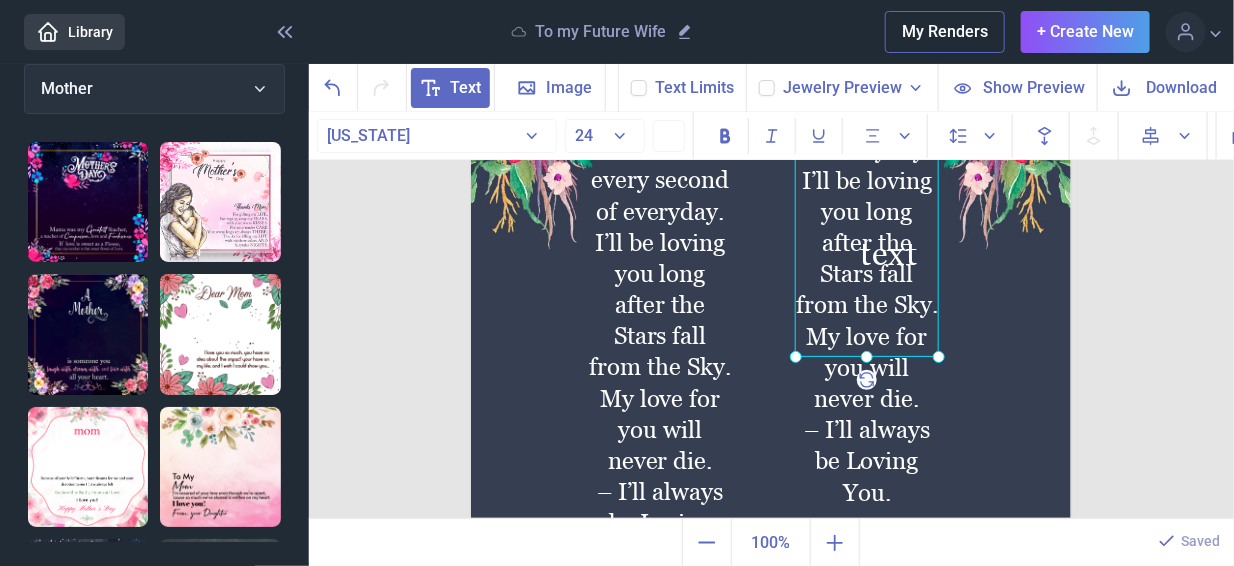 click at bounding box center (867, 120) 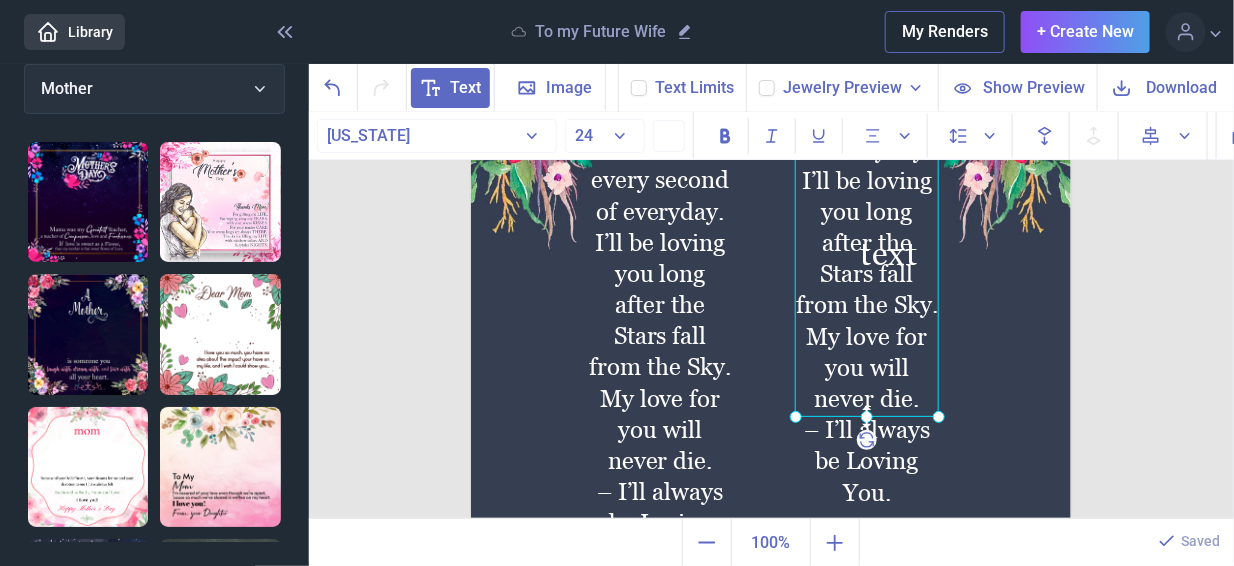 drag, startPoint x: 860, startPoint y: 355, endPoint x: 869, endPoint y: 415, distance: 60.671246 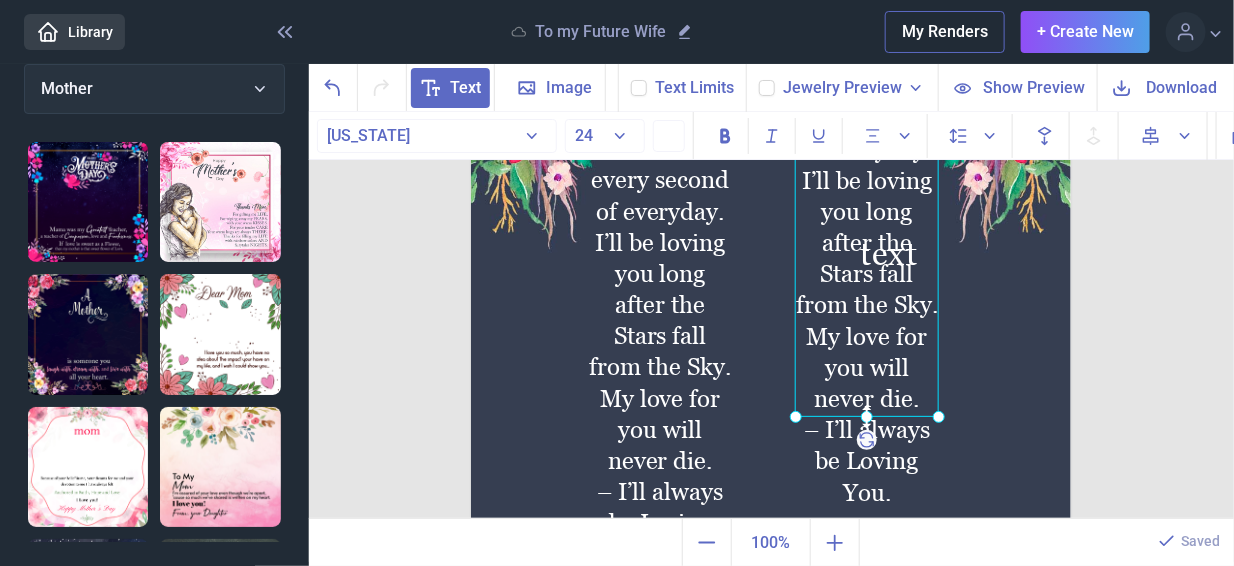 click 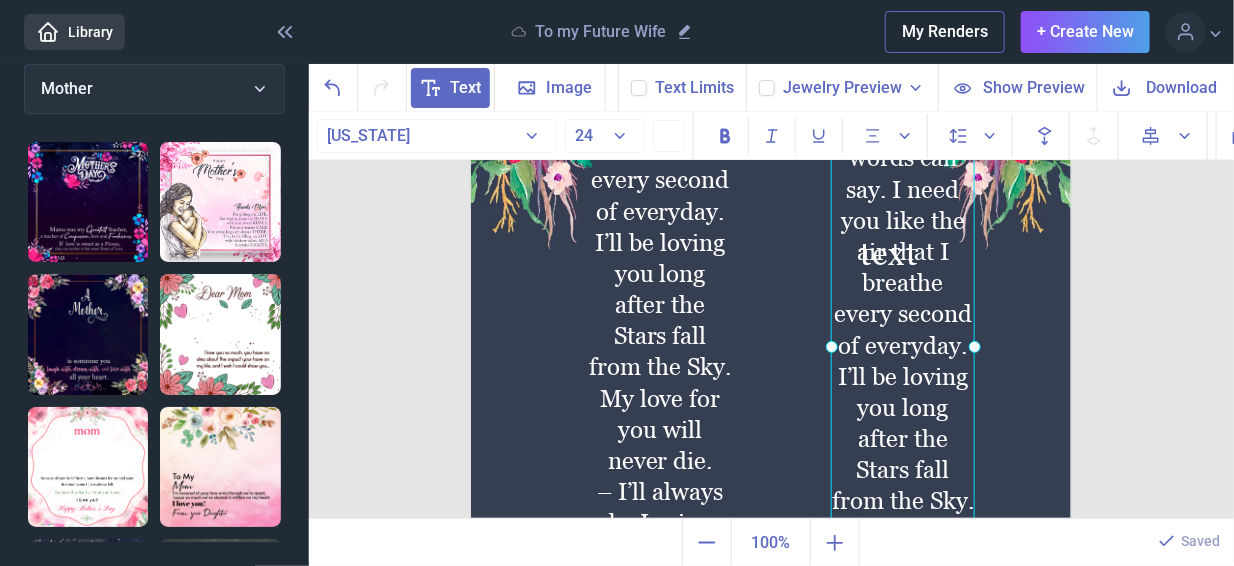 drag, startPoint x: 871, startPoint y: 373, endPoint x: 905, endPoint y: 568, distance: 197.94191 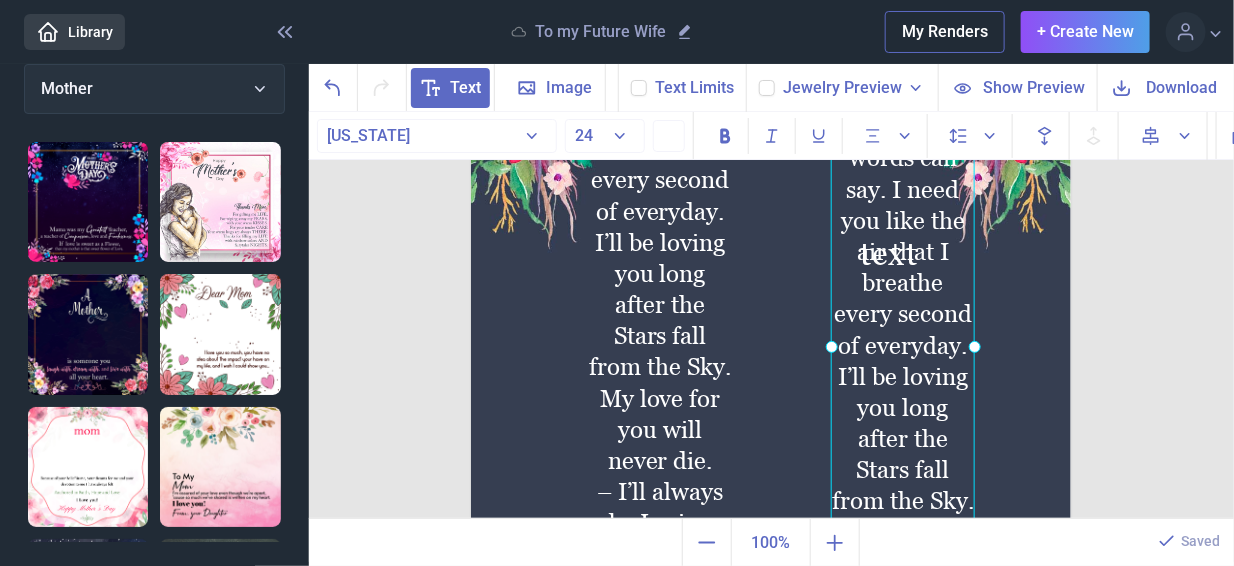 click on ">
Library
To my Future Wife     My Renders
+ Create New
Profile   Design Library
Log out
Mother       Mother   Wife   Daughter   Friend   Mother In Law   Nurse/Doctor   Religious   Granddaughter   Birthday   Daughter In Law   Sister   Dad   Son   Grandson   Cuban Chain   Husband   Others                                                                 Text       Image       Background       Text Limits       Jewelry Preview         Necklet - Dragonfly     Necklet - Double Hearts     Necklet - Forever Love     Cross - Artisan Crafted     Necklace - Crown Pendant     Necklace - Love Dancing Crystal     Necklace - Heart Knot Silver     Earrings - Opal Turtle     Necklace - Rising Phoenix     Bracelet - Sunflower     Earrings - Sunflower     Necklace - Sunflower     Necklace - Turtle     Necklace - Wishbone Dancing     Necklace - Heart Knot Gold     Show Preview       Download     Georgia" at bounding box center [617, 283] 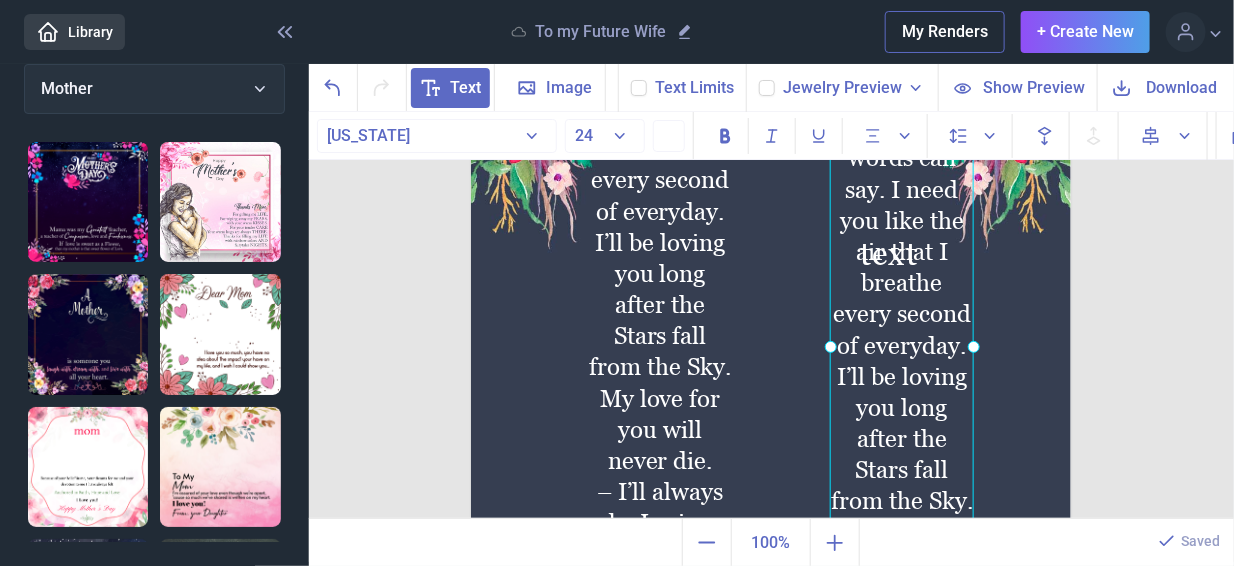click at bounding box center [902, 346] 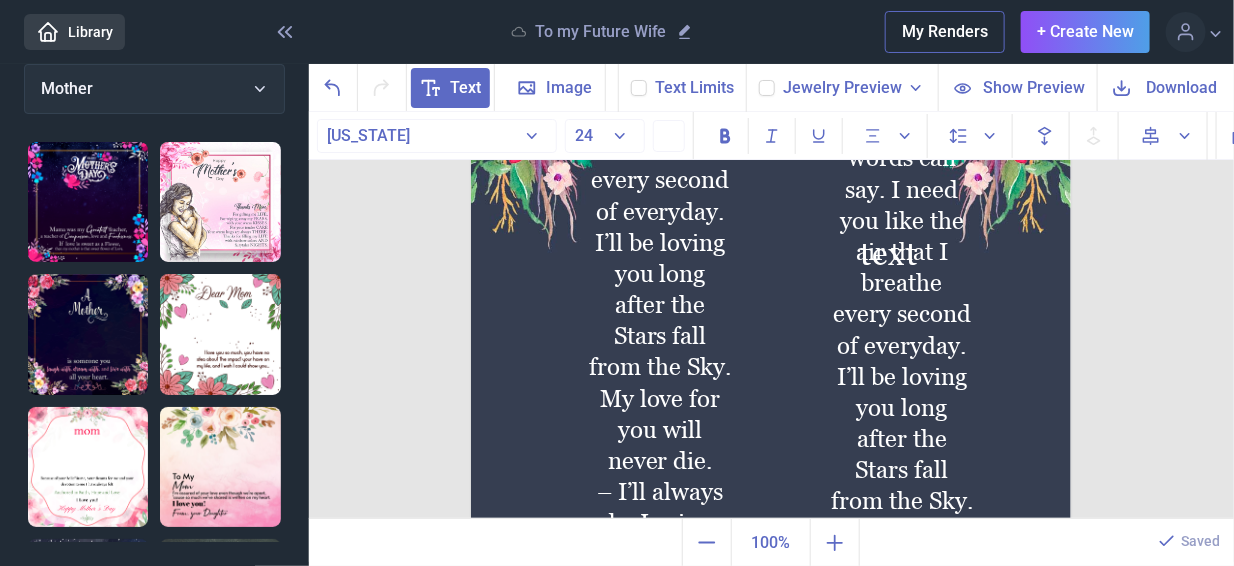 click on "I love you more than words can say. I need you like the air that I breathe every second of everyday.
I’ll be loving you long after the Stars fall from the Sky. My love for you will never die.
– I’ll always be Loving You." at bounding box center [902, 346] 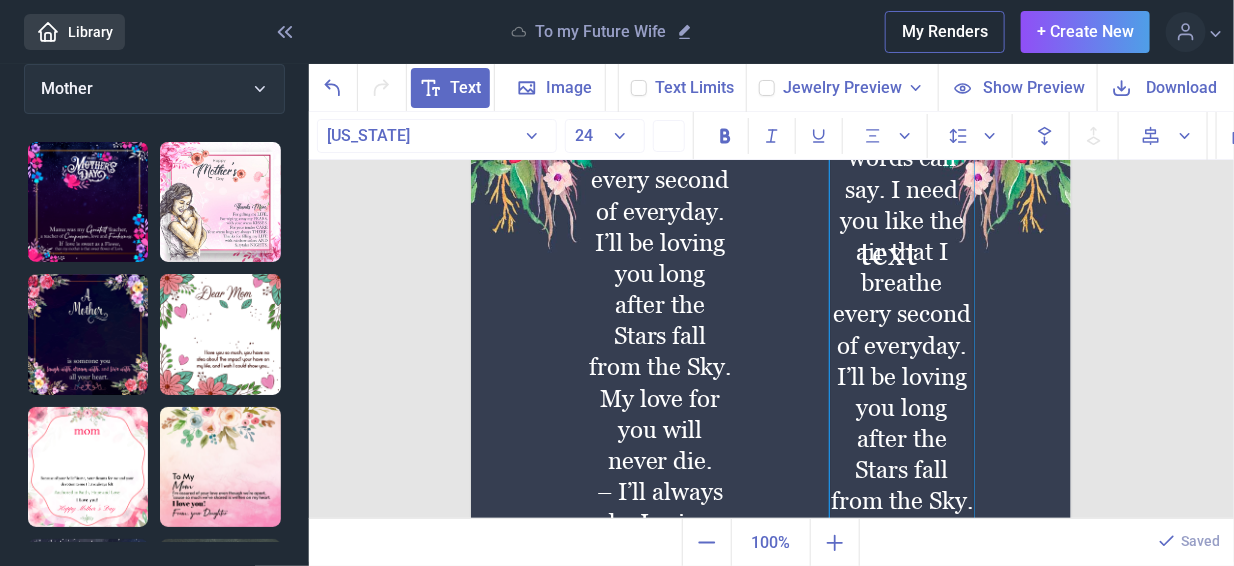 type 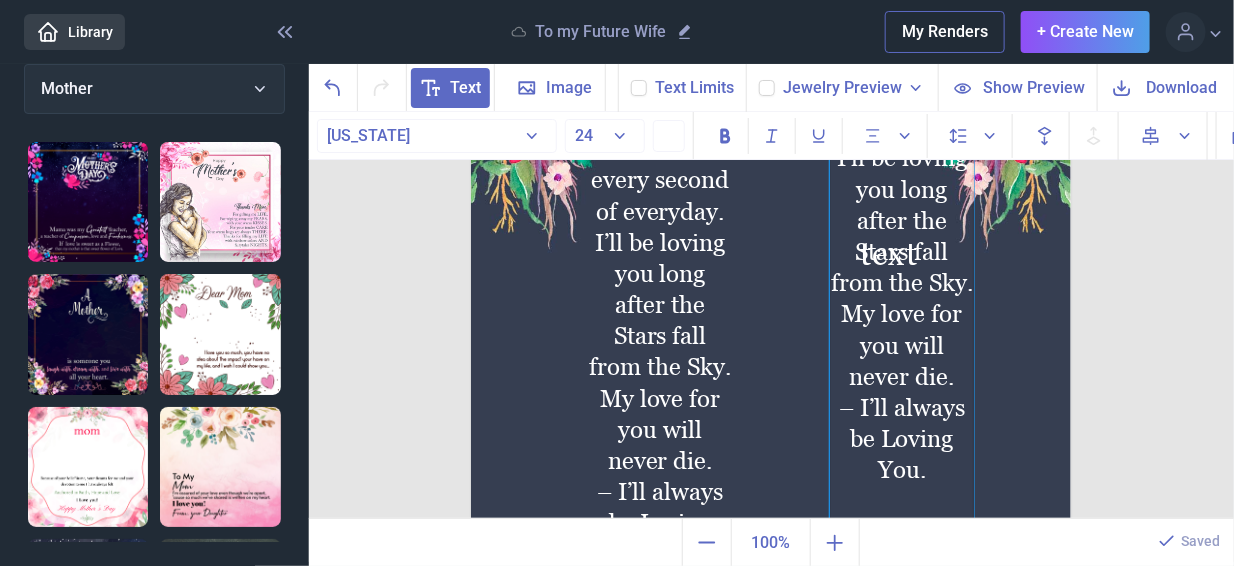 scroll, scrollTop: 46, scrollLeft: 0, axis: vertical 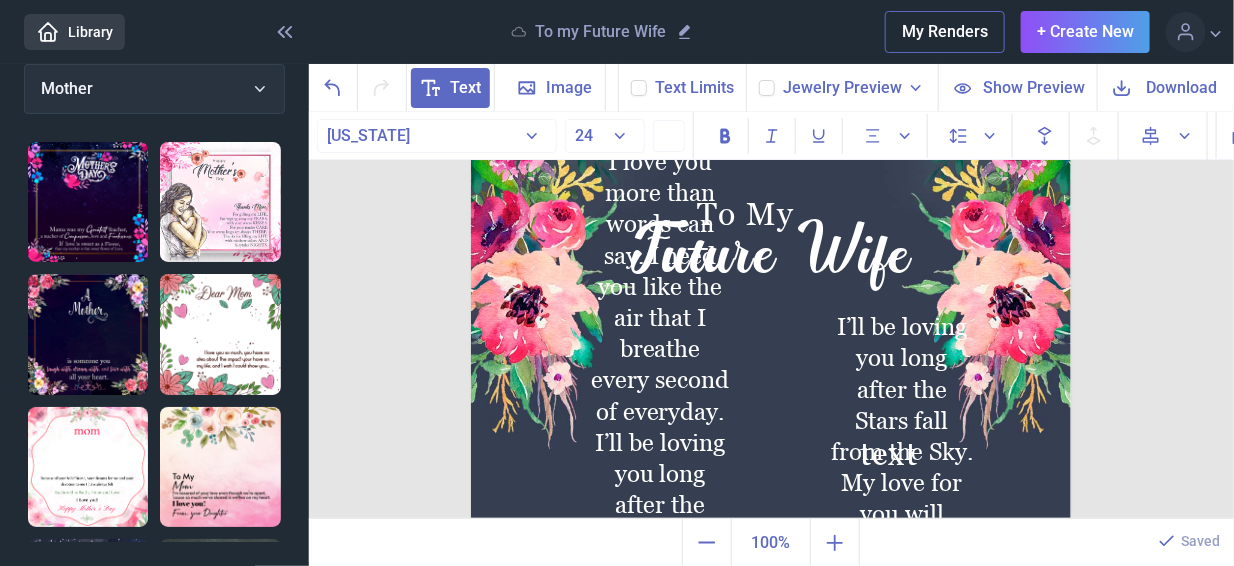 click at bounding box center [771, 436] 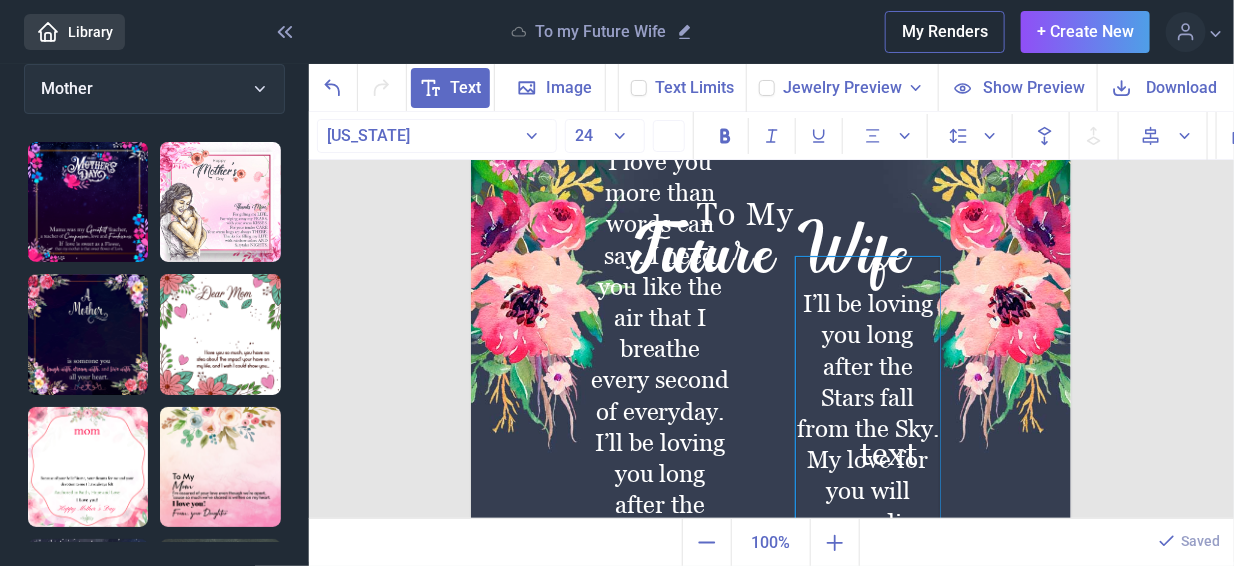 drag, startPoint x: 868, startPoint y: 425, endPoint x: 834, endPoint y: 402, distance: 41.04875 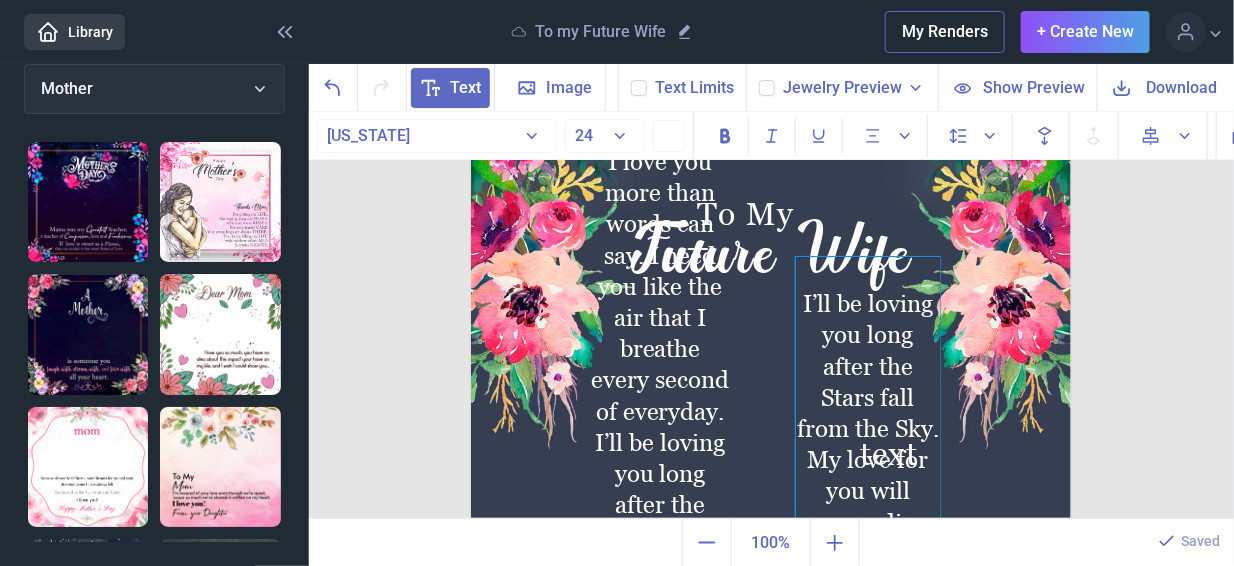 click on "I’ll be loving you long after the Stars fall from the Sky. My love for you will never die." at bounding box center (868, 413) 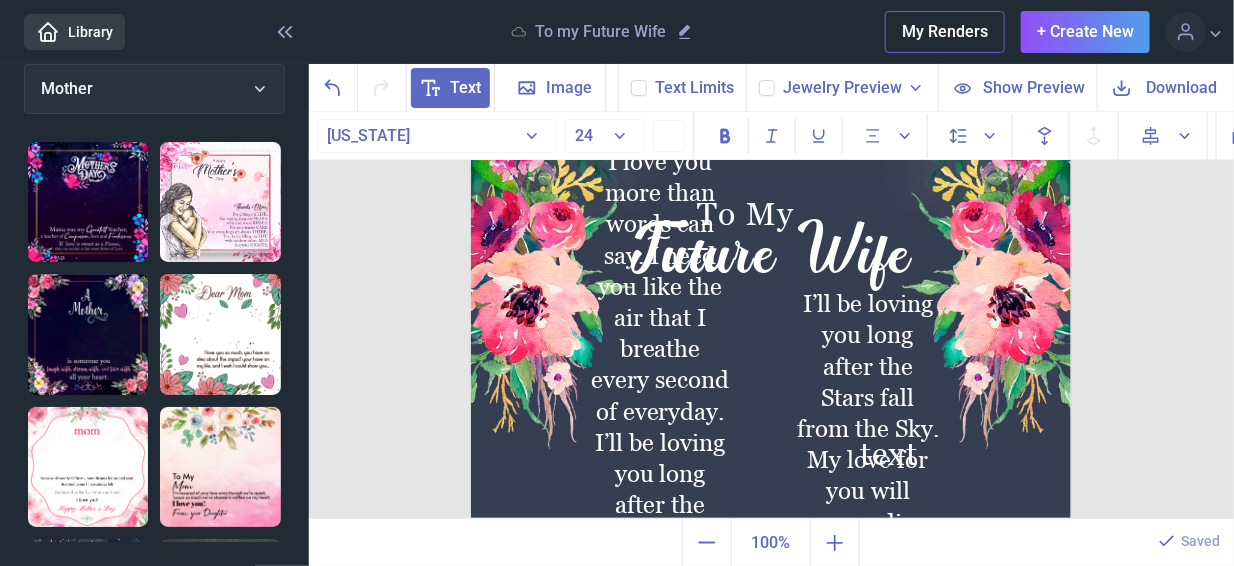 click at bounding box center (771, 436) 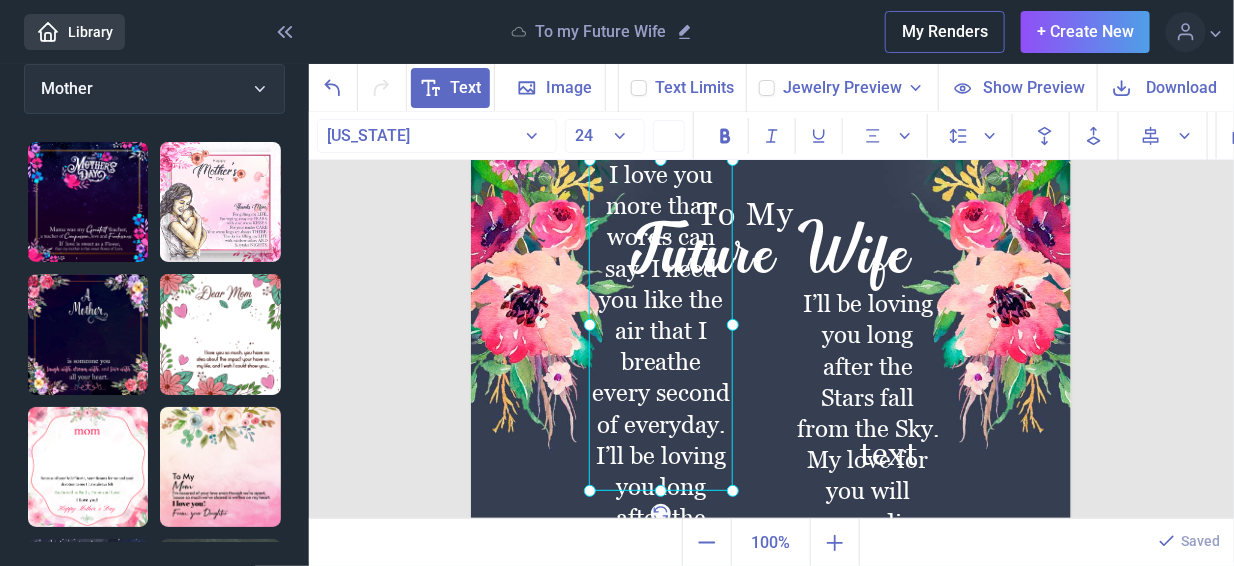 drag, startPoint x: 669, startPoint y: 398, endPoint x: 670, endPoint y: 411, distance: 13.038404 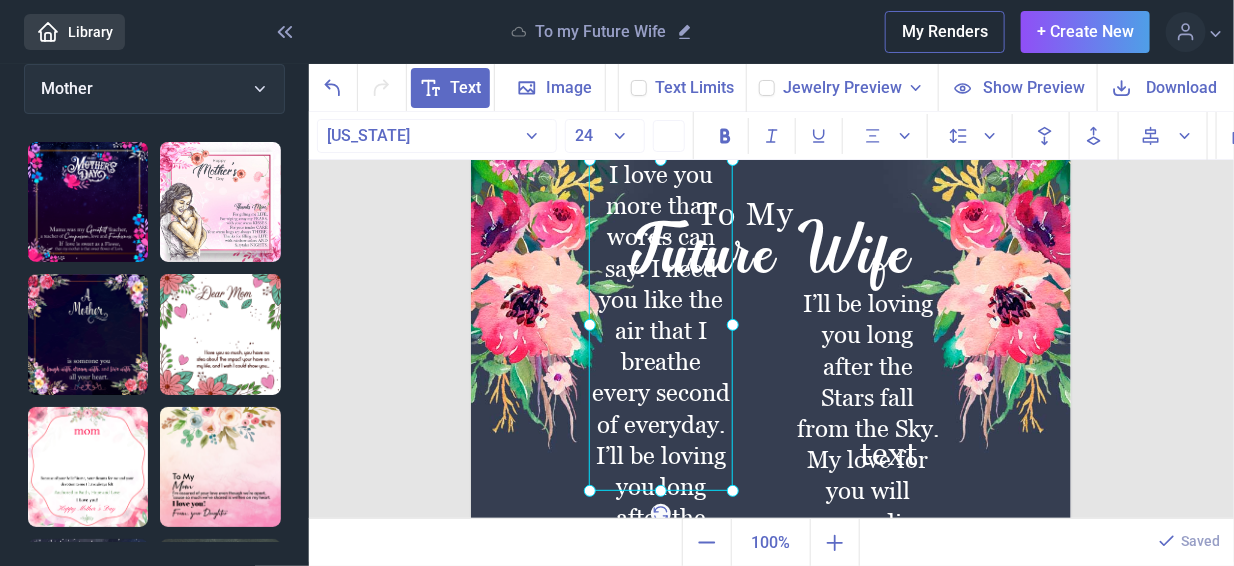 click on "I love you more than words can say. I need you like the air that I breathe every second of everyday.
I’ll be loving you long after the Stars fall from the Sky. My love for you will never die.
– I’ll always be Loving You." at bounding box center (471, 136) 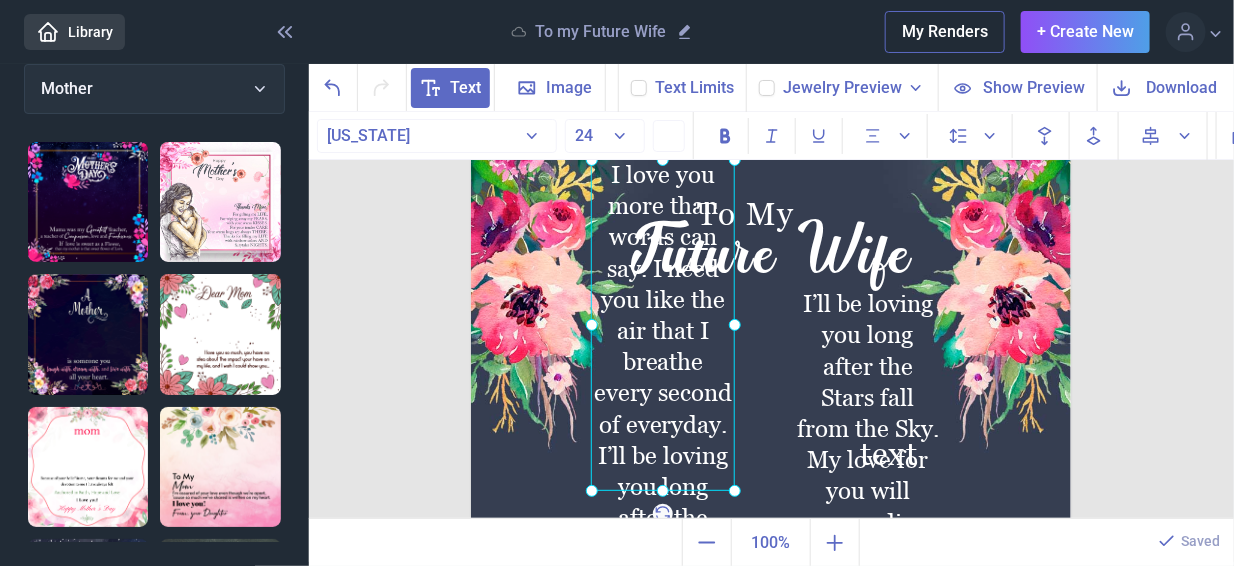 click at bounding box center (663, 325) 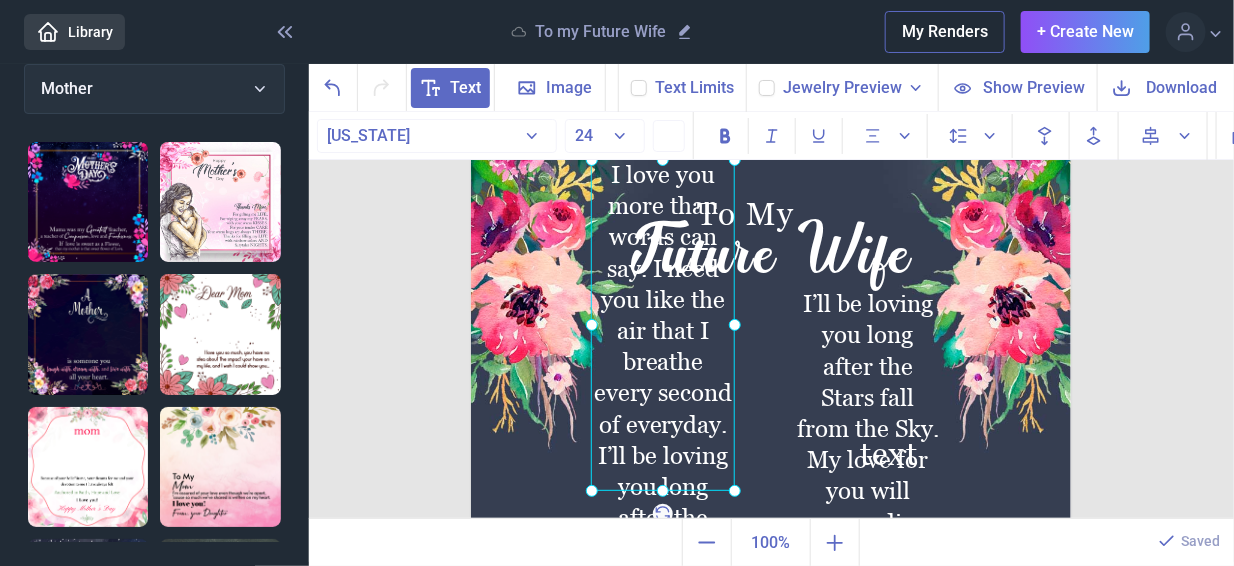 scroll, scrollTop: 246, scrollLeft: 0, axis: vertical 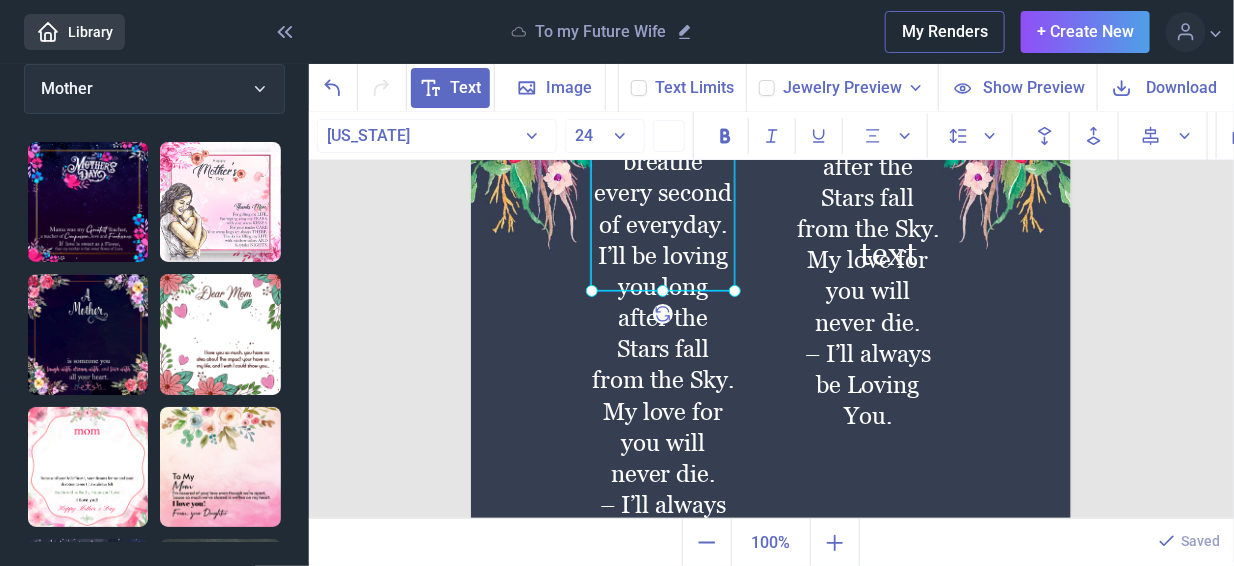 click on "I’ll be loving you long after the Stars fall from the Sky. My love for you will never die." at bounding box center [663, 365] 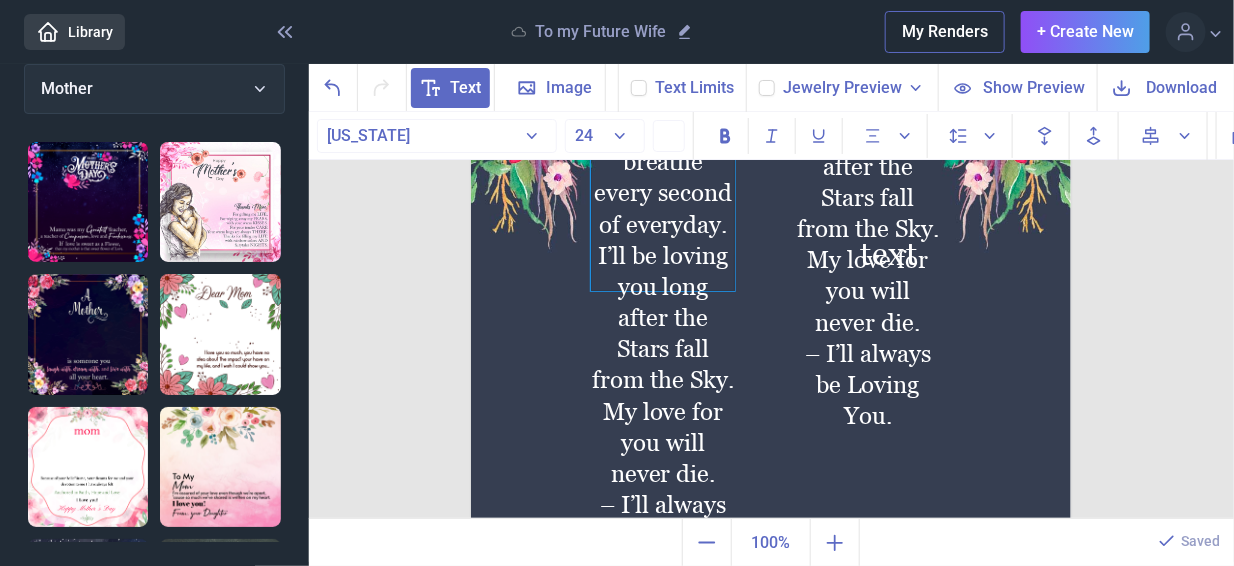 click on "I’ll be loving you long after the Stars fall from the Sky. My love for you will never die." at bounding box center (663, 365) 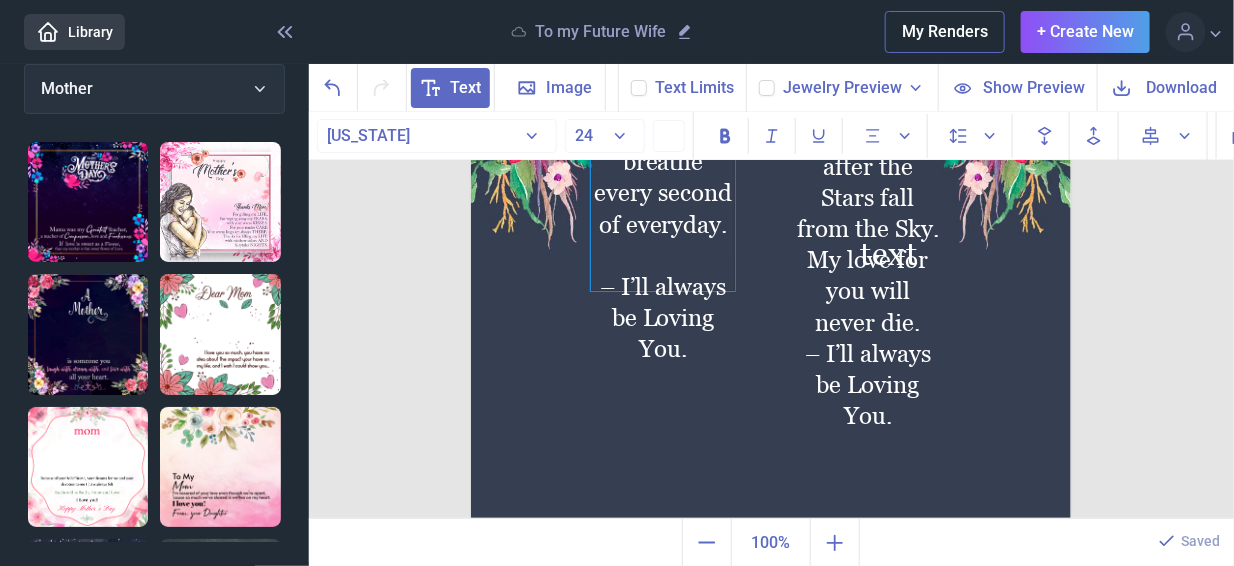 click on "– I’ll always be Loving You." at bounding box center [663, 318] 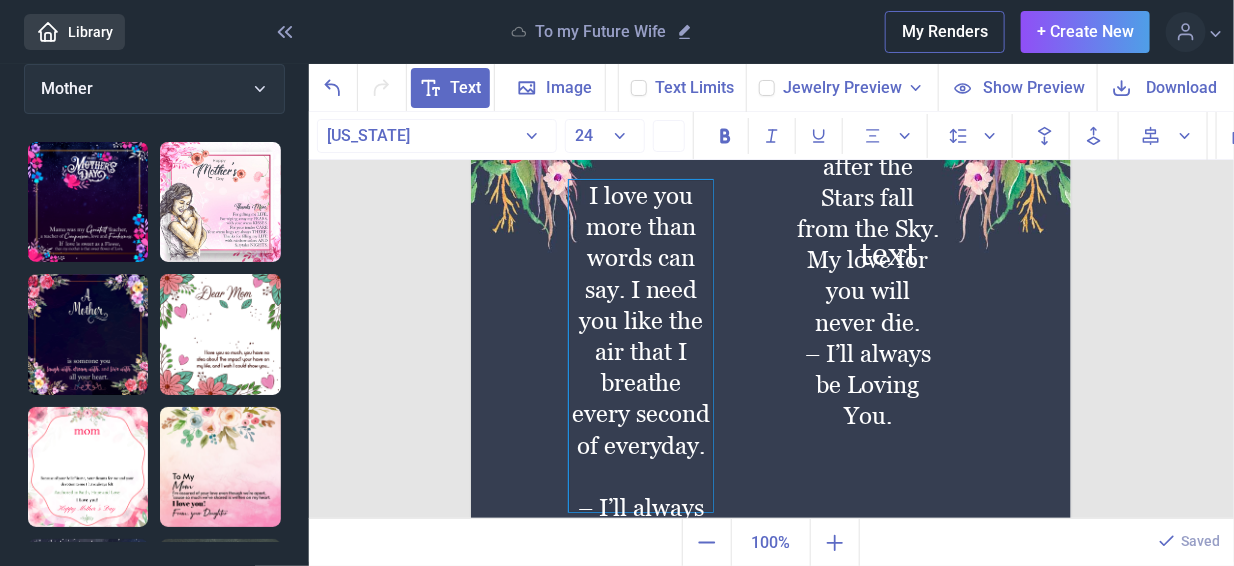 drag, startPoint x: 637, startPoint y: 234, endPoint x: 617, endPoint y: 442, distance: 208.95932 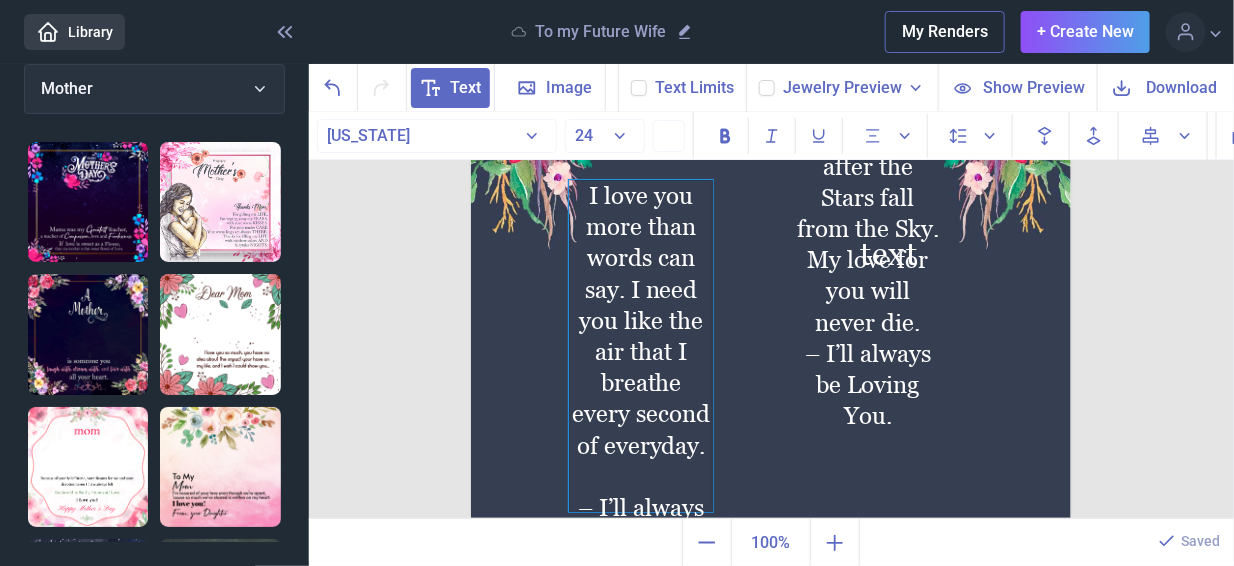 click on "I love you more than words can say. I need you like the air that I breathe every second of everyday.
– I’ll always be Loving You." at bounding box center [641, 346] 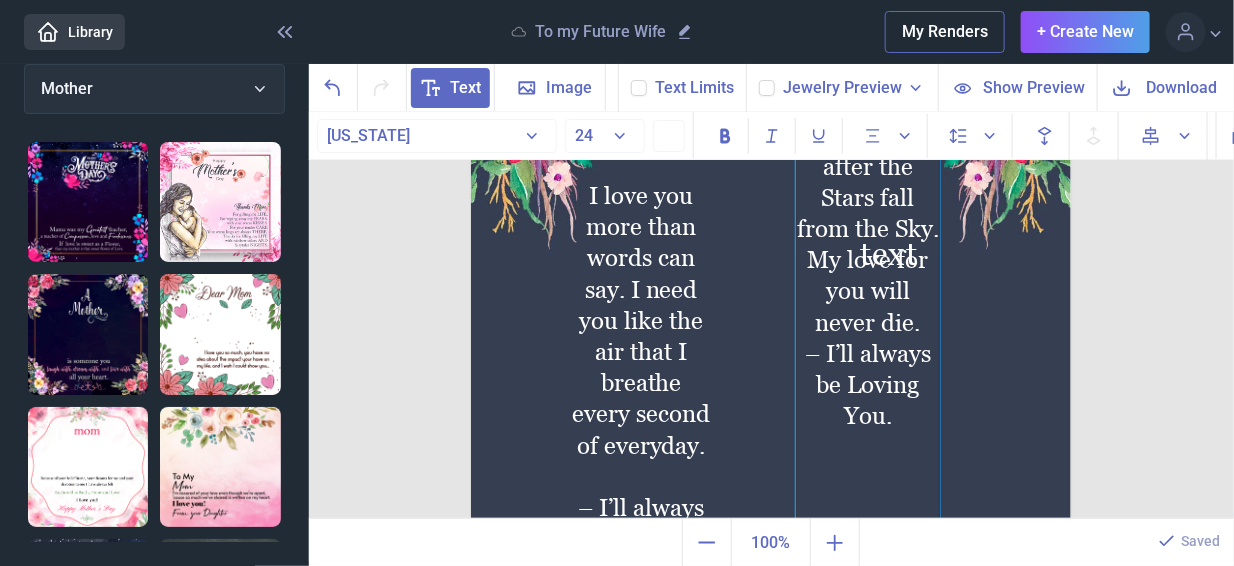 click on "I’ll be loving you long after the Stars fall from the Sky. My love for you will never die." at bounding box center (868, 213) 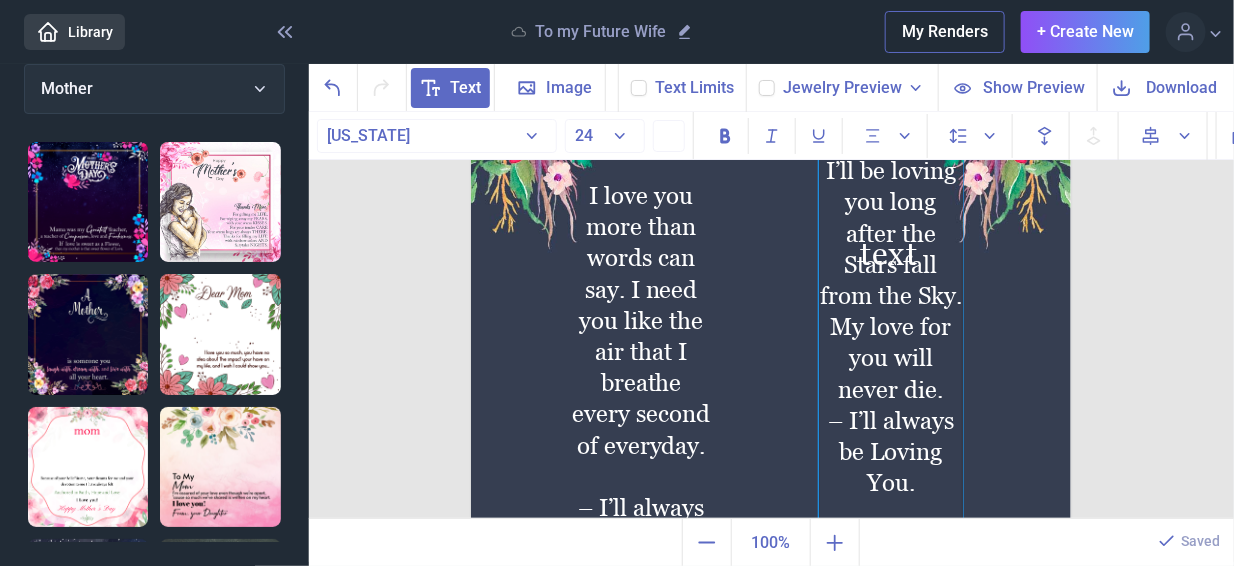 drag, startPoint x: 858, startPoint y: 305, endPoint x: 881, endPoint y: 367, distance: 66.12866 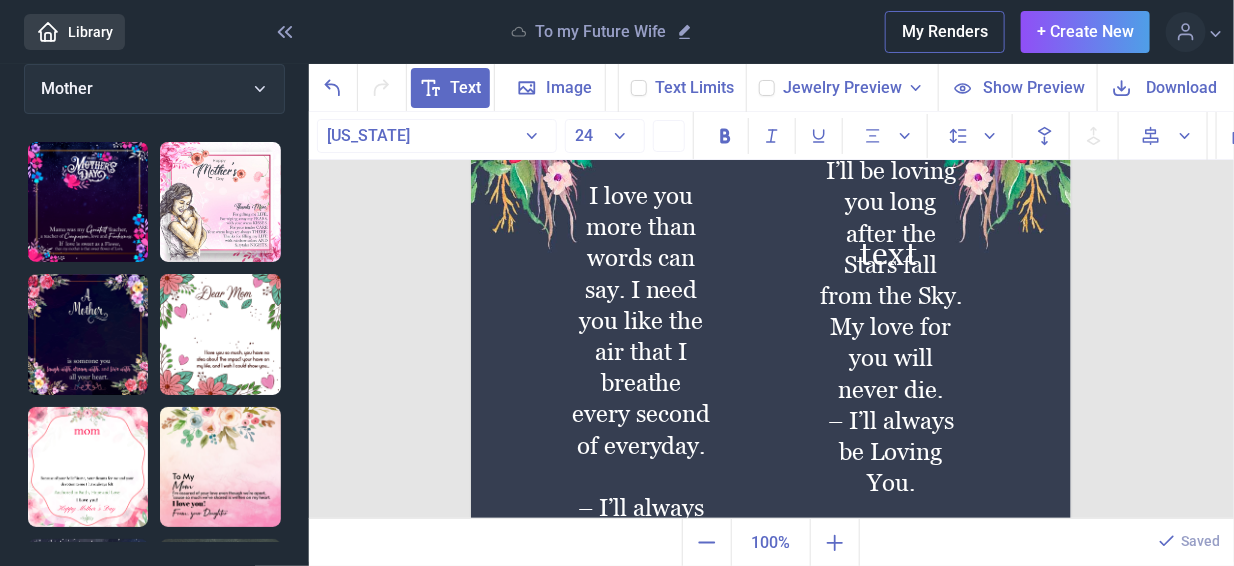 scroll, scrollTop: 146, scrollLeft: 0, axis: vertical 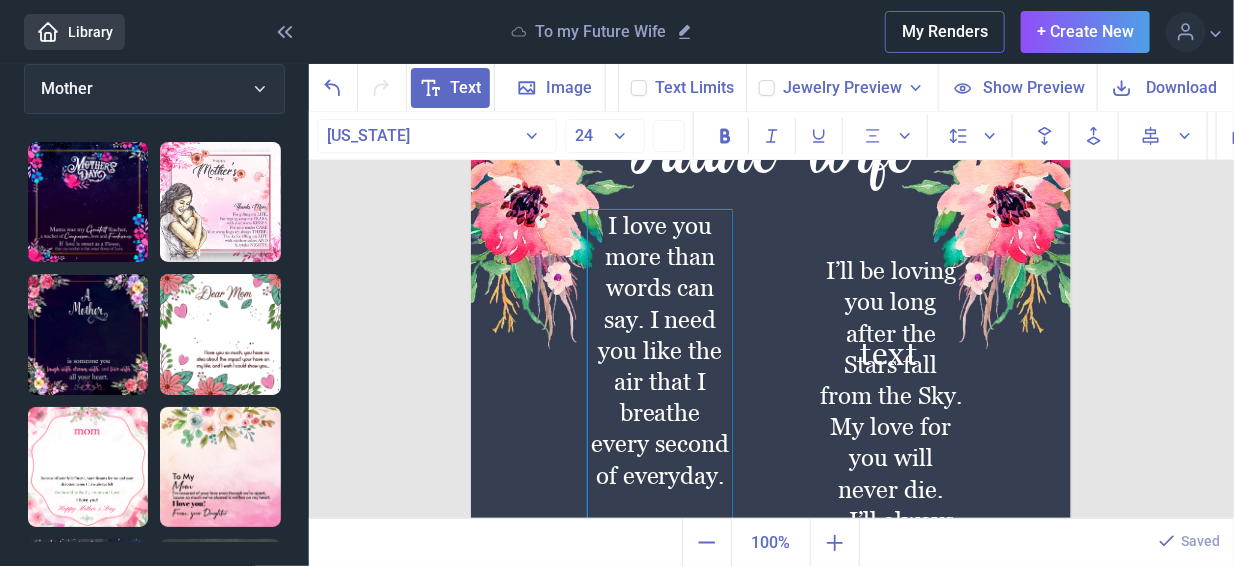 drag, startPoint x: 651, startPoint y: 294, endPoint x: 670, endPoint y: 232, distance: 64.84597 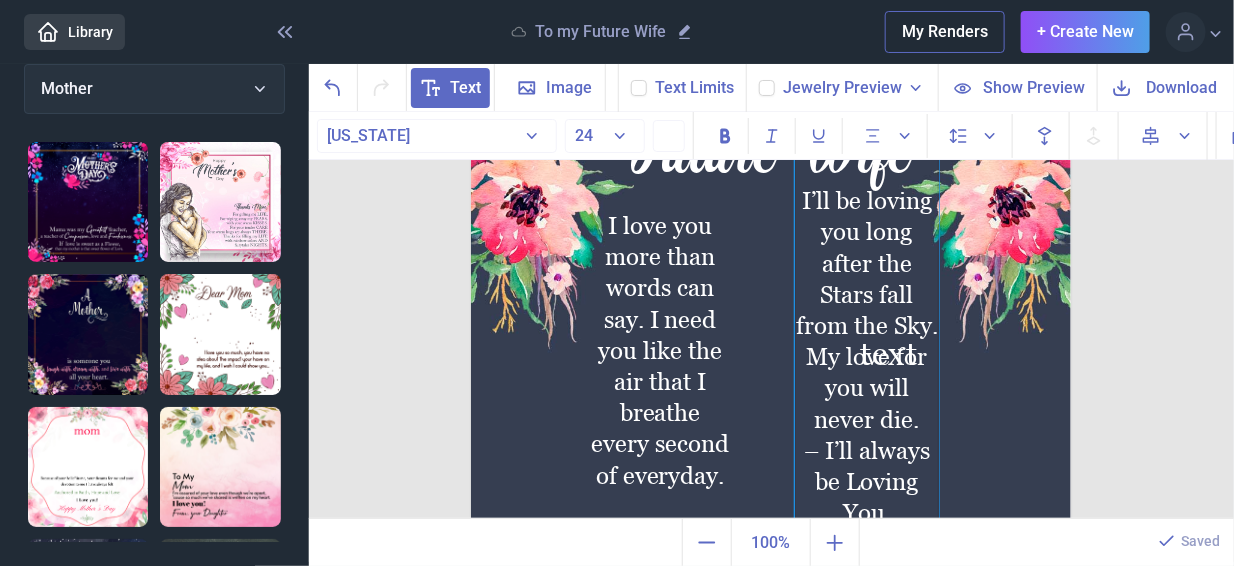 drag, startPoint x: 855, startPoint y: 324, endPoint x: 839, endPoint y: 272, distance: 54.405884 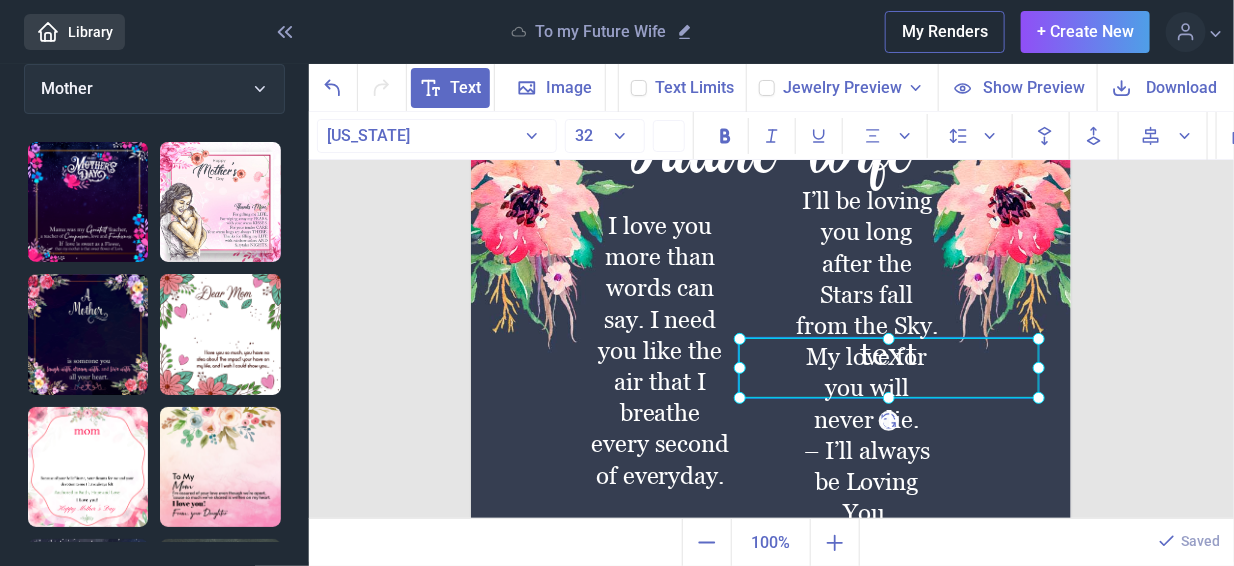 click on "text" at bounding box center (471, 36) 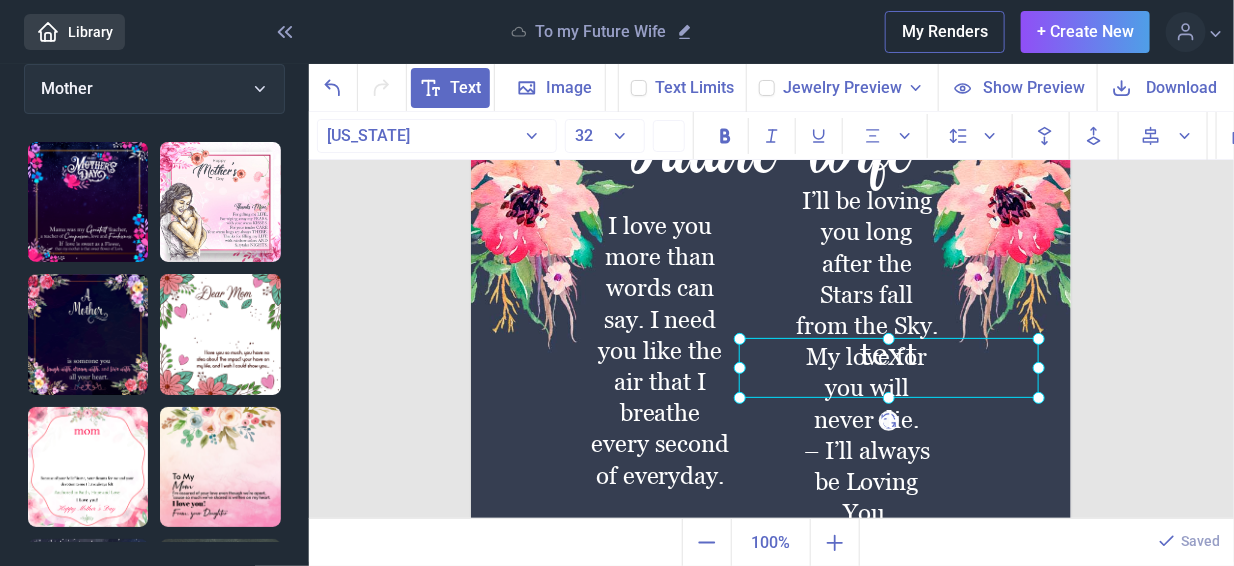 click on "Jewelry Preview" at bounding box center [842, 88] 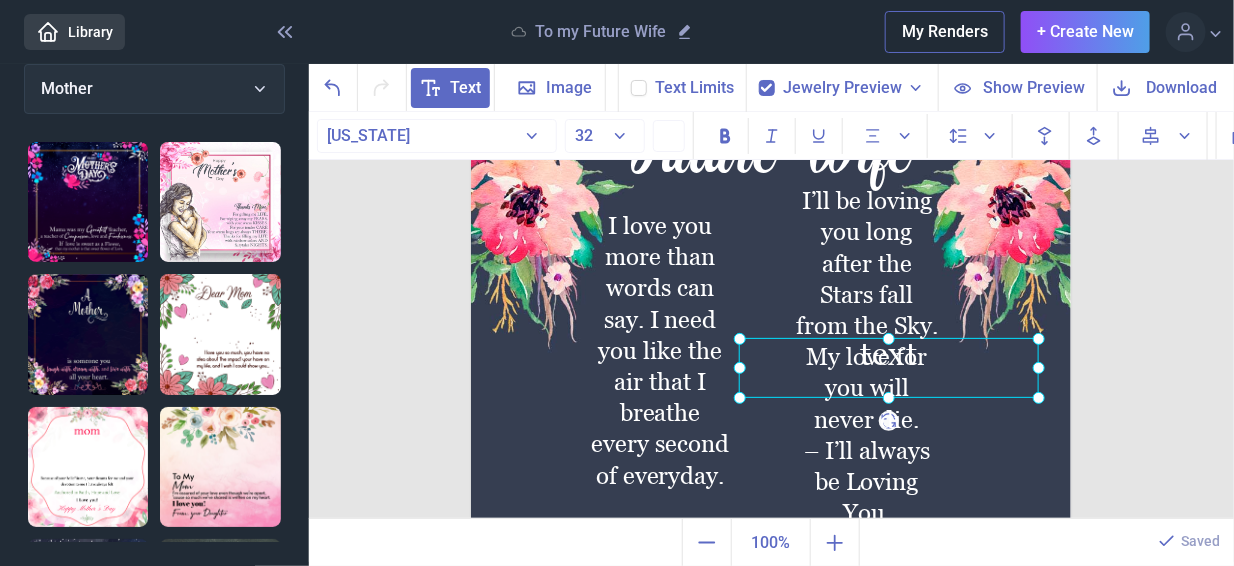 checkbox on "true" 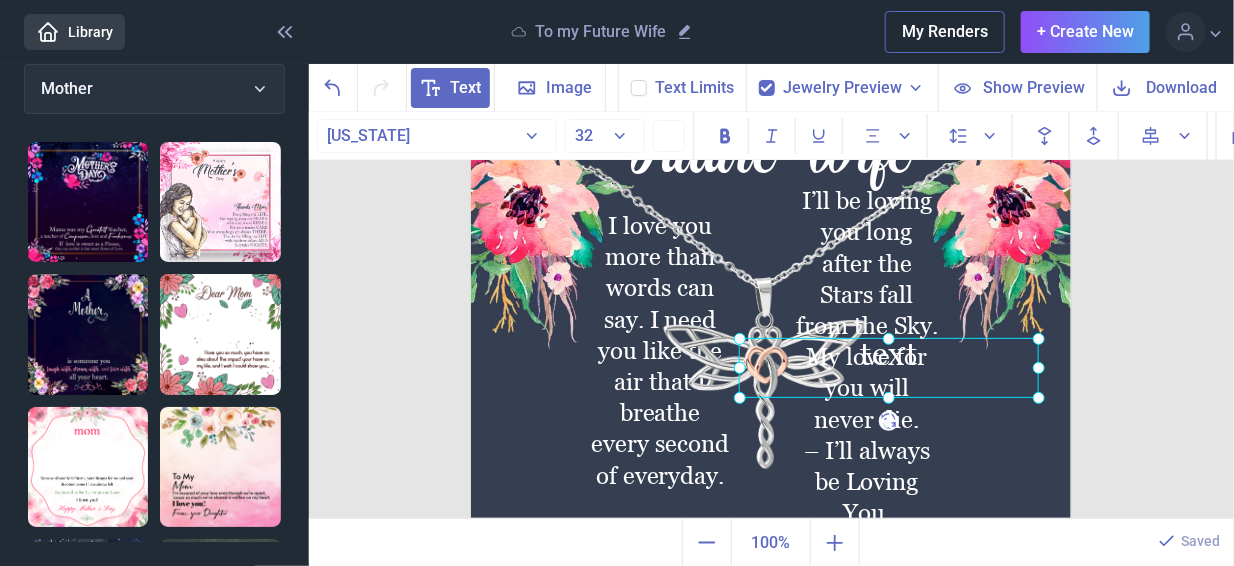 click 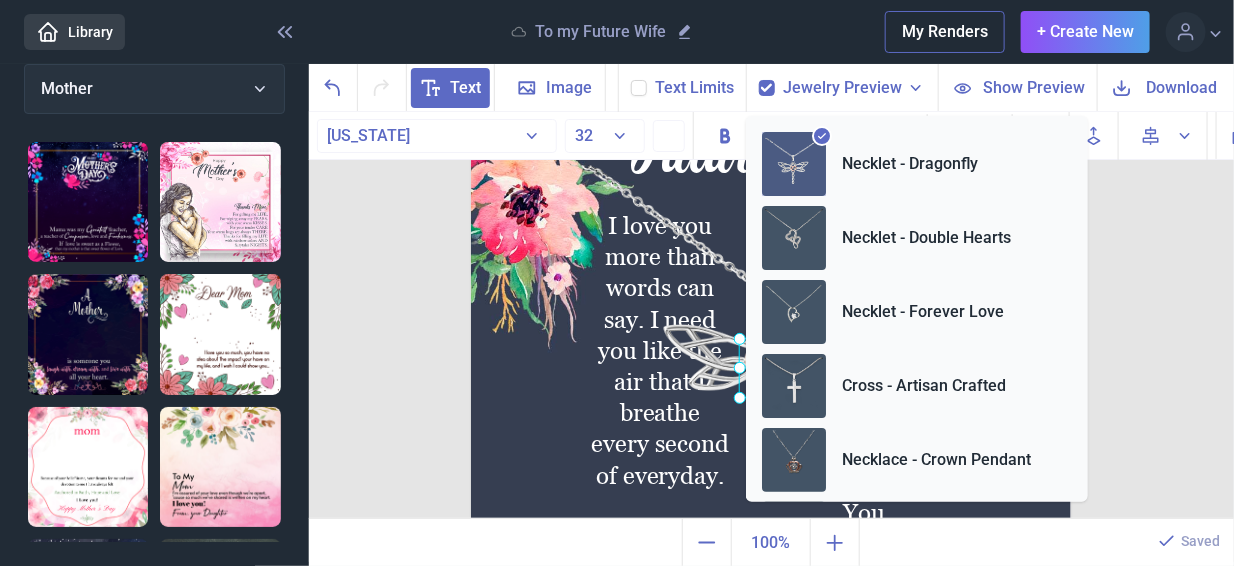 scroll, scrollTop: 14, scrollLeft: 0, axis: vertical 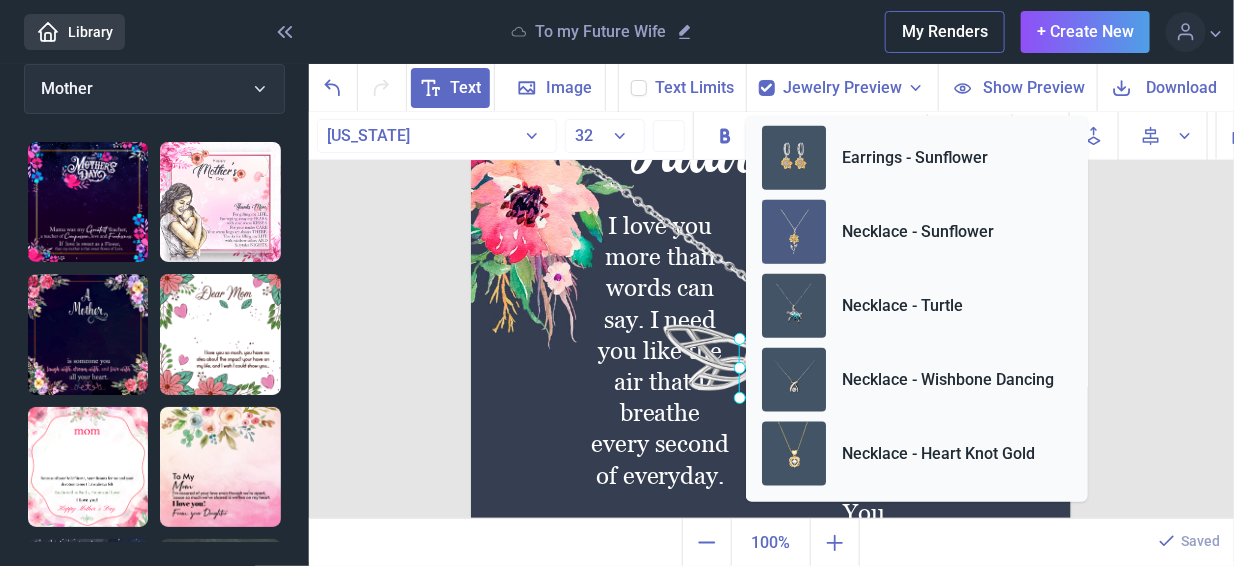click at bounding box center [794, 232] 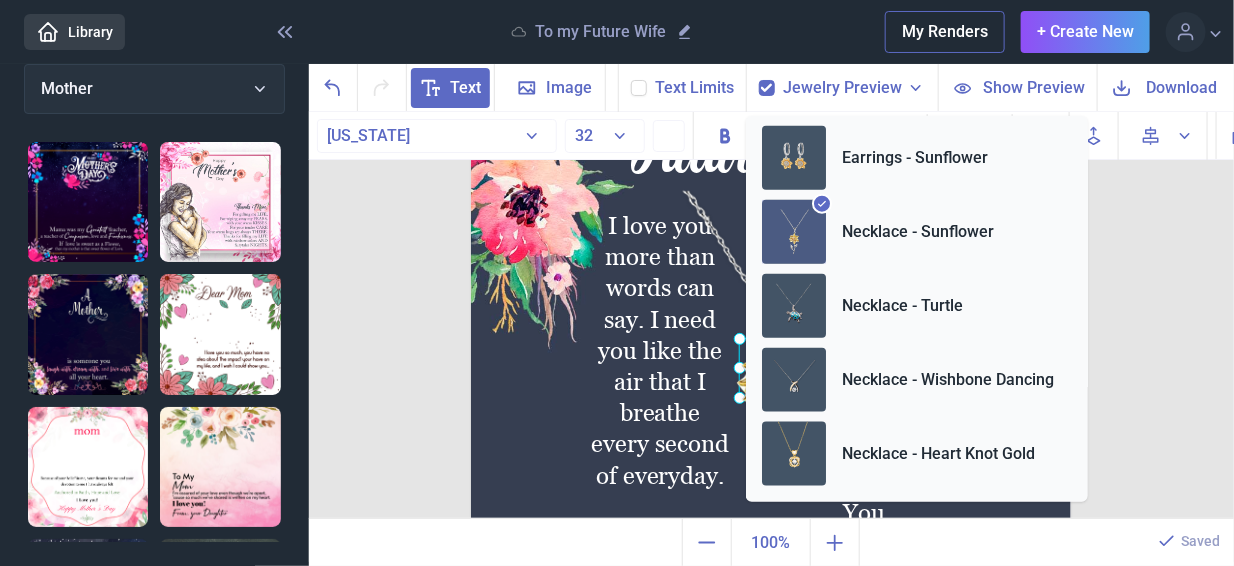 click on "To My       Future Wife       I love you more than words can say. I need you like the air that I breathe every second of everyday.
– I’ll always be Loving You.       Love, your man             text                        I’ll be loving you long after the Stars fall from the Sky. My love for you will never die.
– I’ll always be Loving You.                 Duplicate     Delete       Backwards   >   Forward" at bounding box center (772, 316) 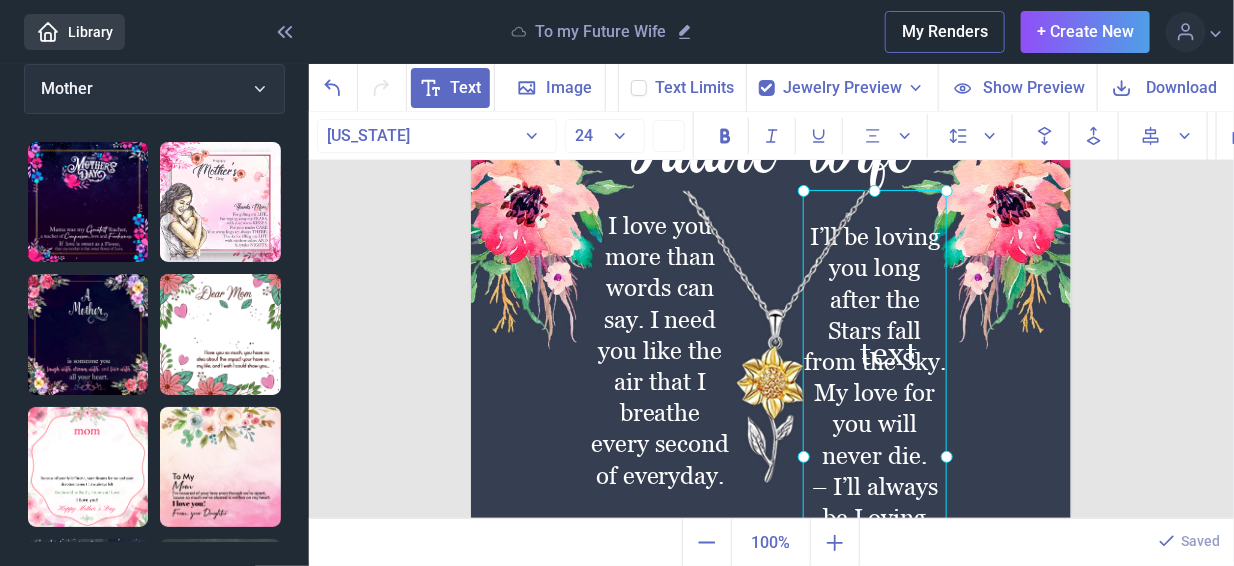 drag, startPoint x: 896, startPoint y: 254, endPoint x: 904, endPoint y: 290, distance: 36.878178 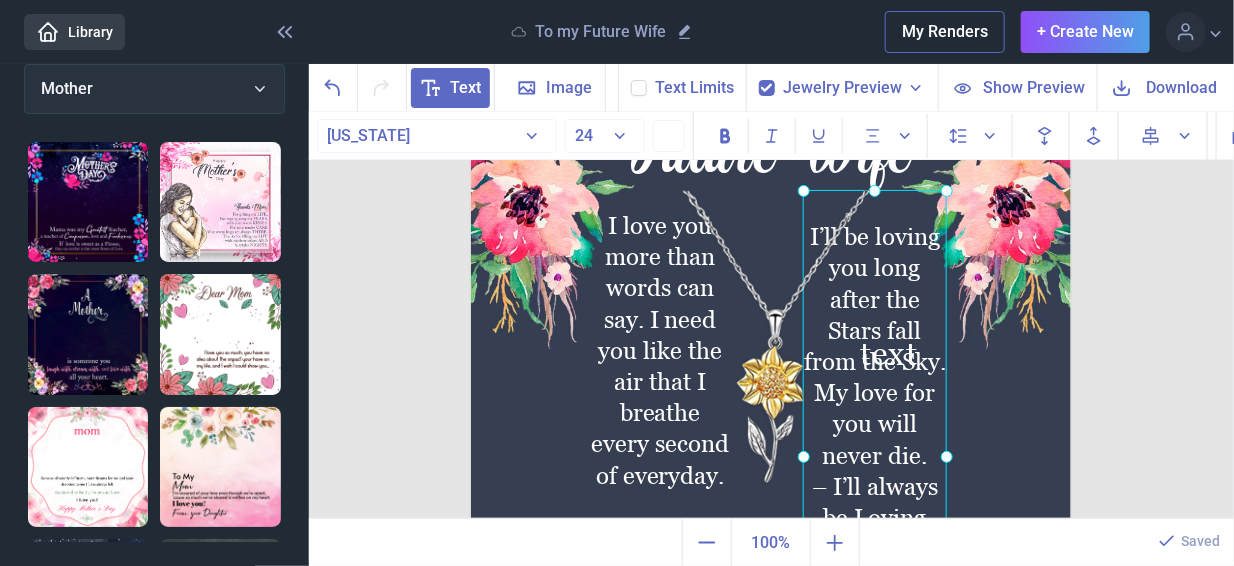 click on "I’ll be loving you long after the Stars fall from the Sky. My love for you will never die.
– I’ll always be Loving You." at bounding box center [471, 36] 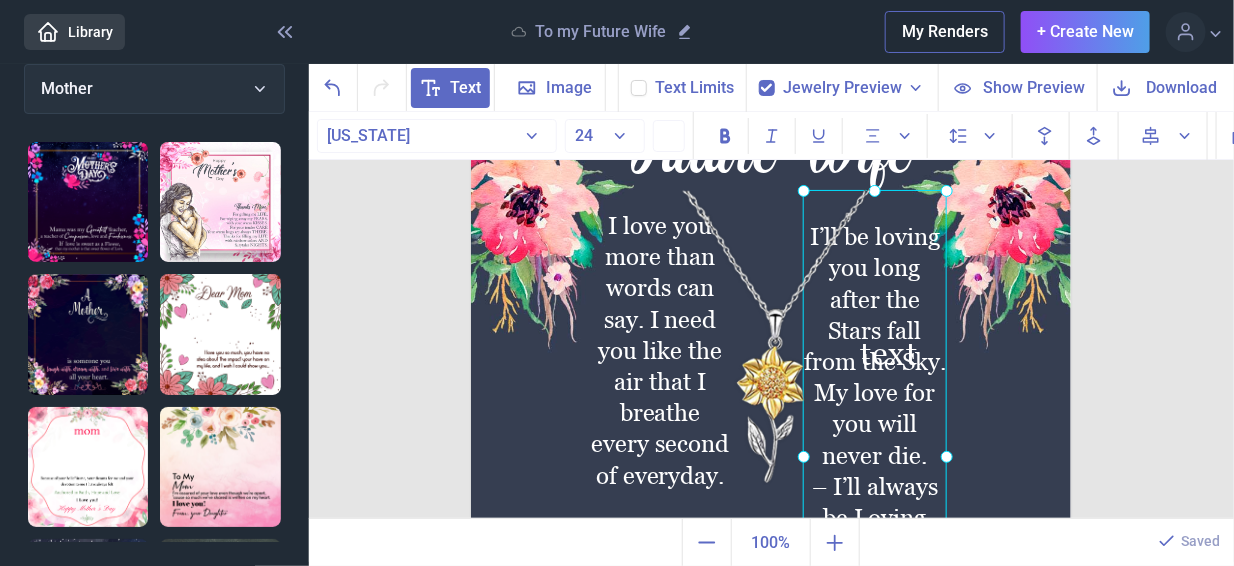 scroll, scrollTop: 246, scrollLeft: 0, axis: vertical 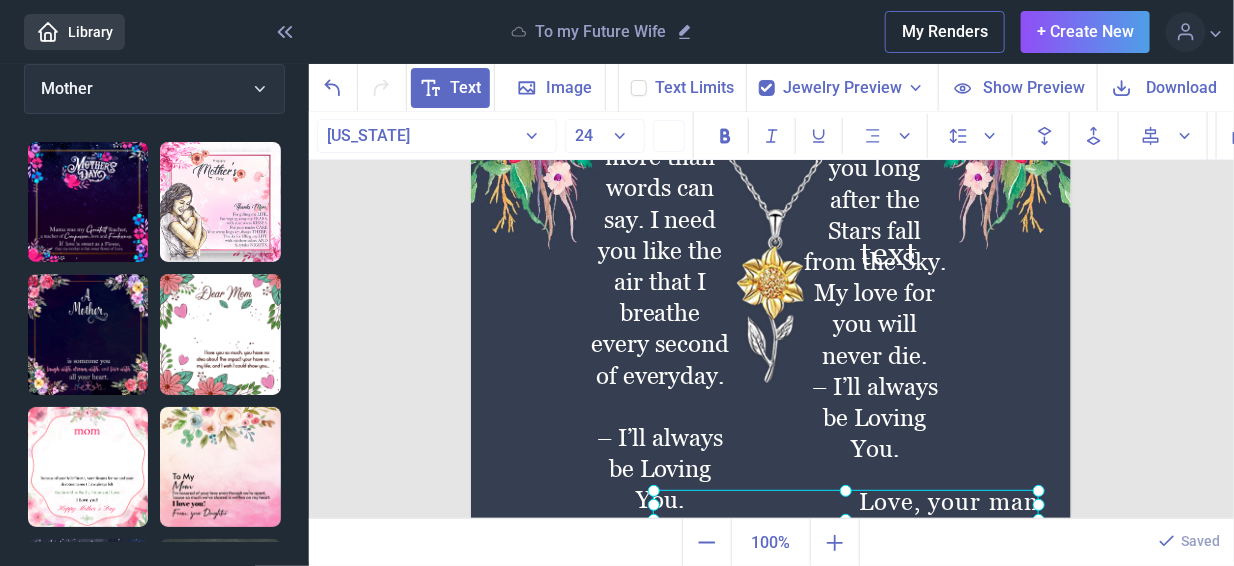 drag, startPoint x: 996, startPoint y: 524, endPoint x: 992, endPoint y: 498, distance: 26.305893 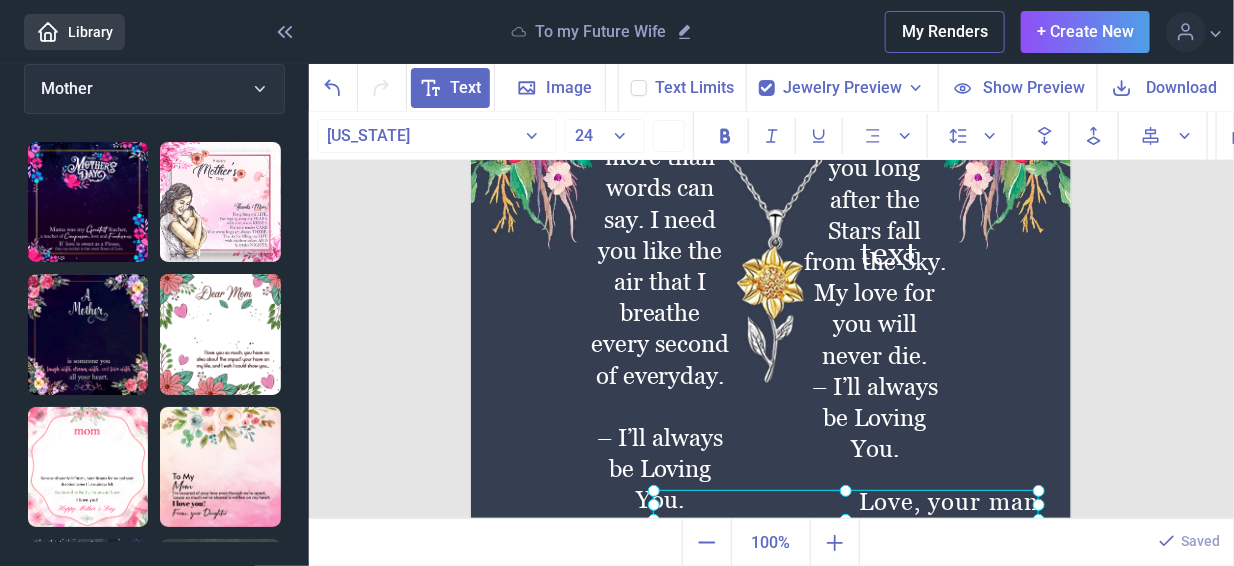 click on "Love, your man" at bounding box center [471, -64] 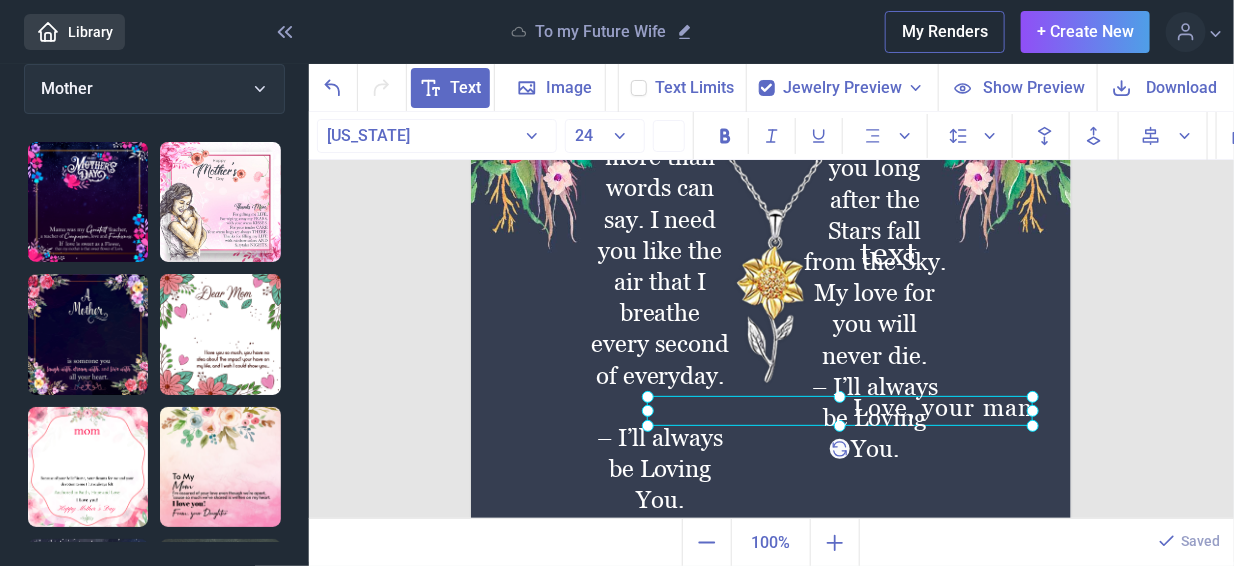 drag, startPoint x: 1020, startPoint y: 505, endPoint x: 1014, endPoint y: 411, distance: 94.19129 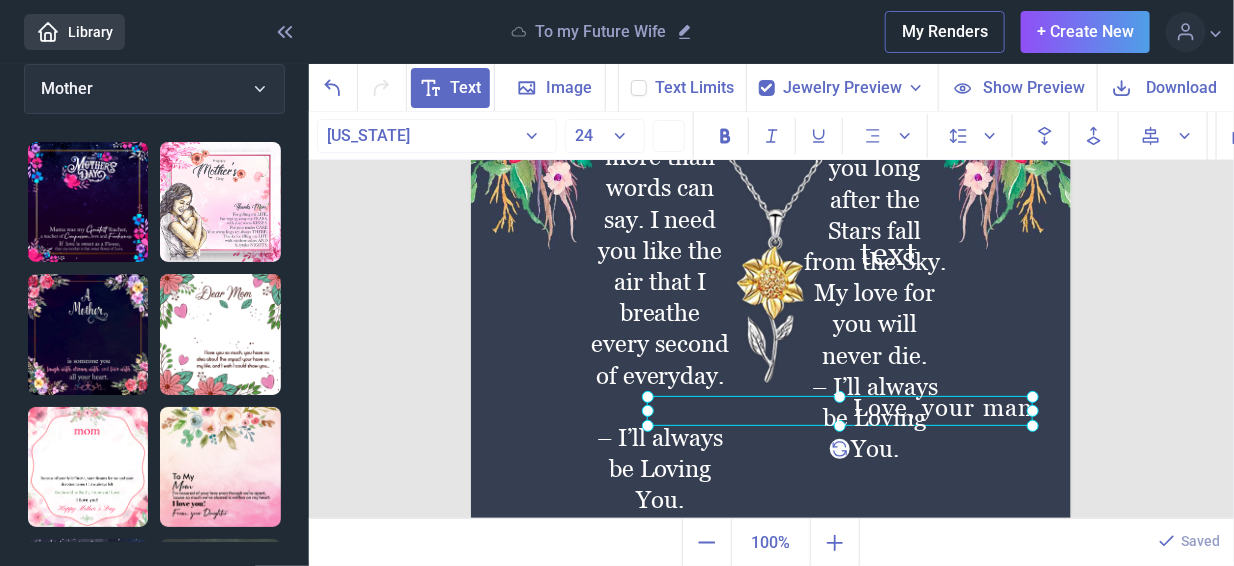 click on "Love, your man" at bounding box center [471, -64] 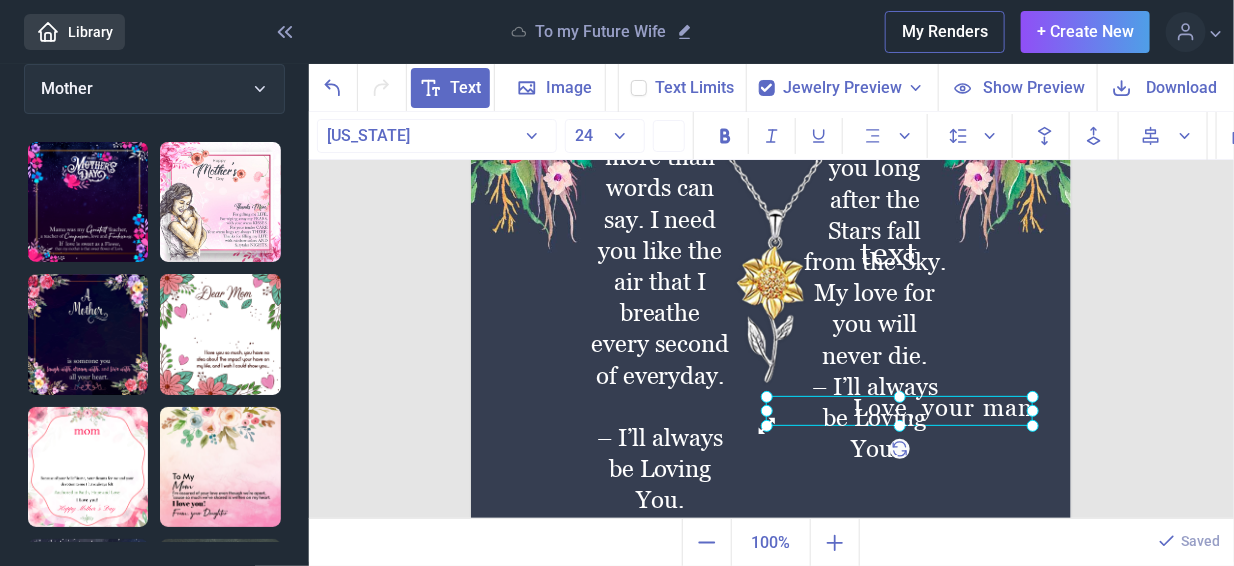 drag, startPoint x: 643, startPoint y: 409, endPoint x: 765, endPoint y: 429, distance: 123.62848 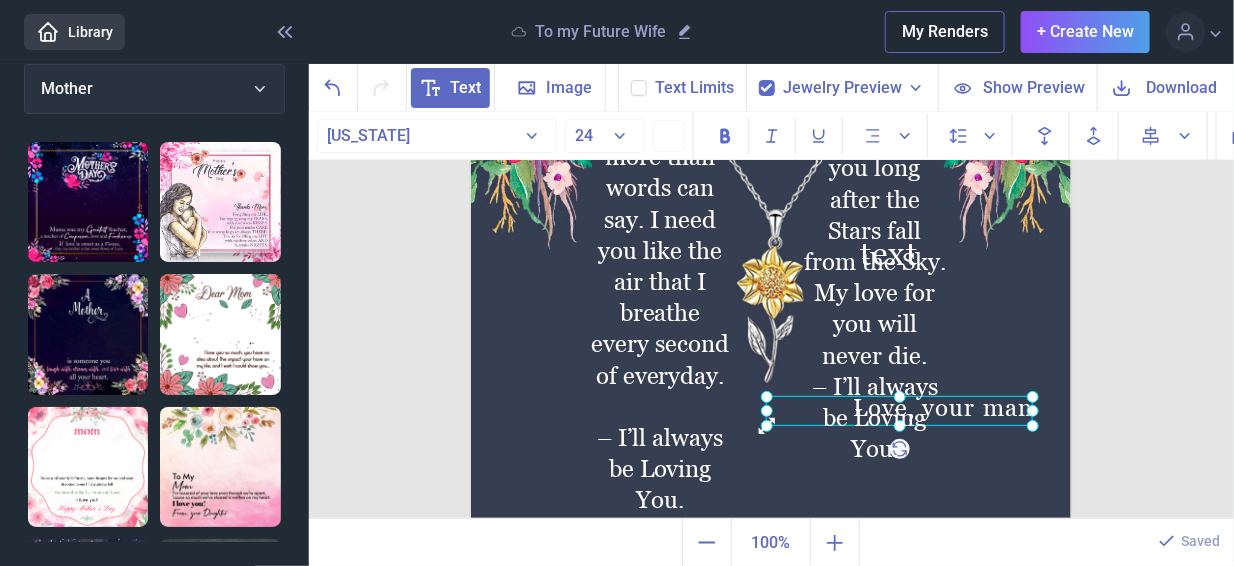 click at bounding box center (899, 411) 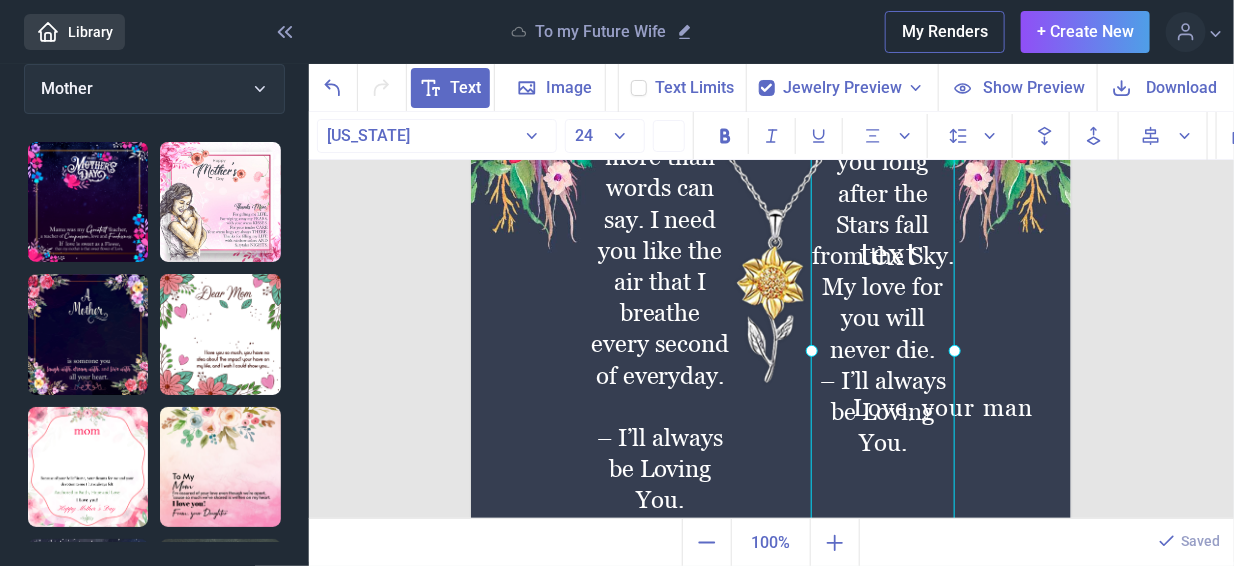 click on "I’ll be loving you long after the Stars fall from the Sky. My love for you will never die.
– I’ll always be Loving You." at bounding box center (471, -64) 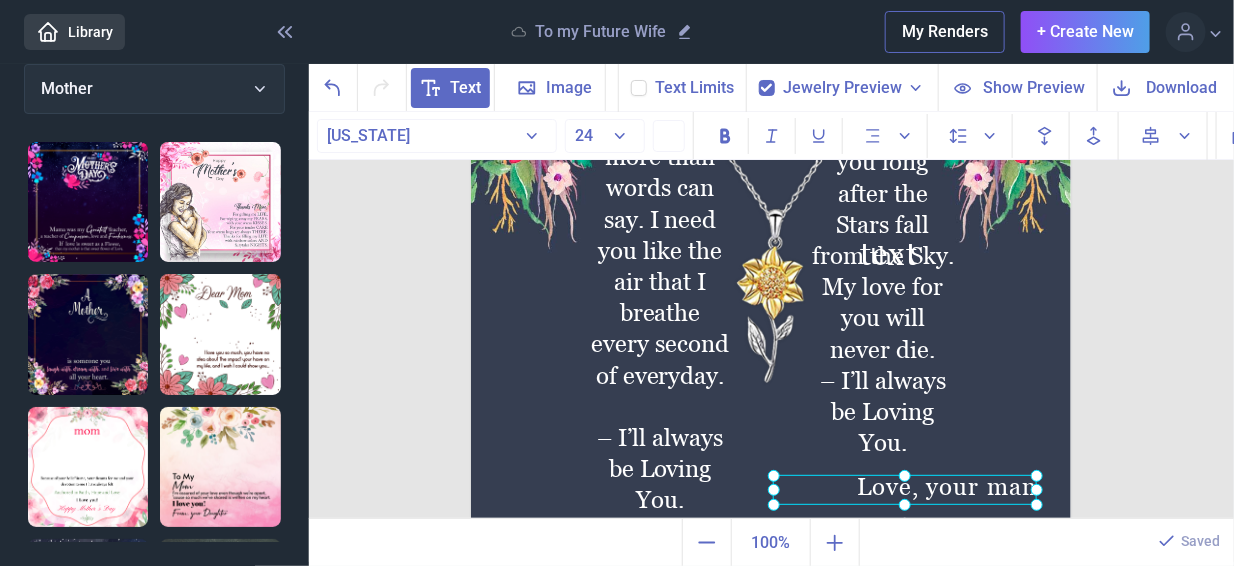 drag, startPoint x: 980, startPoint y: 410, endPoint x: 984, endPoint y: 489, distance: 79.101204 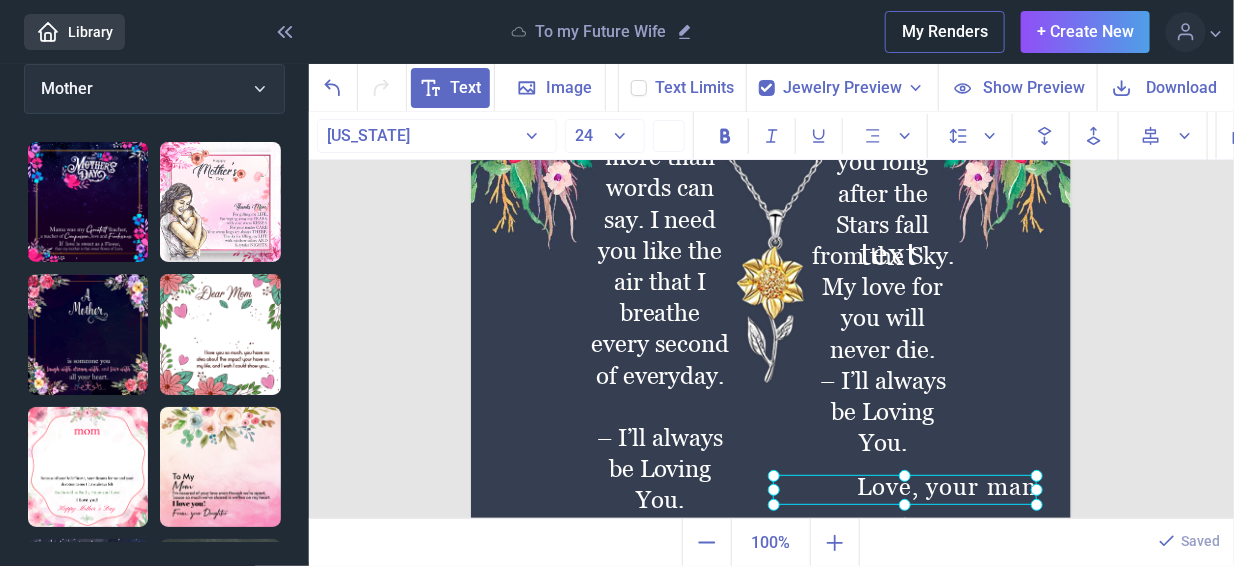 click on "Love, your man" at bounding box center (471, -64) 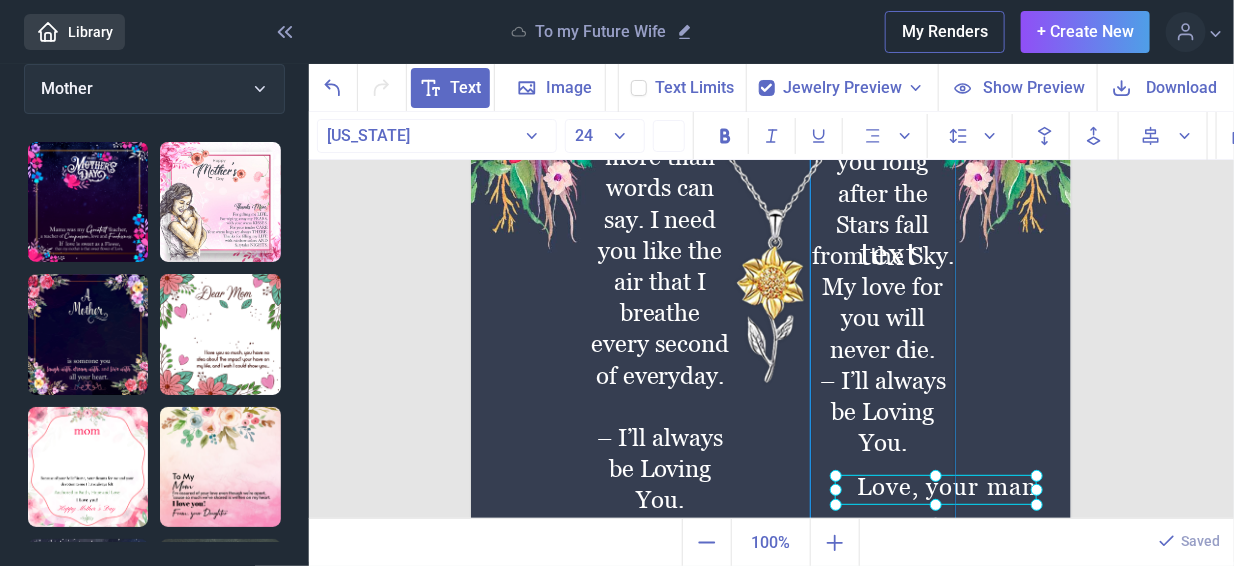 drag, startPoint x: 771, startPoint y: 492, endPoint x: 833, endPoint y: 487, distance: 62.201286 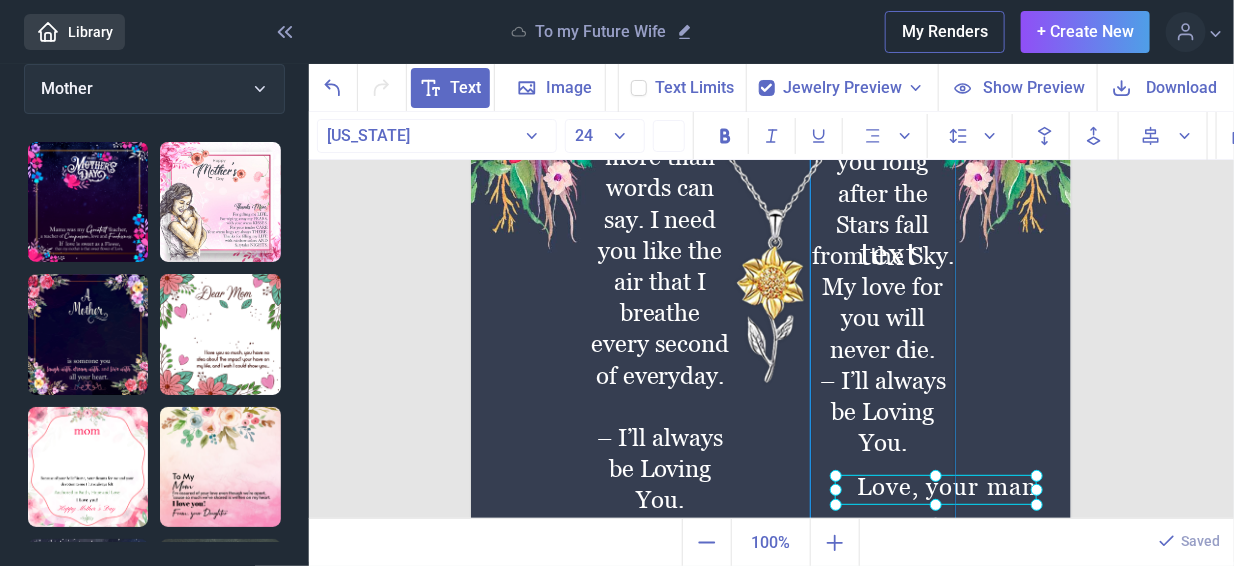 click on "To My       Future Wife       I love you more than words can say. I need you like the air that I breathe every second of everyday.
– I’ll always be Loving You.       Love, your man                             text        I’ll be loving you long after the Stars fall from the Sky. My love for you will never die.
– I’ll always be Loving You." at bounding box center (771, 236) 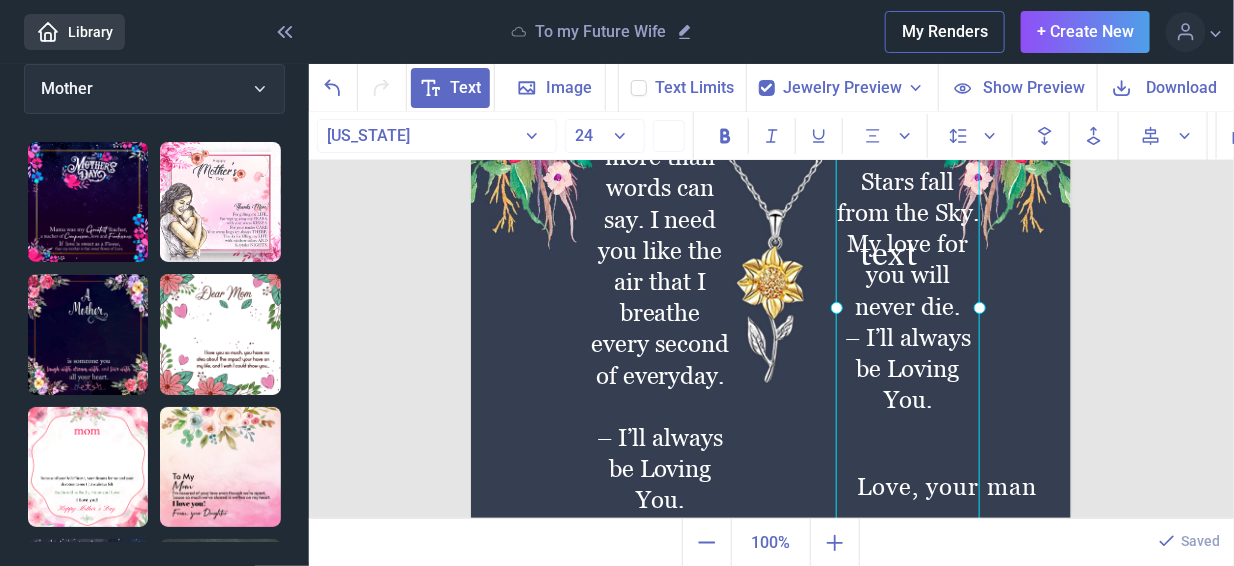 drag, startPoint x: 888, startPoint y: 489, endPoint x: 917, endPoint y: 447, distance: 51.0392 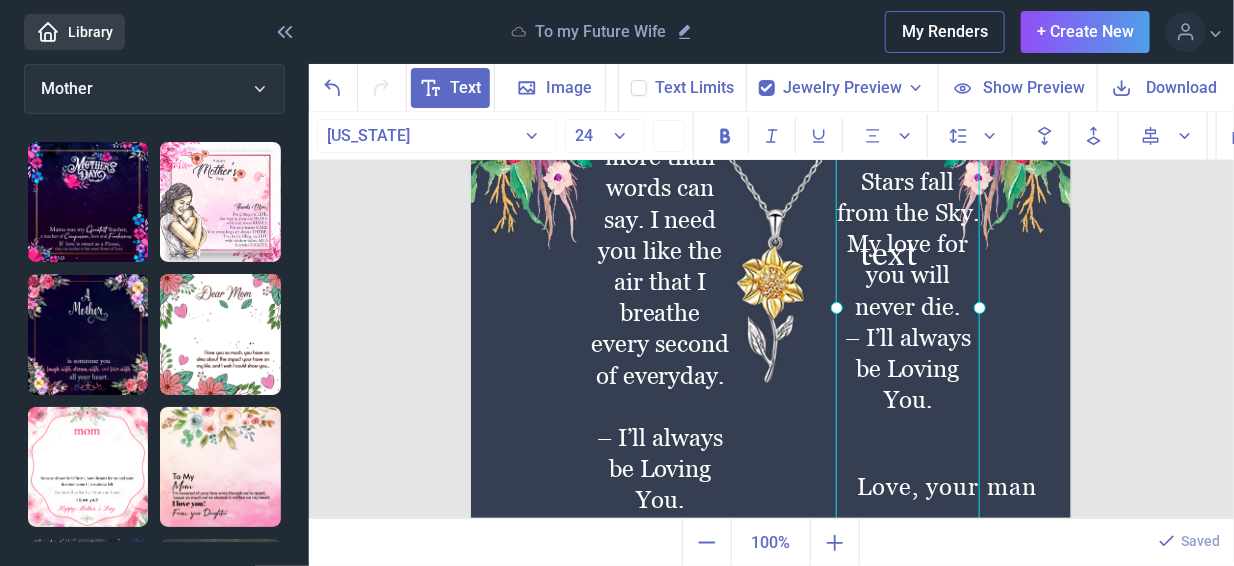 click on "I’ll be loving you long after the Stars fall from the Sky. My love for you will never die.
– I’ll always be Loving You." at bounding box center (471, -64) 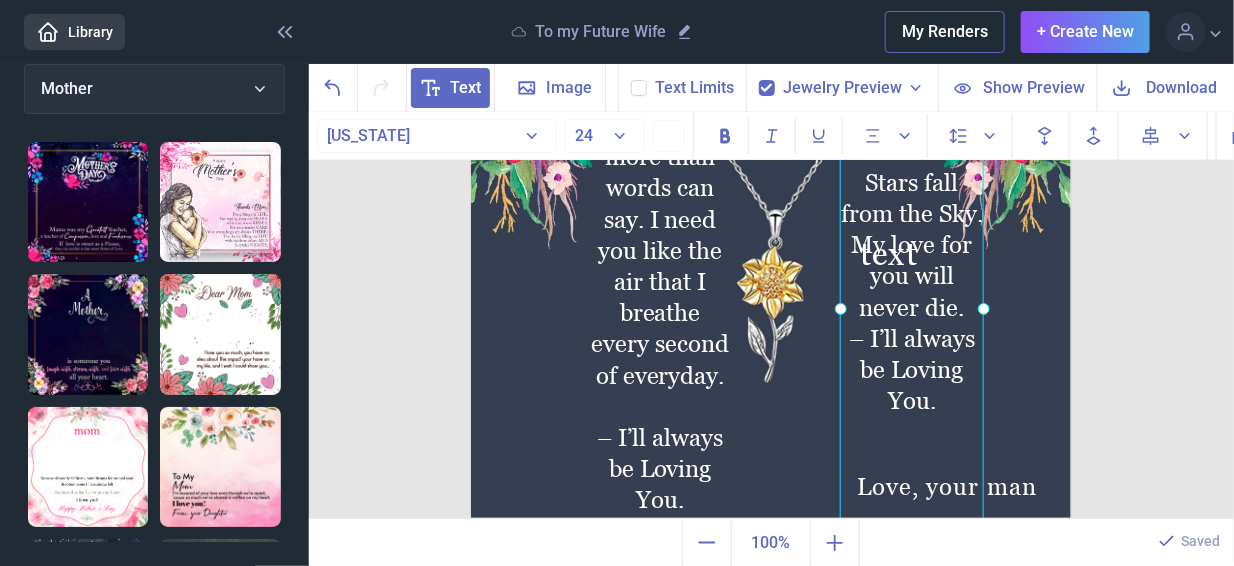 click at bounding box center [771, 236] 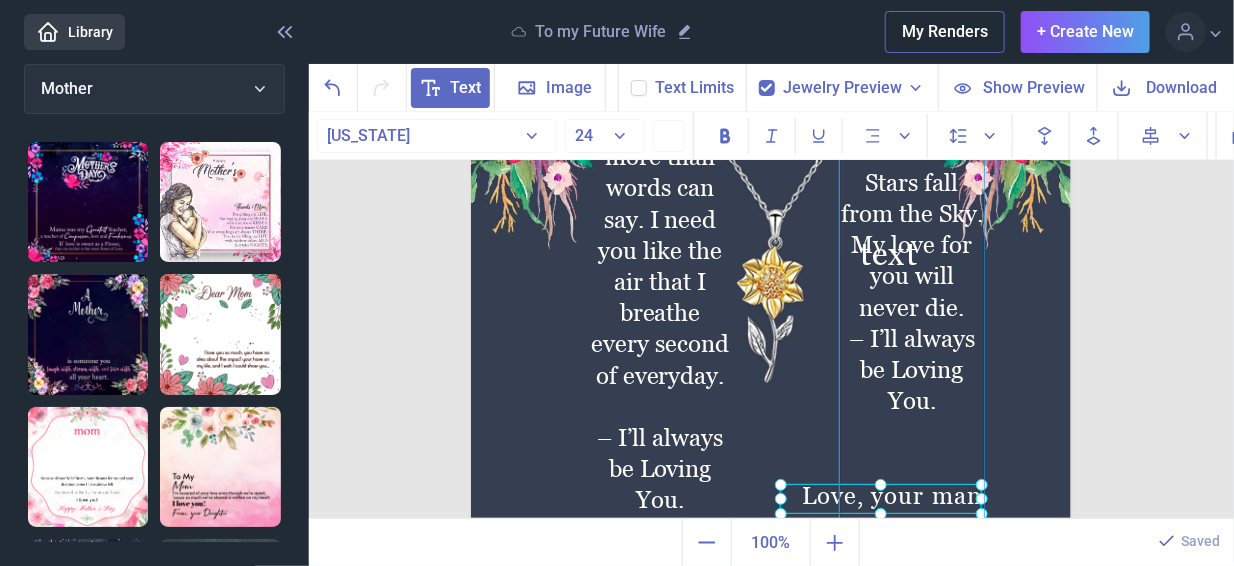 drag, startPoint x: 1026, startPoint y: 491, endPoint x: 971, endPoint y: 500, distance: 55.7315 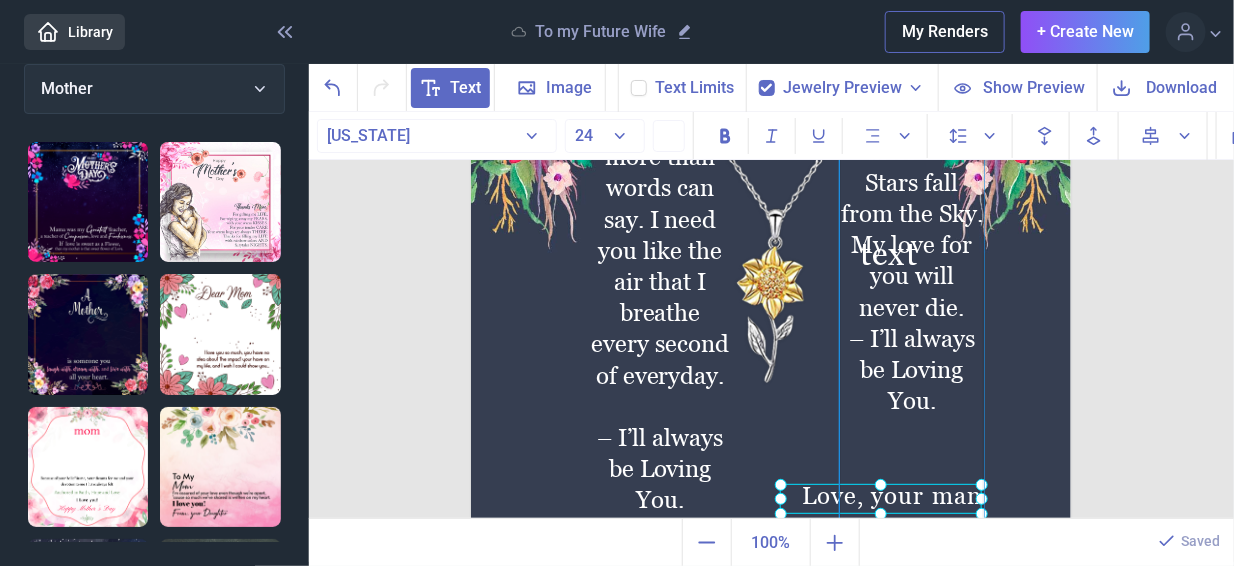 click on "To My       Future Wife       I love you more than words can say. I need you like the air that I breathe every second of everyday.
– I’ll always be Loving You.       Love, your man                             text        I’ll be loving you long after the Stars fall from the Sky. My love for you will never die.
– I’ll always be Loving You." at bounding box center (771, 236) 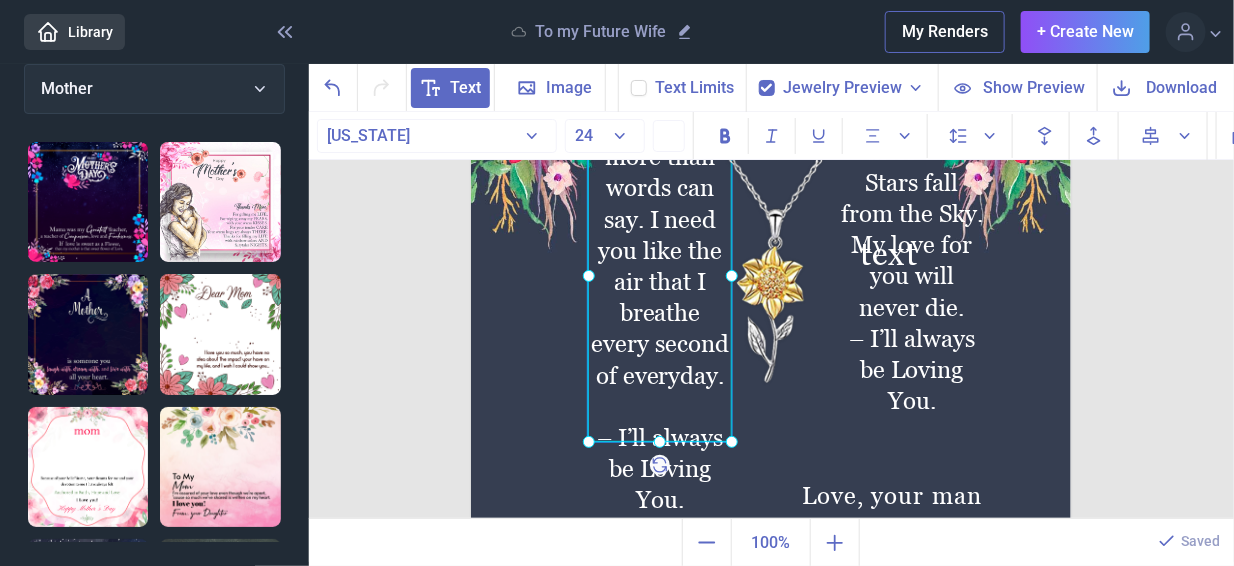click on "– I’ll always be Loving You." at bounding box center [660, 469] 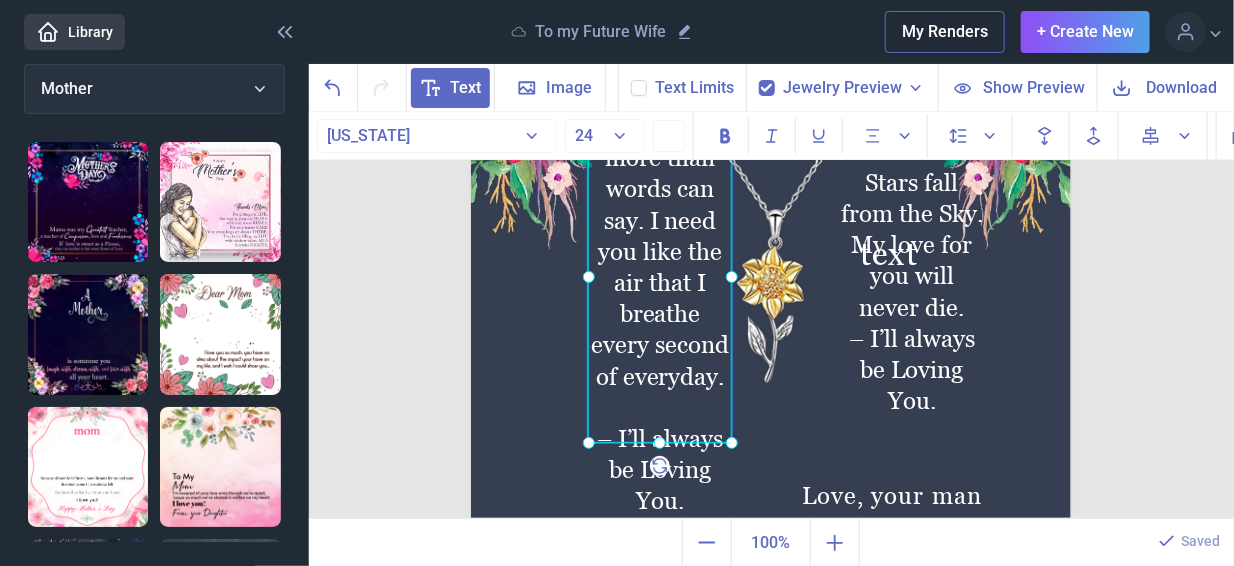 click on "– I’ll always be Loving You." at bounding box center (660, 470) 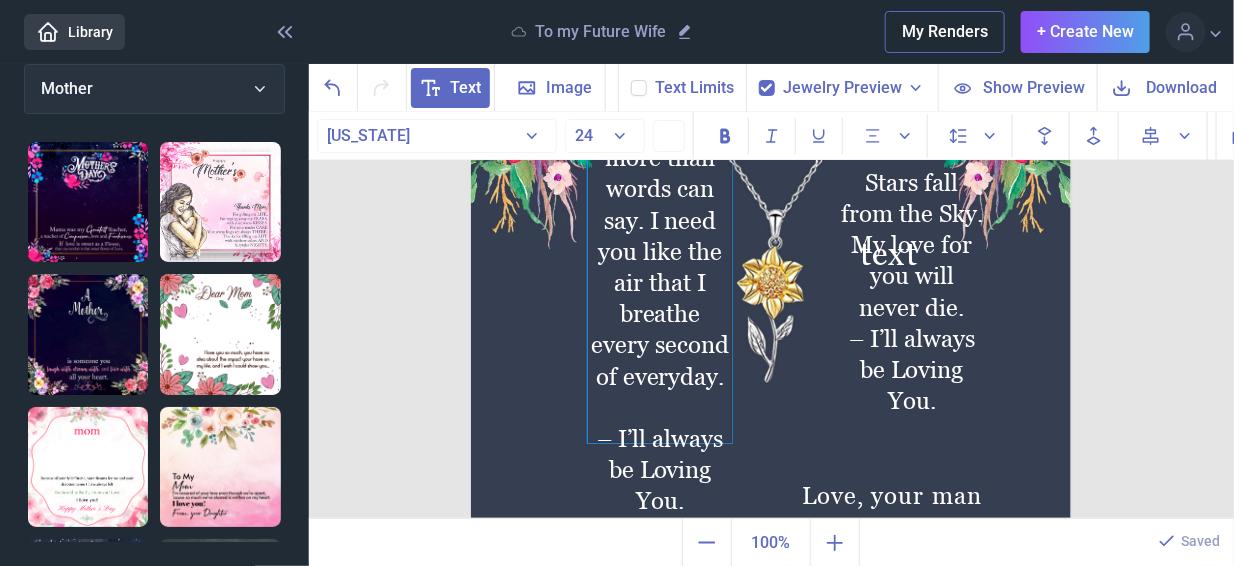 click on "– I’ll always be Loving You." at bounding box center (660, 470) 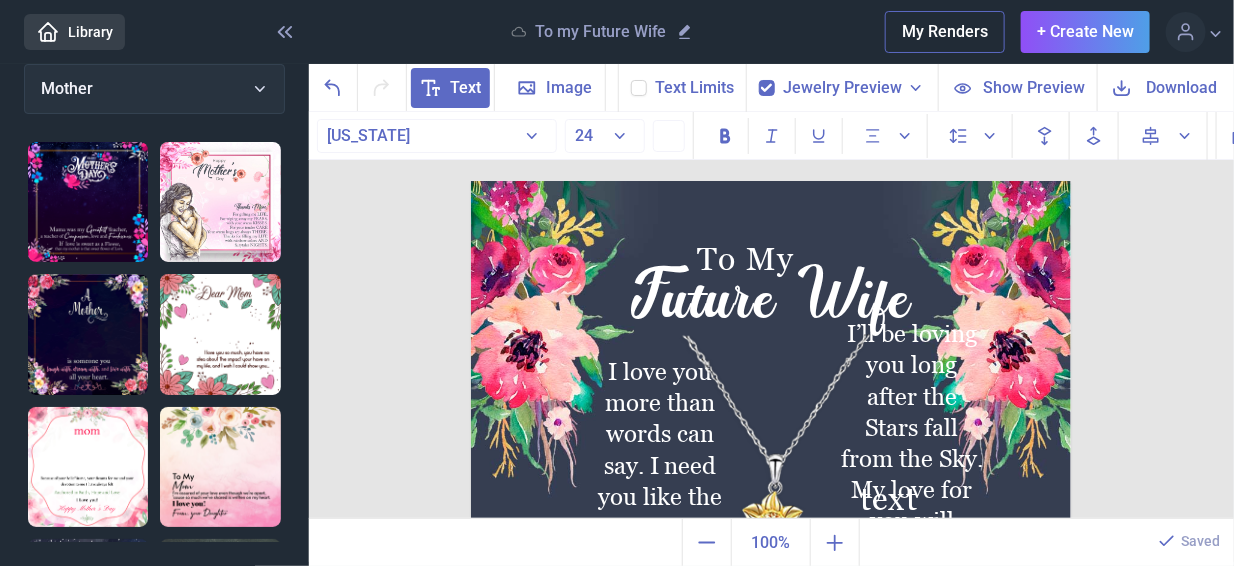 scroll, scrollTop: 0, scrollLeft: 0, axis: both 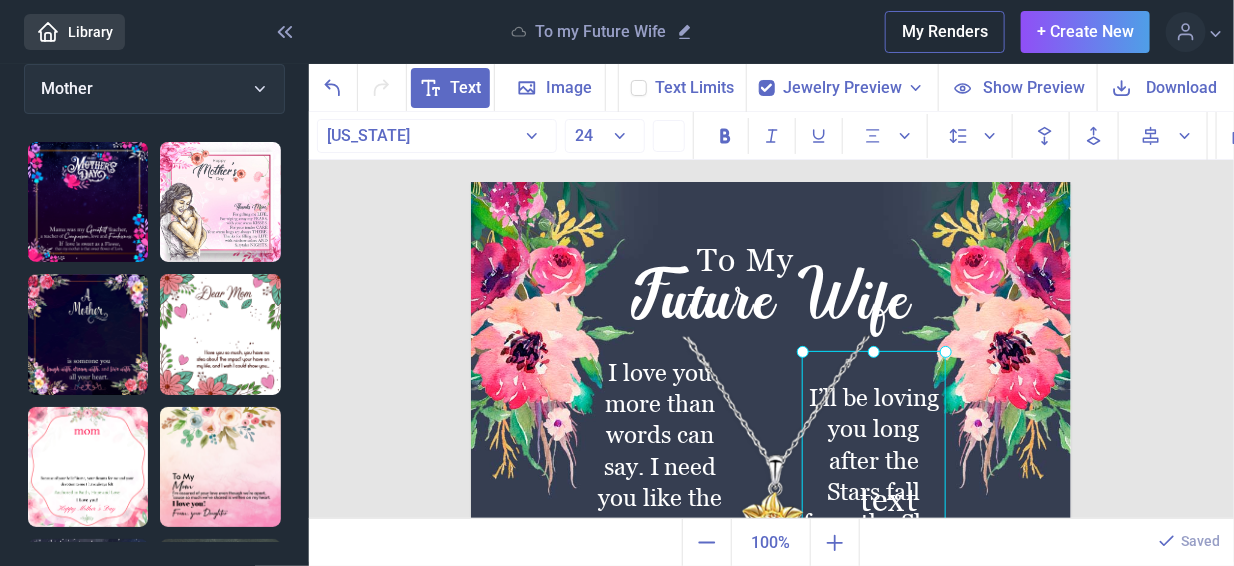 drag, startPoint x: 864, startPoint y: 442, endPoint x: 822, endPoint y: 489, distance: 63.03174 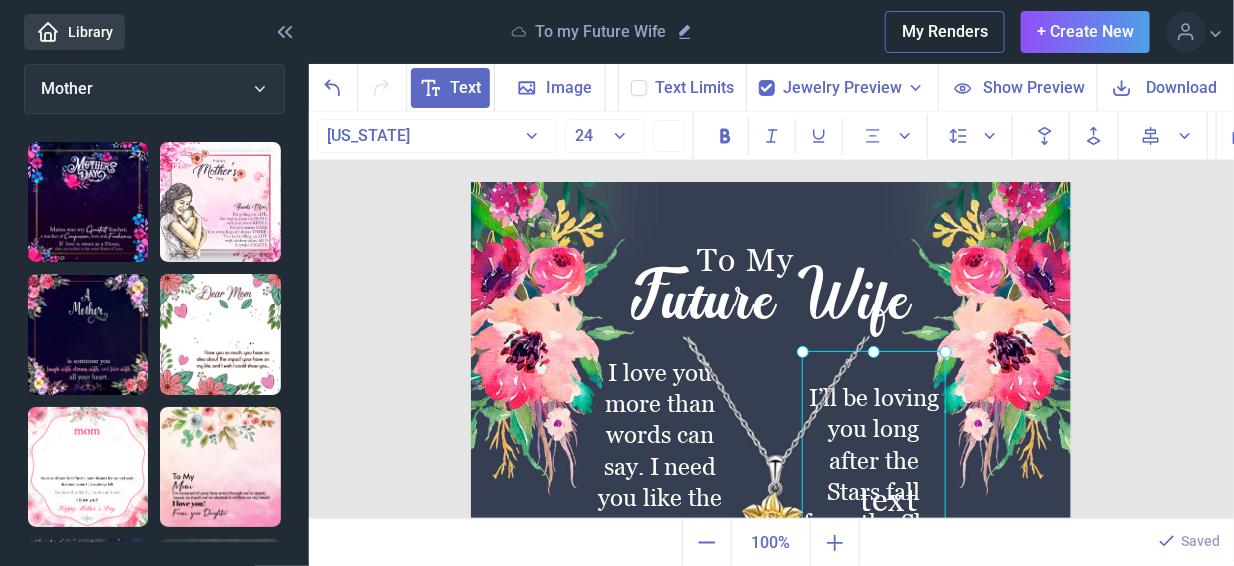 click on "I’ll be loving you long after the Stars fall from the Sky. My love for you will never die.
– I’ll always be Loving You." at bounding box center (471, 182) 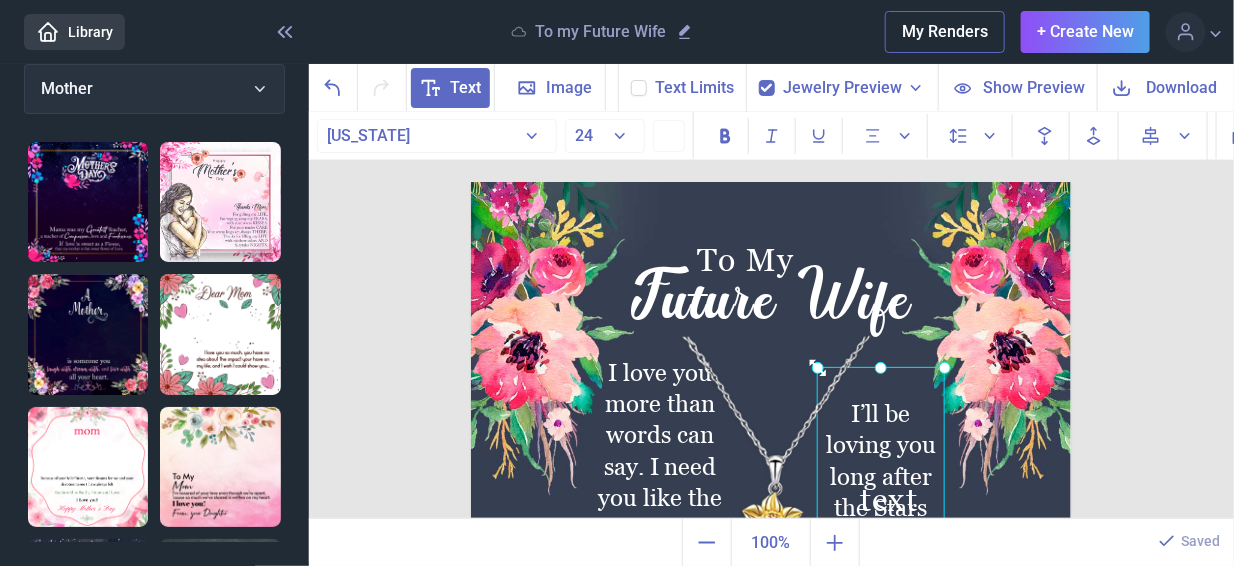 drag, startPoint x: 796, startPoint y: 347, endPoint x: 812, endPoint y: 364, distance: 23.345236 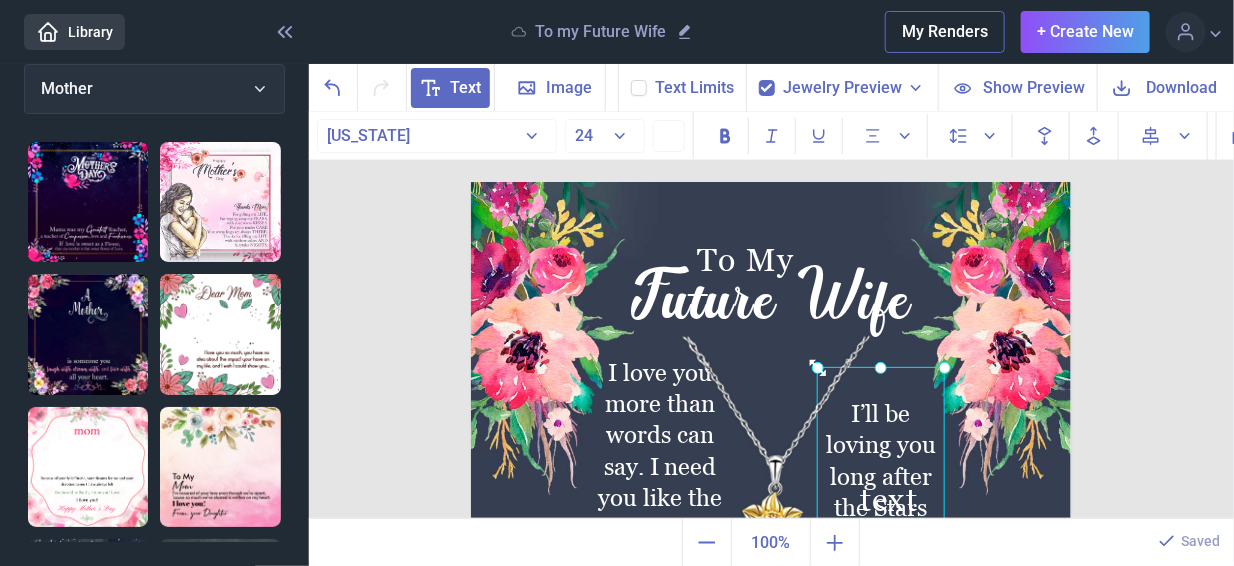click 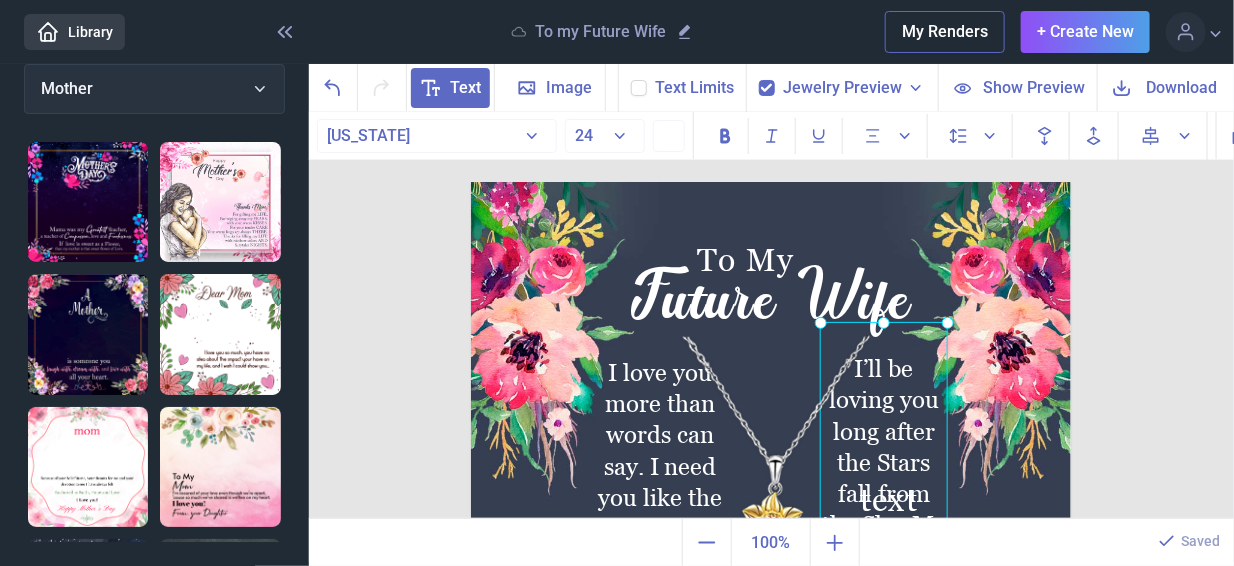 drag, startPoint x: 864, startPoint y: 453, endPoint x: 867, endPoint y: 407, distance: 46.09772 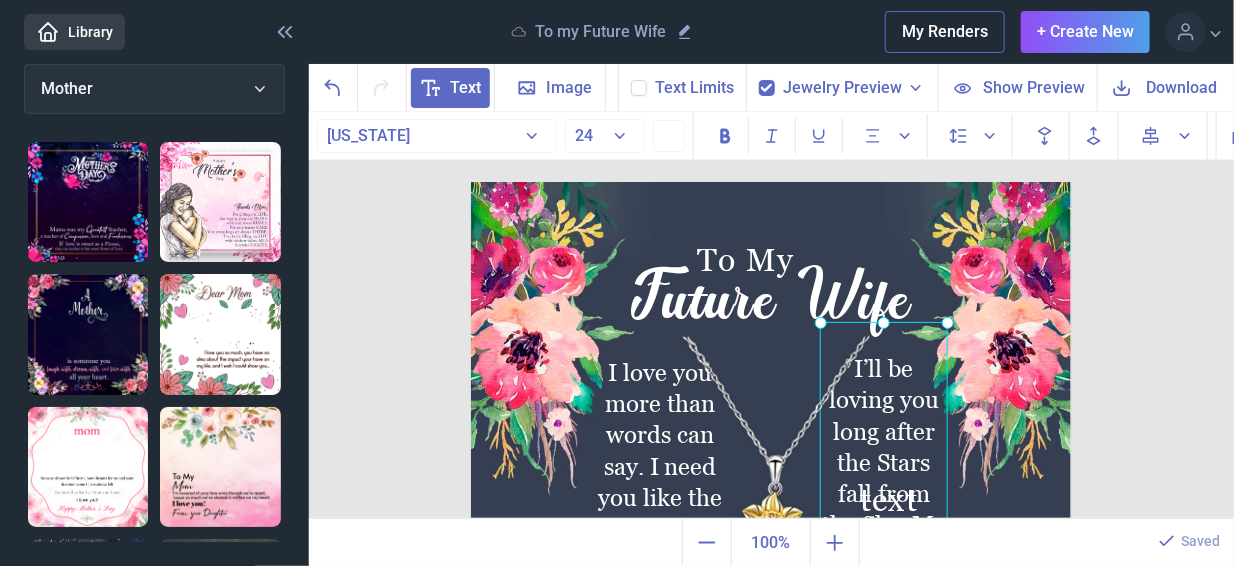 click at bounding box center (884, 580) 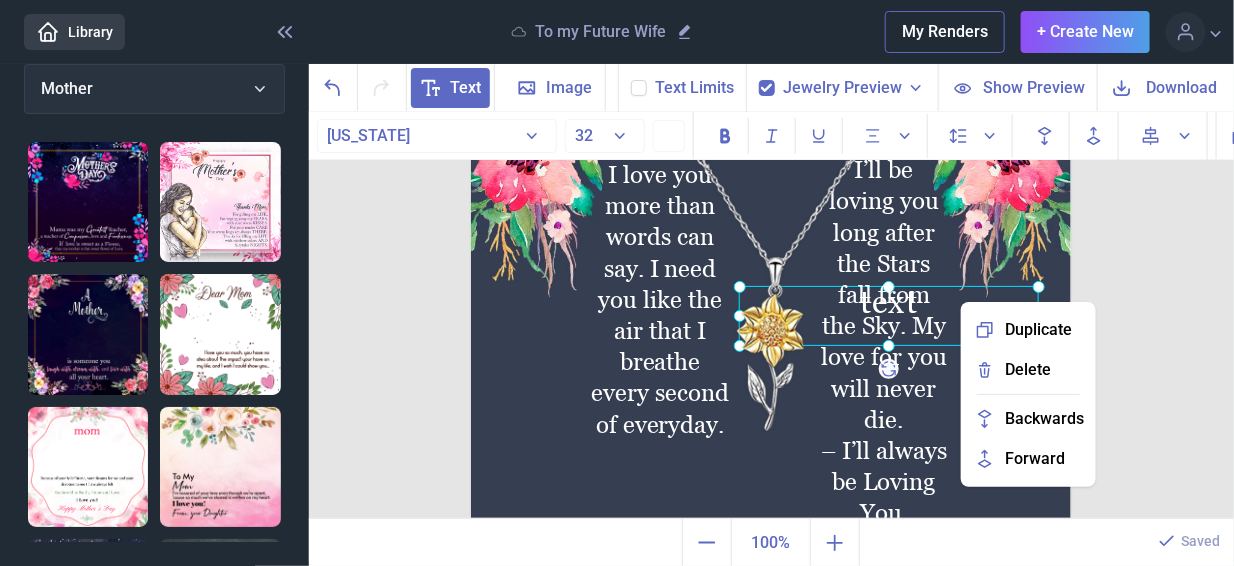 scroll, scrollTop: 200, scrollLeft: 0, axis: vertical 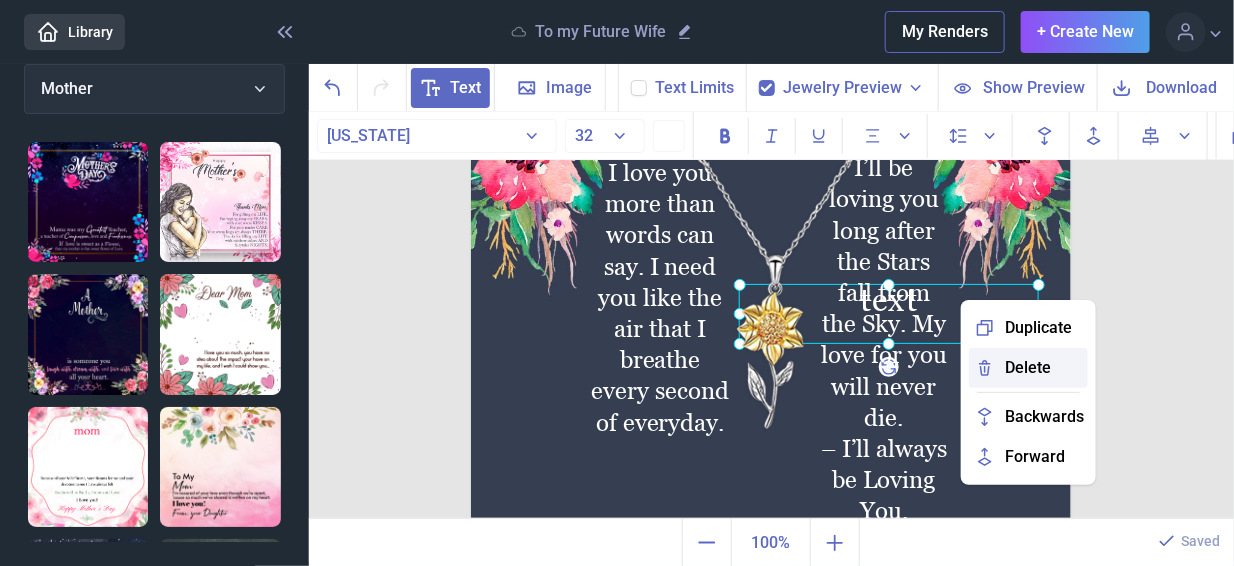 click on "Delete" at bounding box center [1028, 368] 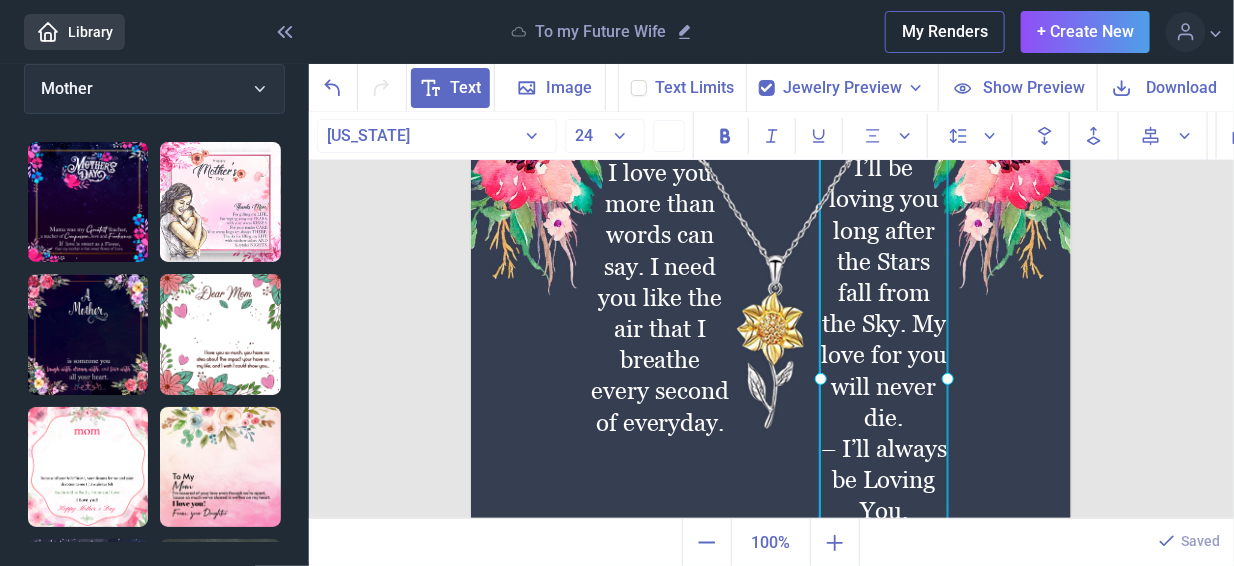 click on "I’ll be loving you long after the Stars fall from the Sky. My love for you will never die.
– I’ll always be Loving You." at bounding box center [471, -18] 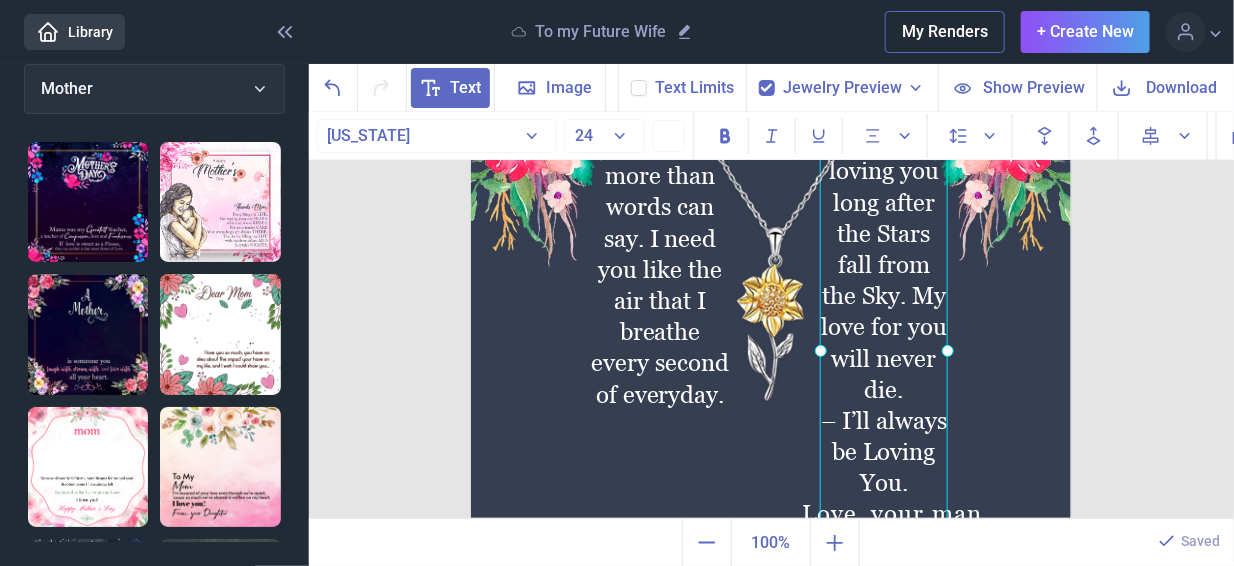 scroll, scrollTop: 246, scrollLeft: 0, axis: vertical 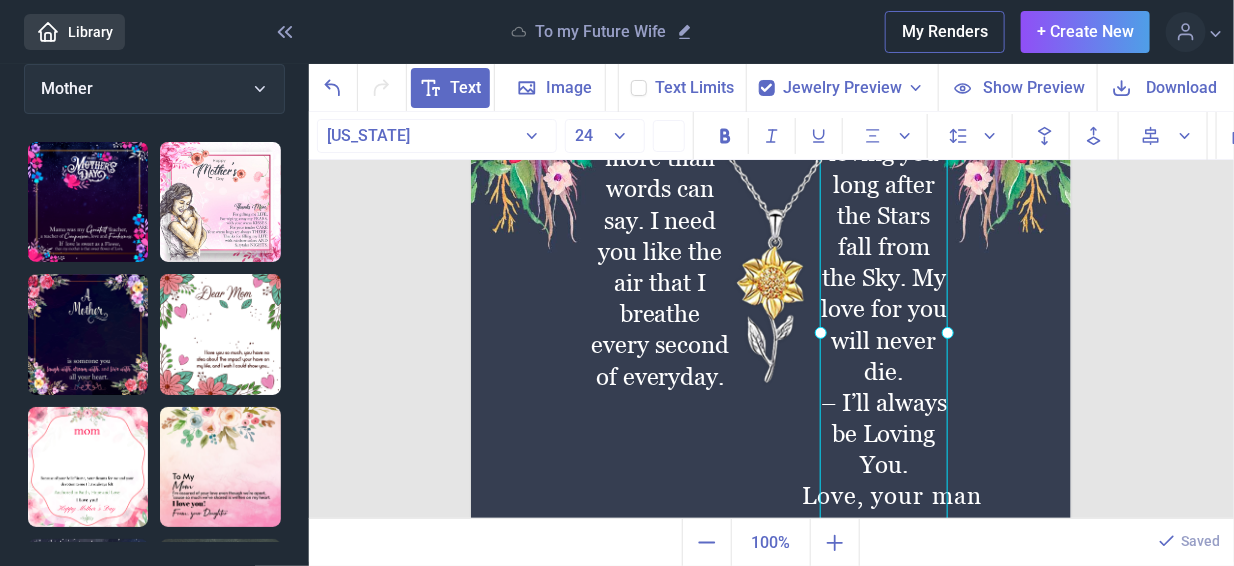 click at bounding box center (771, 236) 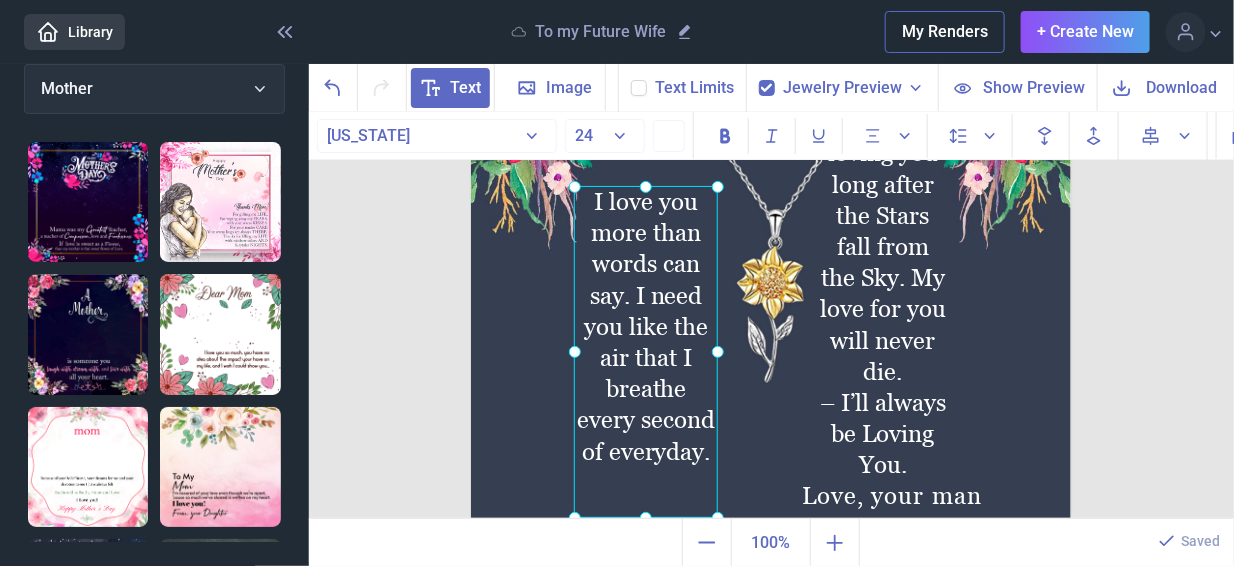 drag, startPoint x: 652, startPoint y: 317, endPoint x: 638, endPoint y: 392, distance: 76.29548 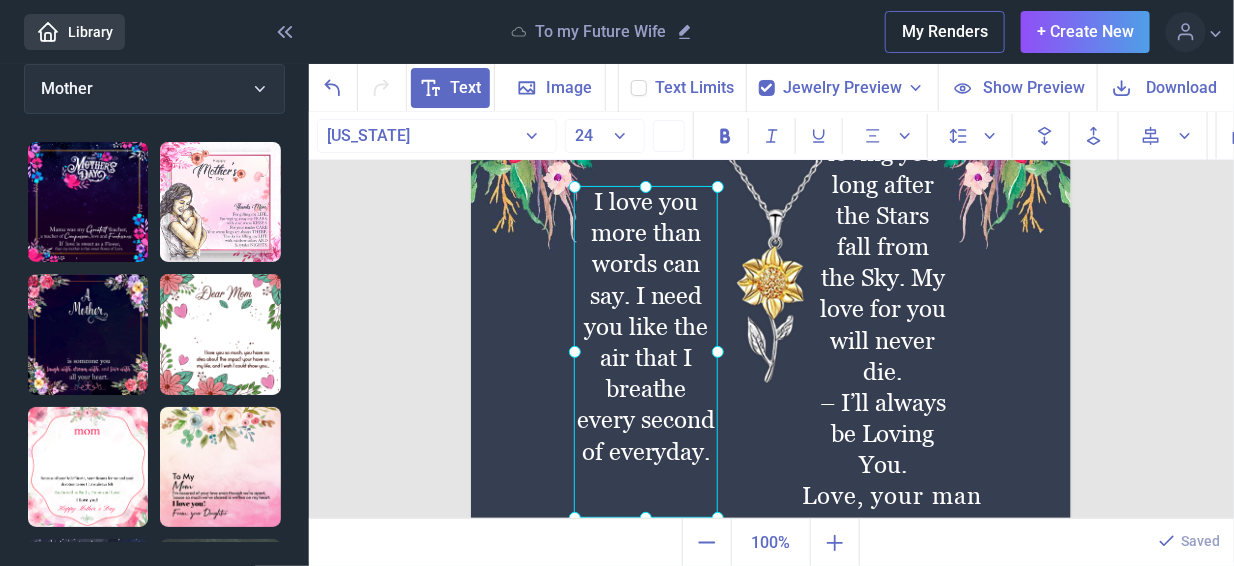 click on "I love you more than words can say. I need you like the air that I breathe every second of everyday." at bounding box center [471, -64] 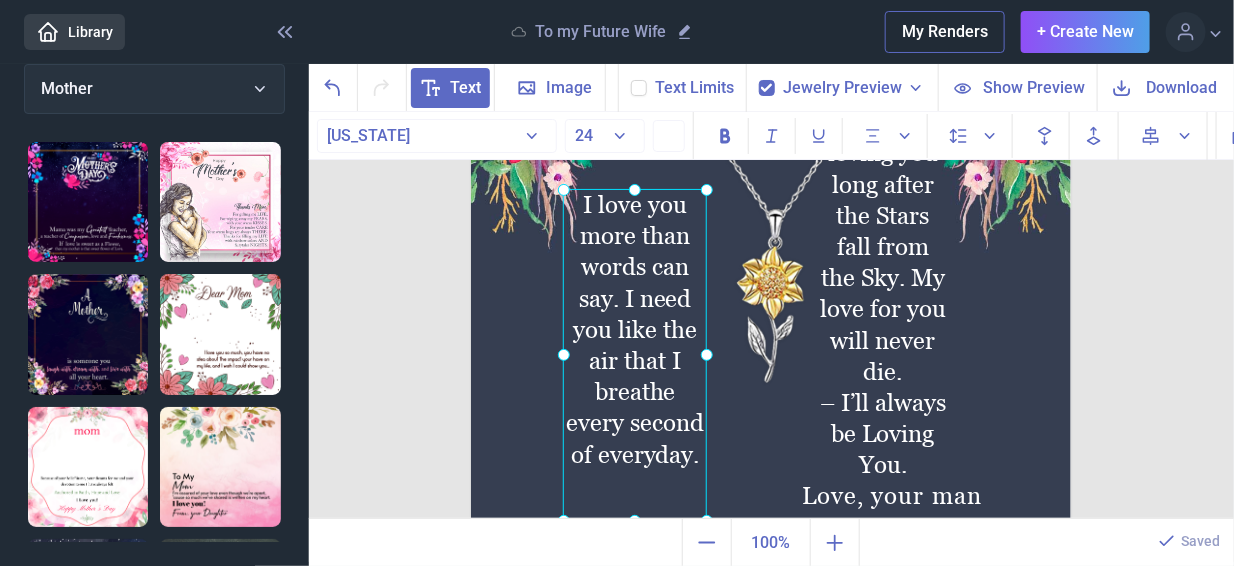 drag, startPoint x: 701, startPoint y: 404, endPoint x: 690, endPoint y: 407, distance: 11.401754 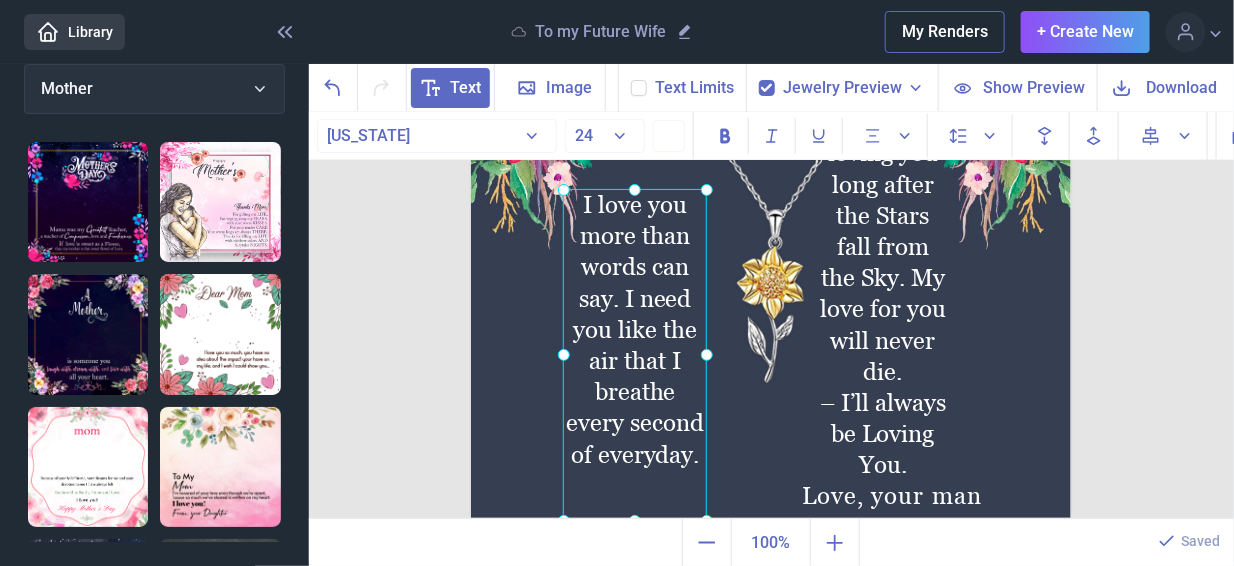 click on "I love you more than words can say. I need you like the air that I breathe every second of everyday." at bounding box center (471, -64) 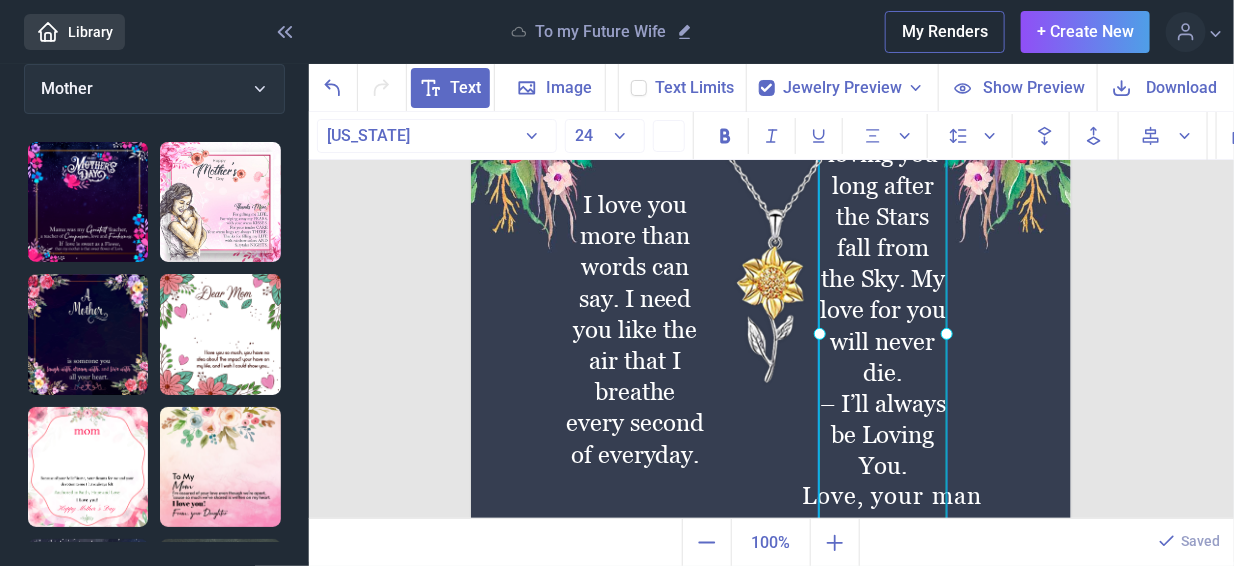 click on "I’ll be loving you long after the Stars fall from the Sky. My love for you will never die.
– I’ll always be Loving You." at bounding box center [471, -64] 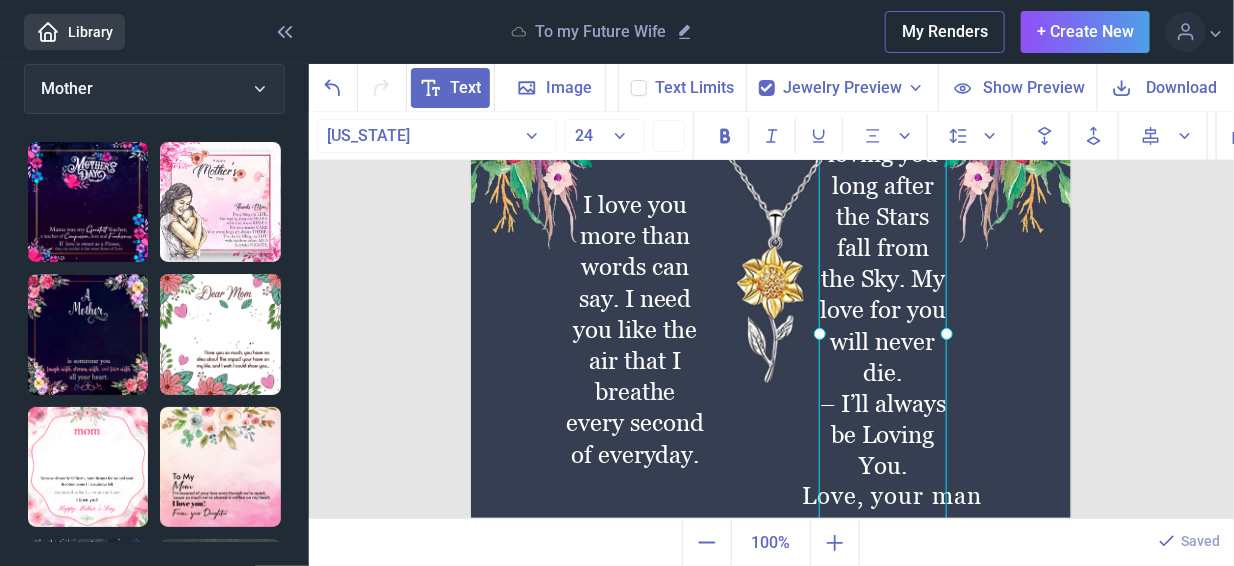 click at bounding box center (883, 334) 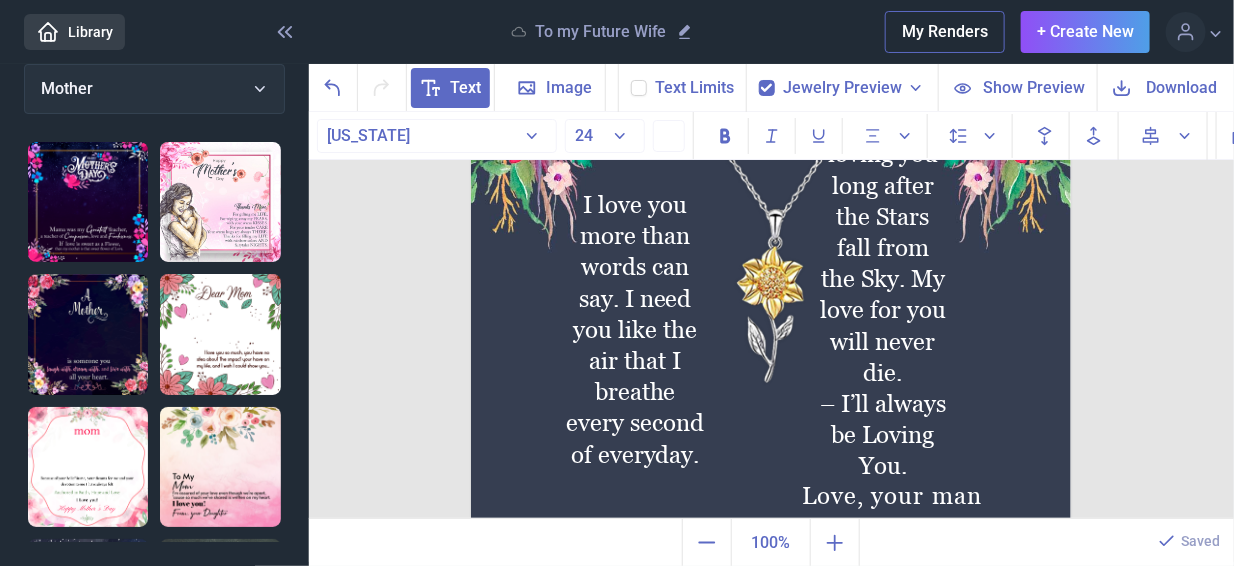 click on "– I’ll always be Loving You." at bounding box center (883, 435) 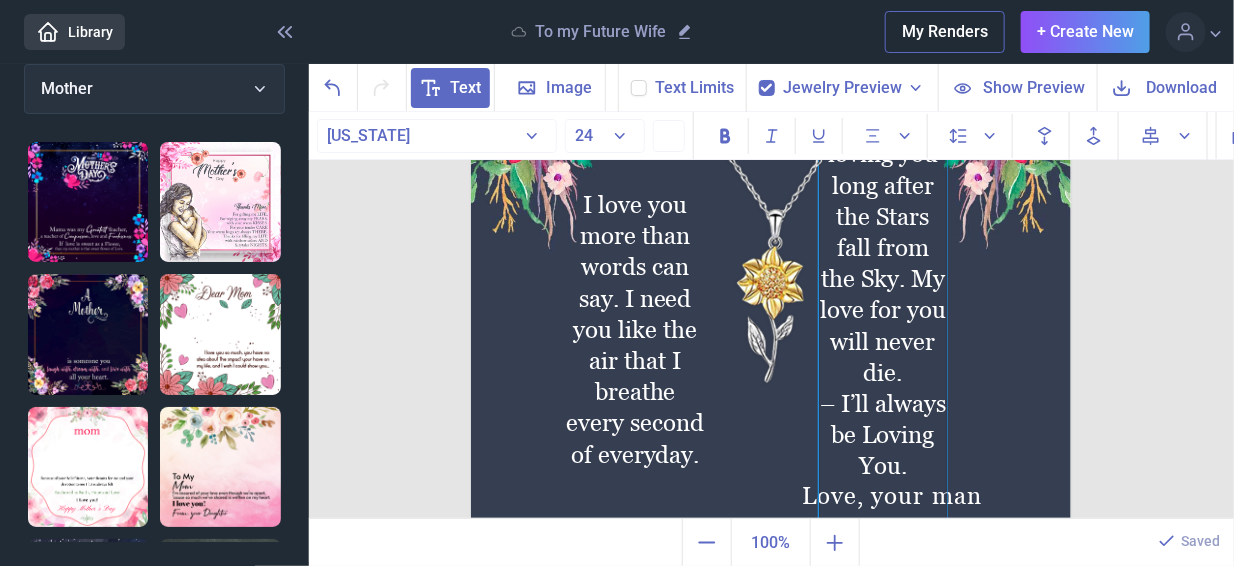 type 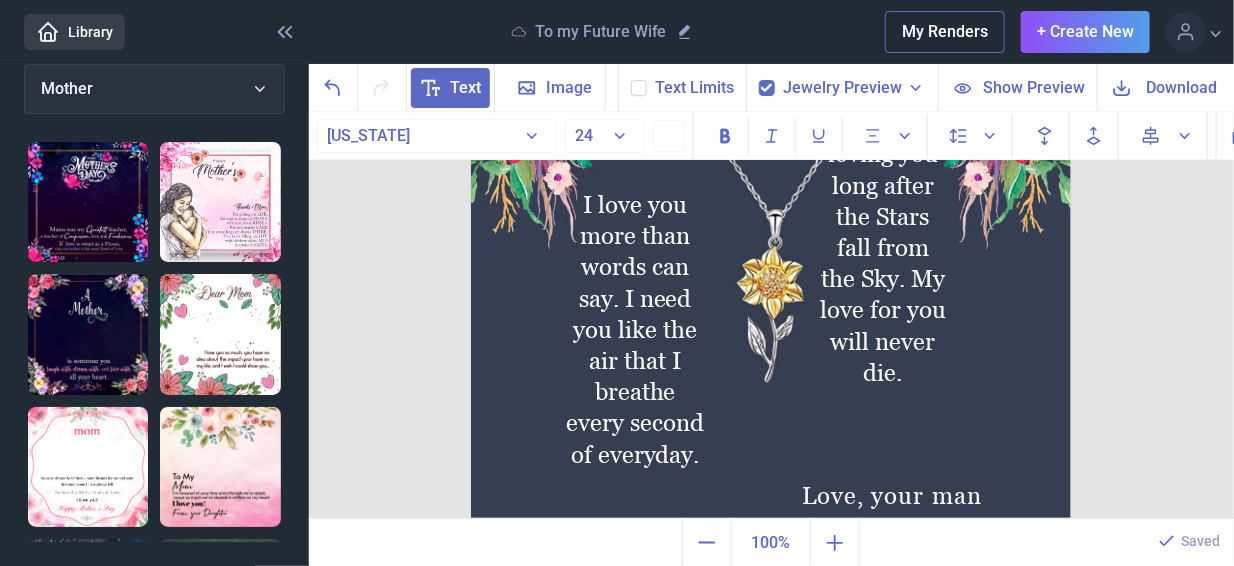scroll, scrollTop: 0, scrollLeft: 0, axis: both 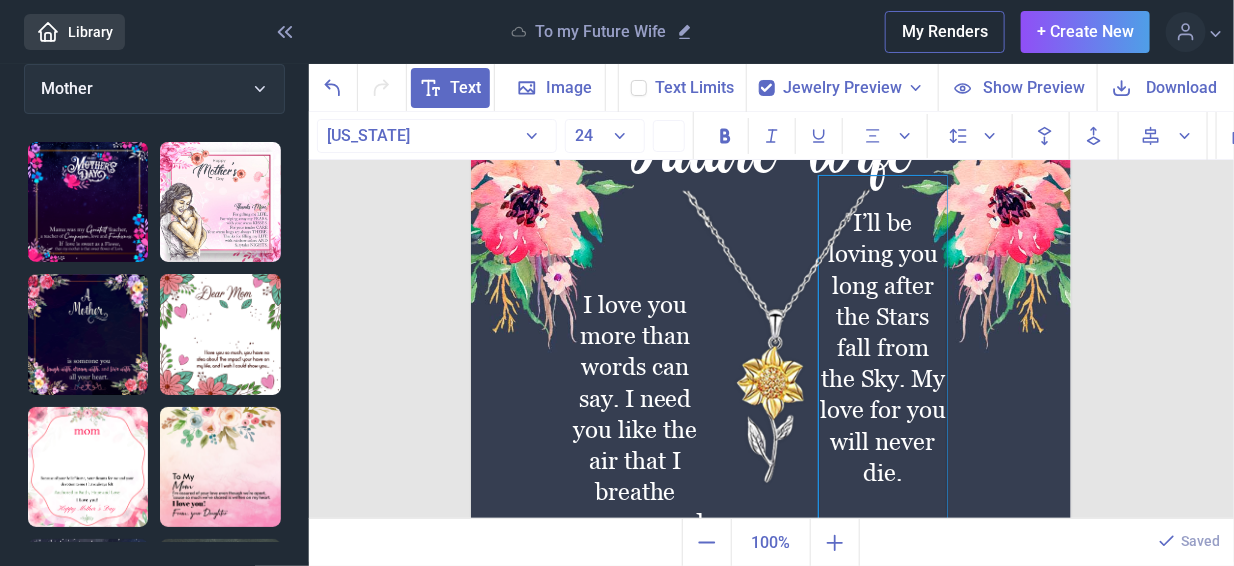 click on "I’ll be loving you long after the Stars fall from the Sky. My love for you will never die." at bounding box center [883, 347] 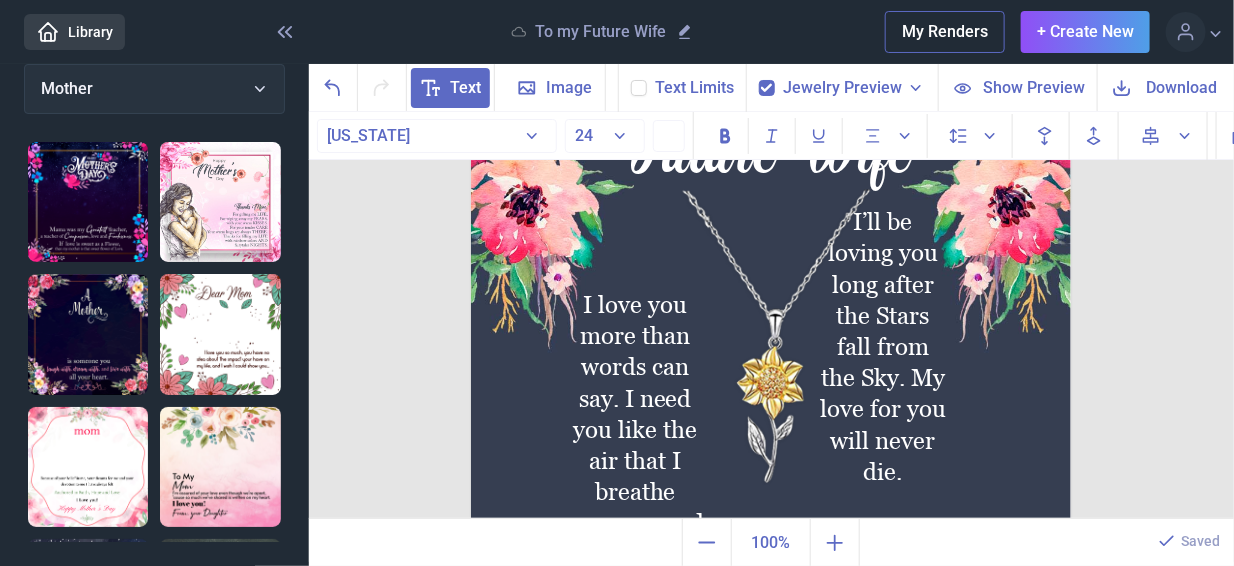 scroll, scrollTop: 246, scrollLeft: 0, axis: vertical 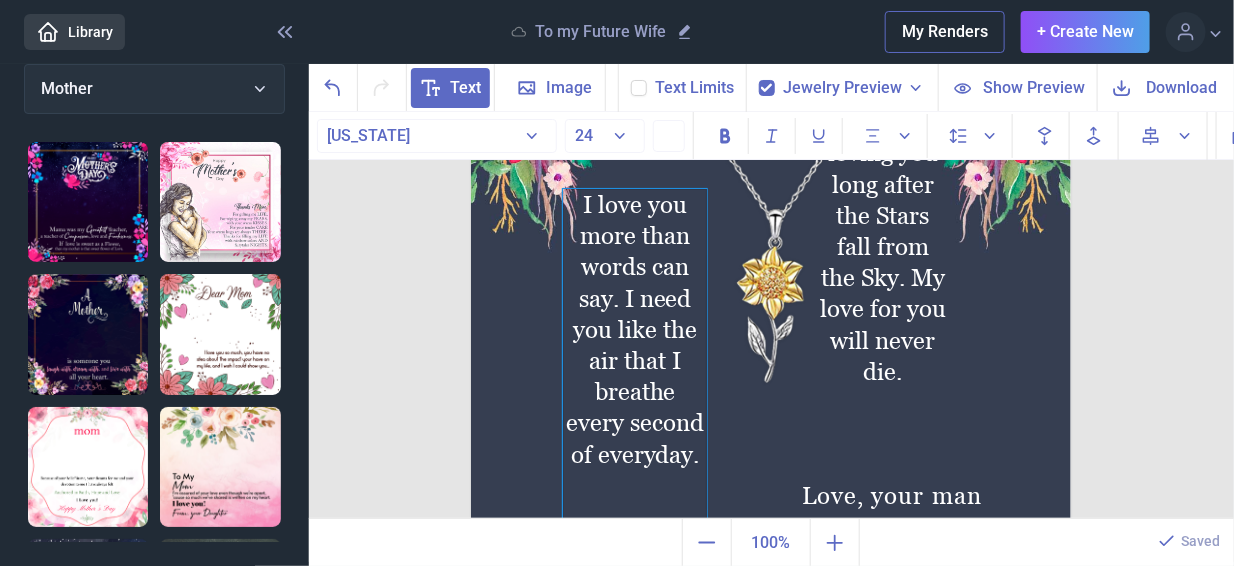 click on "I love you more than words can say. I need you like the air that I breathe every second of everyday." at bounding box center (771, -64) 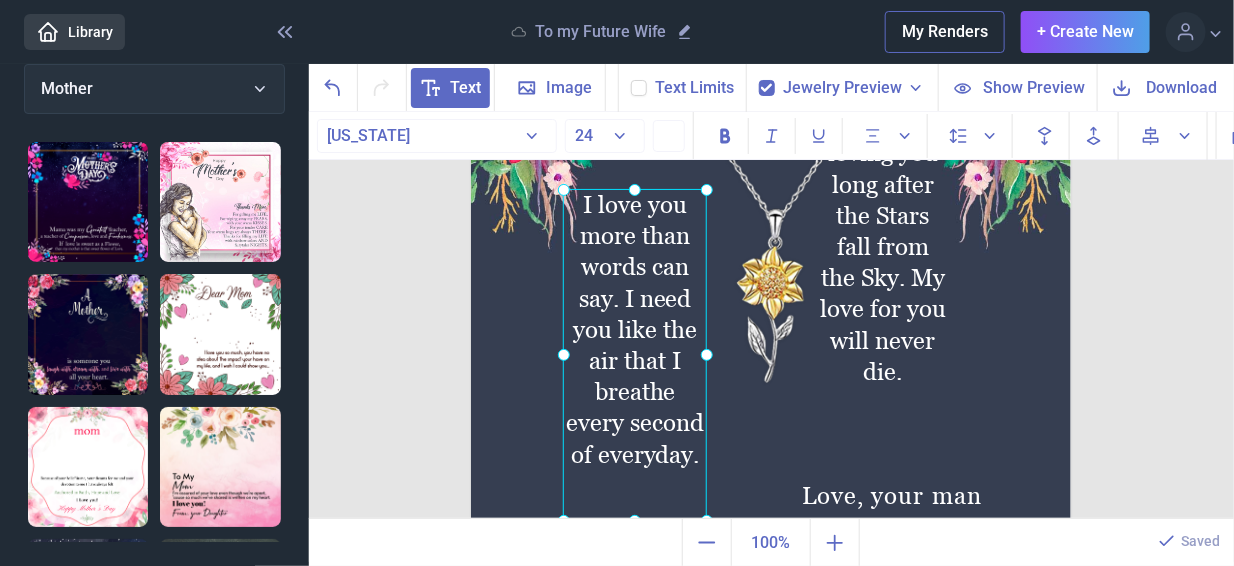 click at bounding box center (771, 236) 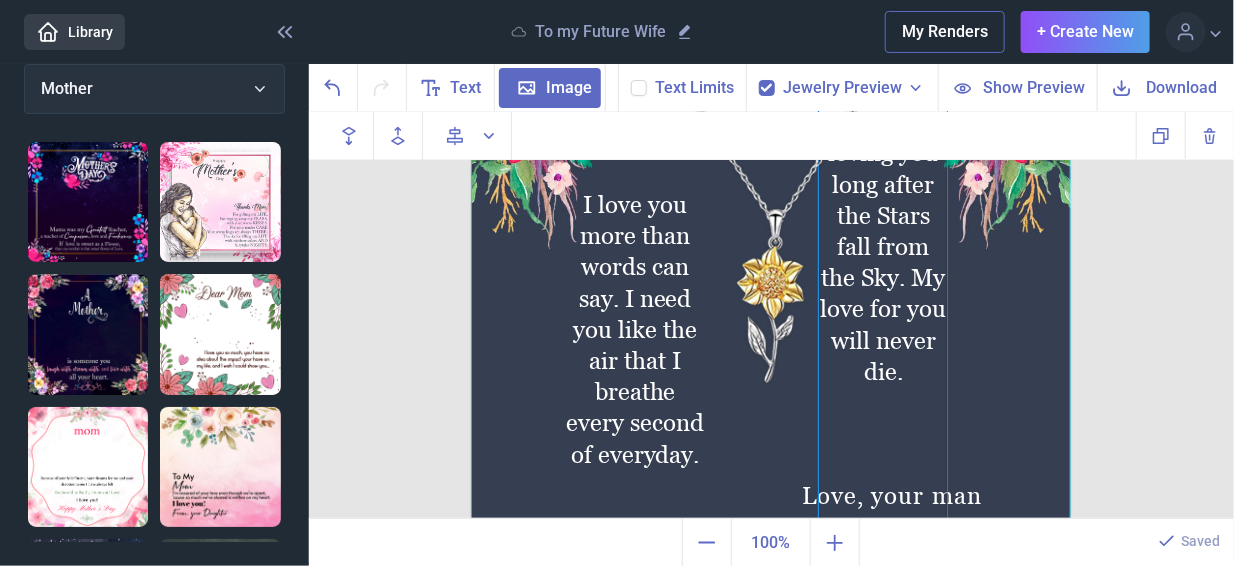 click on "I’ll be loving you long after the Stars fall from the Sky. My love for you will never die." at bounding box center [883, 246] 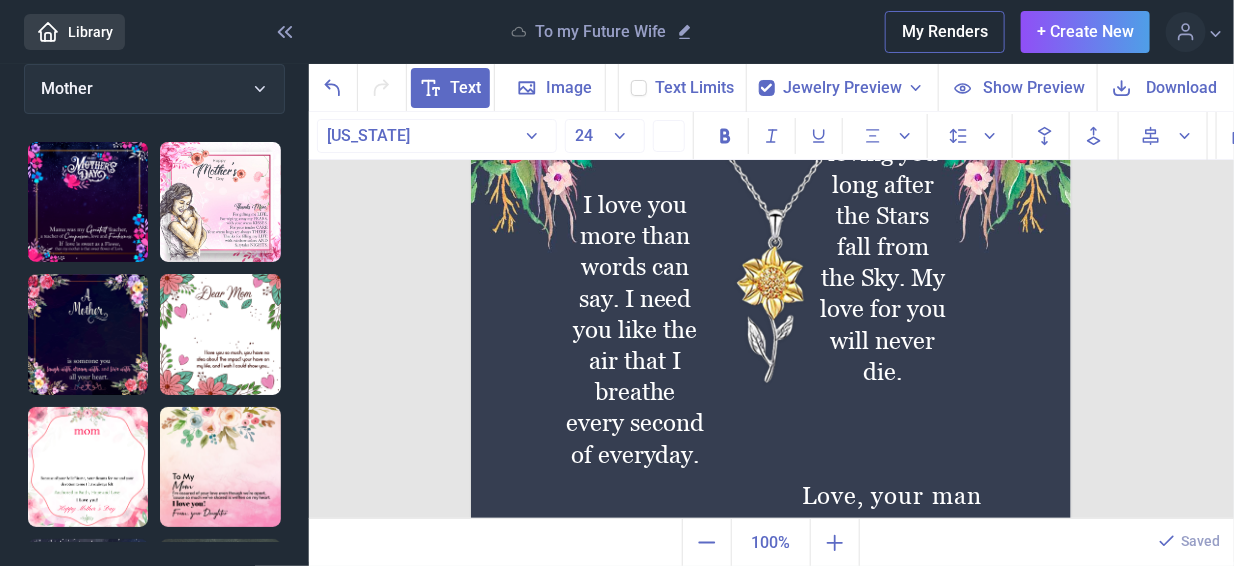 scroll, scrollTop: 0, scrollLeft: 0, axis: both 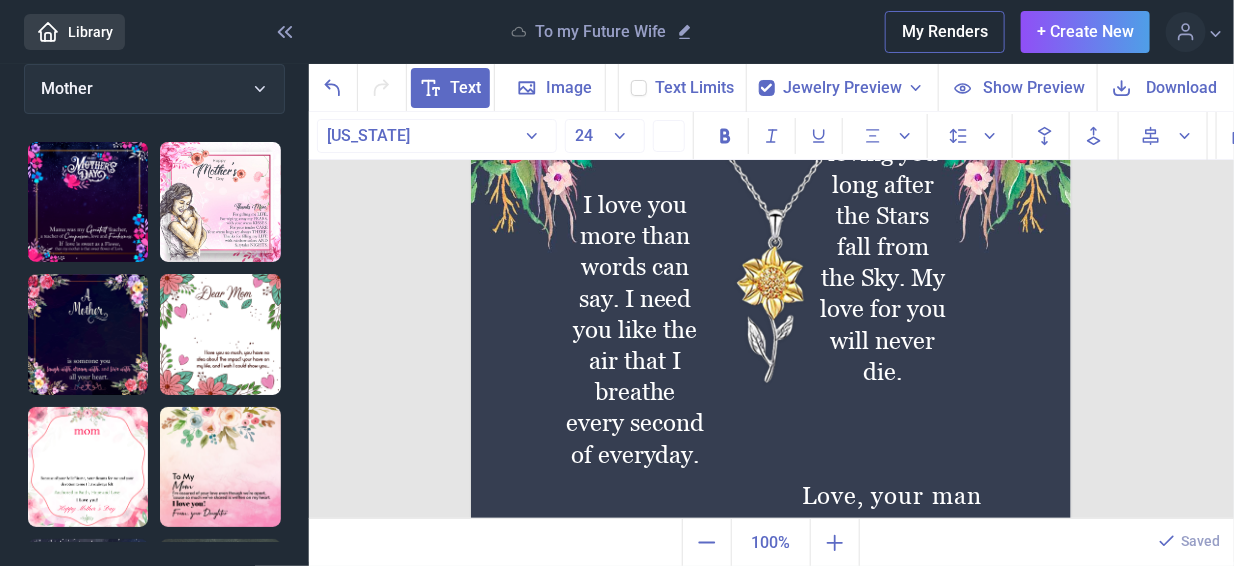 click at bounding box center (771, 236) 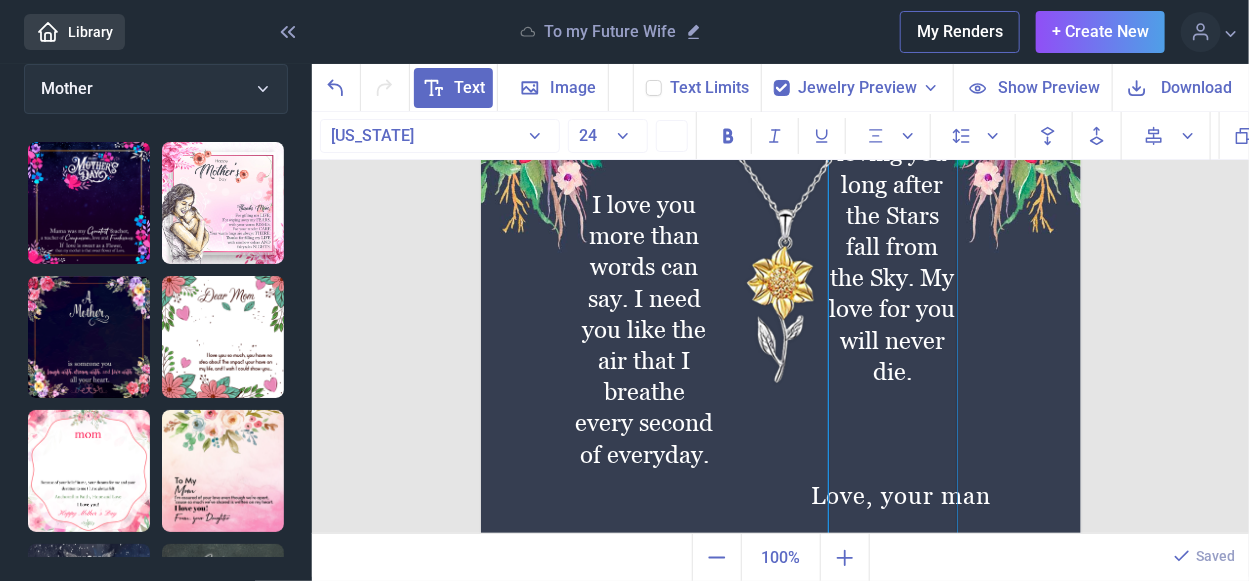 click on "I’ll be loving you long after the Stars fall from the Sky. My love for you will never die." at bounding box center [893, 333] 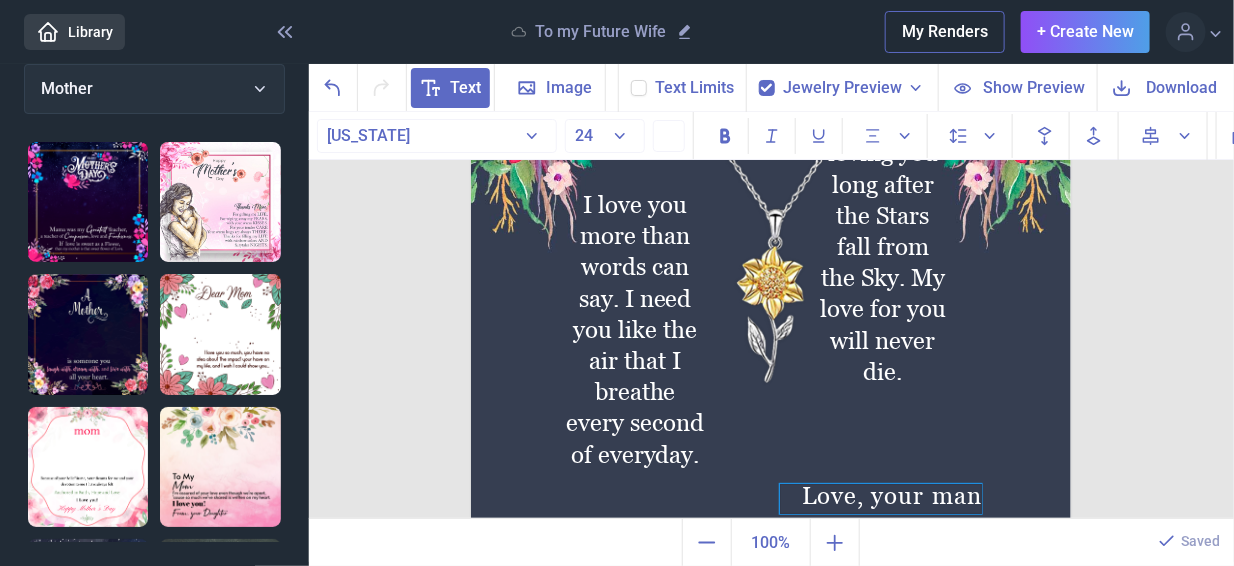 scroll, scrollTop: 14, scrollLeft: 0, axis: vertical 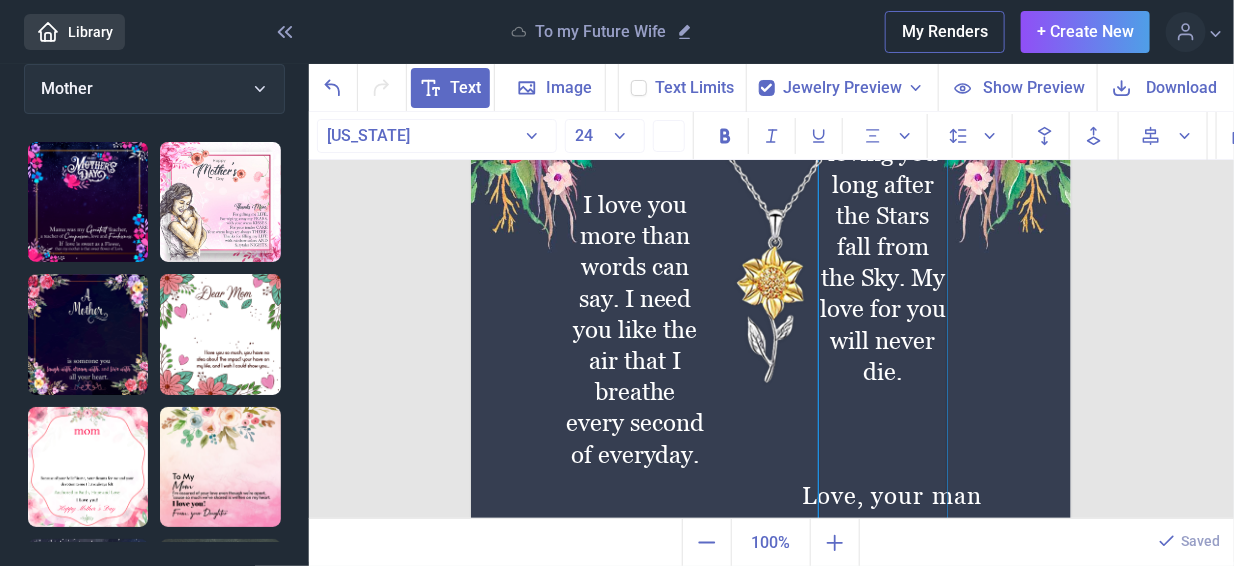 click on "I’ll be loving you long after the Stars fall from the Sky. My love for you will never die." at bounding box center [883, 246] 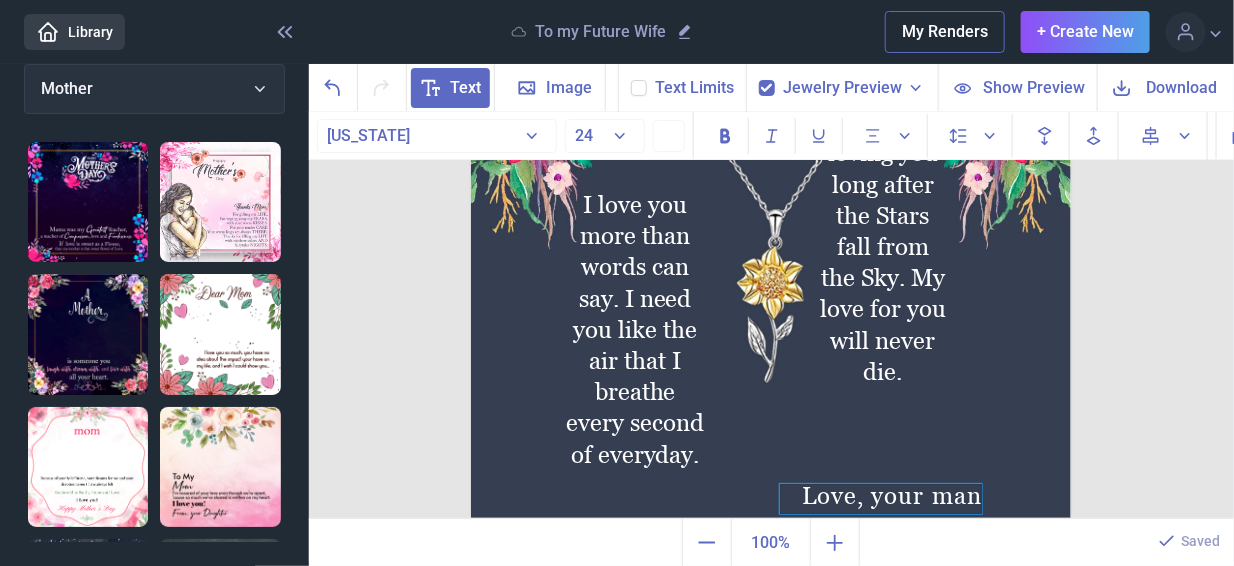 click on "Love, your man" at bounding box center [771, -64] 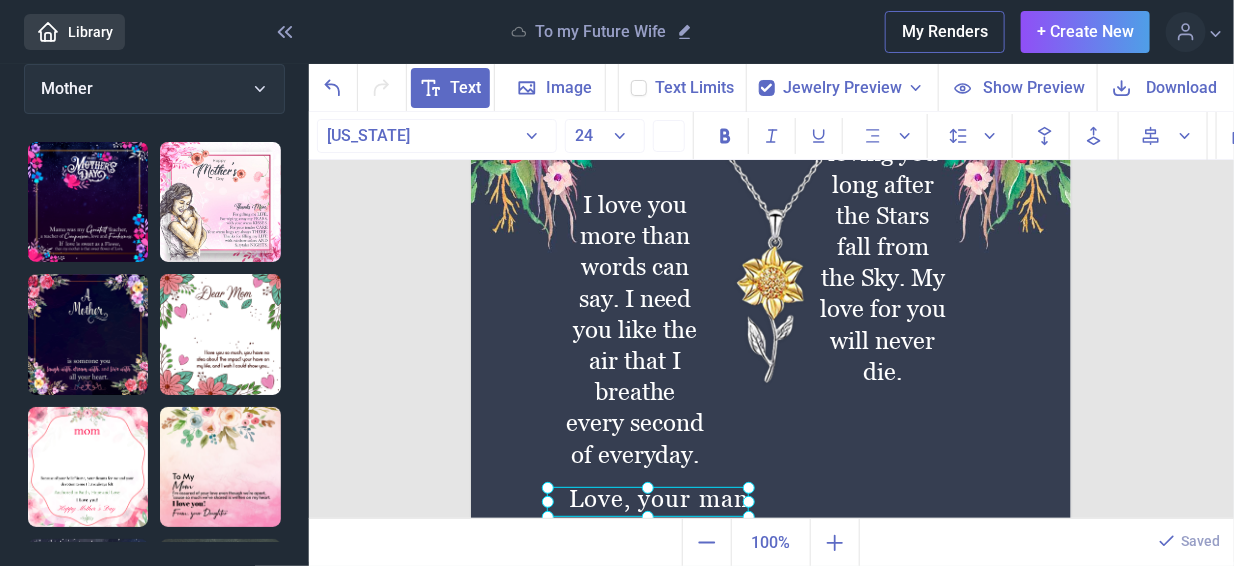 drag, startPoint x: 959, startPoint y: 478, endPoint x: 760, endPoint y: 481, distance: 199.02261 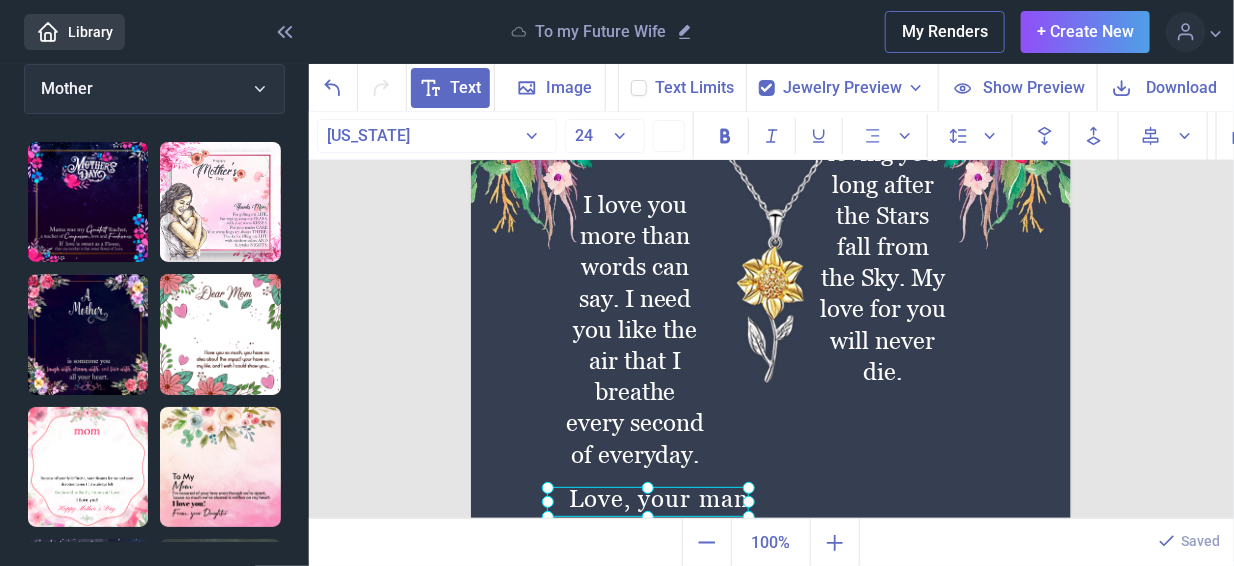 click at bounding box center (648, 502) 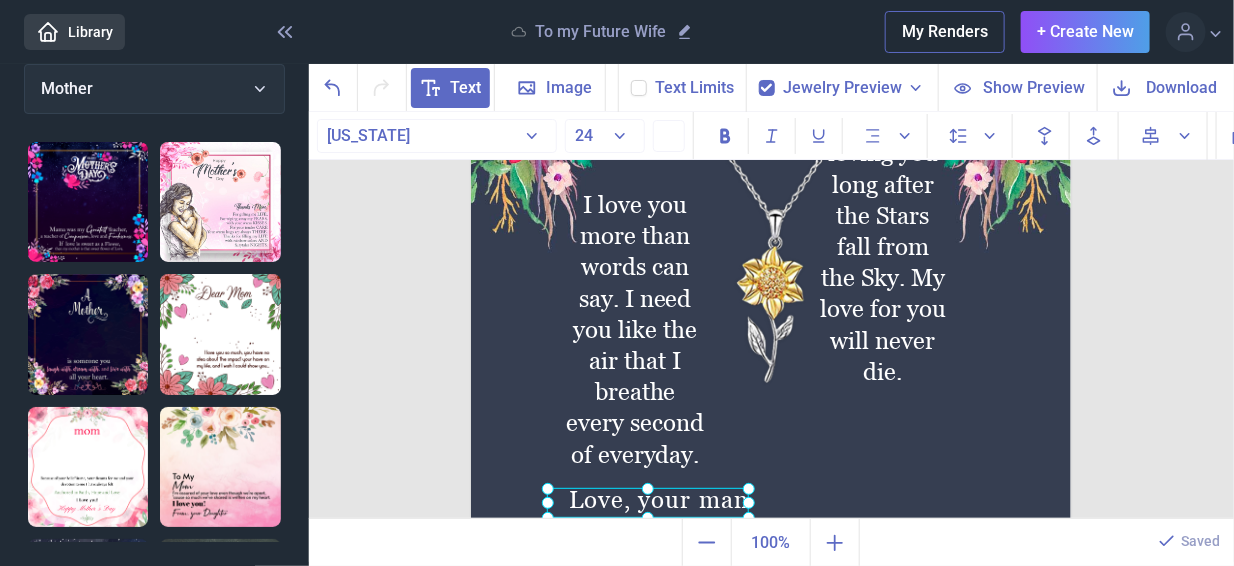 scroll, scrollTop: 0, scrollLeft: 0, axis: both 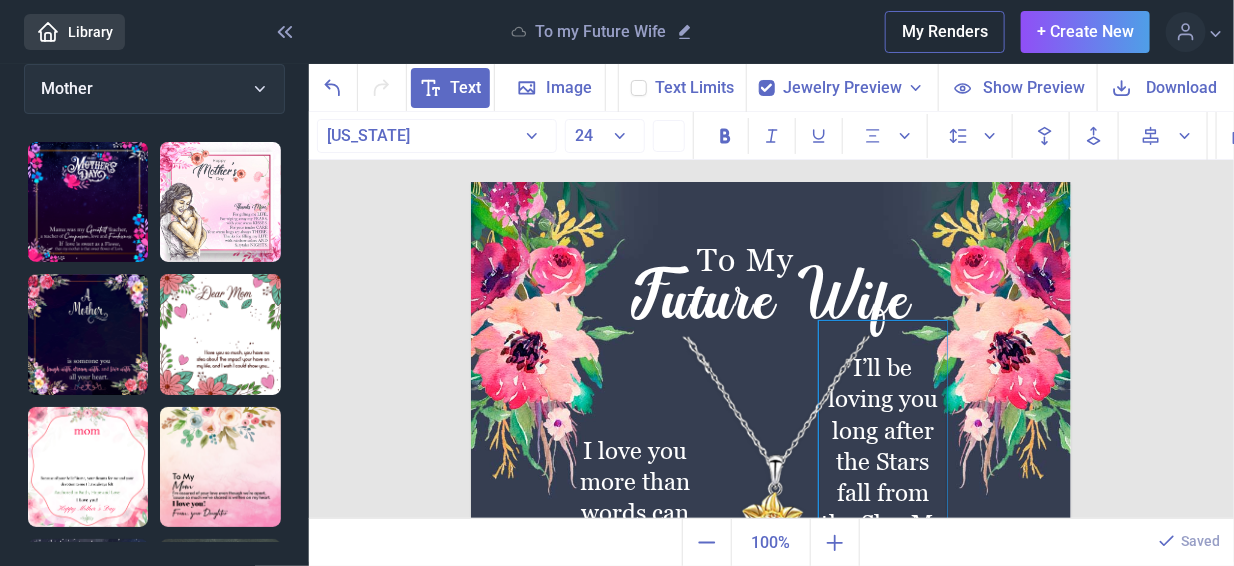 click on "I’ll be loving you long after the Stars fall from the Sky. My love for you will never die." at bounding box center [883, 492] 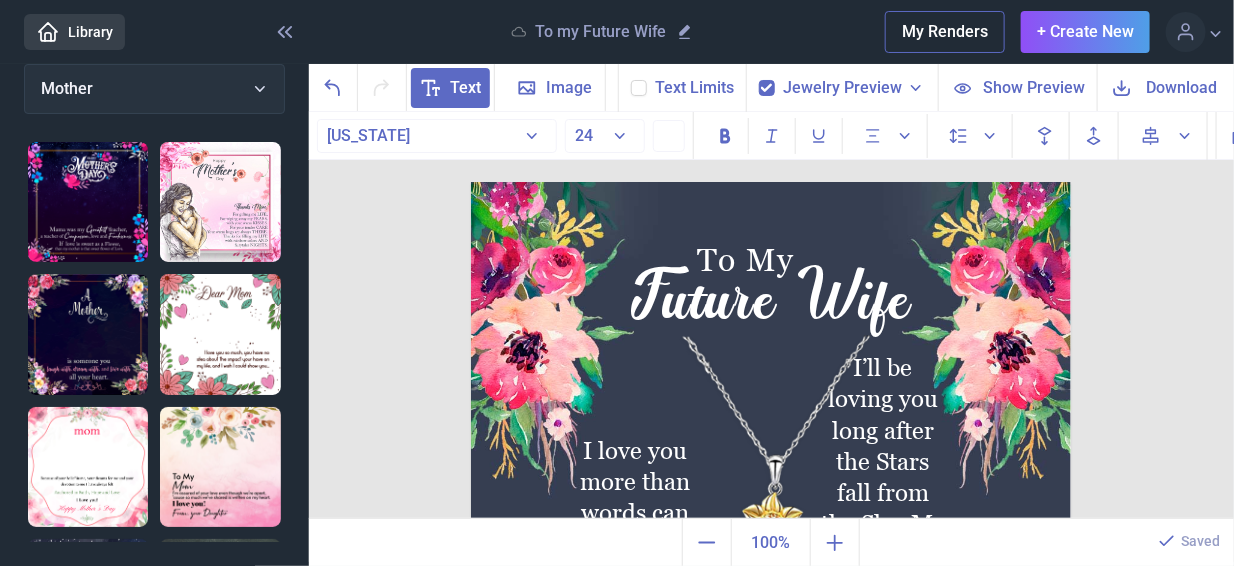 click at bounding box center [771, 482] 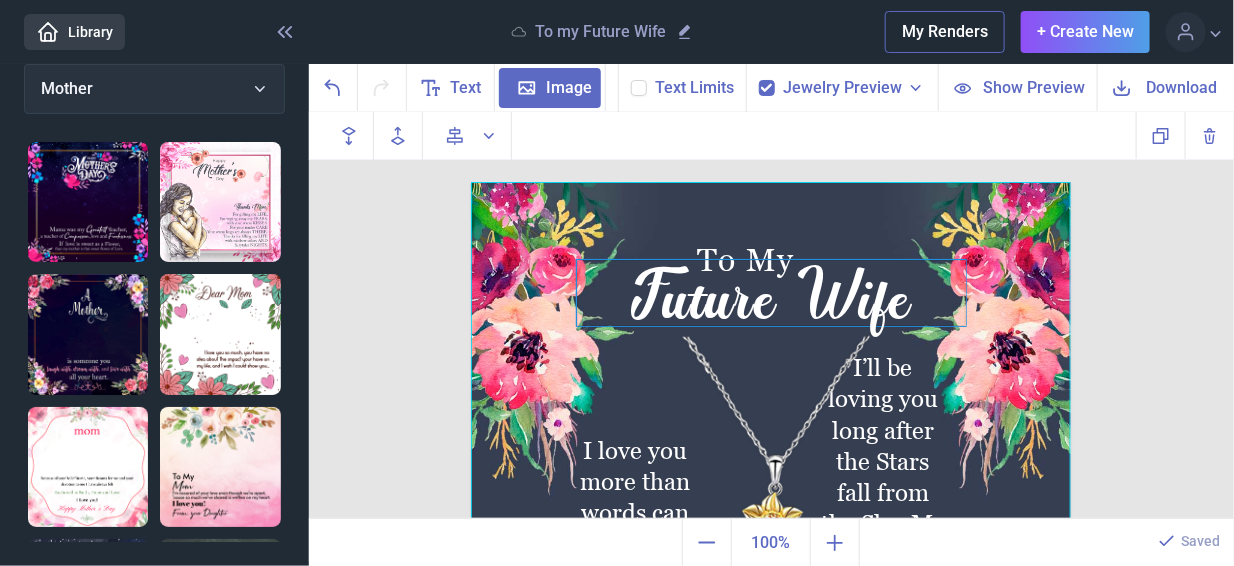 click on "Future Wife" at bounding box center (771, 182) 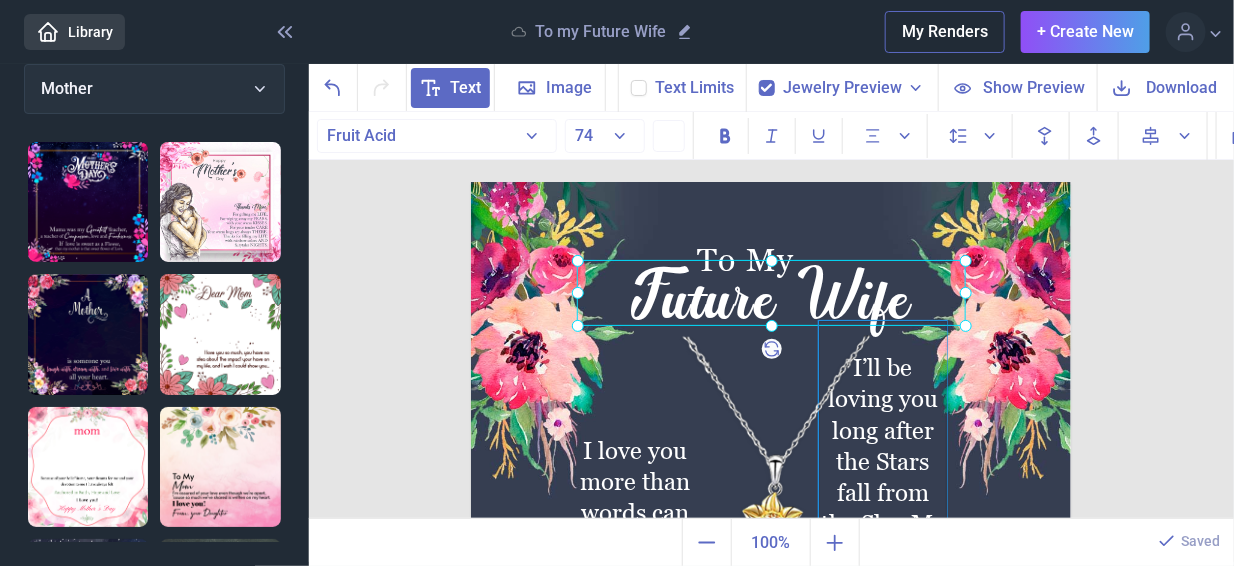 click on "I’ll be loving you long after the Stars fall from the Sky. My love for you will never die." at bounding box center [883, 492] 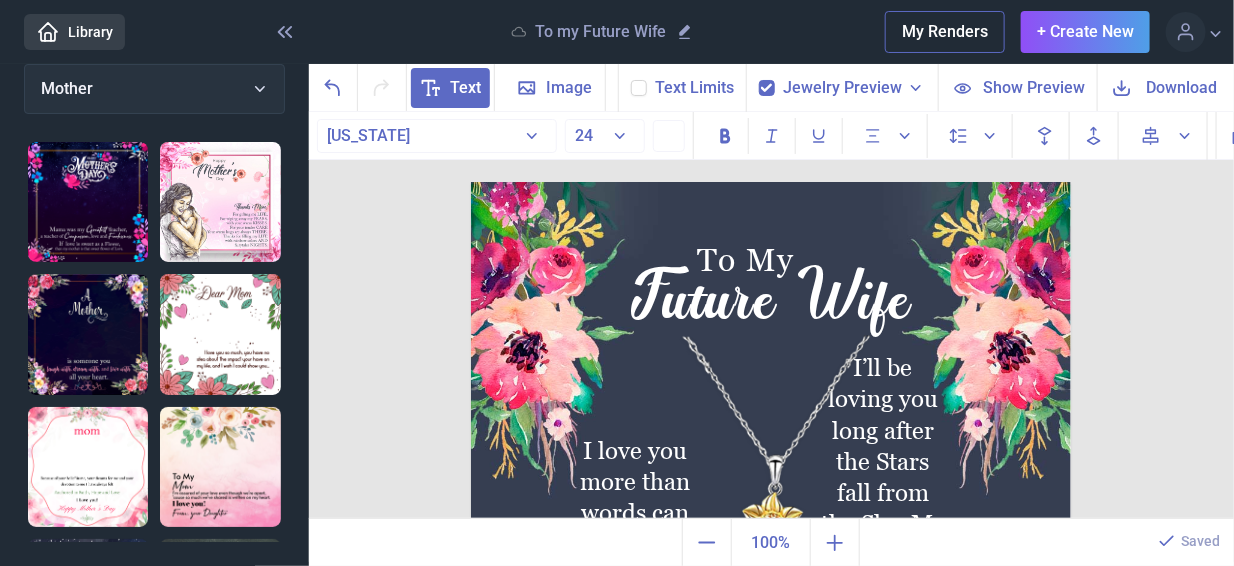 click at bounding box center (771, 482) 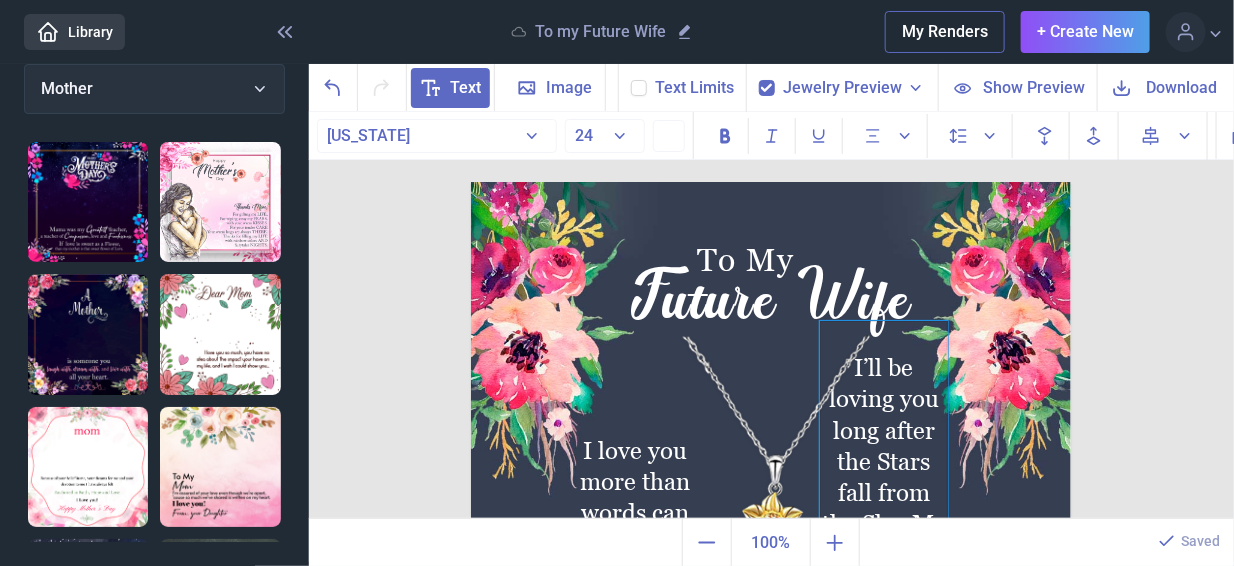 click on "I’ll be loving you long after the Stars fall from the Sky. My love for you will never die." at bounding box center (884, 492) 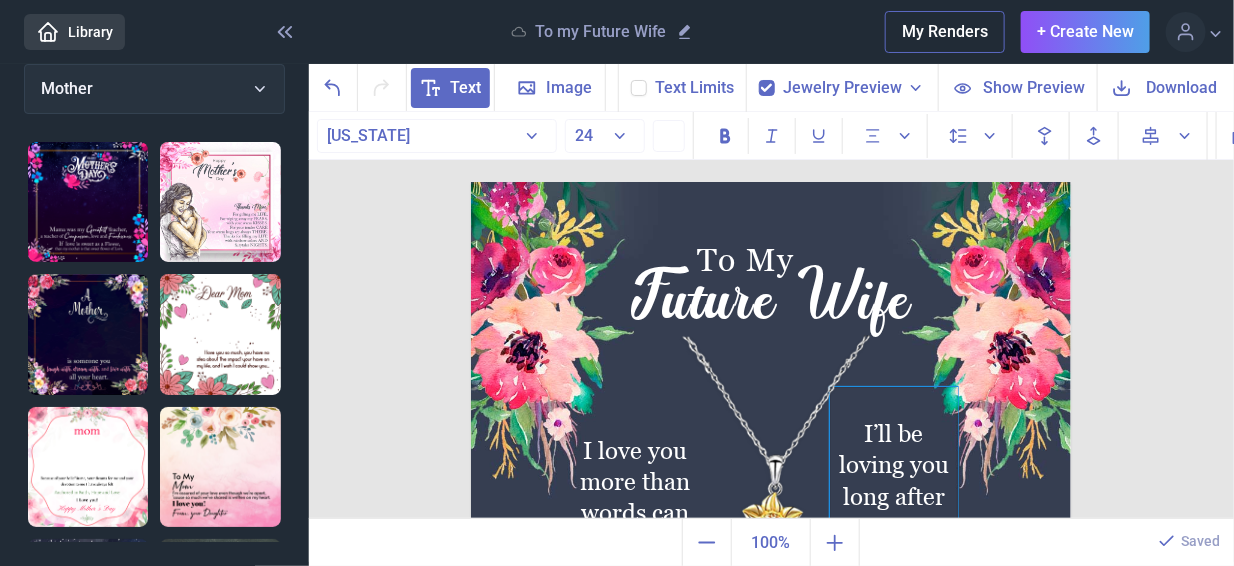 drag, startPoint x: 904, startPoint y: 452, endPoint x: 906, endPoint y: 500, distance: 48.04165 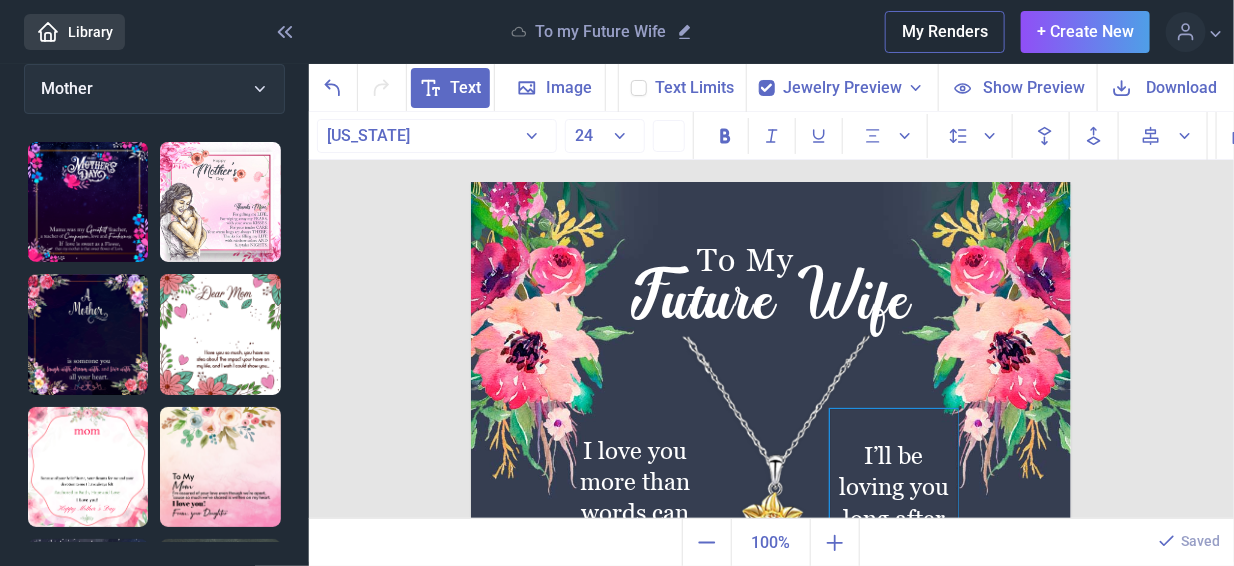 drag, startPoint x: 879, startPoint y: 479, endPoint x: 877, endPoint y: 500, distance: 21.095022 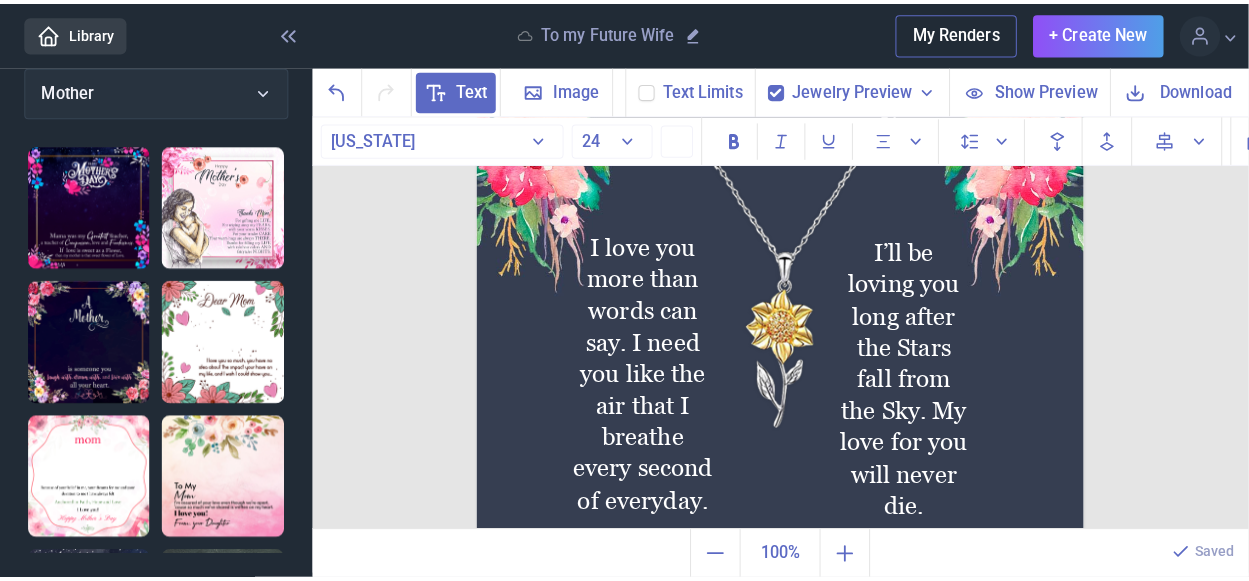 scroll, scrollTop: 246, scrollLeft: 0, axis: vertical 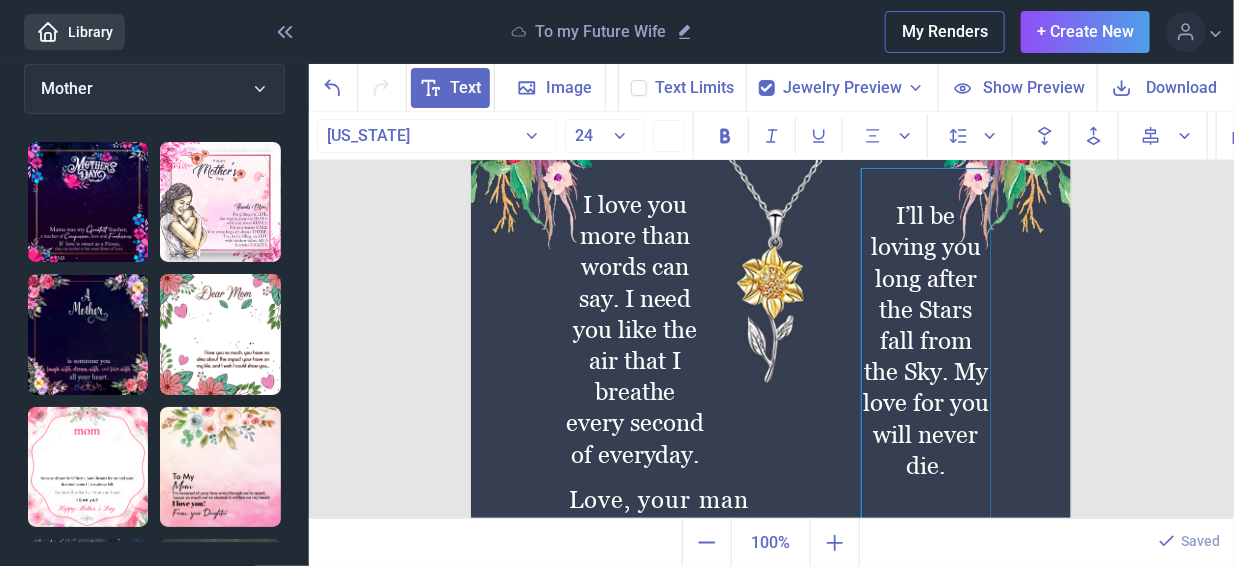 drag, startPoint x: 876, startPoint y: 380, endPoint x: 909, endPoint y: 386, distance: 33.54102 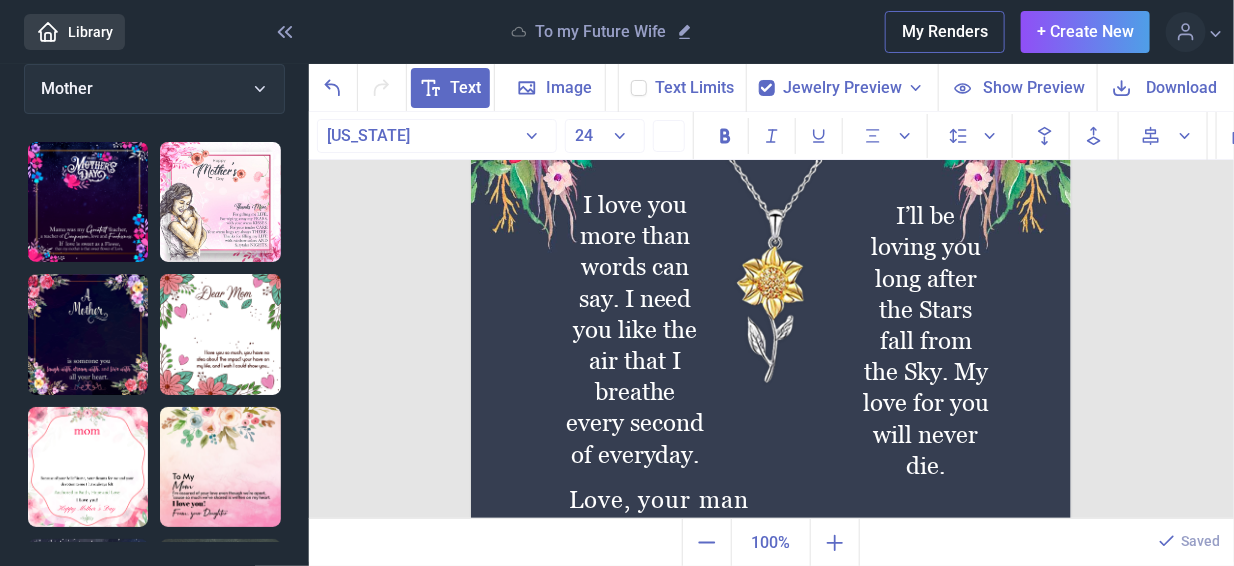 click at bounding box center (771, 236) 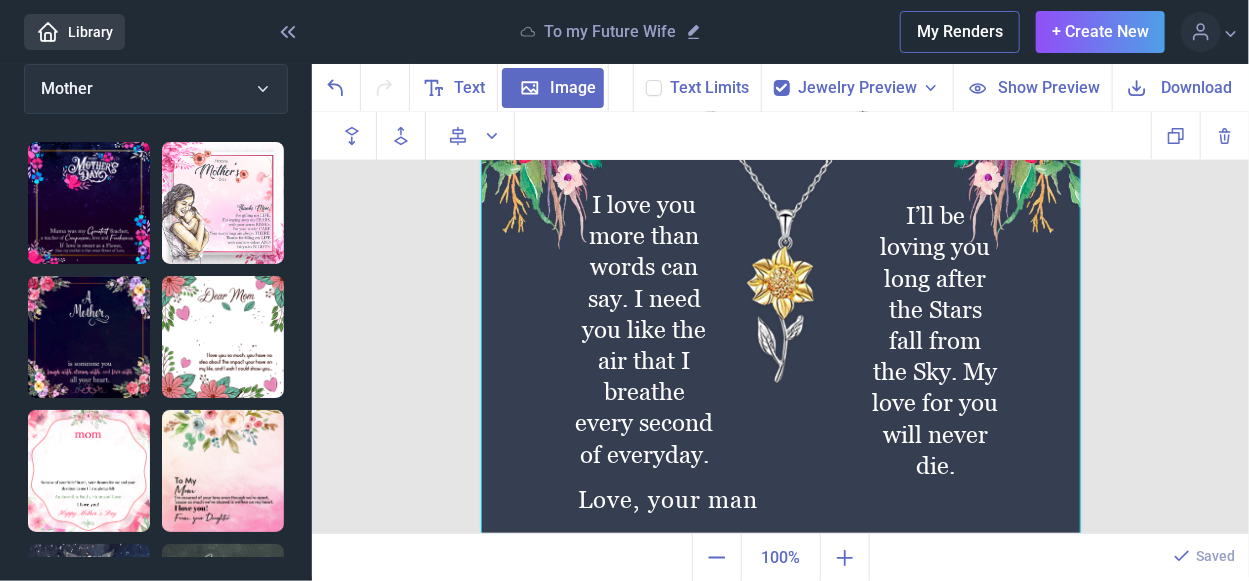 click at bounding box center (781, 236) 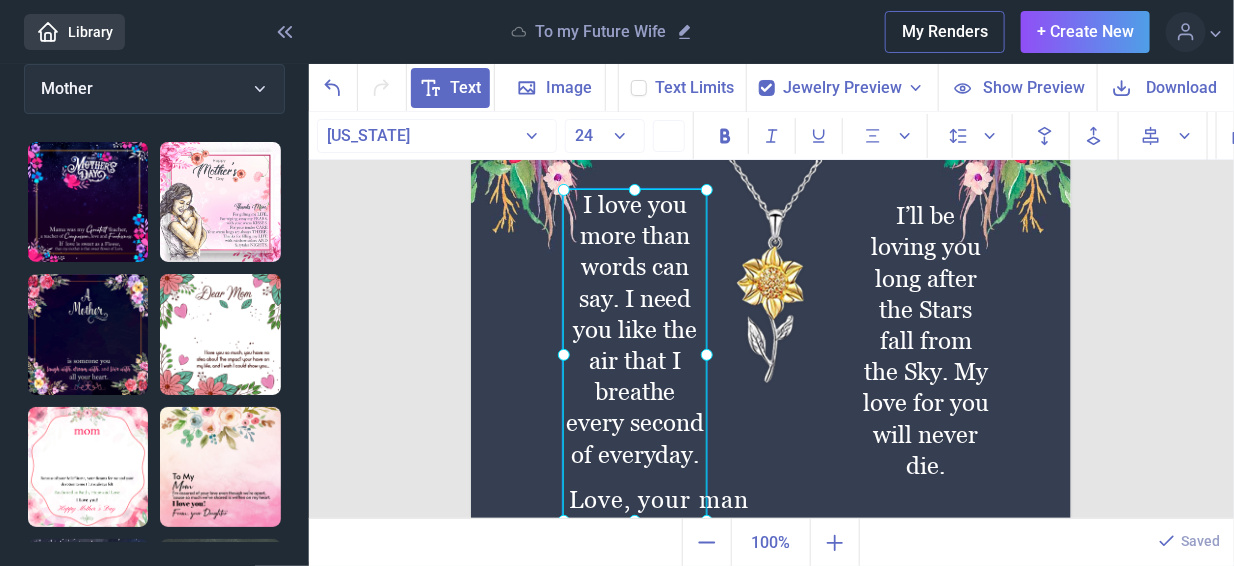 click on "I love you more than words can say. I need you like the air that I breathe every second of everyday." at bounding box center [471, -64] 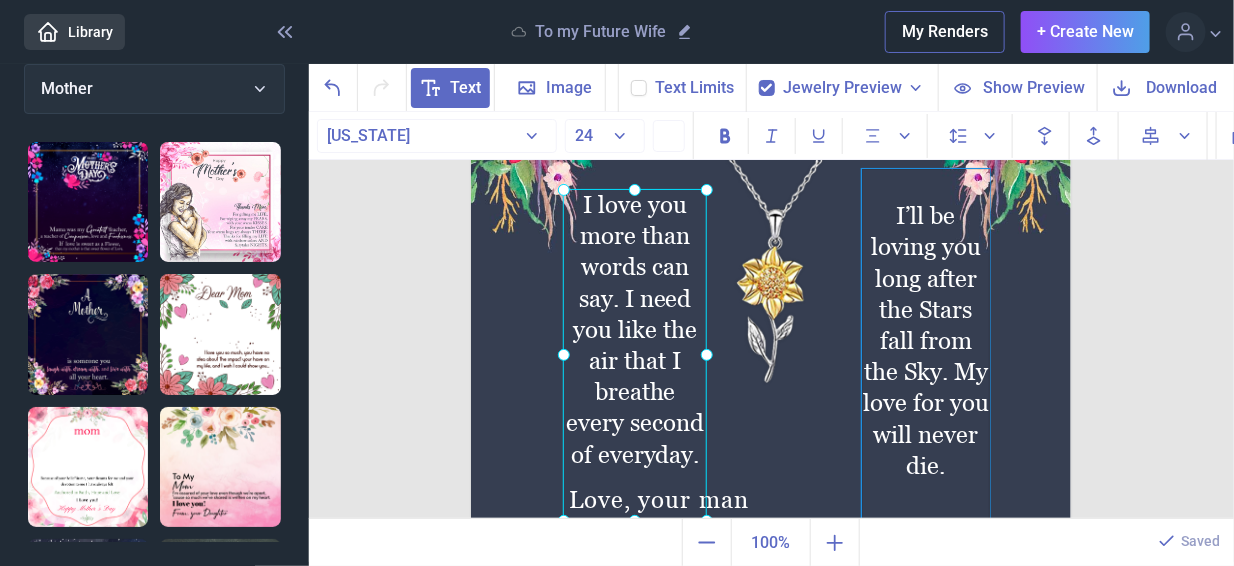 click on "I’ll be loving you long after the Stars fall from the Sky. My love for you will never die." at bounding box center [926, 340] 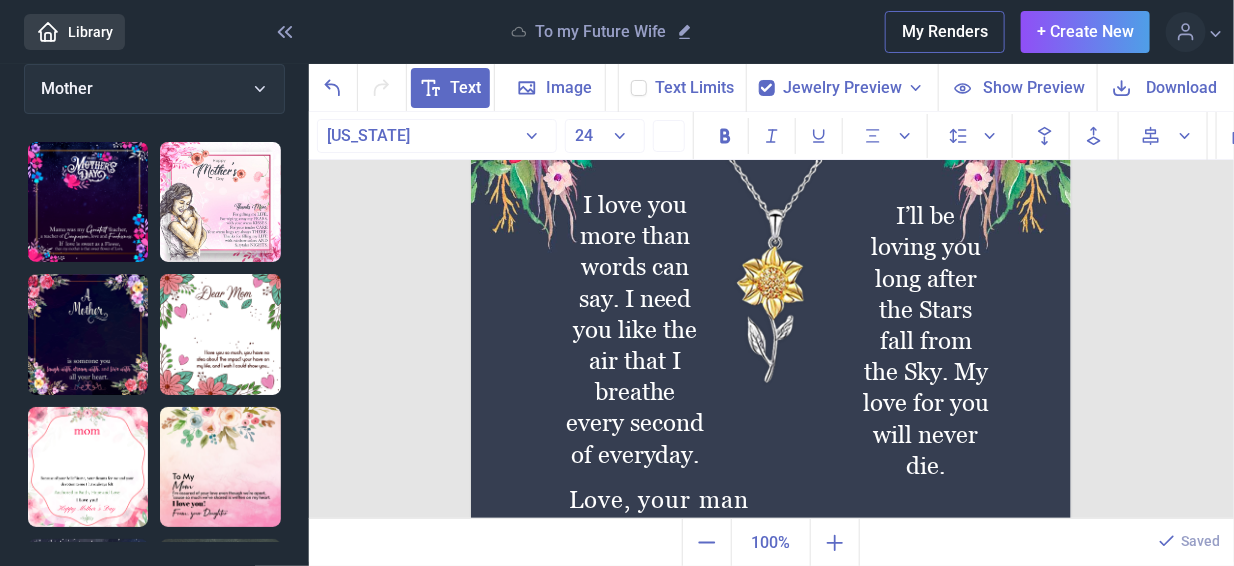 click at bounding box center [771, 236] 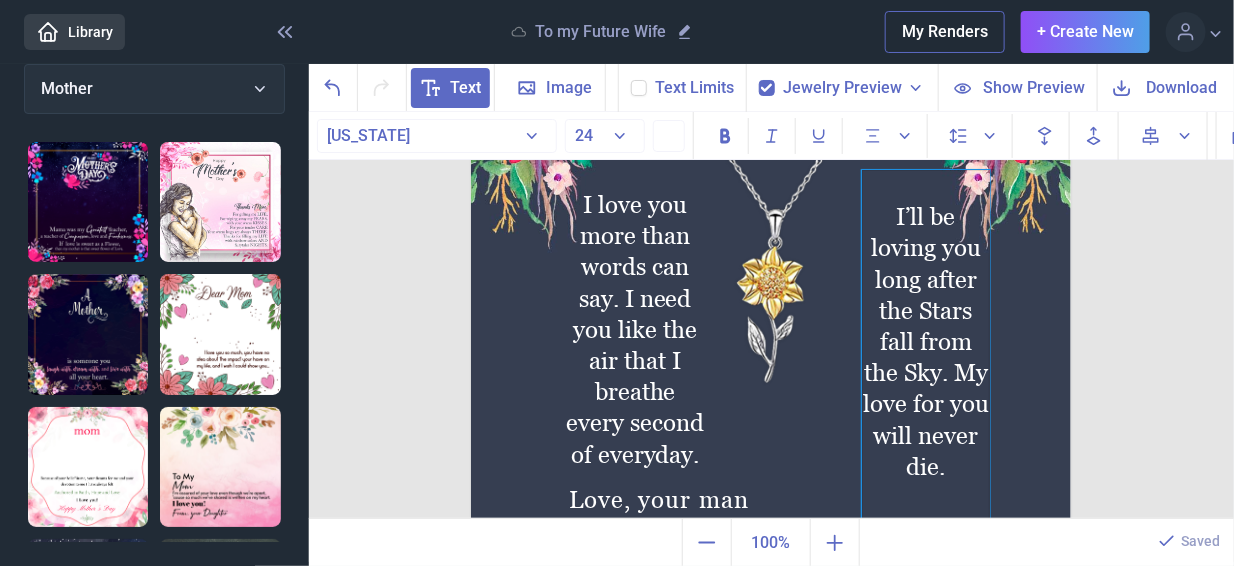 click on "I’ll be loving you long after the Stars fall from the Sky. My love for you will never die." at bounding box center [926, 341] 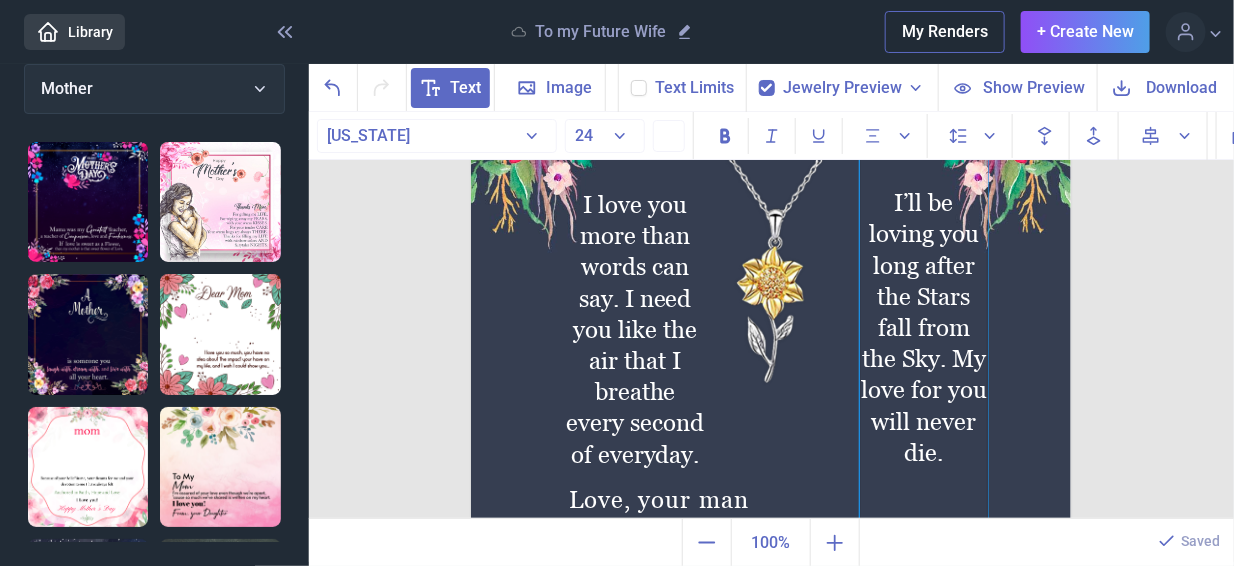drag, startPoint x: 911, startPoint y: 324, endPoint x: 909, endPoint y: 310, distance: 14.142136 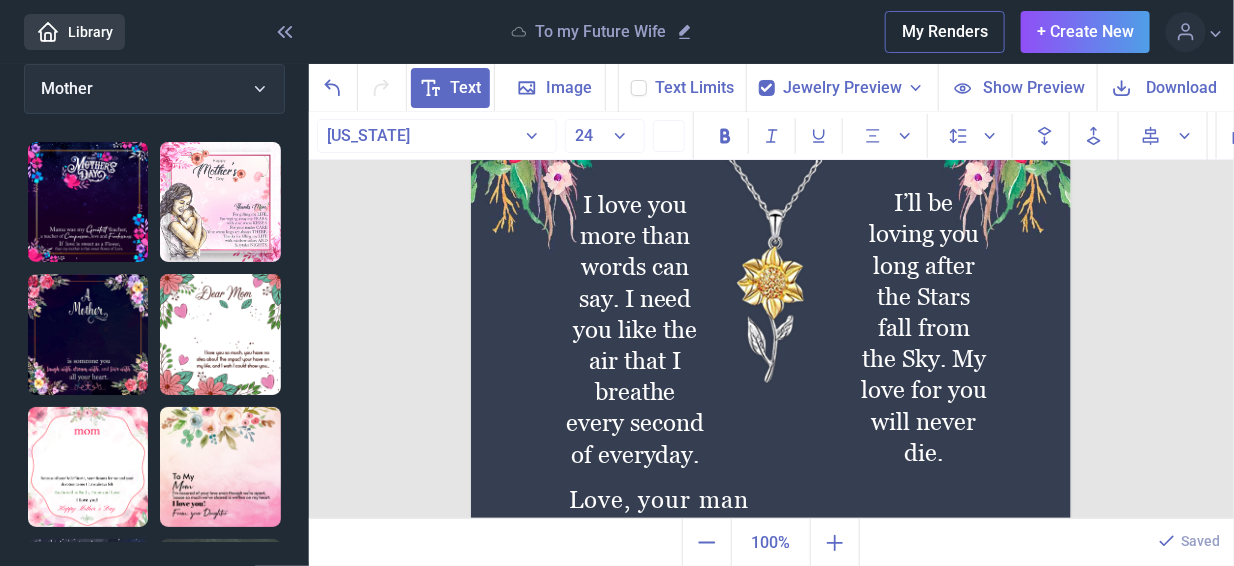 click at bounding box center [771, 236] 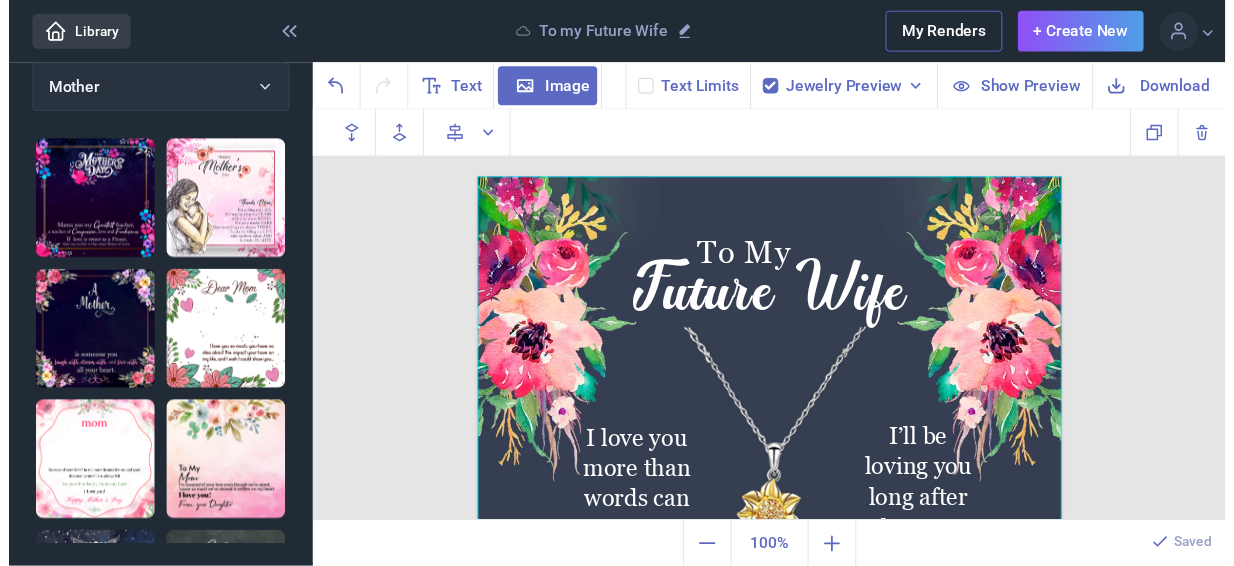 scroll, scrollTop: 0, scrollLeft: 0, axis: both 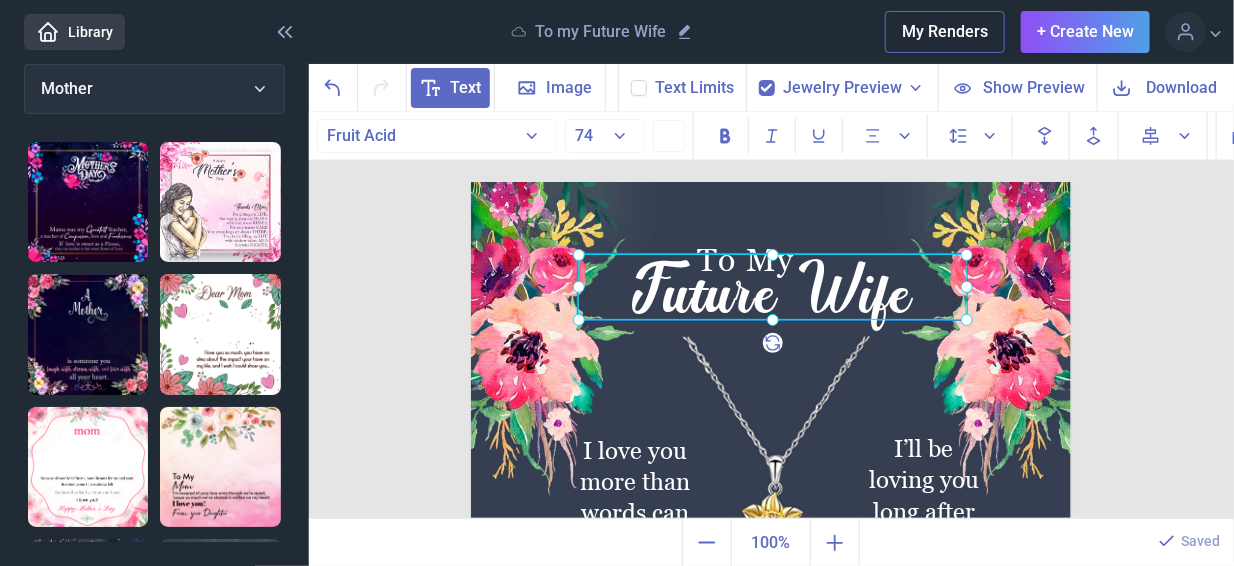 click on "Future Wife" at bounding box center [772, 287] 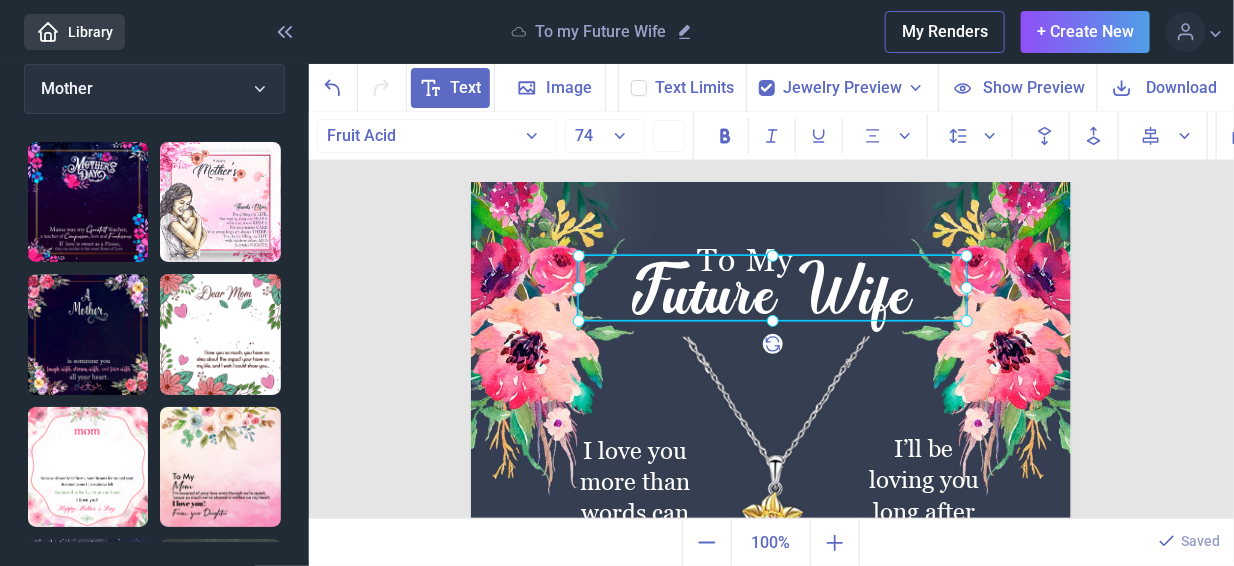 click on "Future Wife" at bounding box center (772, 288) 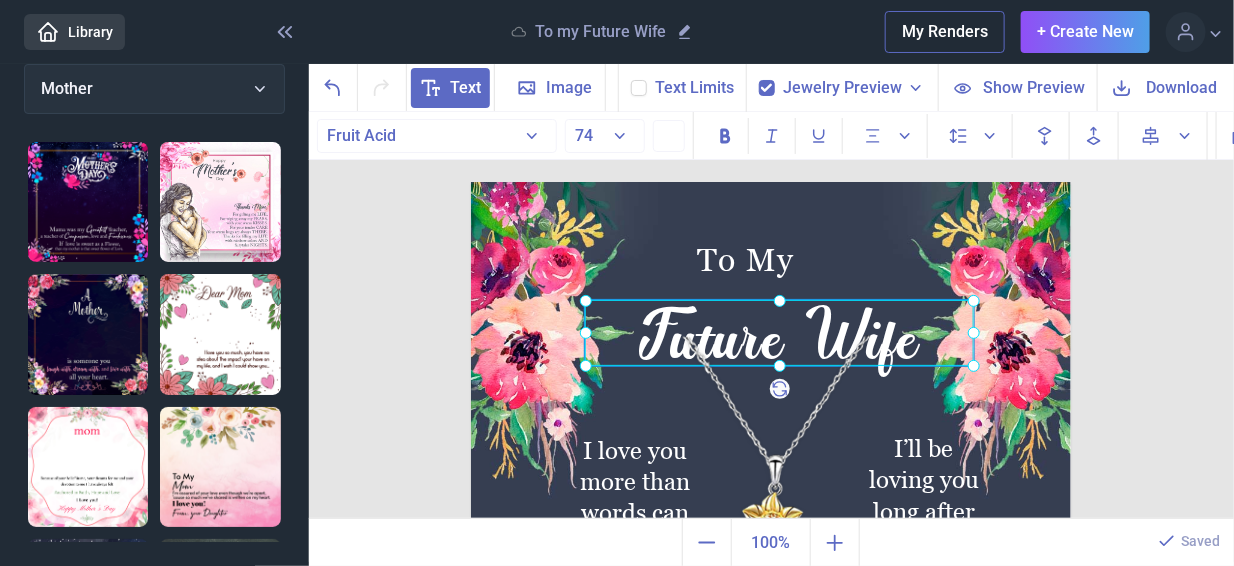 drag, startPoint x: 753, startPoint y: 250, endPoint x: 760, endPoint y: 296, distance: 46.52956 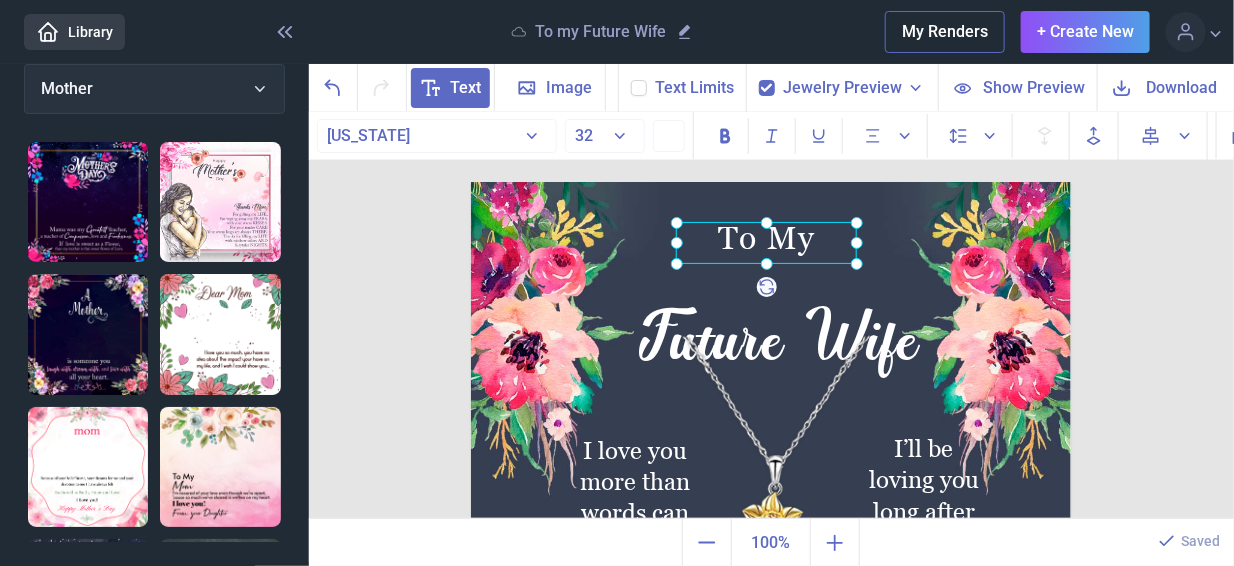 drag, startPoint x: 745, startPoint y: 251, endPoint x: 766, endPoint y: 230, distance: 29.698484 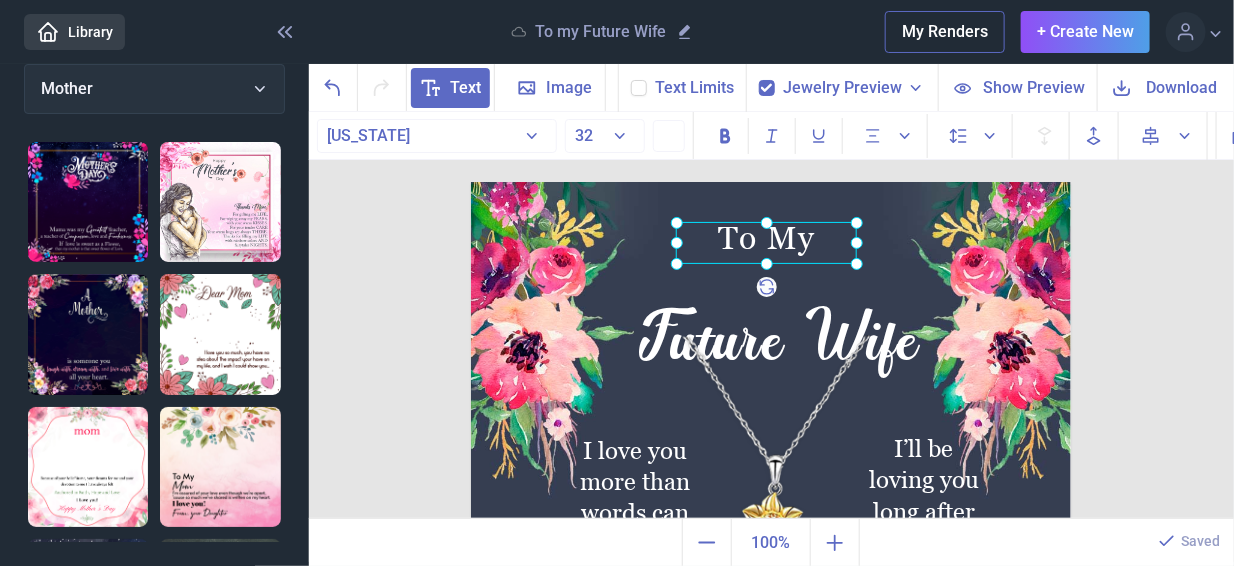 click on "To My" at bounding box center [471, 182] 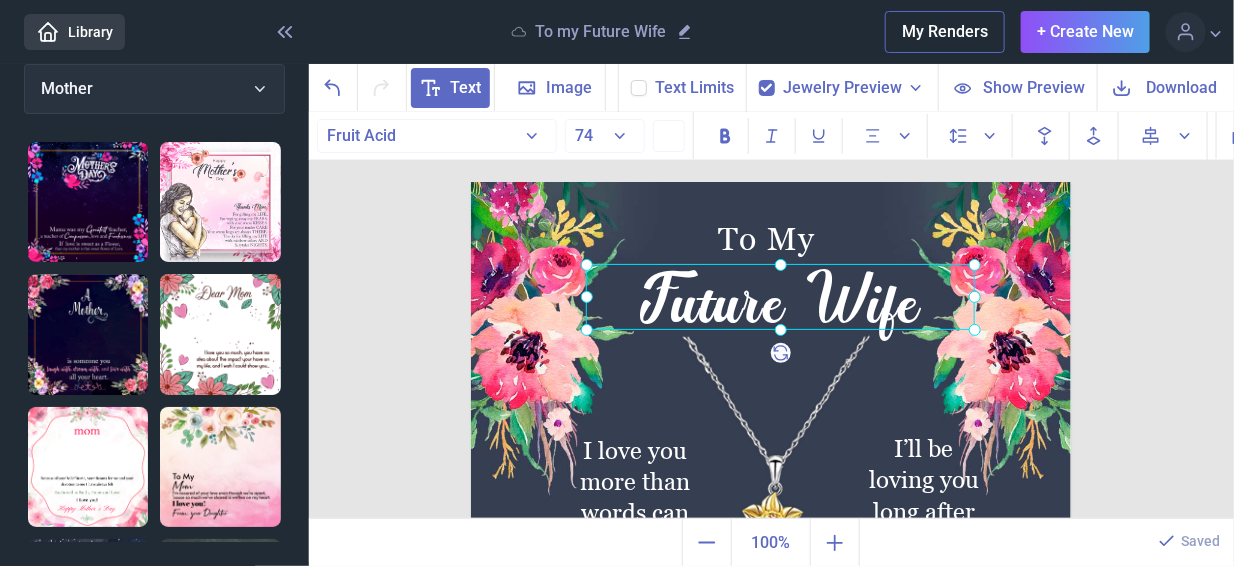 drag, startPoint x: 779, startPoint y: 343, endPoint x: 780, endPoint y: 306, distance: 37.01351 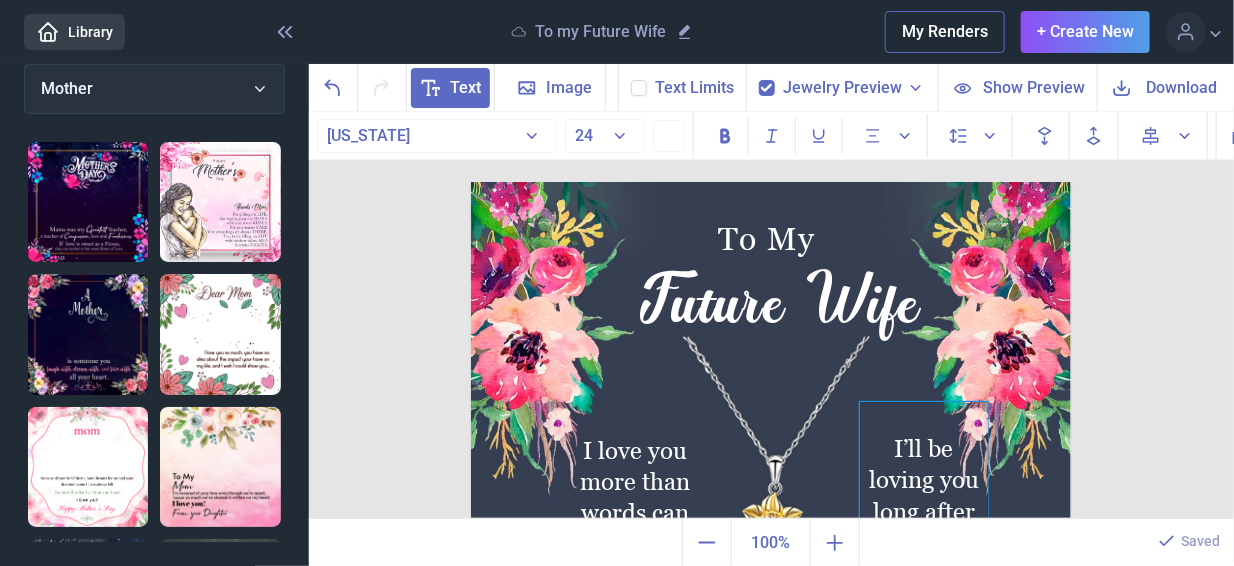 click on "I’ll be loving you long after the Stars fall from the Sky. My love for you will never die." at bounding box center (924, 660) 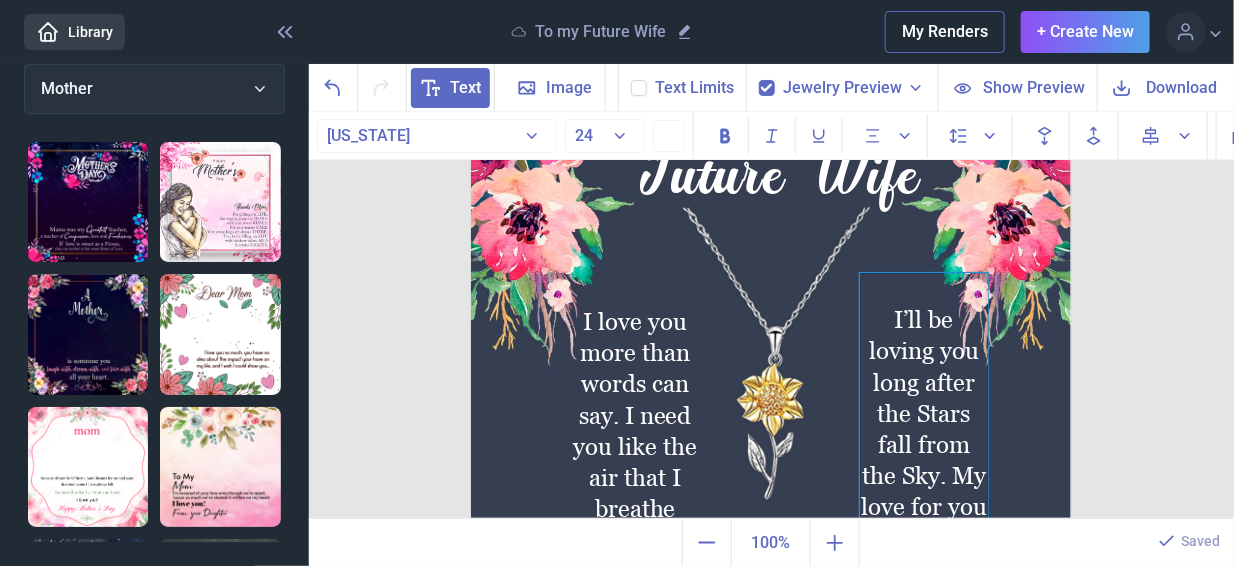 scroll, scrollTop: 200, scrollLeft: 0, axis: vertical 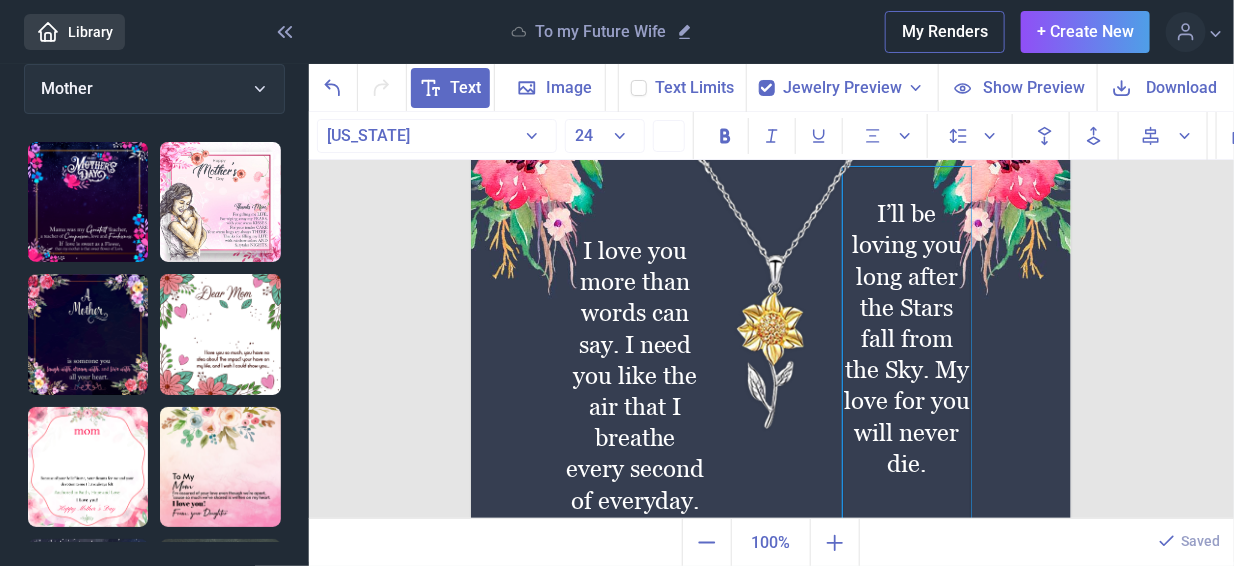drag, startPoint x: 924, startPoint y: 436, endPoint x: 907, endPoint y: 401, distance: 38.910152 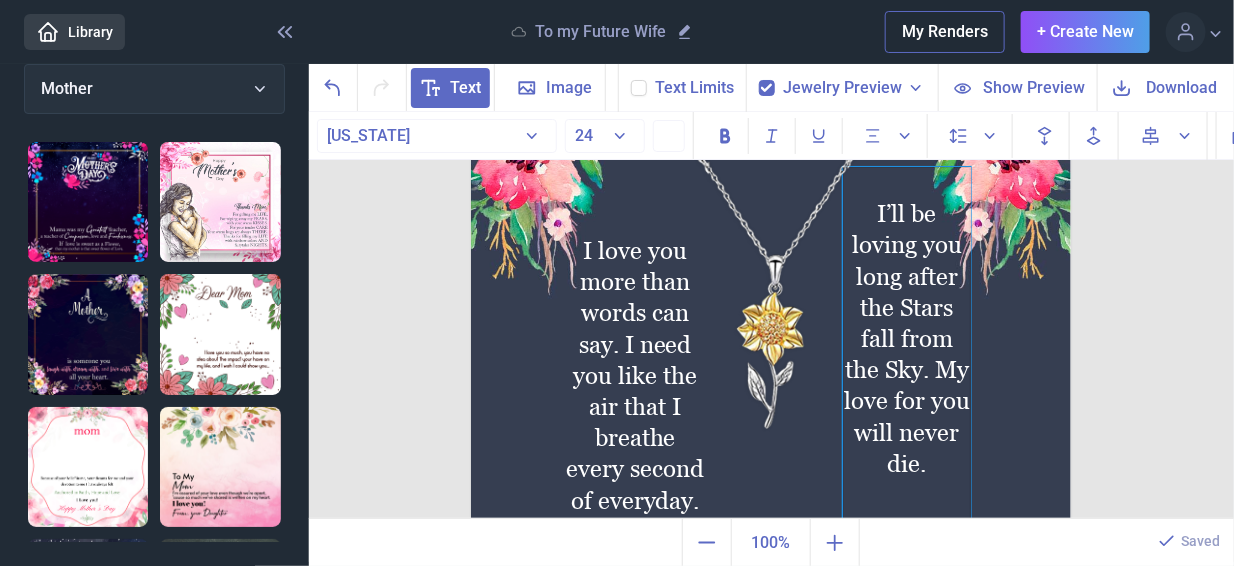 click on "I’ll be loving you long after the Stars fall from the Sky. My love for you will never die." at bounding box center [907, 338] 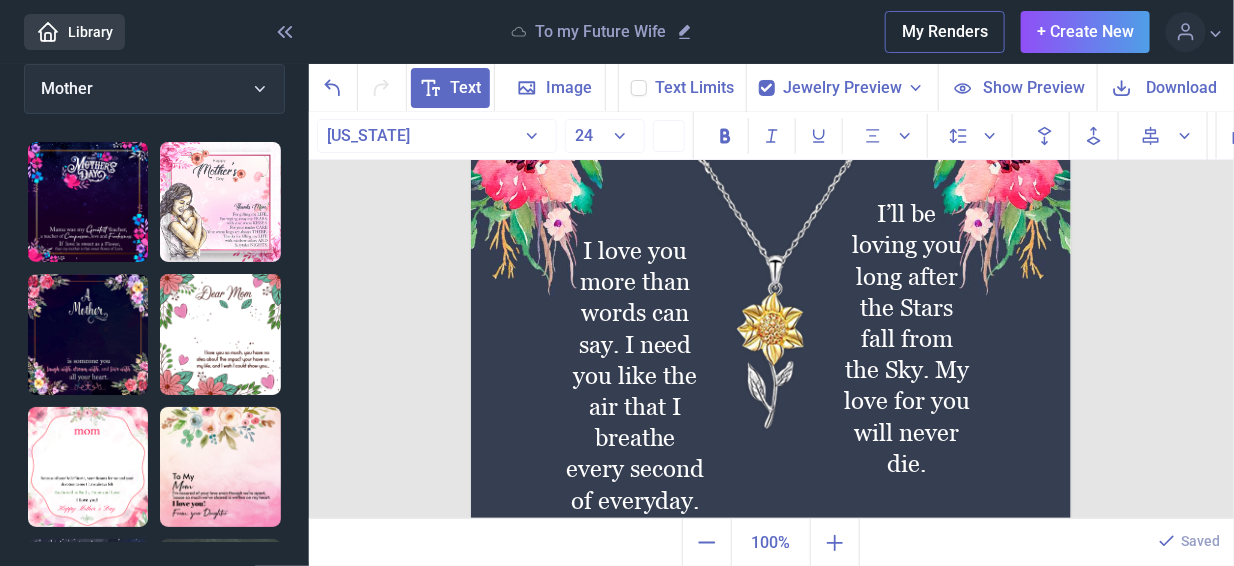 click at bounding box center [771, 282] 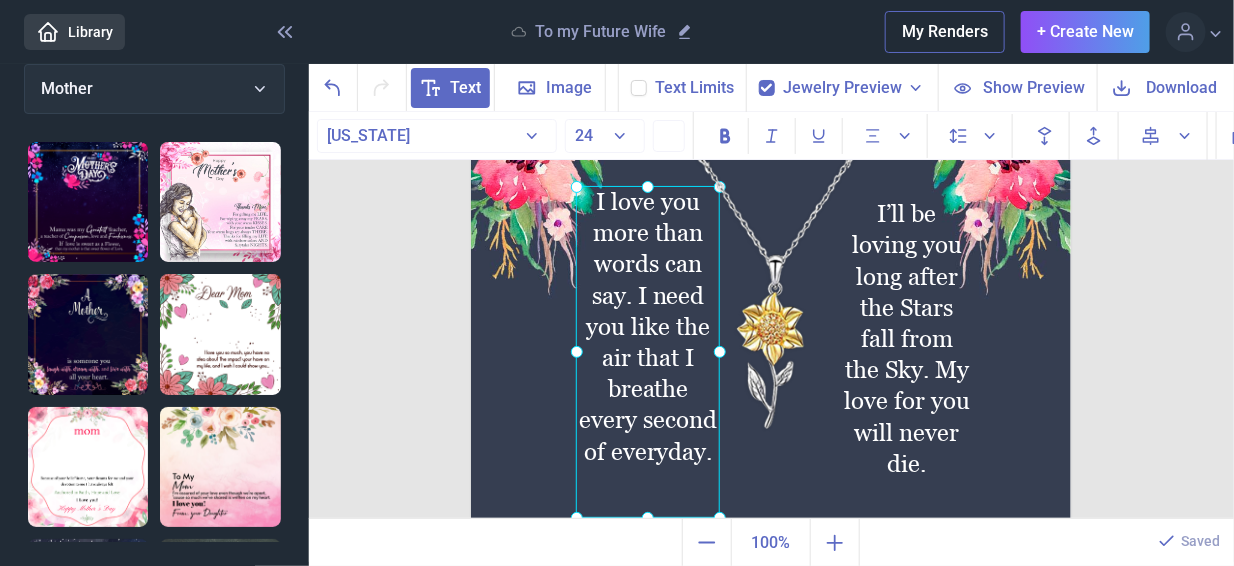 drag, startPoint x: 656, startPoint y: 385, endPoint x: 669, endPoint y: 336, distance: 50.695168 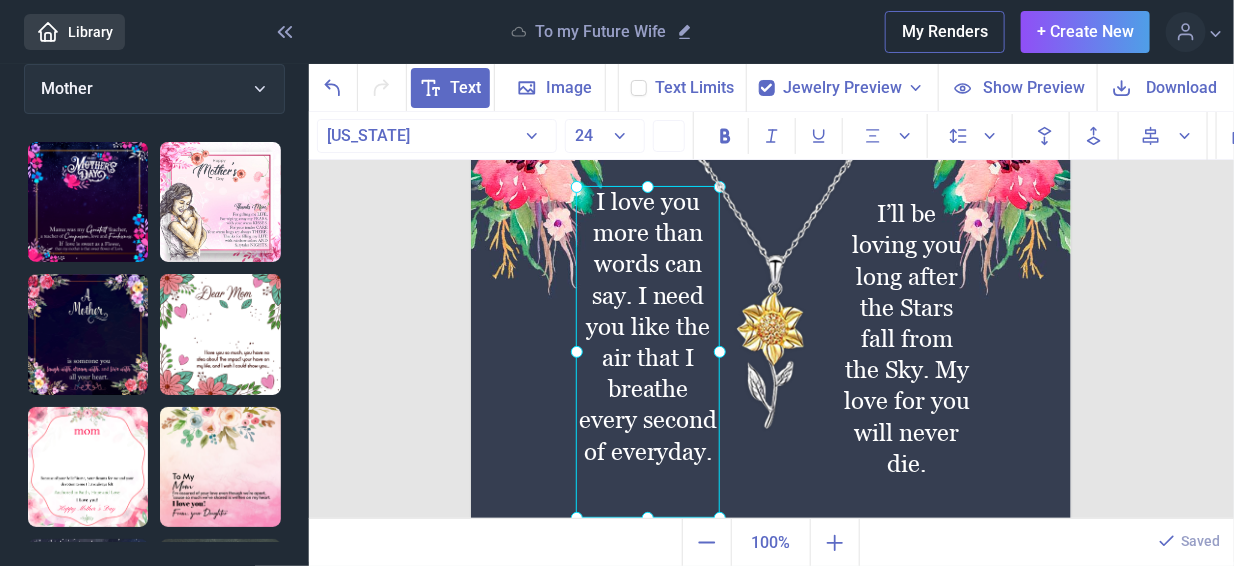 click on "I love you more than words can say. I need you like the air that I breathe every second of everyday." at bounding box center [471, -18] 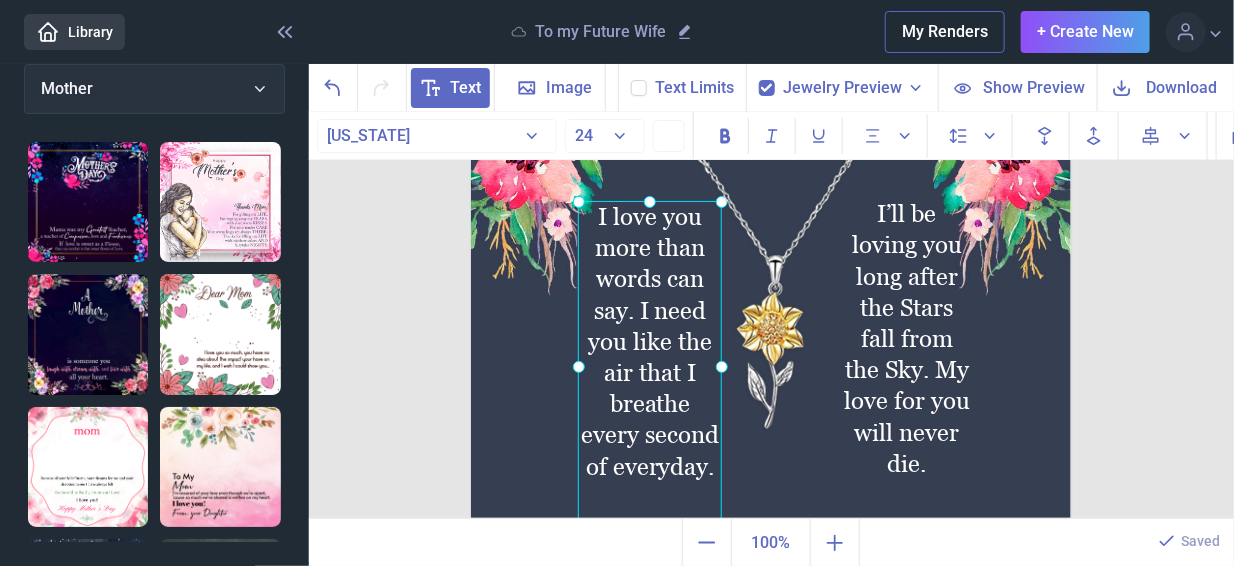 drag, startPoint x: 660, startPoint y: 383, endPoint x: 662, endPoint y: 398, distance: 15.132746 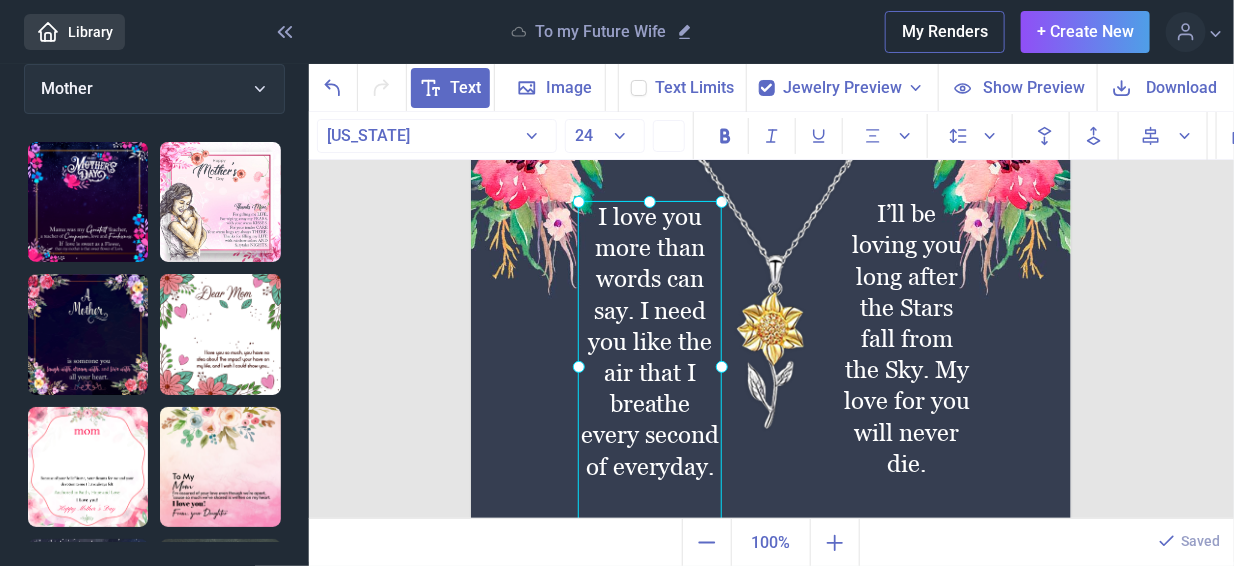 click at bounding box center (650, 367) 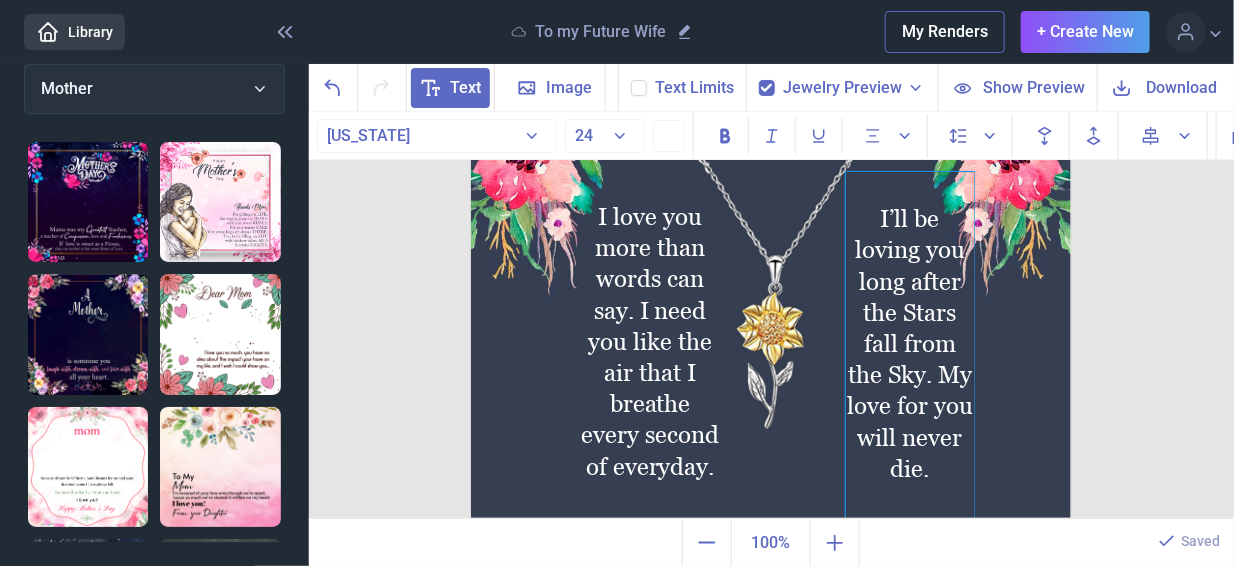 click on "I’ll be loving you long after the Stars fall from the Sky. My love for you will never die." at bounding box center [910, 343] 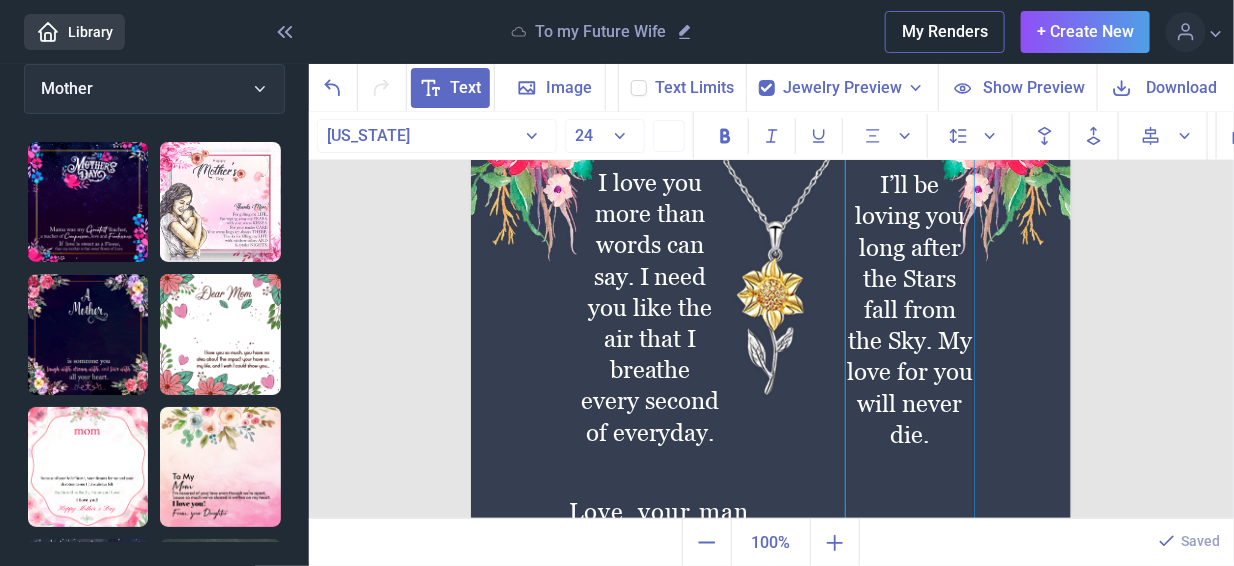 scroll, scrollTop: 246, scrollLeft: 0, axis: vertical 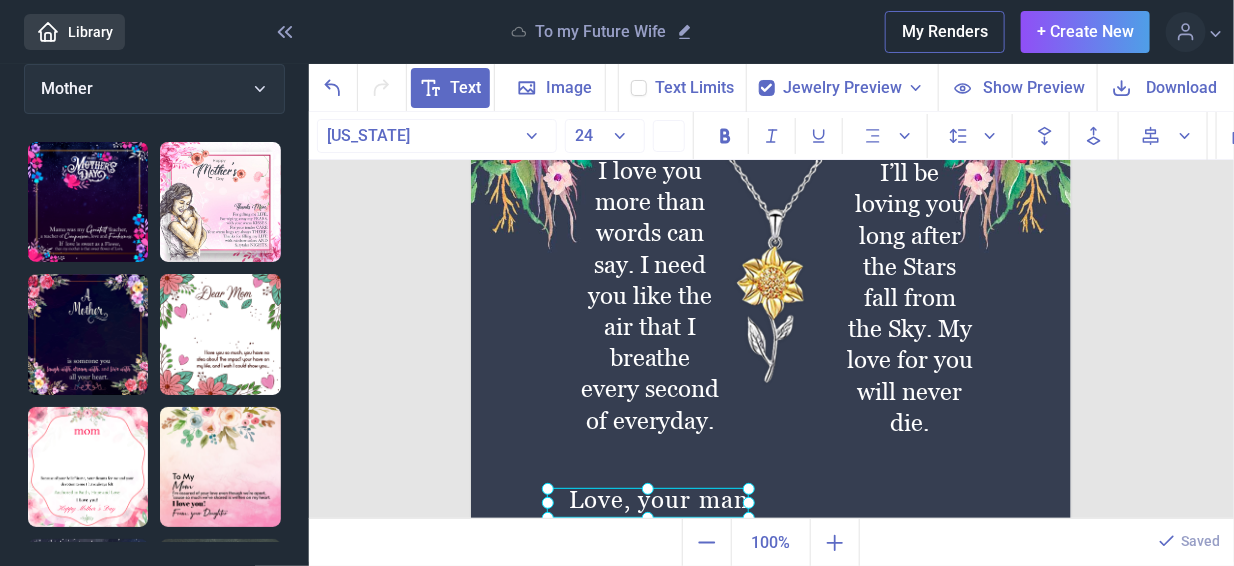 click on "Love, your man" at bounding box center (471, -64) 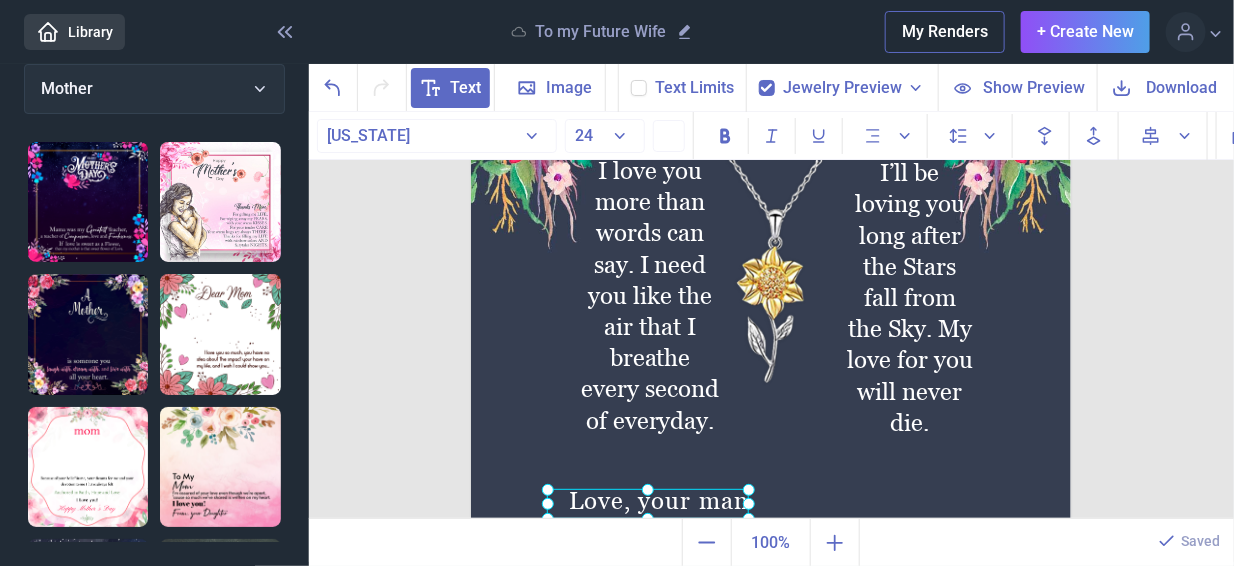 click at bounding box center [648, 504] 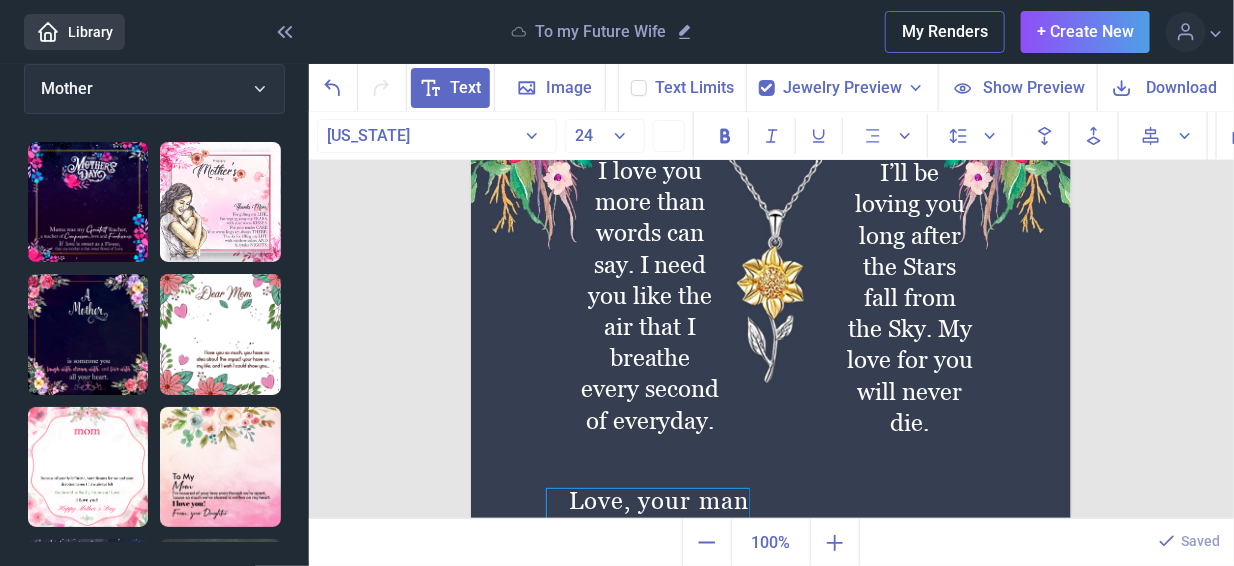 click on "Love, your man" at bounding box center (648, 504) 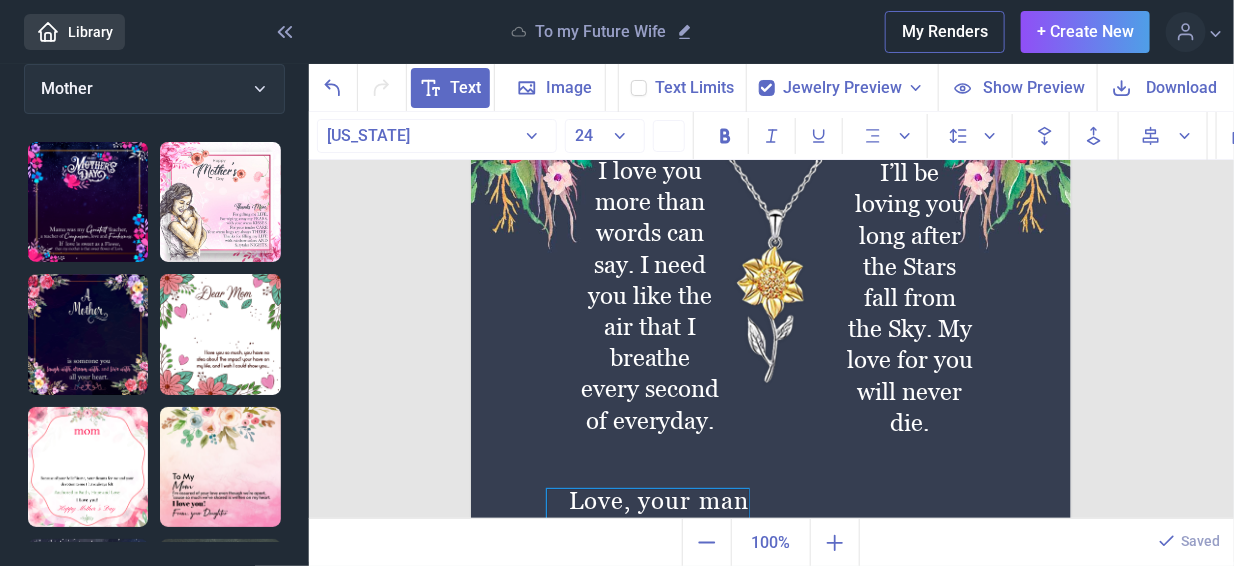 type 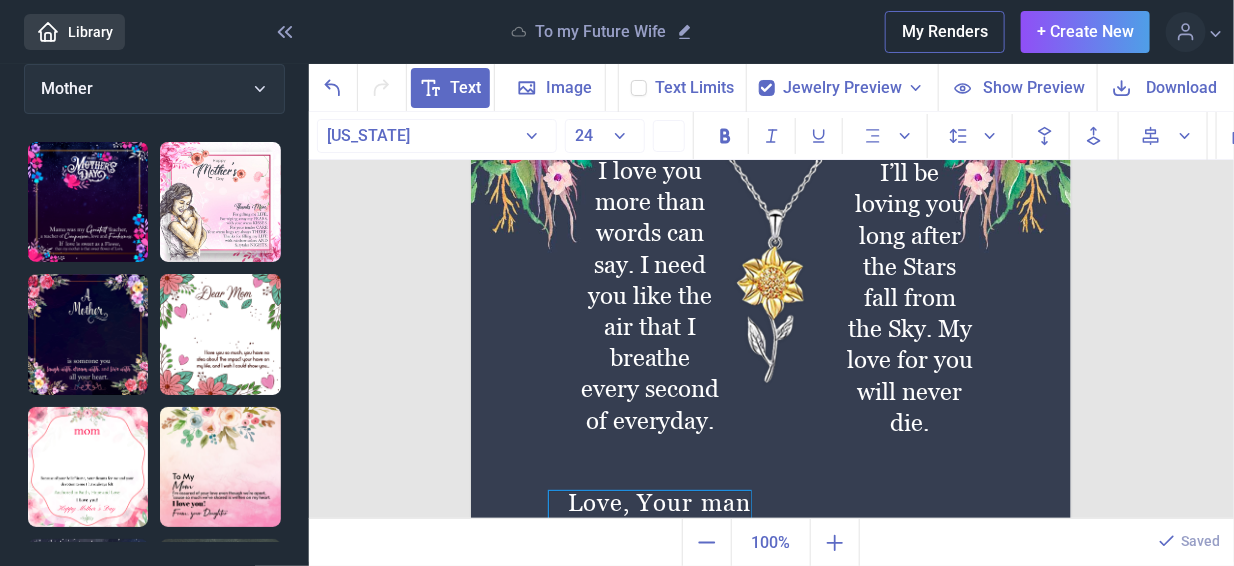 click on "Love, Your man" at bounding box center [650, 506] 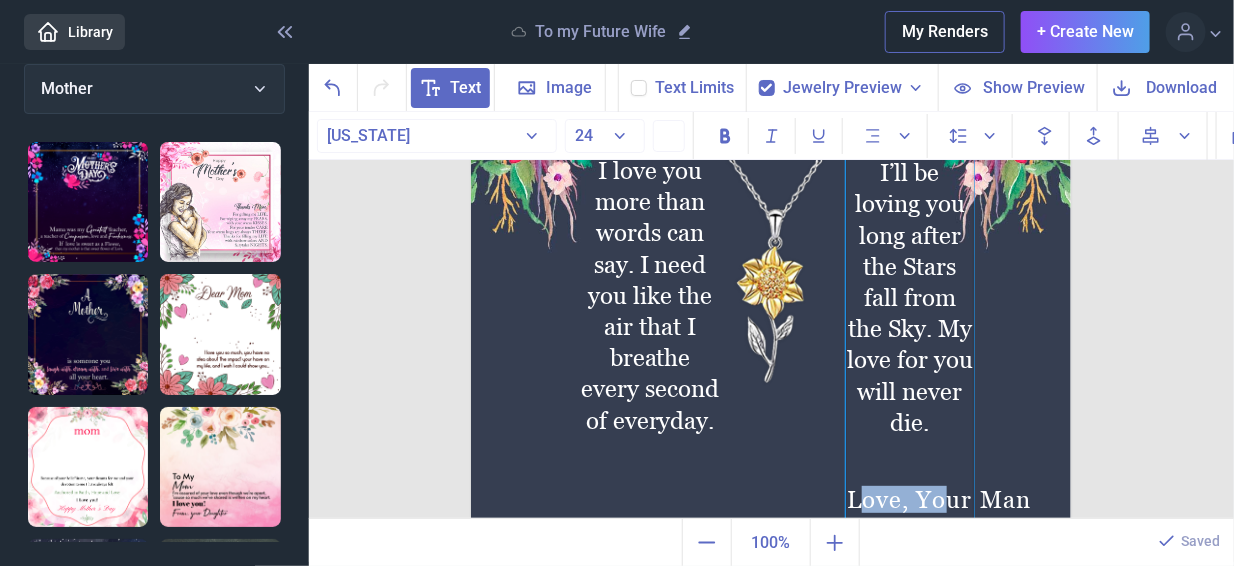 drag, startPoint x: 679, startPoint y: 502, endPoint x: 959, endPoint y: 499, distance: 280.01608 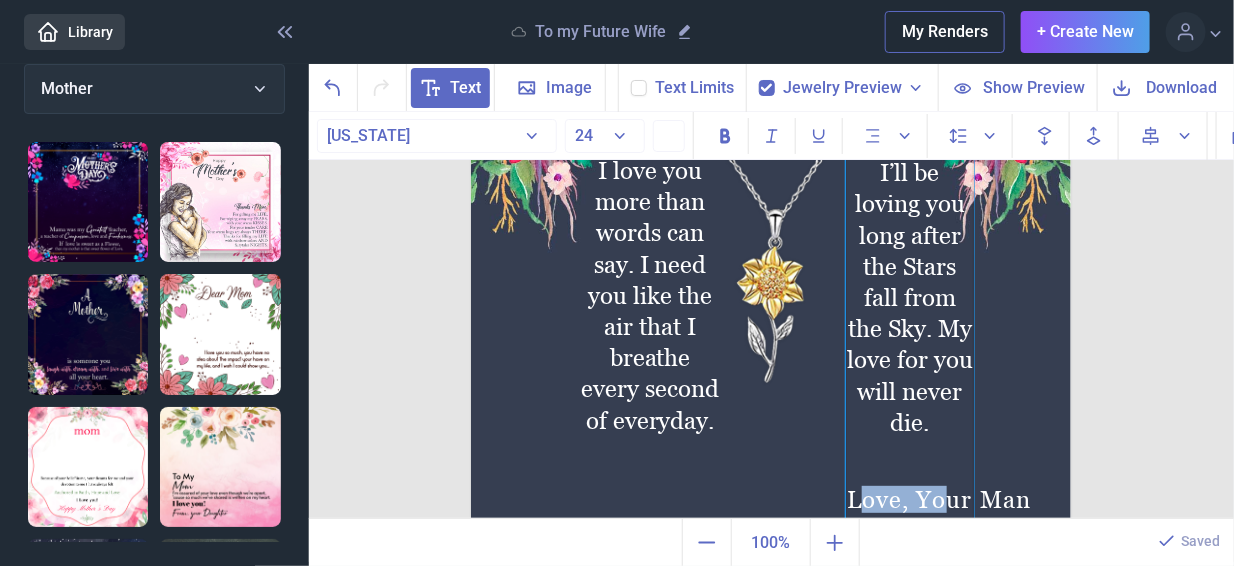 click on "To My       Future Wife       I love you more than words can say. I need you like the air that I breathe every second of everyday.
Love, Your Man              I’ll be loving you long after the Stars fall from the Sky. My love for you will never die." at bounding box center (771, 236) 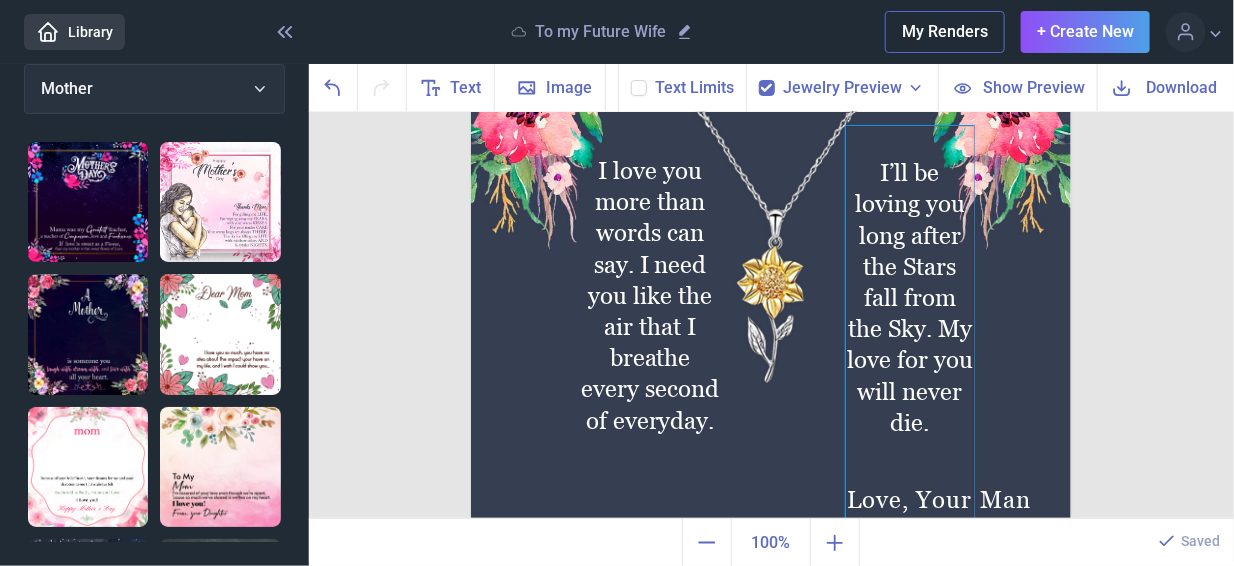 scroll, scrollTop: 0, scrollLeft: 0, axis: both 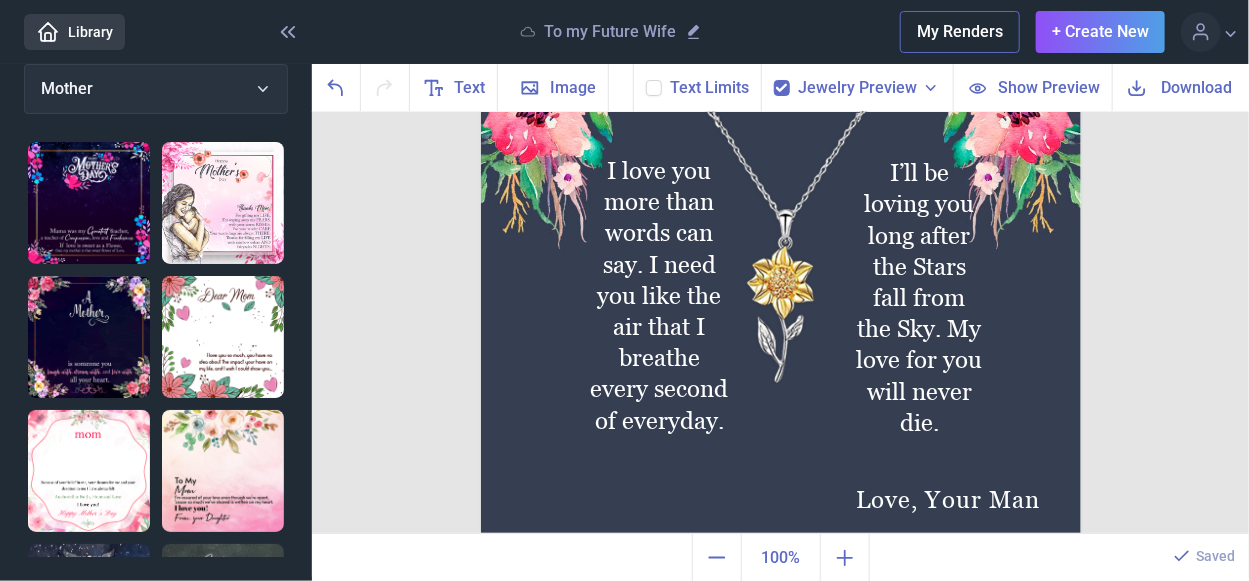 click at bounding box center (781, 236) 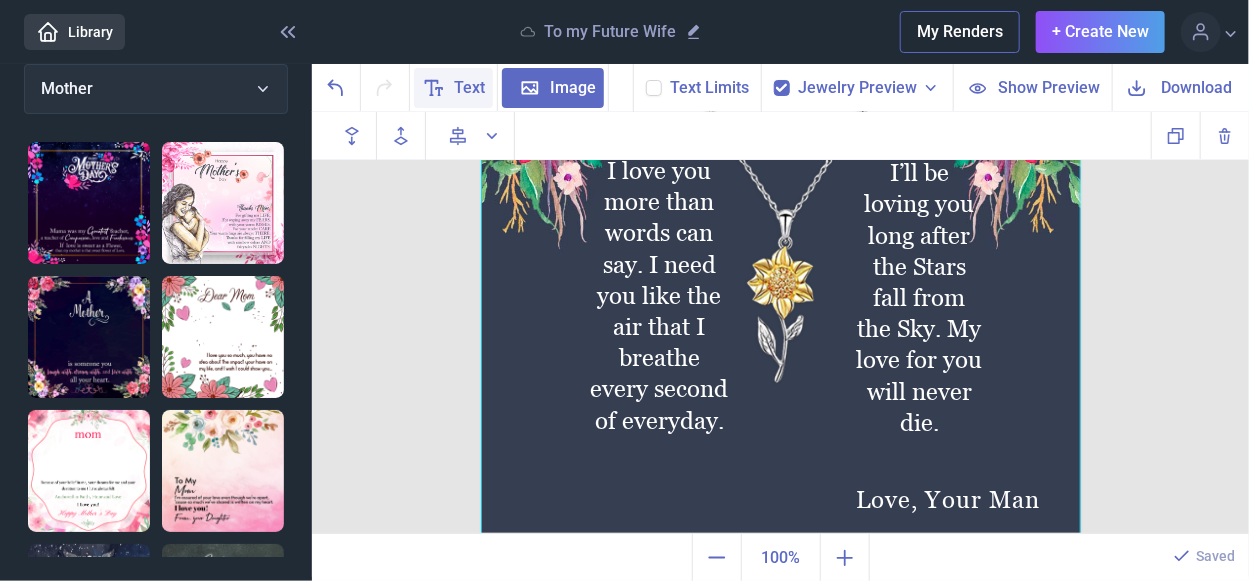 click on "Text" at bounding box center (469, 88) 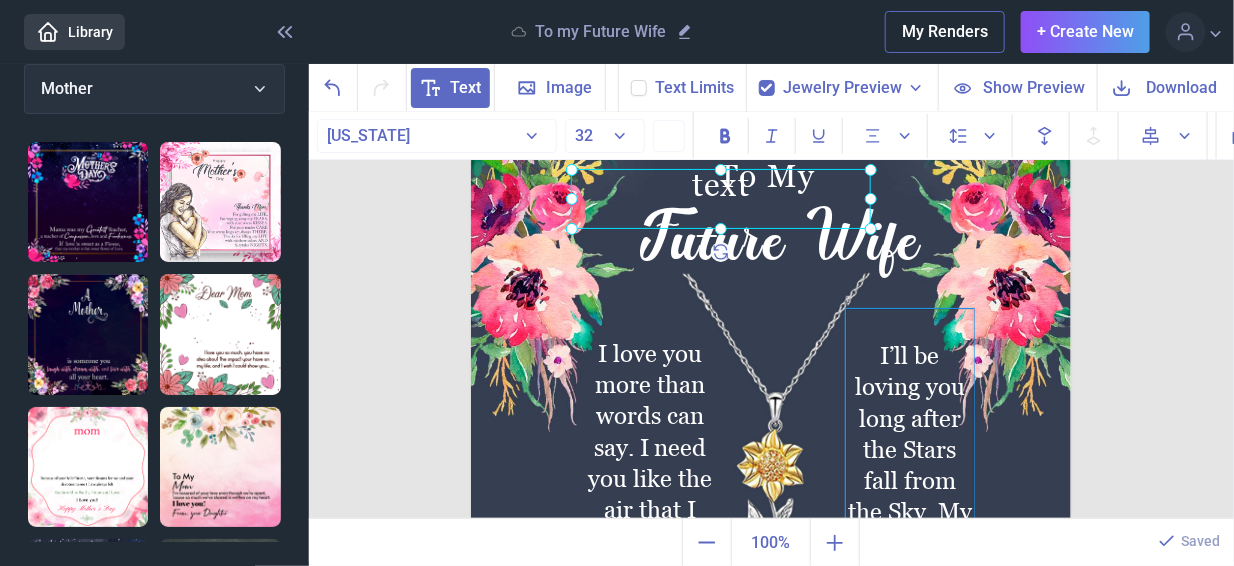 scroll, scrollTop: 46, scrollLeft: 0, axis: vertical 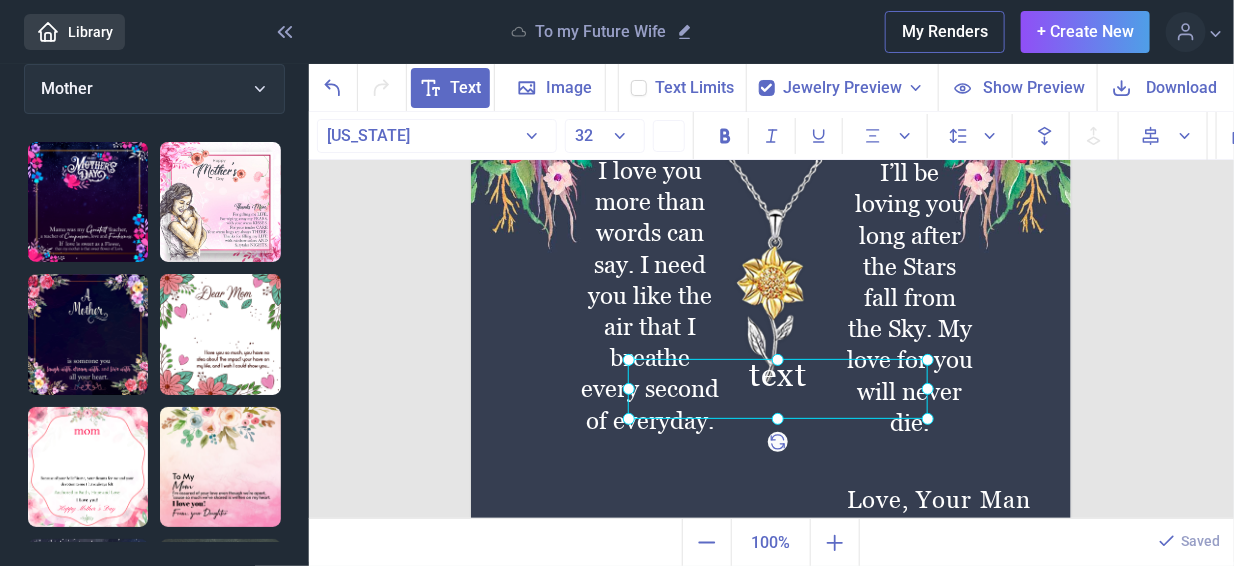 drag, startPoint x: 720, startPoint y: 207, endPoint x: 777, endPoint y: 580, distance: 377.3301 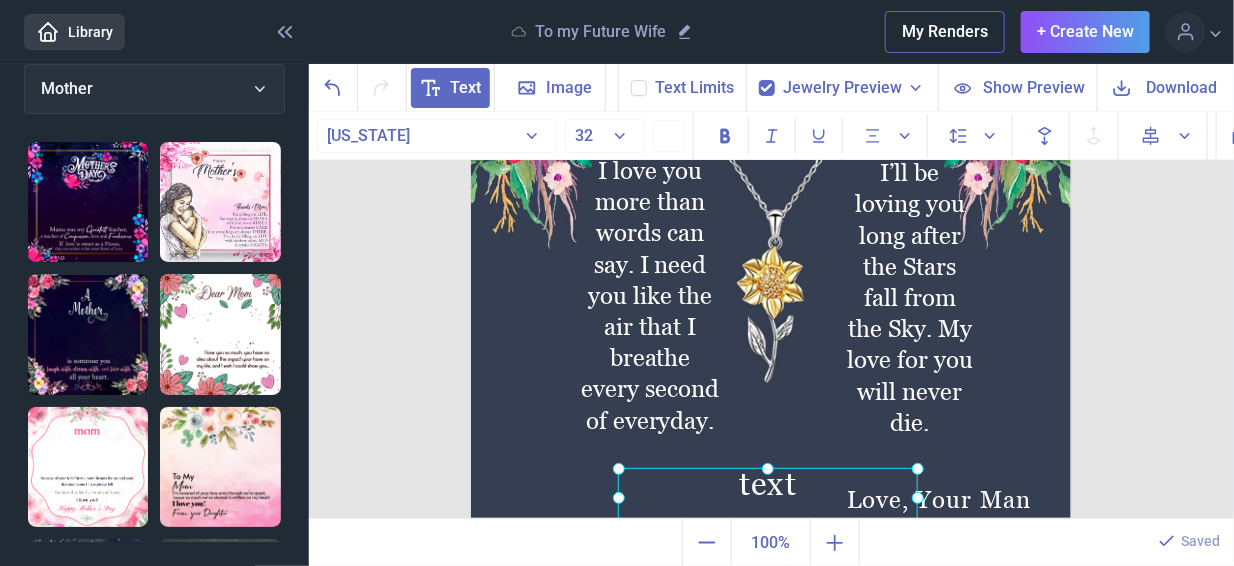 drag, startPoint x: 786, startPoint y: 405, endPoint x: 776, endPoint y: 514, distance: 109.457756 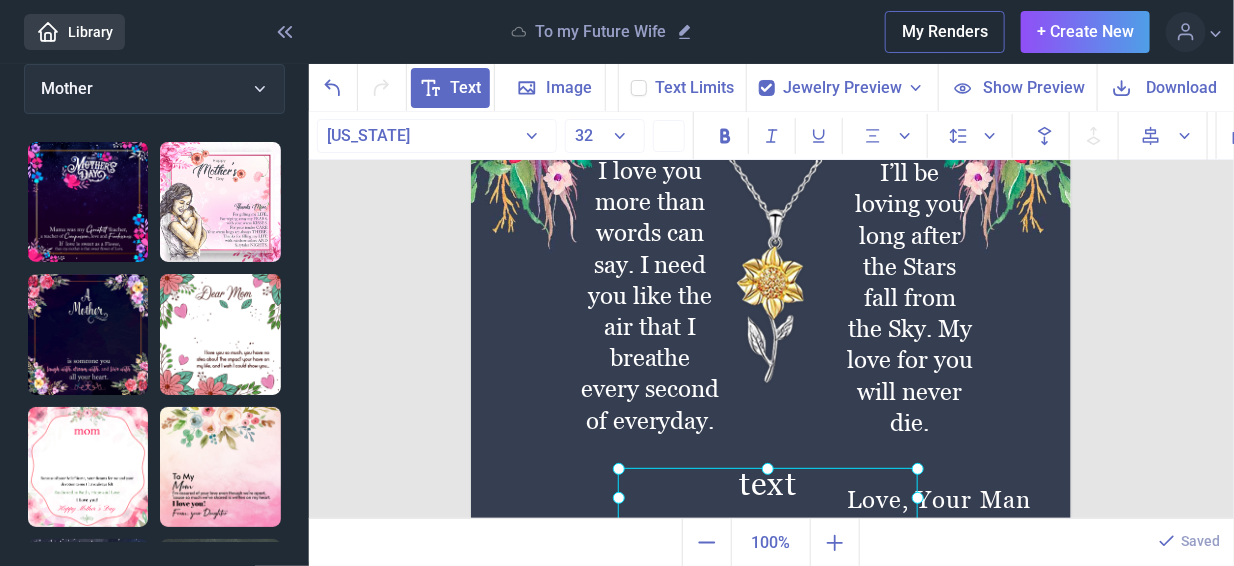 click at bounding box center [768, 498] 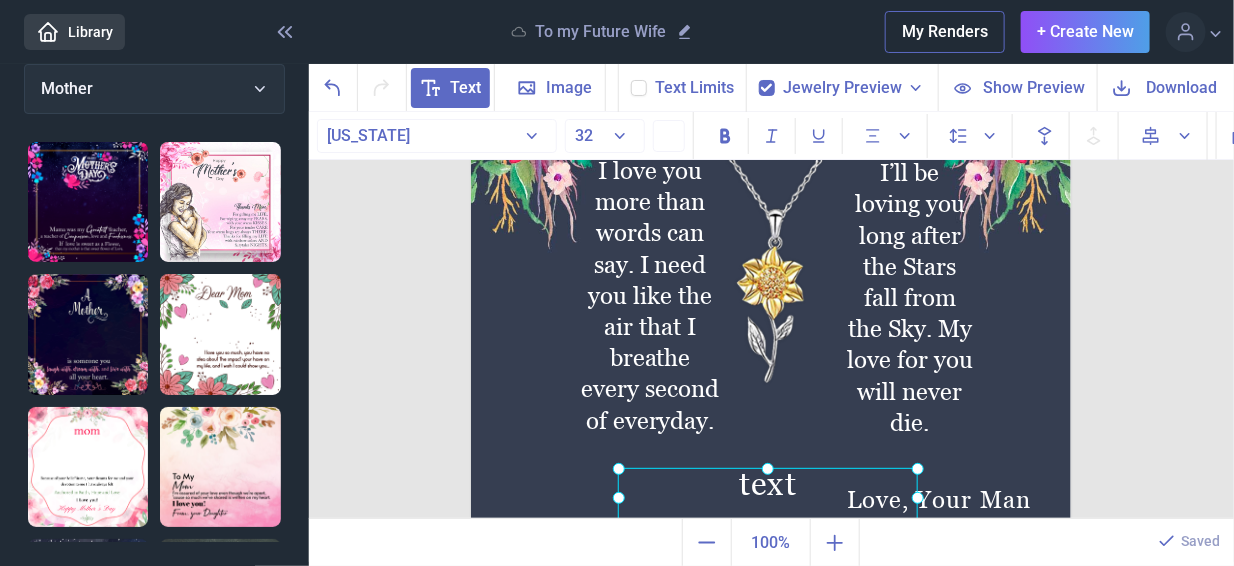 scroll, scrollTop: 14, scrollLeft: 0, axis: vertical 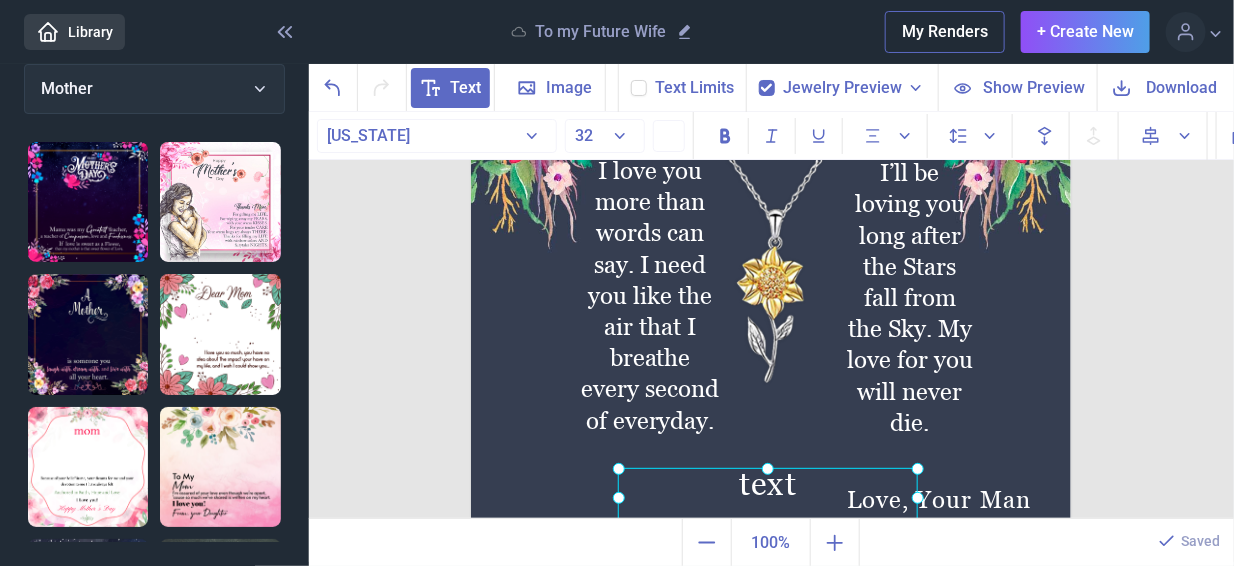 click at bounding box center (768, 498) 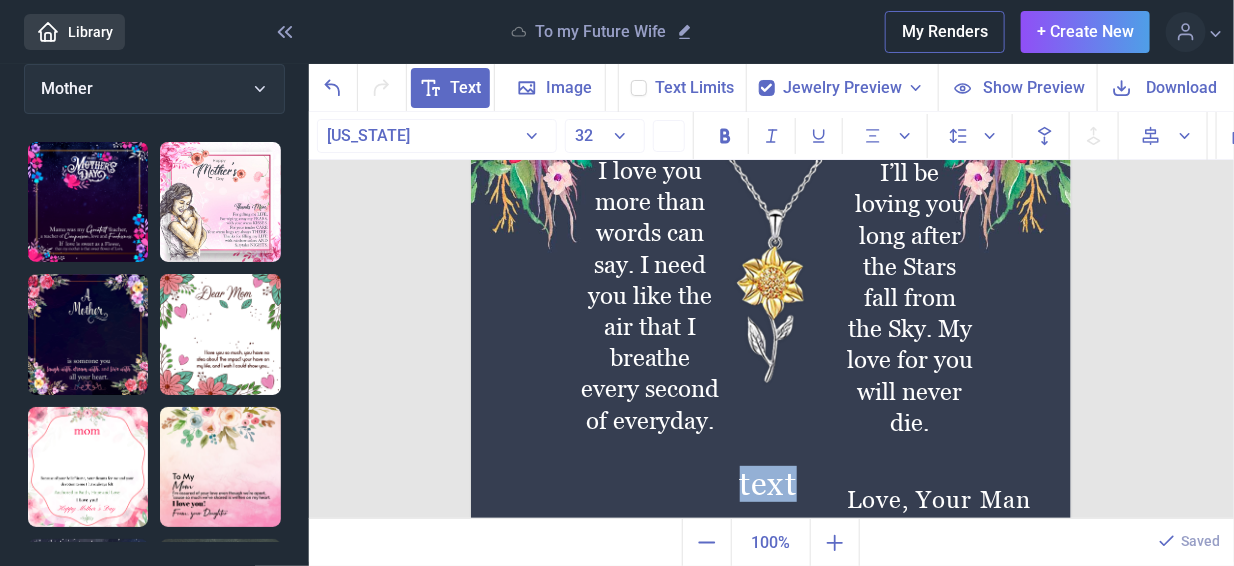 click on "text" at bounding box center (768, 498) 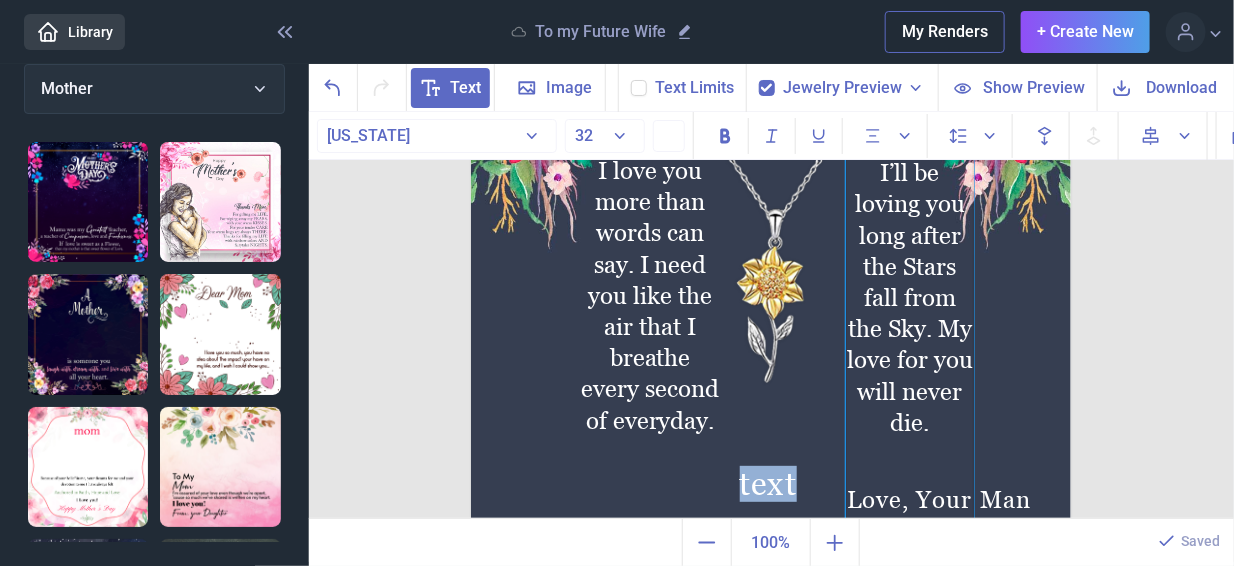 scroll, scrollTop: 146, scrollLeft: 0, axis: vertical 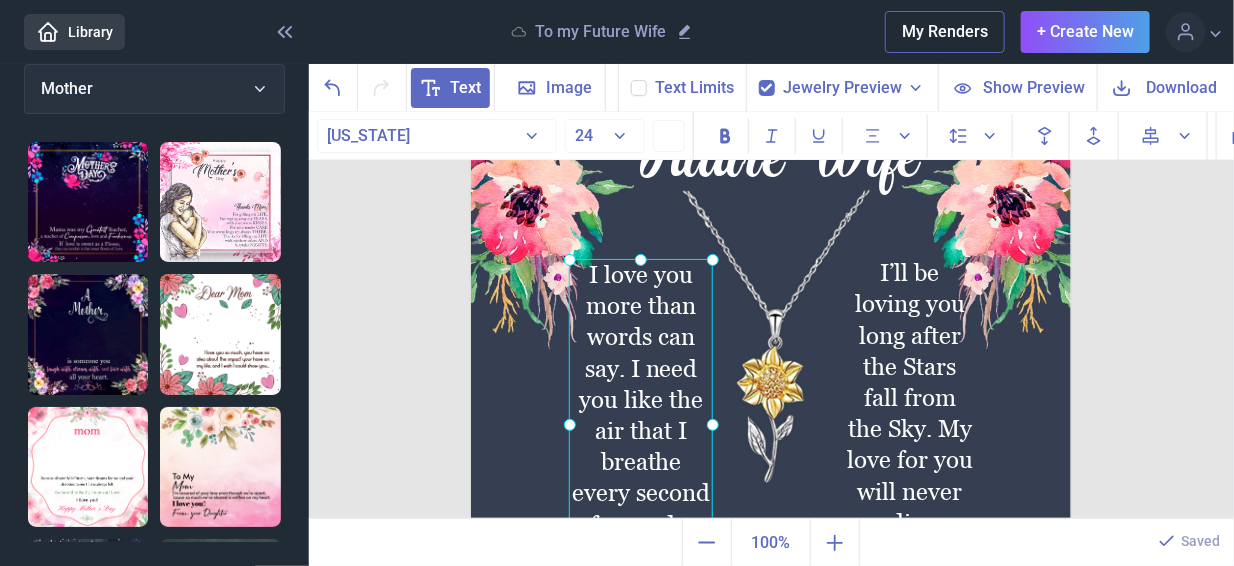 click on "I love you more than words can say. I need you like the air that I breathe every second of everyday." at bounding box center [471, 36] 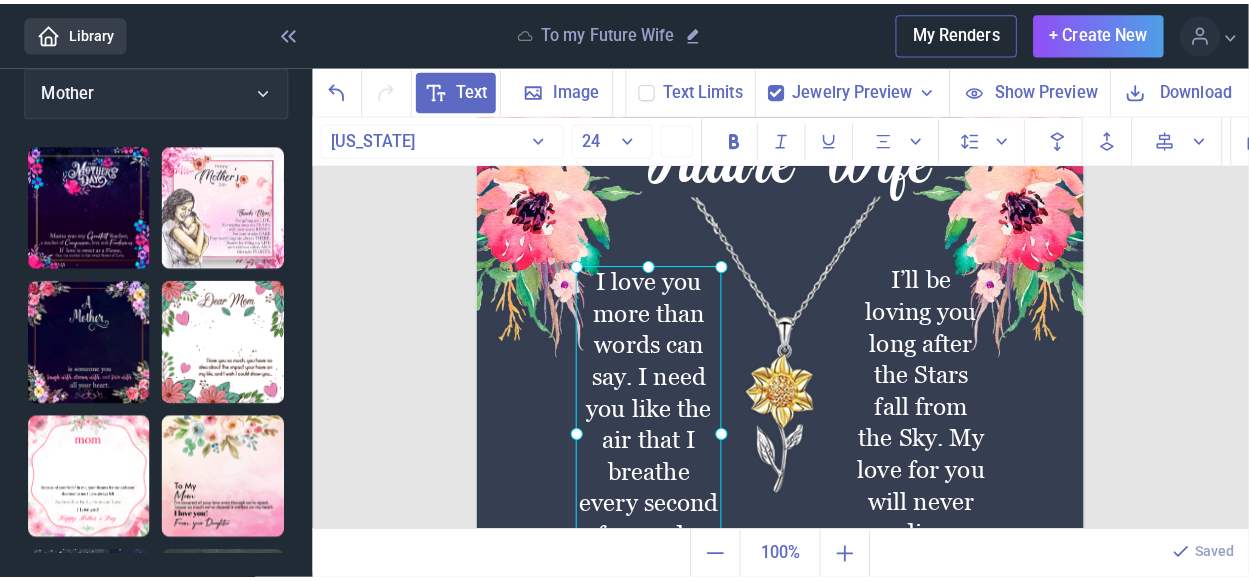 scroll, scrollTop: 0, scrollLeft: 0, axis: both 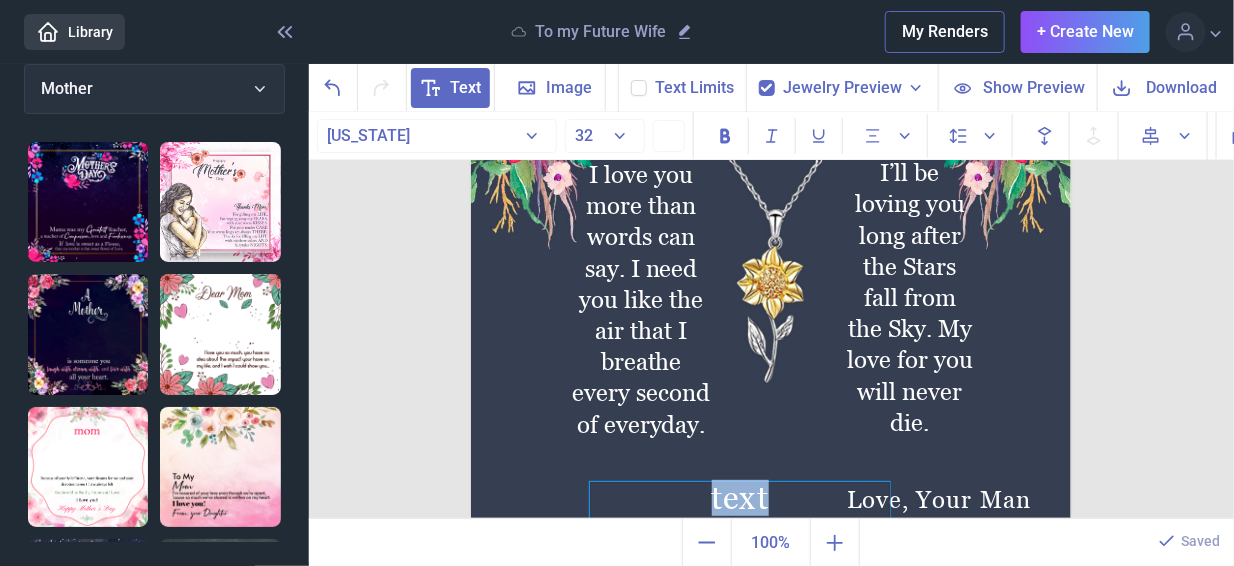 click on "text" at bounding box center (740, 512) 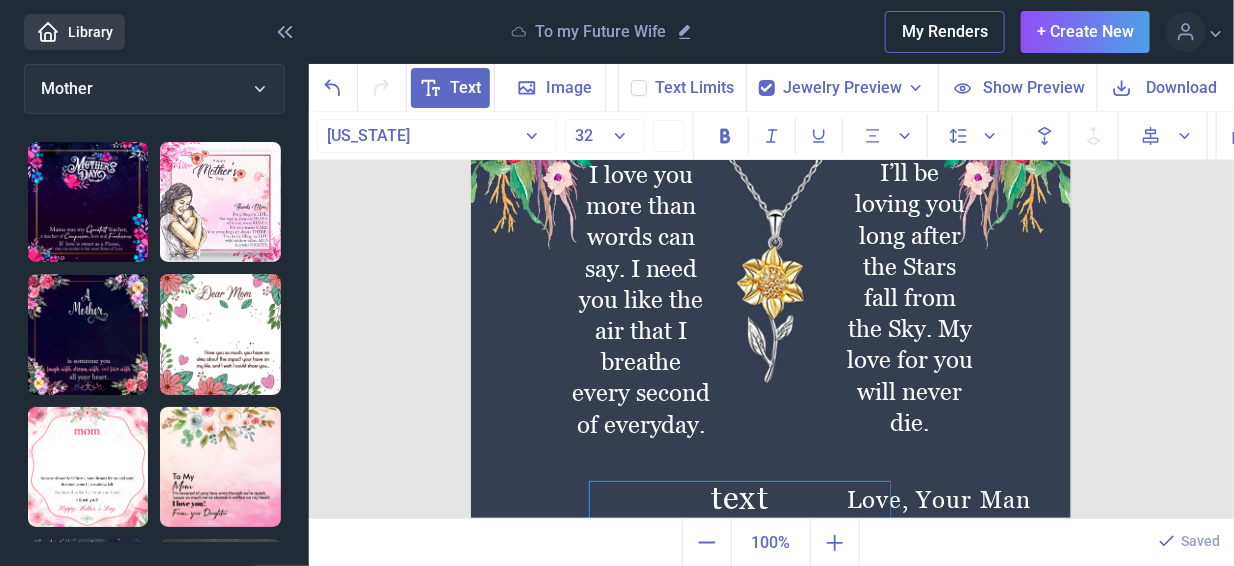 click on "text" at bounding box center (740, 512) 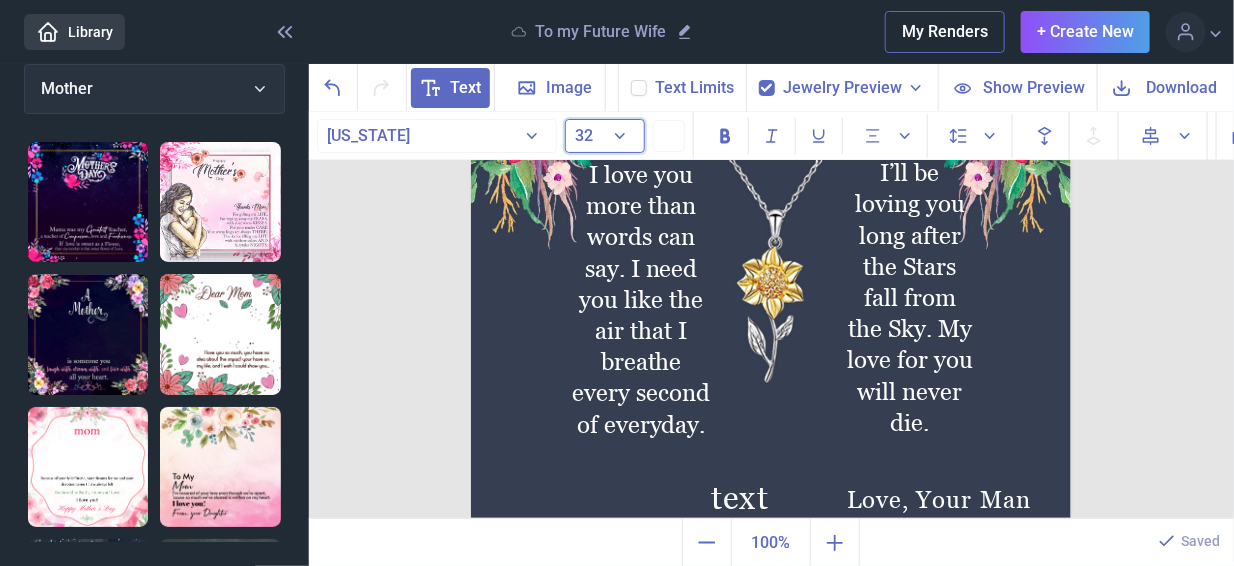 click on "32" at bounding box center (605, 136) 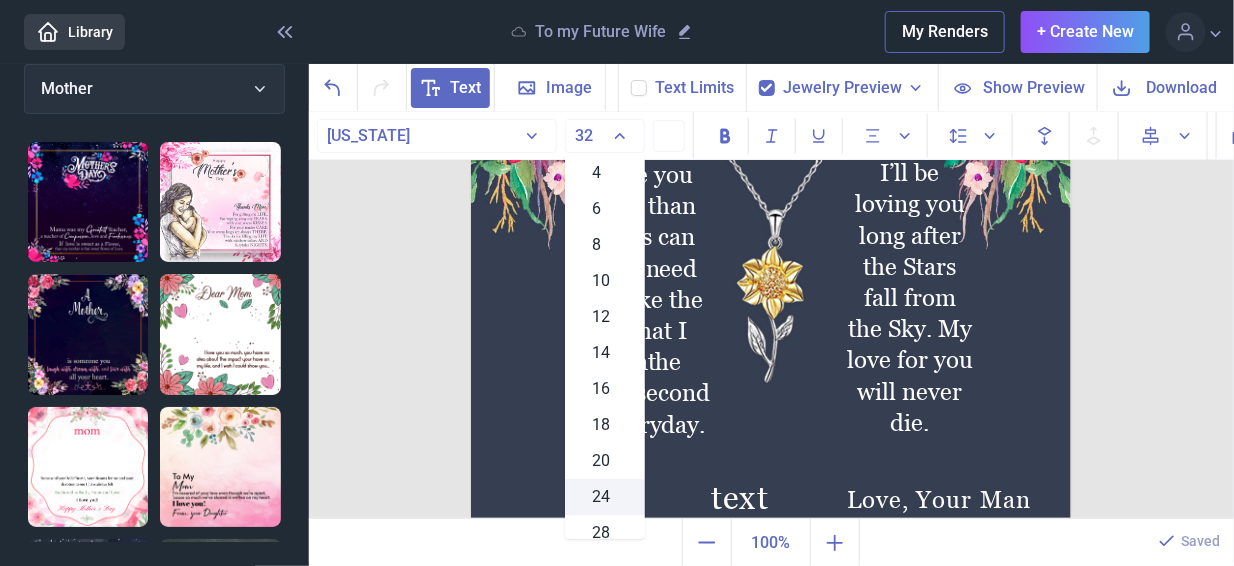 click on "24" at bounding box center (605, 497) 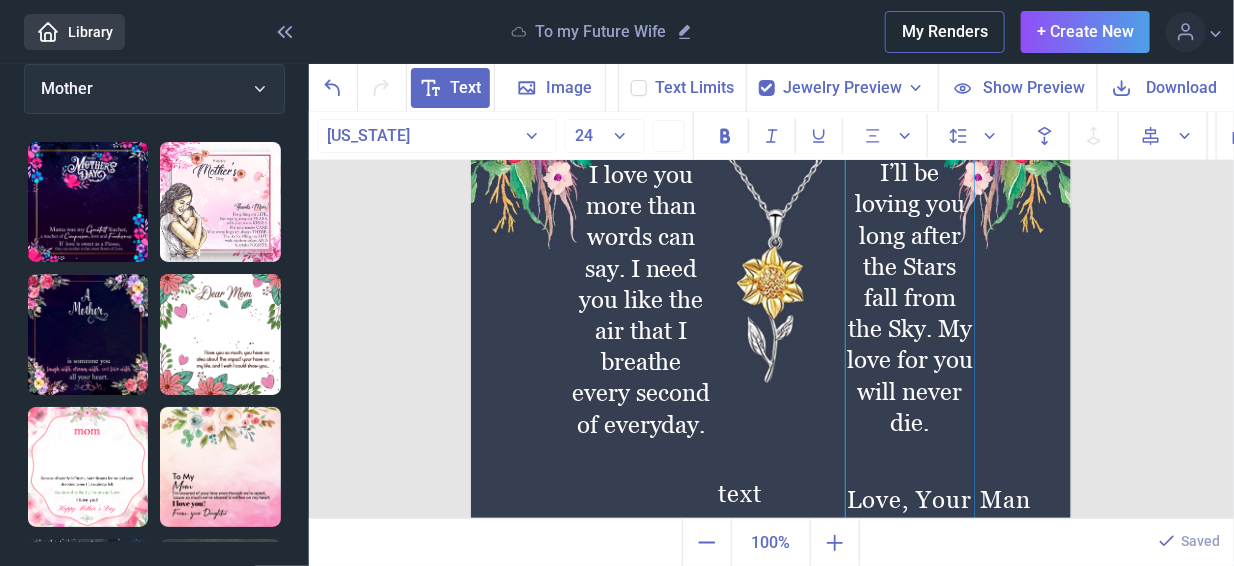 click on "I’ll be loving you long after the Stars fall from the Sky. My love for you will never die." at bounding box center [771, -64] 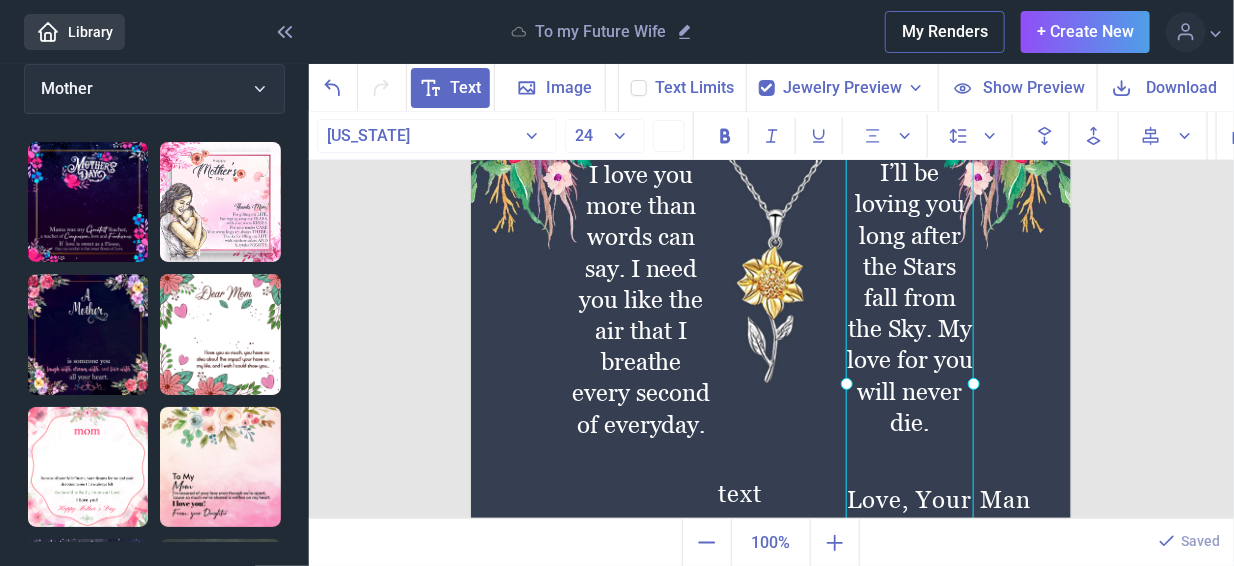 click at bounding box center (771, 236) 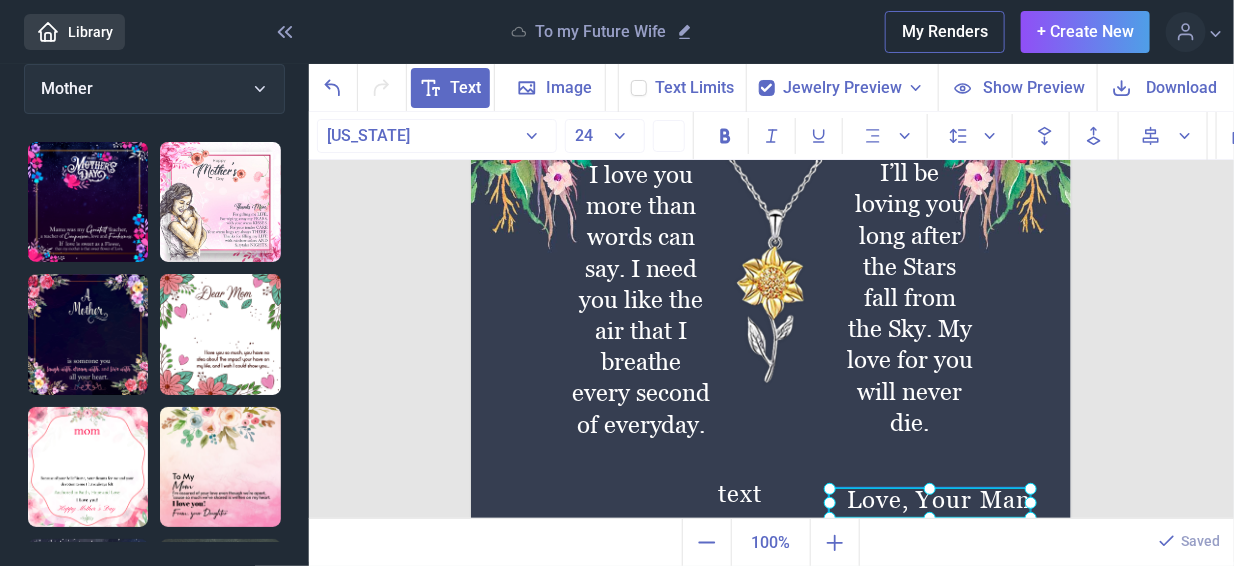 click on "Love, Your Man" at bounding box center (471, -64) 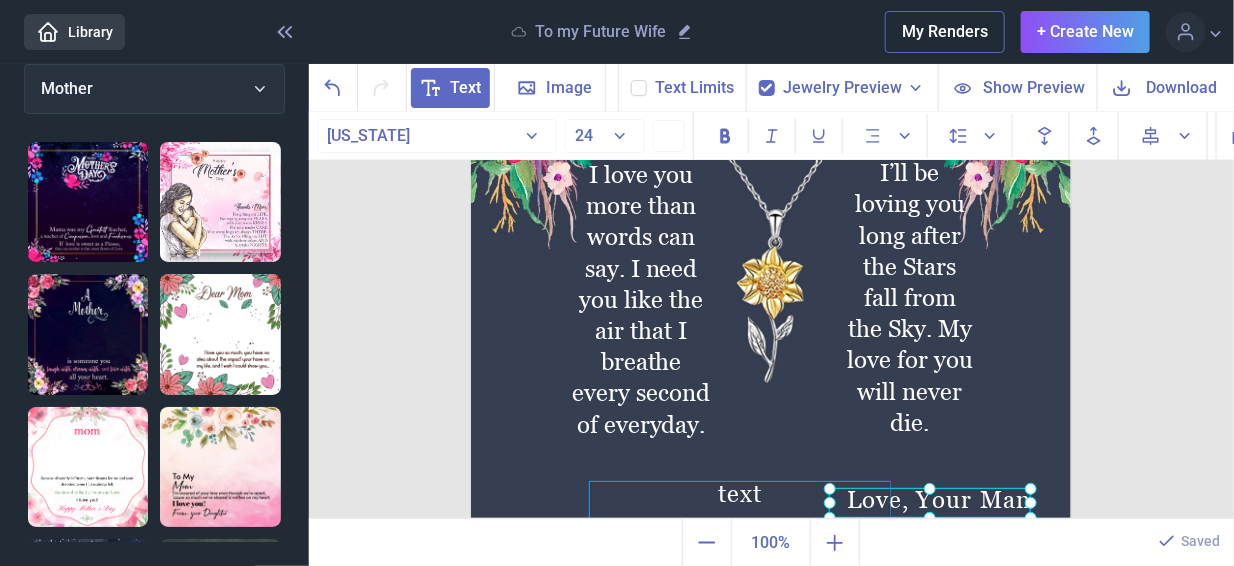click on "text" at bounding box center [740, 512] 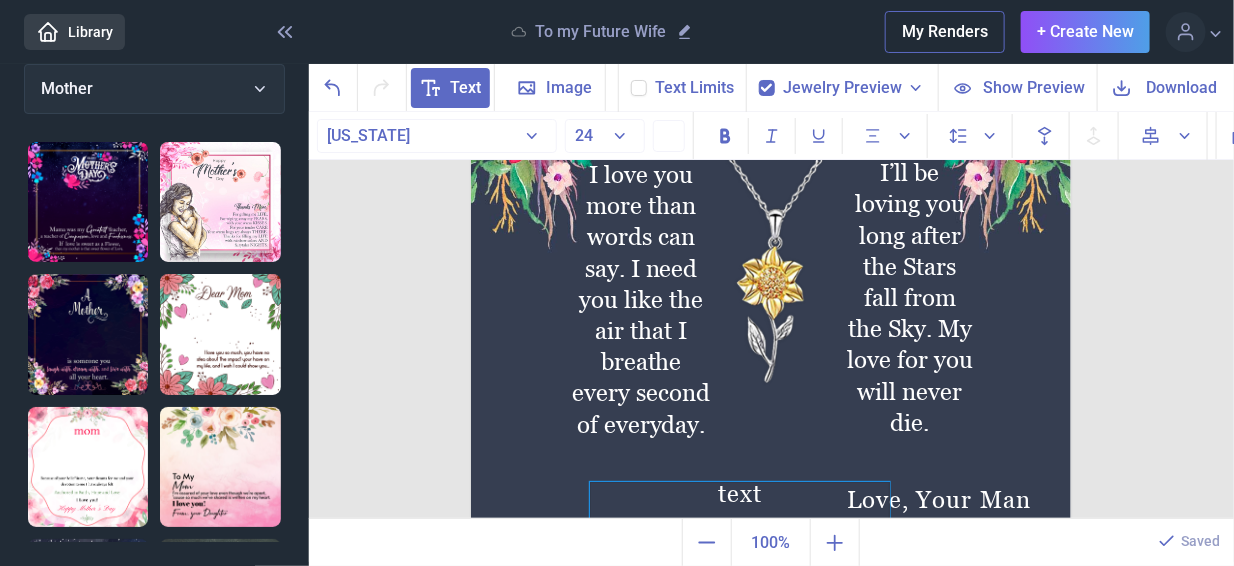 click on "text" at bounding box center (740, 512) 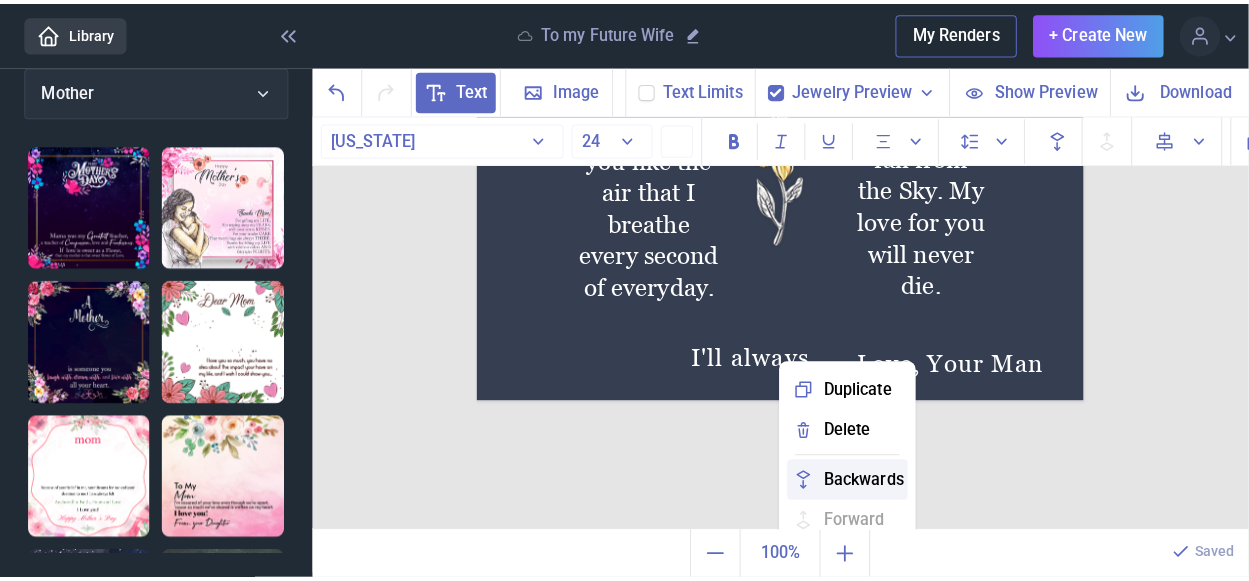 scroll, scrollTop: 392, scrollLeft: 0, axis: vertical 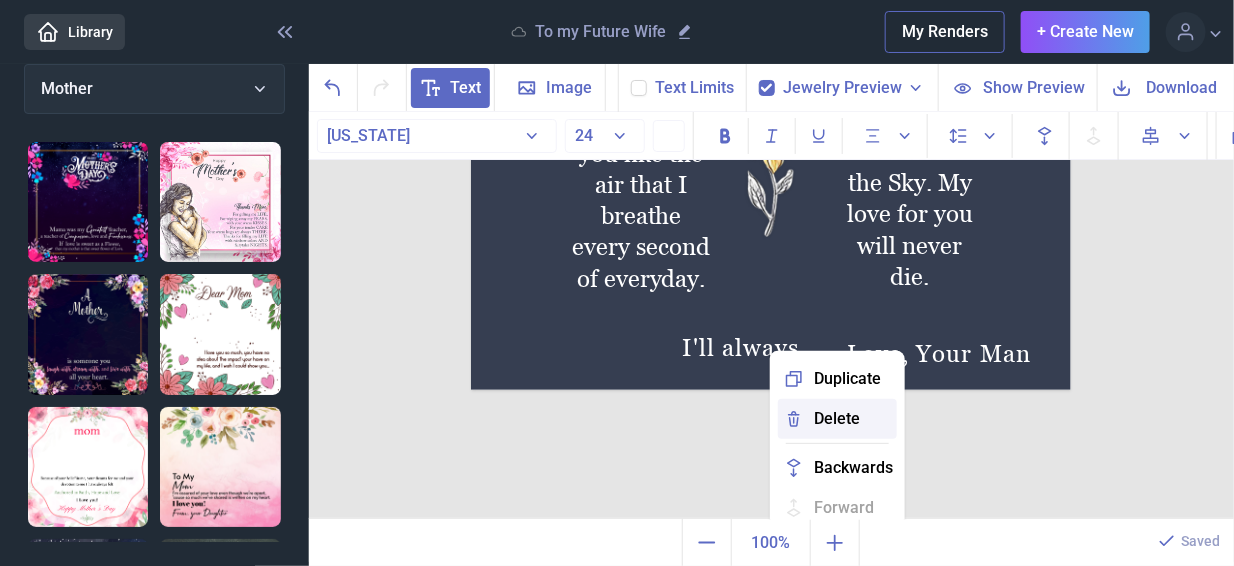 click on "Delete" at bounding box center [837, 419] 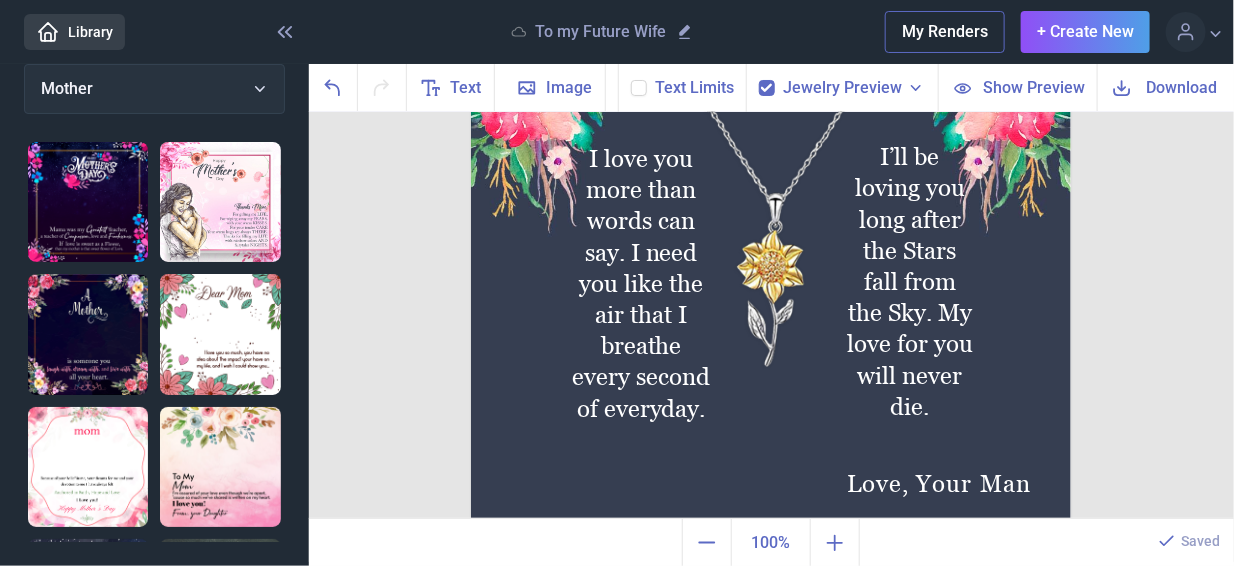 scroll, scrollTop: 246, scrollLeft: 0, axis: vertical 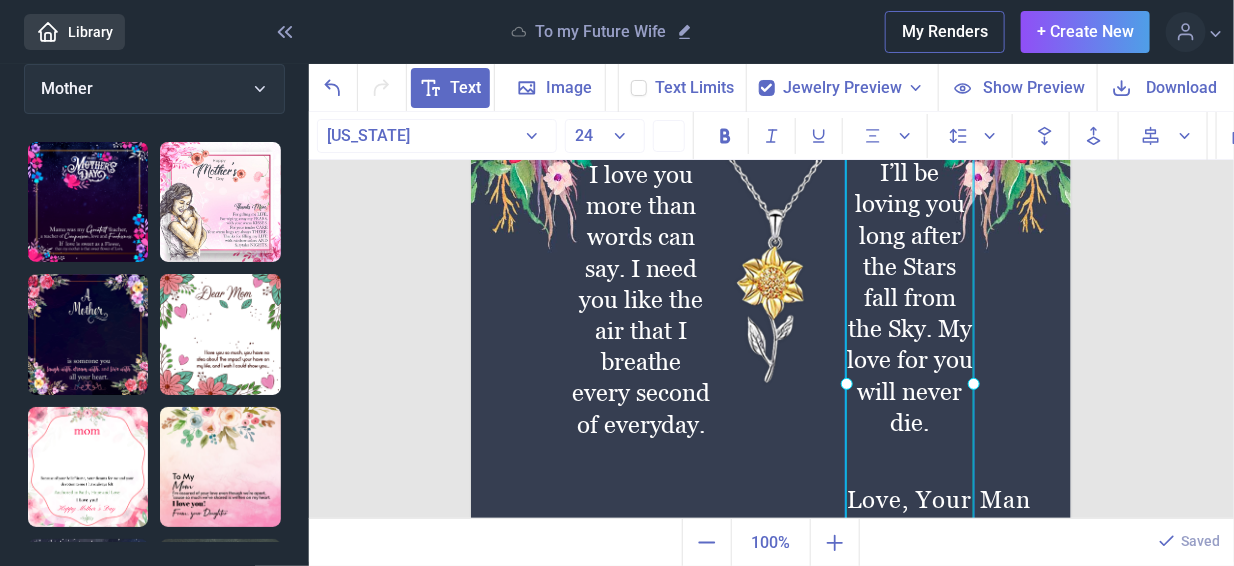click on "I’ll be loving you long after the Stars fall from the Sky. My love for you will never die." at bounding box center [471, -64] 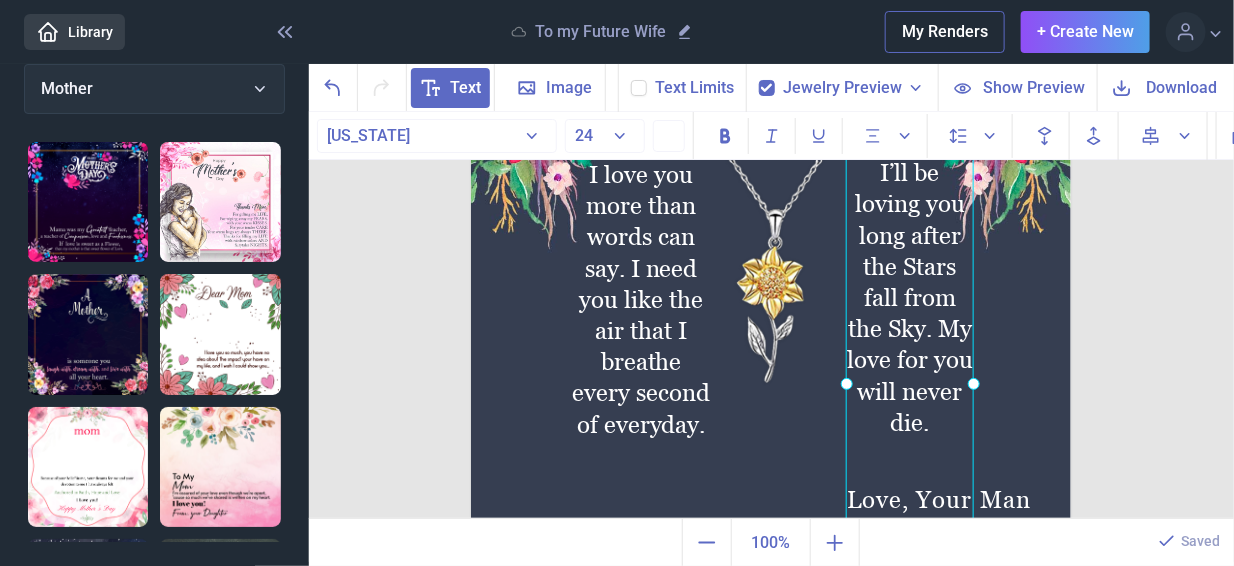 click at bounding box center [910, 384] 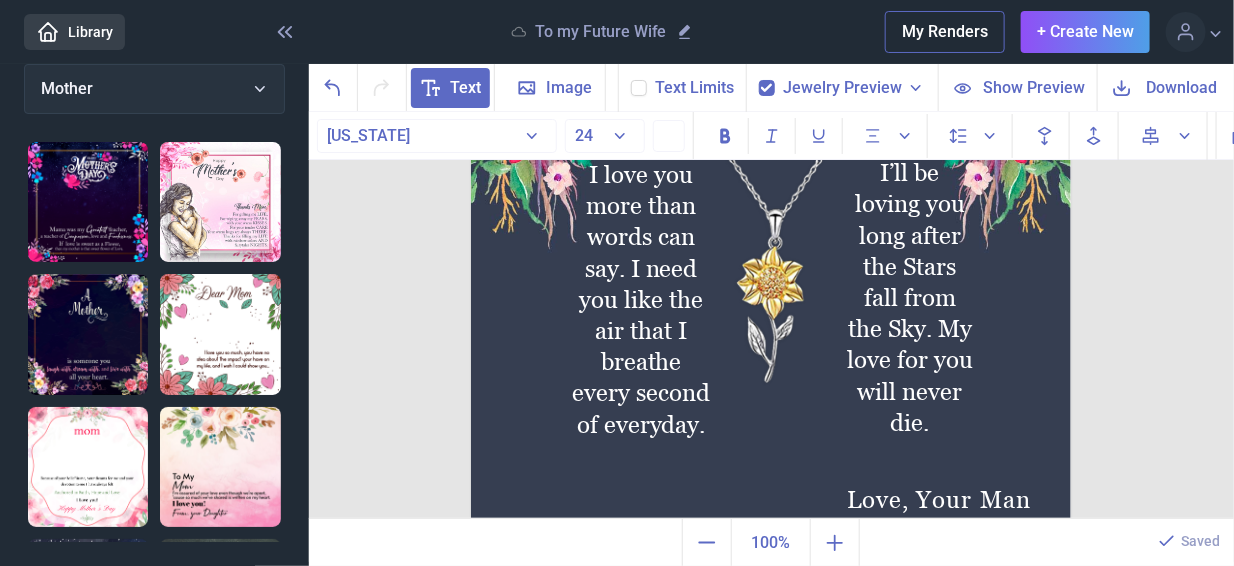 click on "I’ll be loving you long after the Stars fall from the Sky. My love for you will never die." at bounding box center (910, 384) 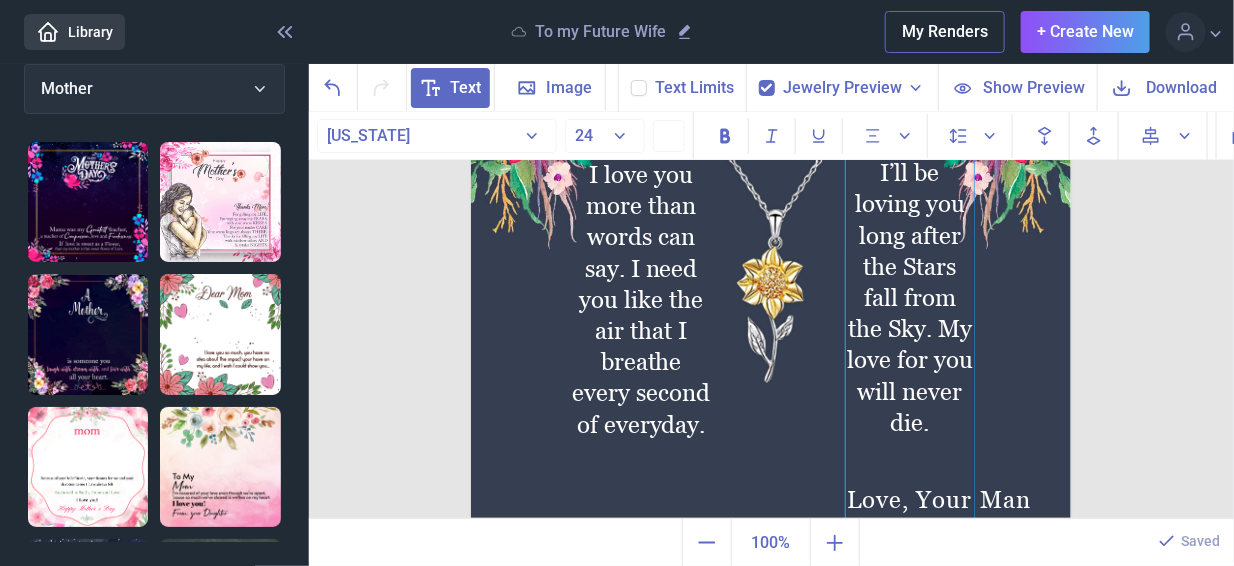 click on "I’ll be loving you long after the Stars fall from the Sky. My love for you will never die." at bounding box center (910, 384) 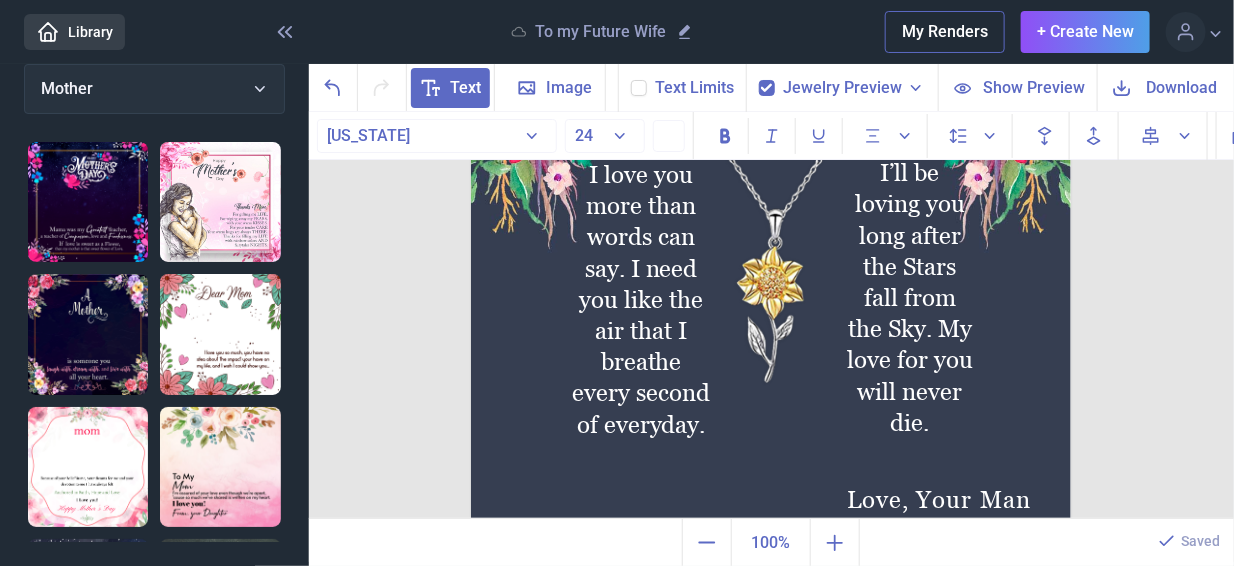click at bounding box center [771, 236] 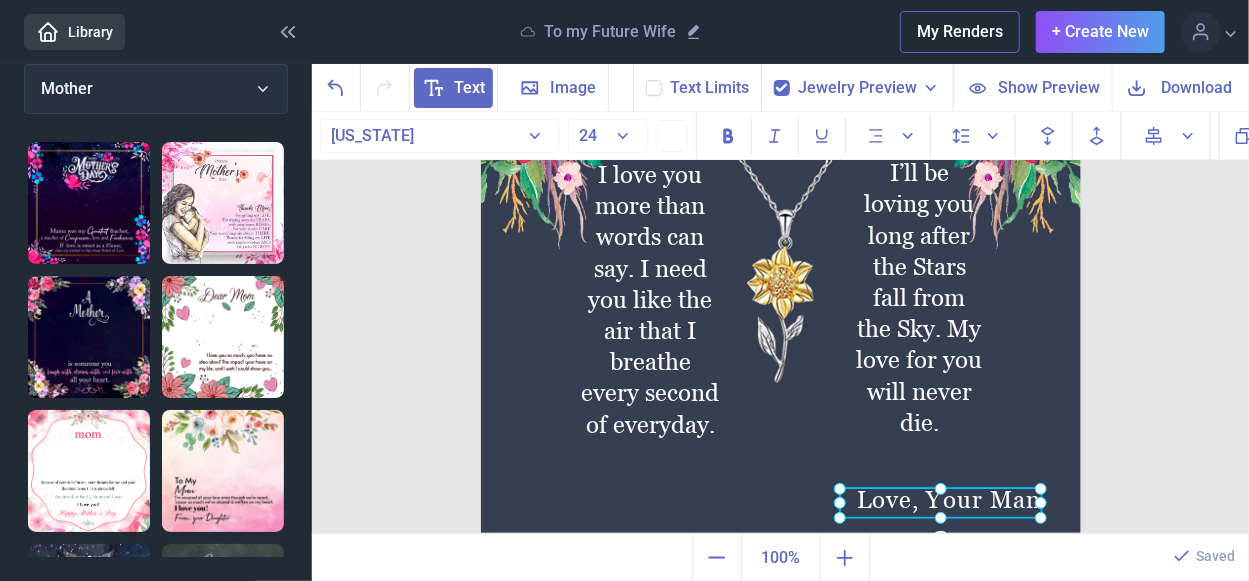 click on "Love, Your Man" at bounding box center [481, -64] 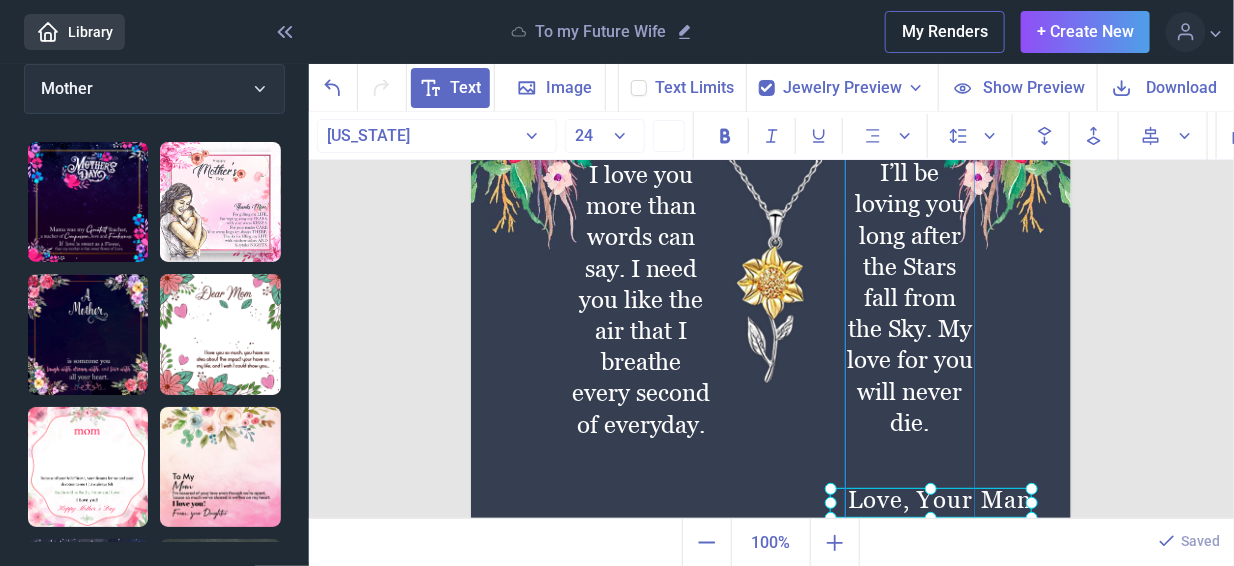 click on "I’ll be loving you long after the Stars fall from the Sky. My love for you will never die." at bounding box center (910, 384) 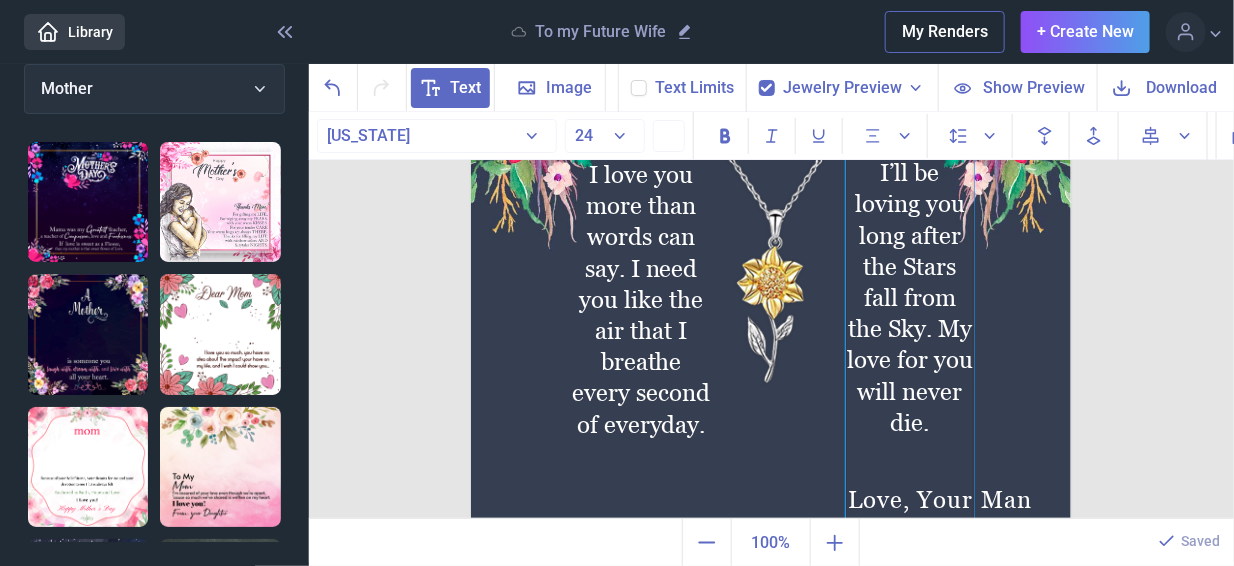 click on "I’ll be loving you long after the Stars fall from the Sky. My love for you will never die." at bounding box center [910, 384] 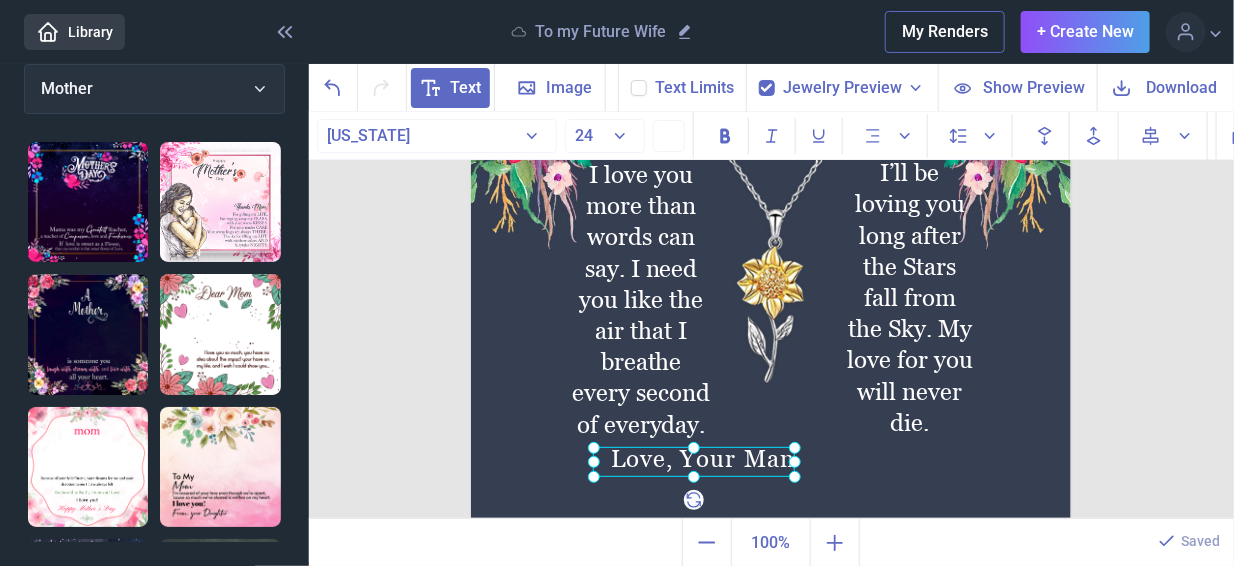 drag, startPoint x: 1009, startPoint y: 500, endPoint x: 760, endPoint y: 472, distance: 250.56935 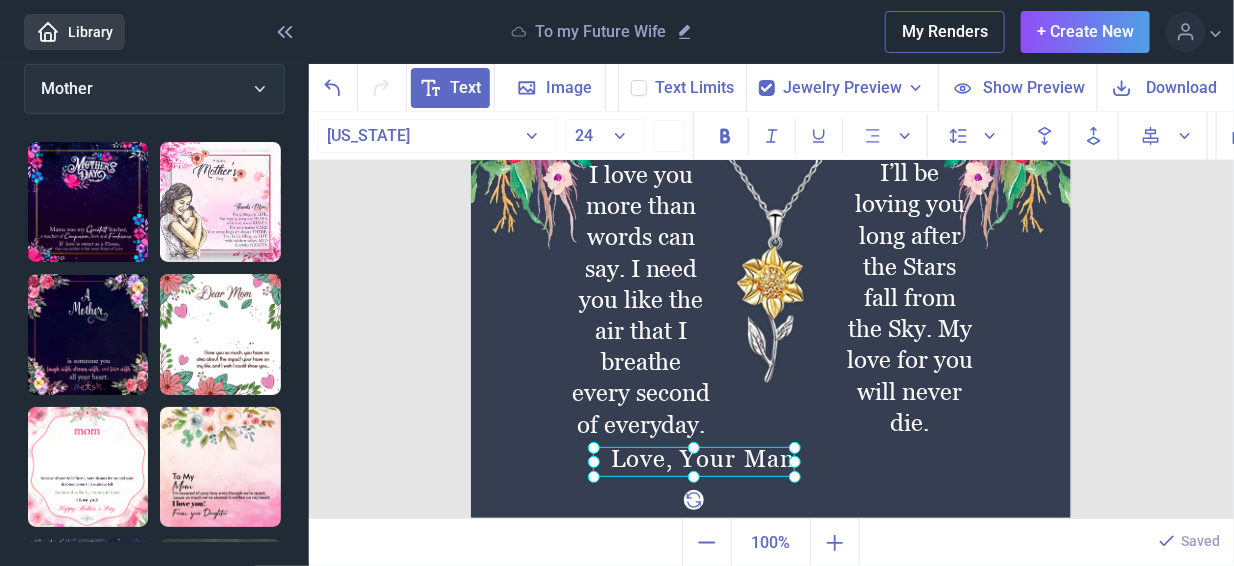 click on "Love, Your Man" at bounding box center (471, -64) 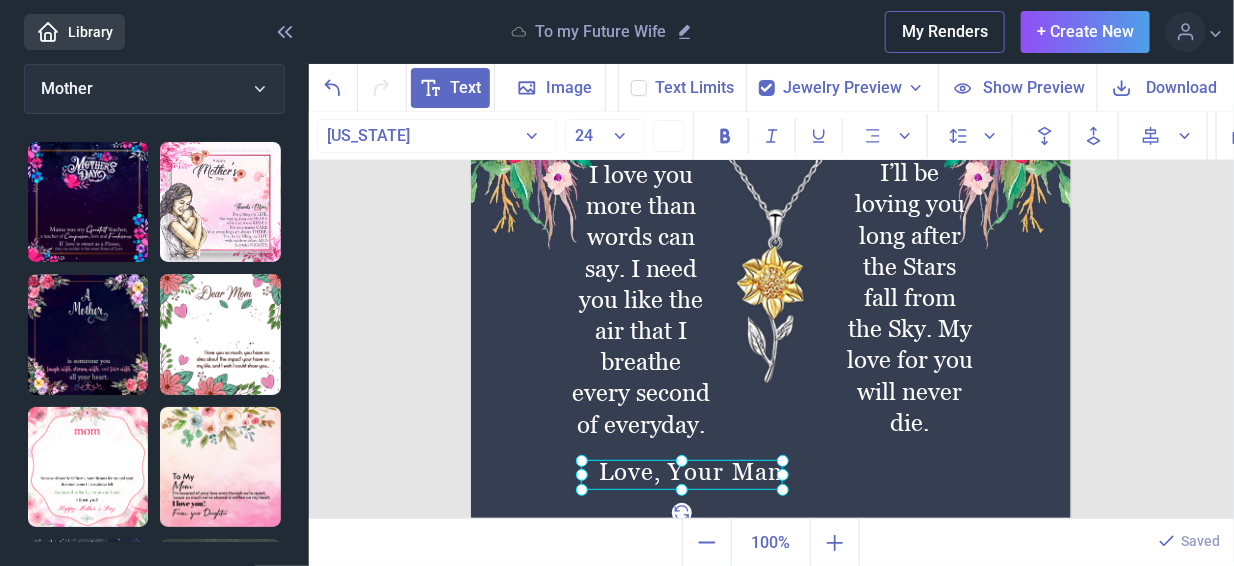 click at bounding box center (682, 475) 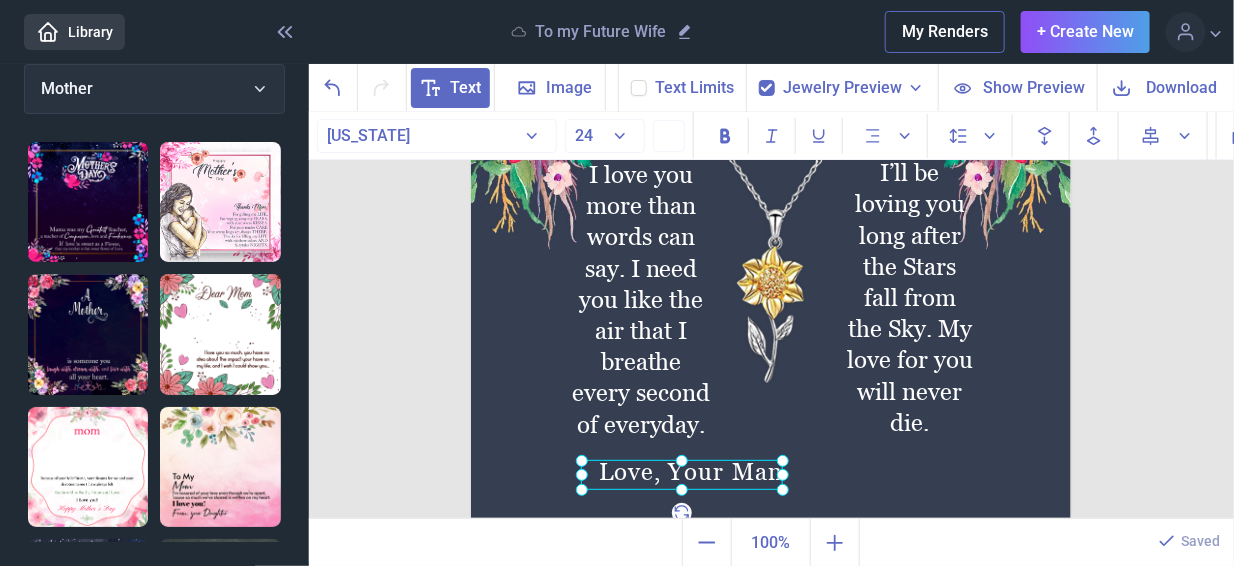 click at bounding box center [682, 475] 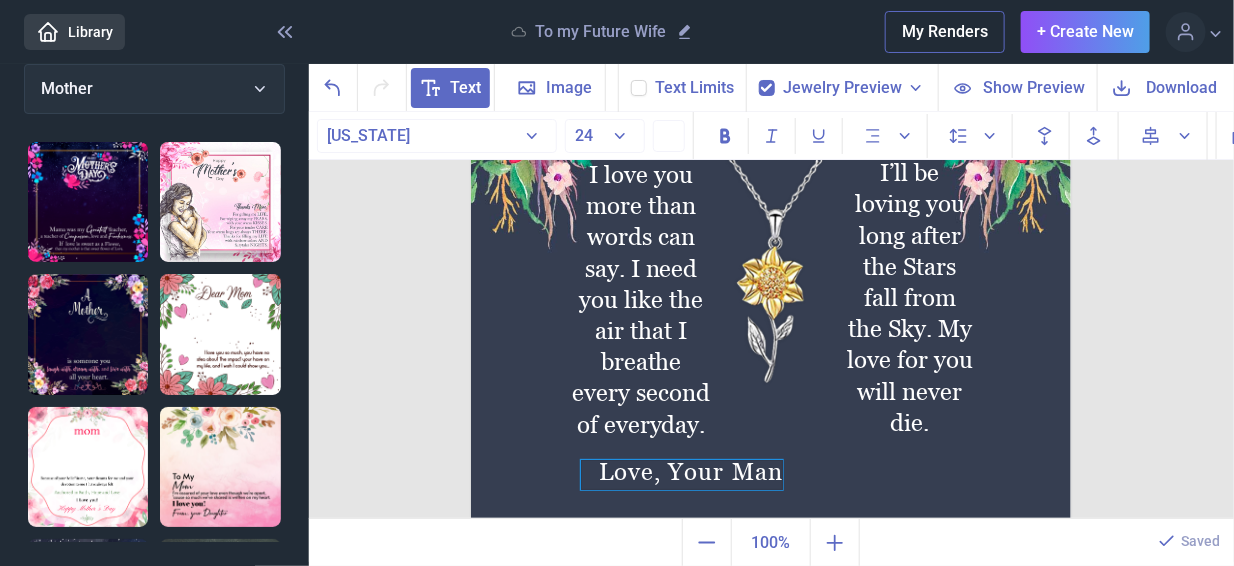 click on "Love, Your Man" at bounding box center [682, 475] 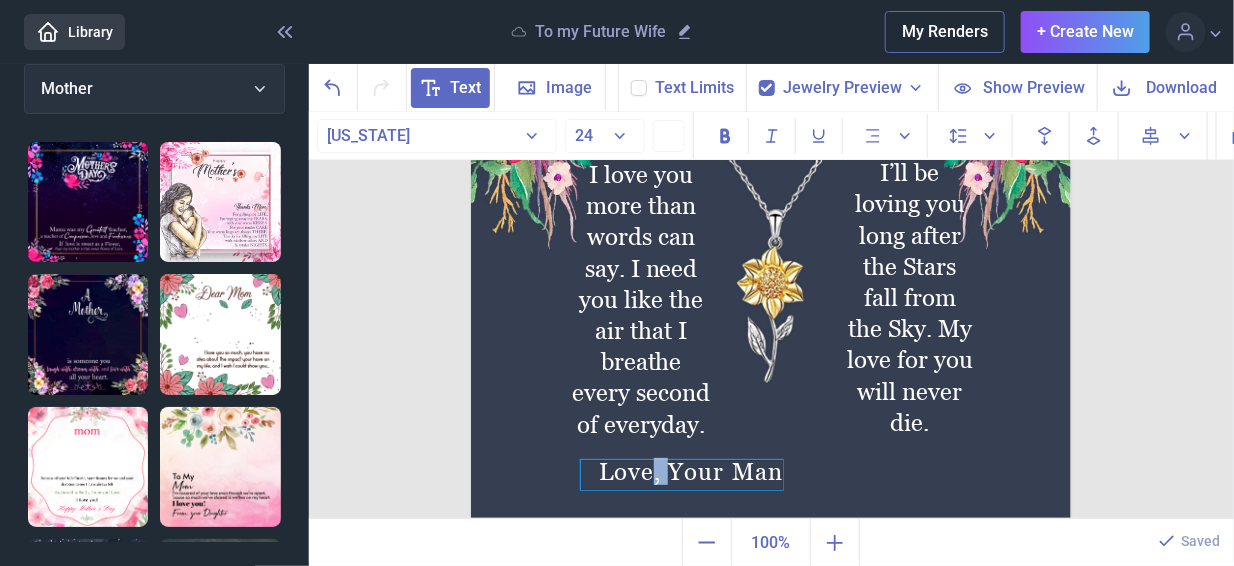 click on "Love, Your Man" at bounding box center [682, 475] 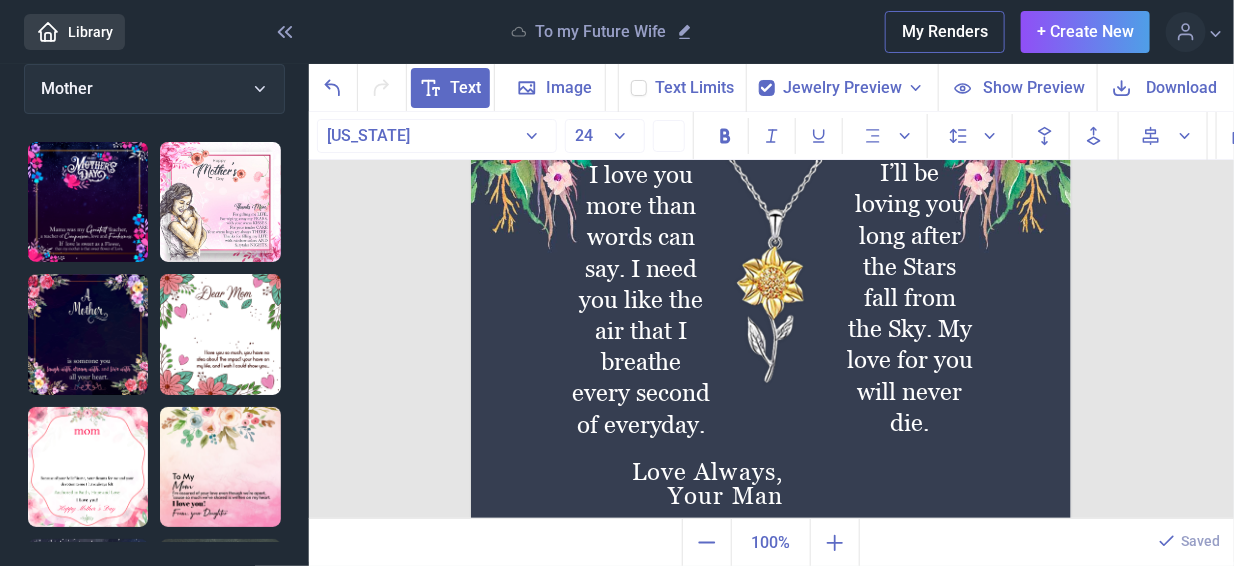 click at bounding box center [771, 236] 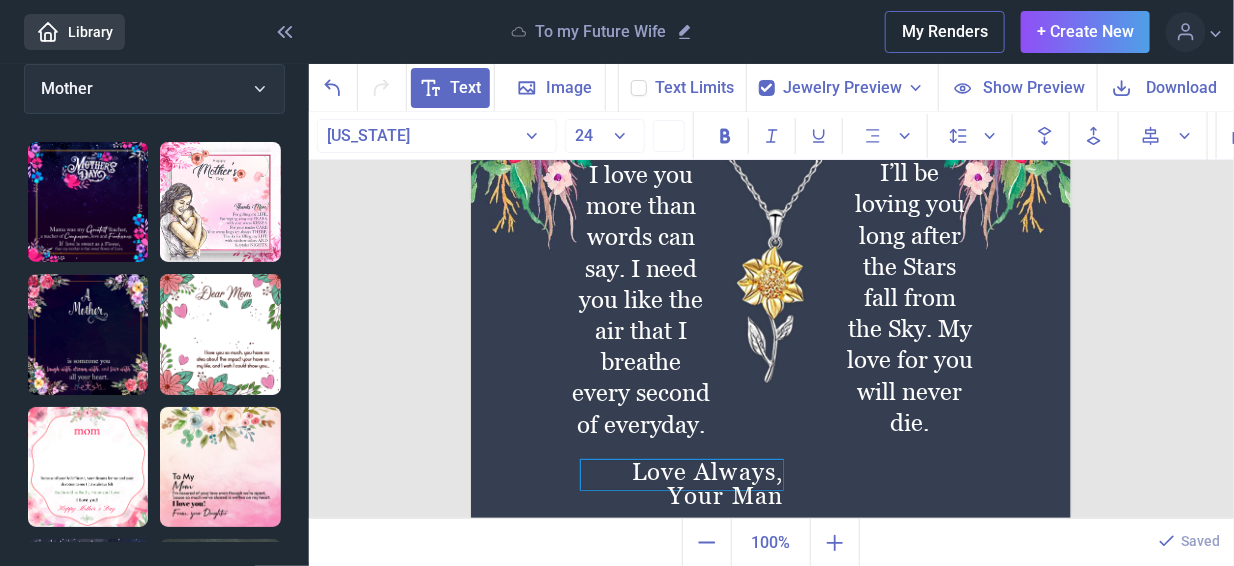 click on "Love Always, Your Man" at bounding box center (682, 475) 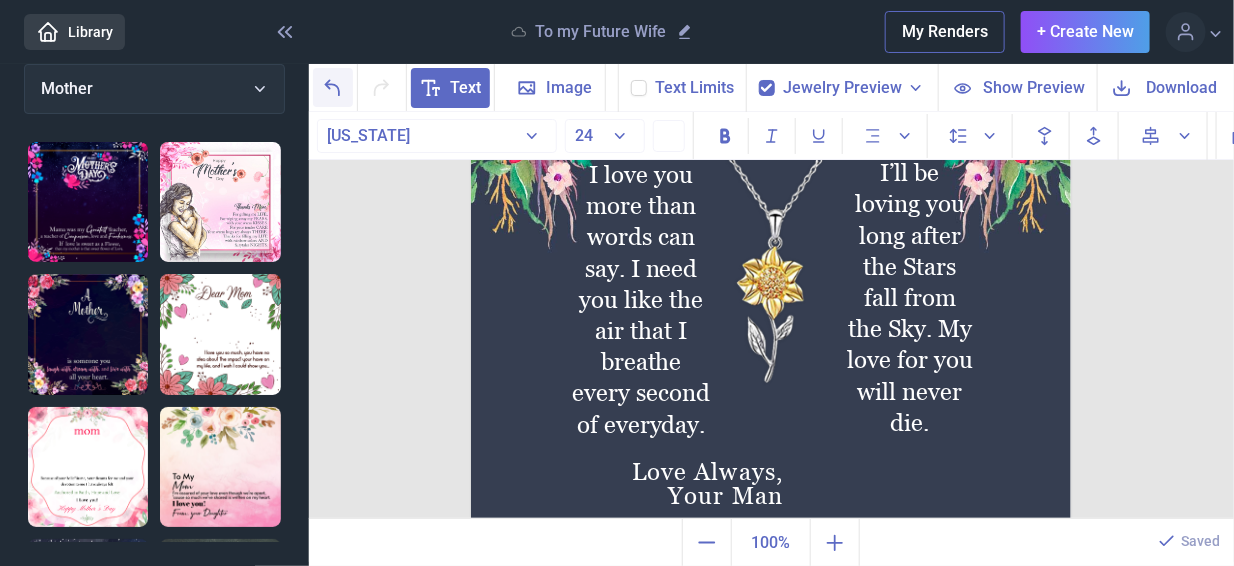 click 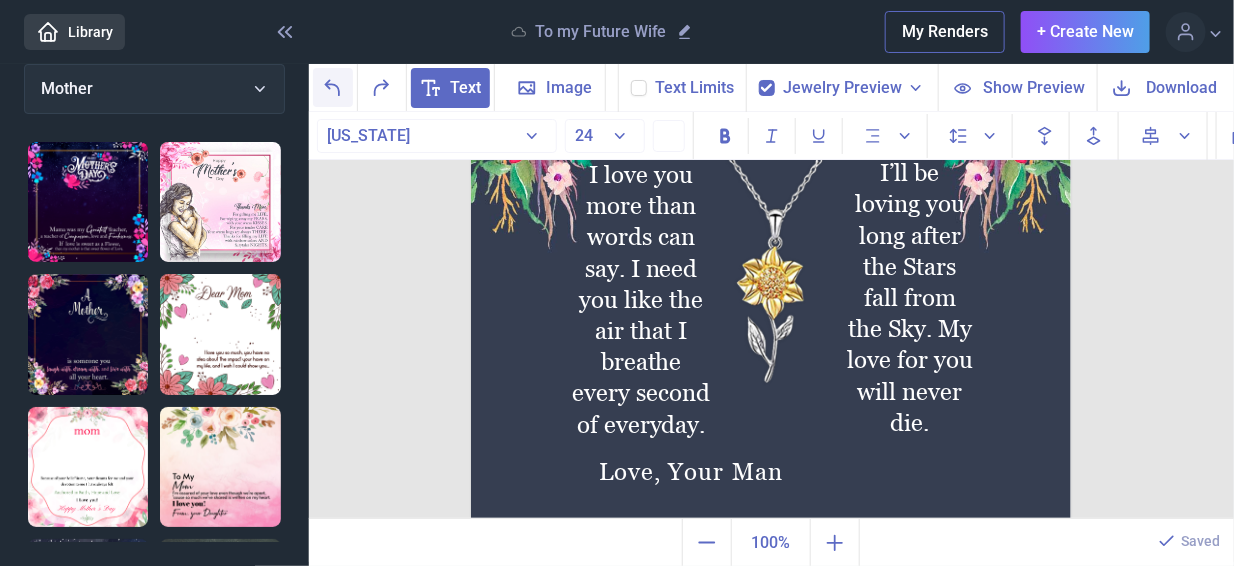 click 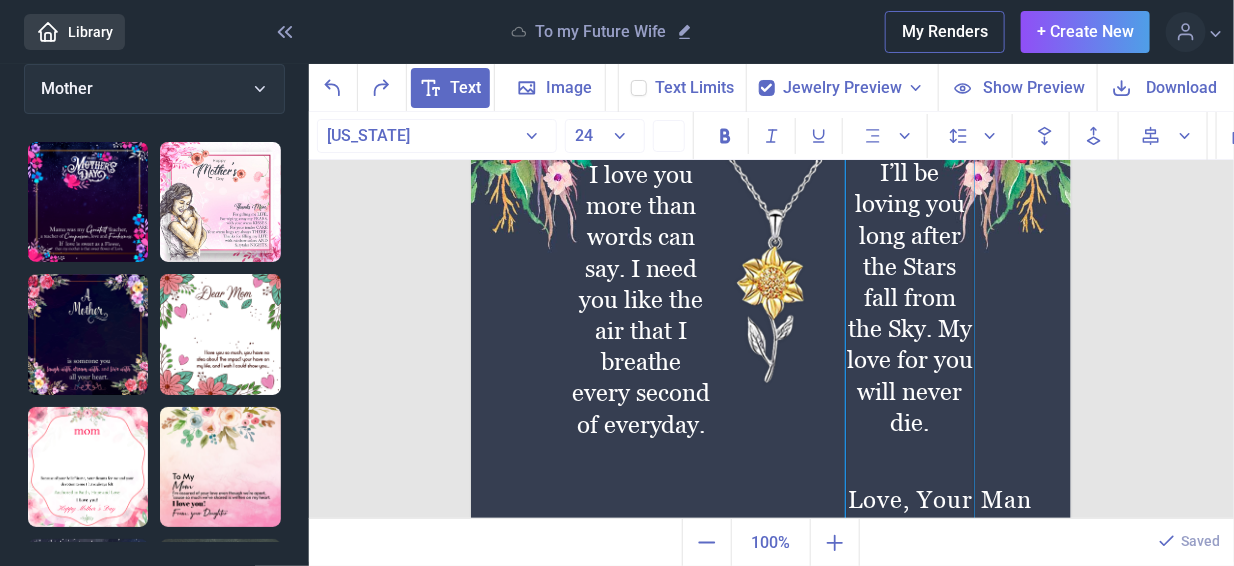 click on "I’ll be loving you long after the Stars fall from the Sky. My love for you will never die." at bounding box center (910, 384) 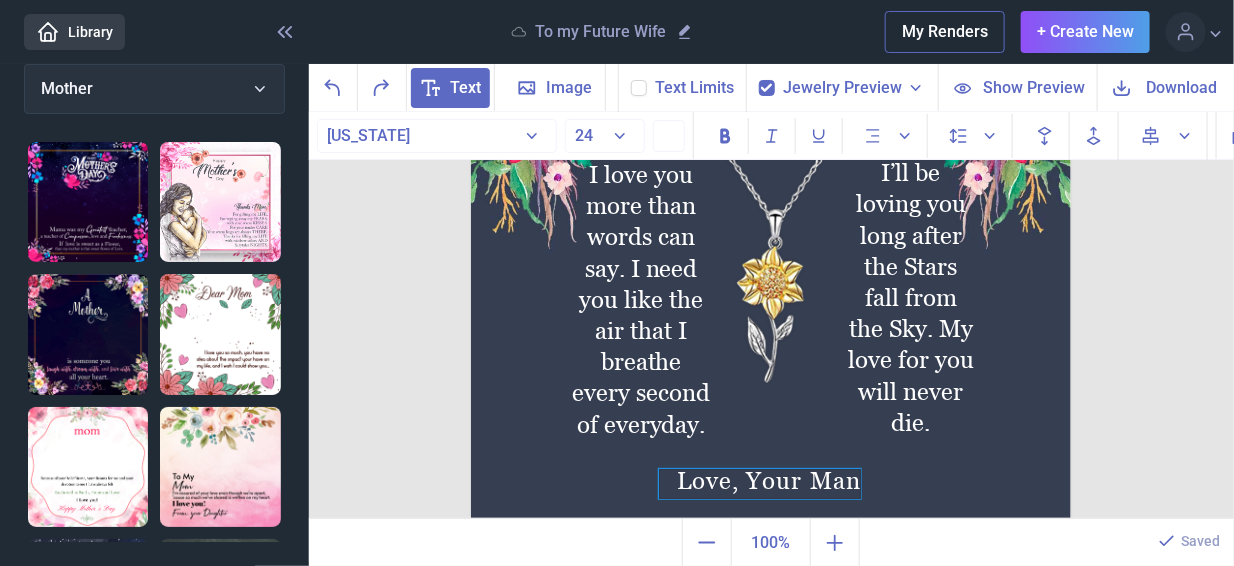 drag, startPoint x: 993, startPoint y: 502, endPoint x: 822, endPoint y: 483, distance: 172.05232 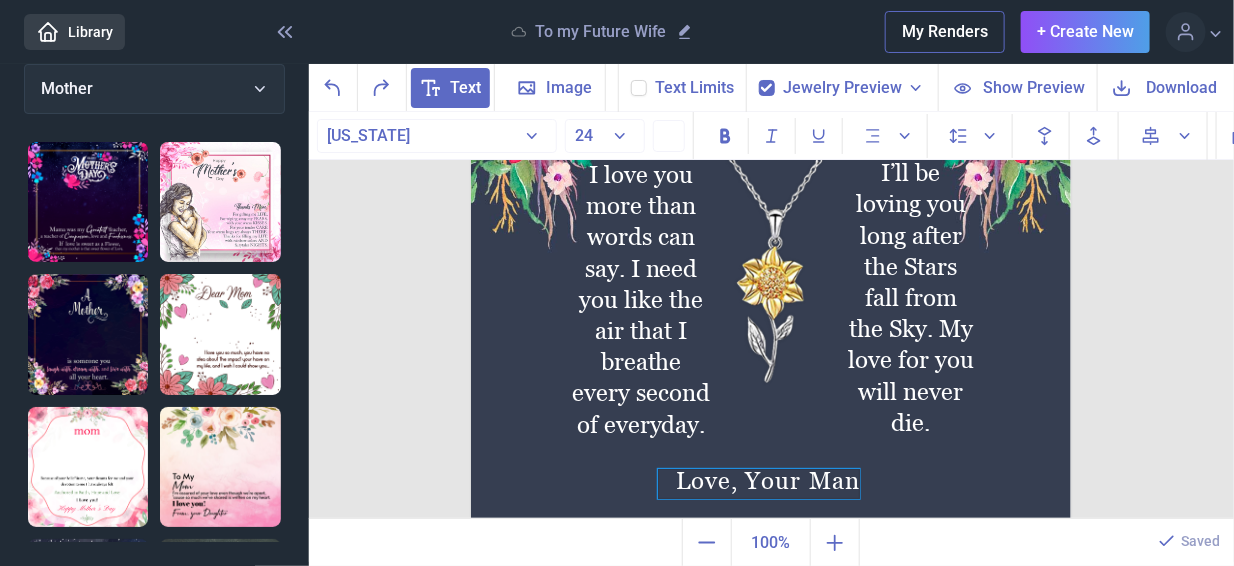 click on "Love, Your Man" at bounding box center (759, 484) 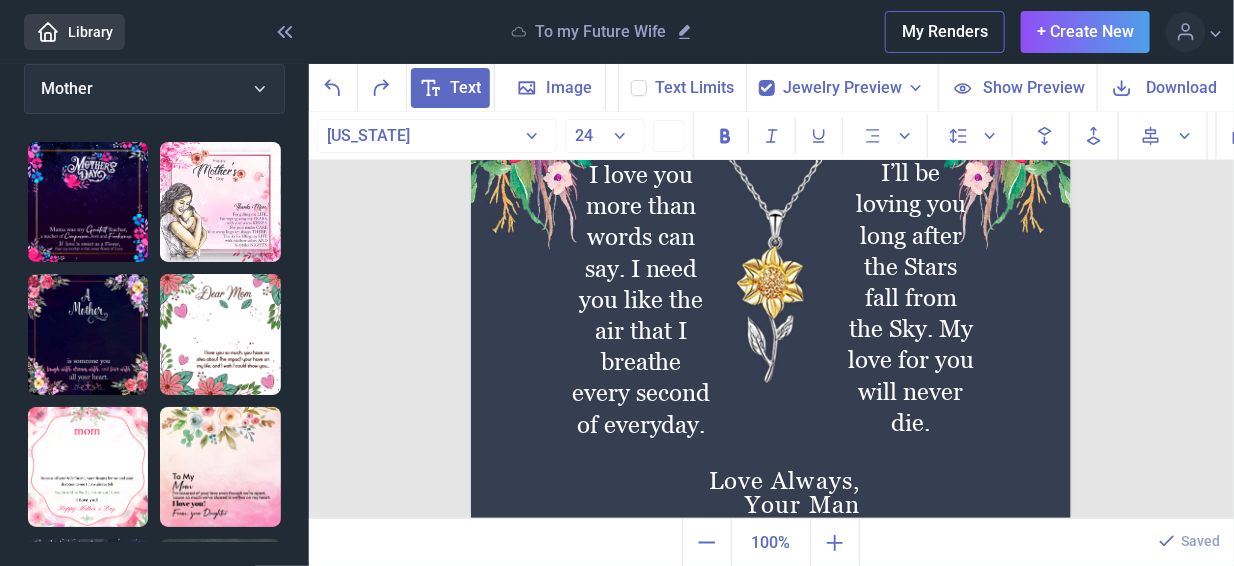 click at bounding box center [771, 236] 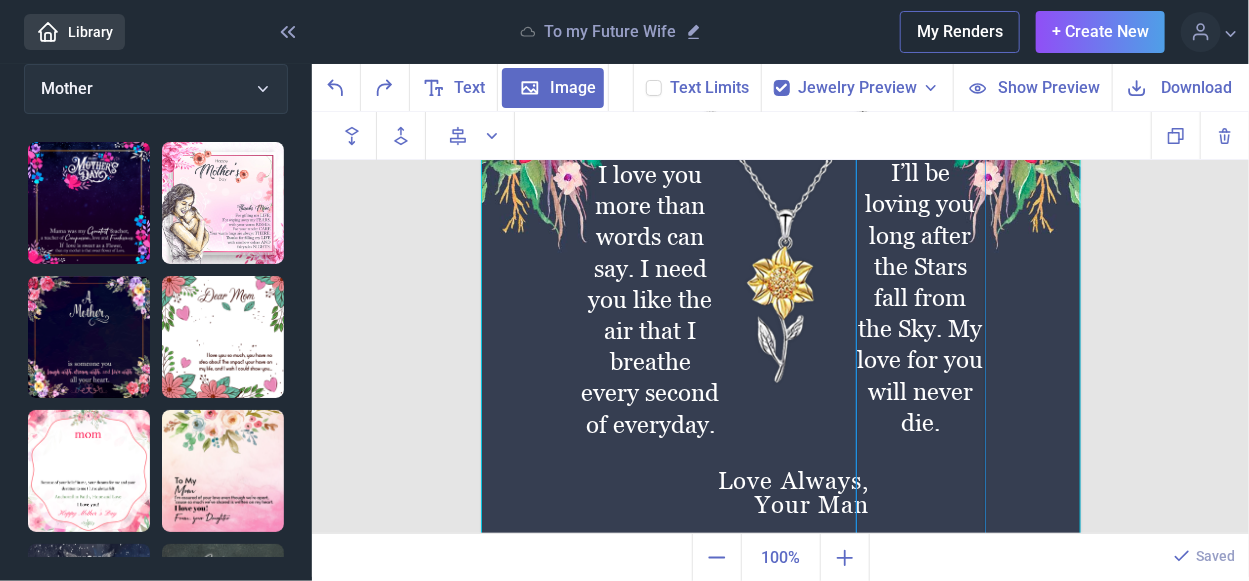click on "I’ll be loving you long after the Stars fall from the Sky. My love for you will never die." at bounding box center (921, 384) 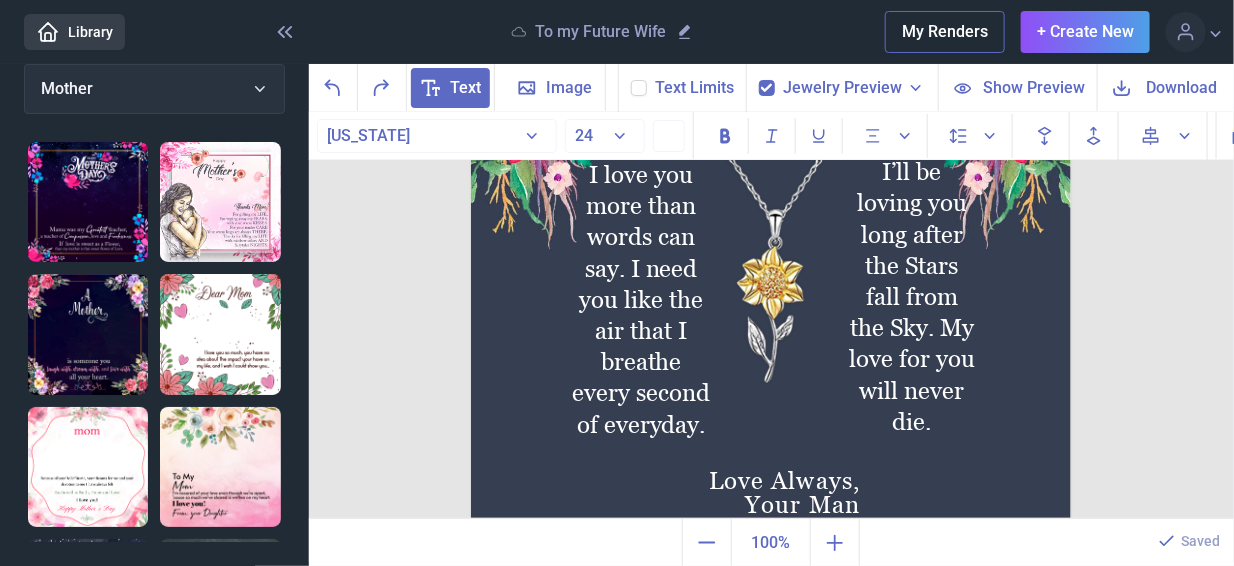 click at bounding box center [771, 236] 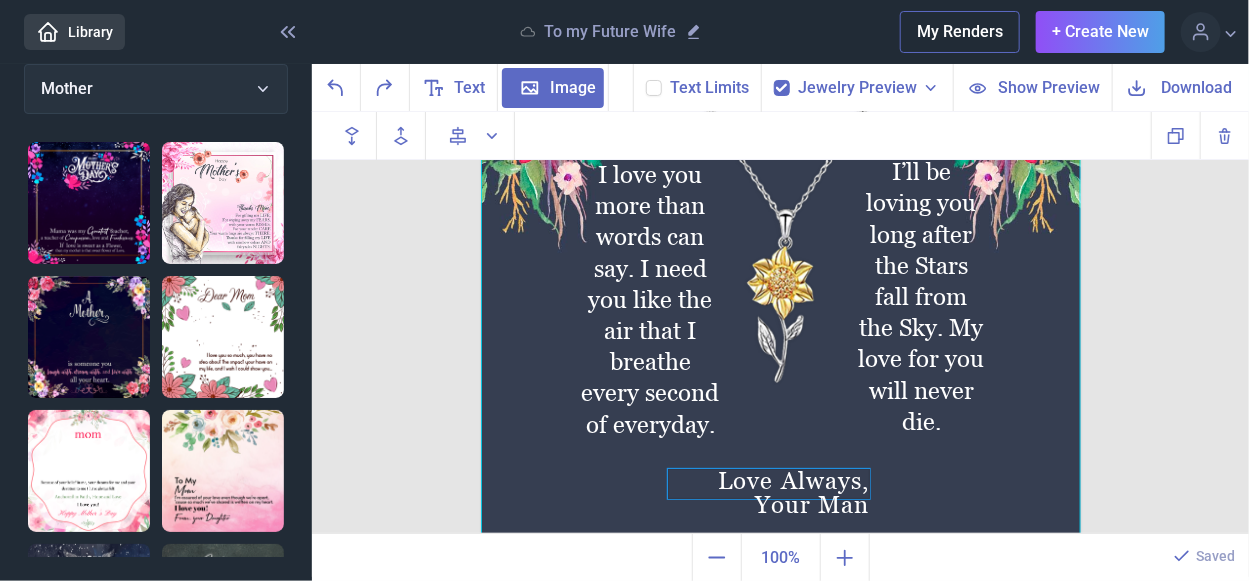 drag, startPoint x: 792, startPoint y: 511, endPoint x: 781, endPoint y: 496, distance: 18.601076 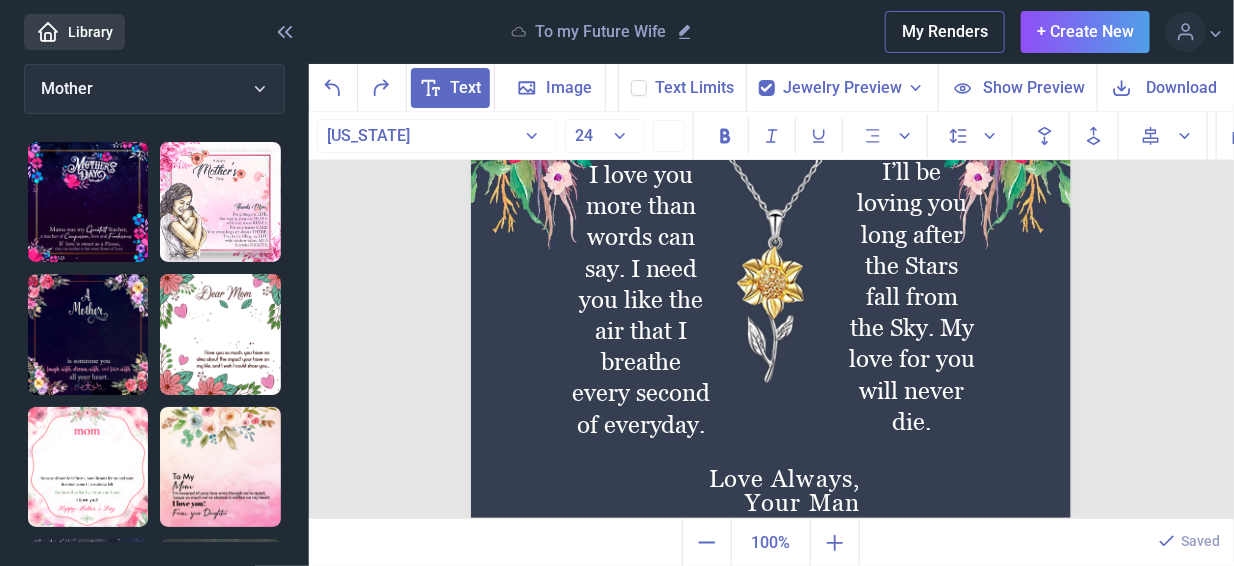 click at bounding box center [771, 236] 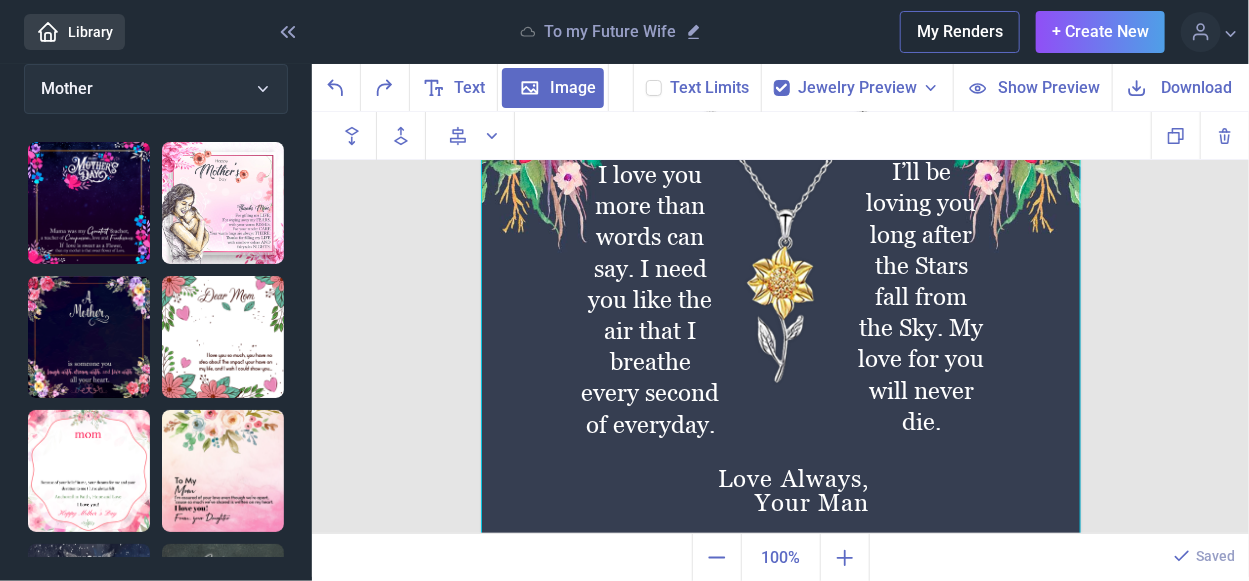 click at bounding box center (781, 236) 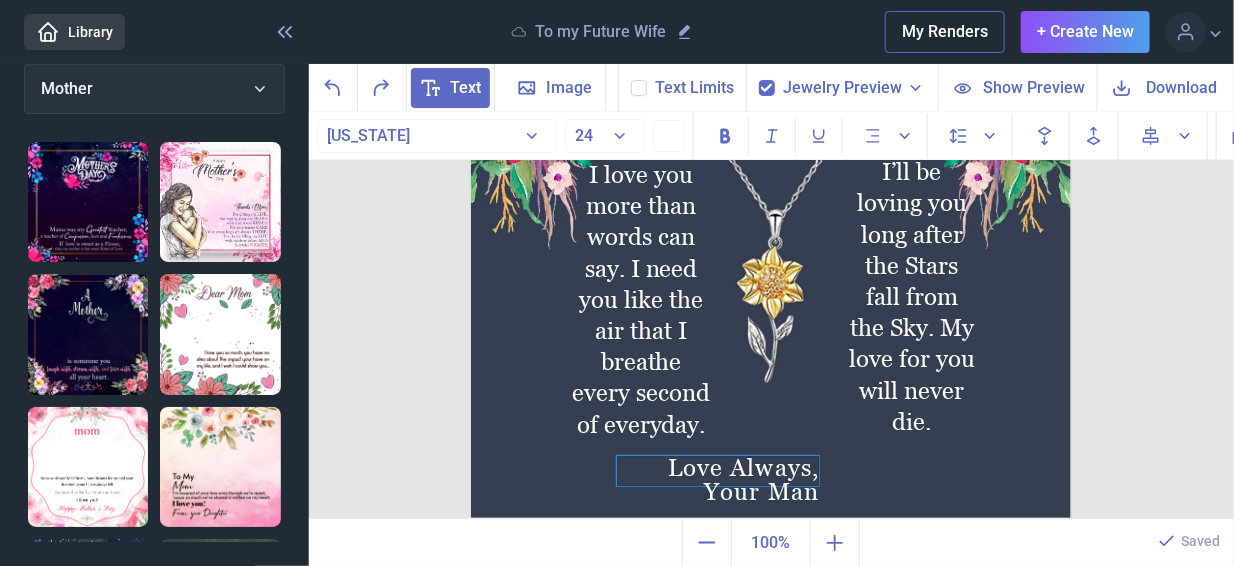 drag, startPoint x: 763, startPoint y: 509, endPoint x: 722, endPoint y: 498, distance: 42.44997 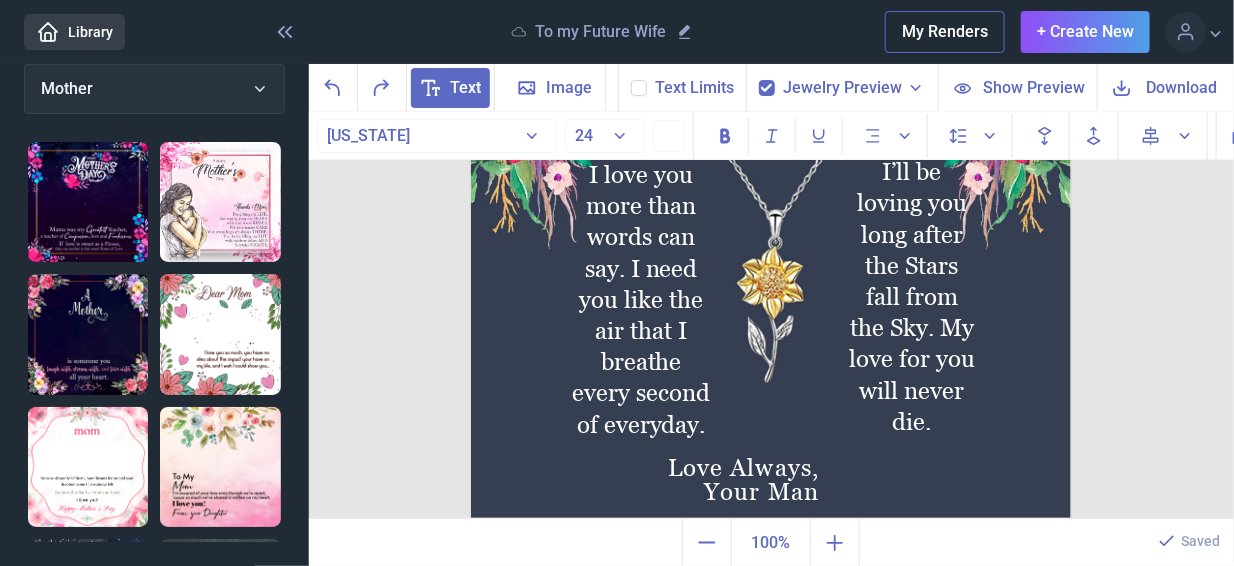 click at bounding box center [771, 236] 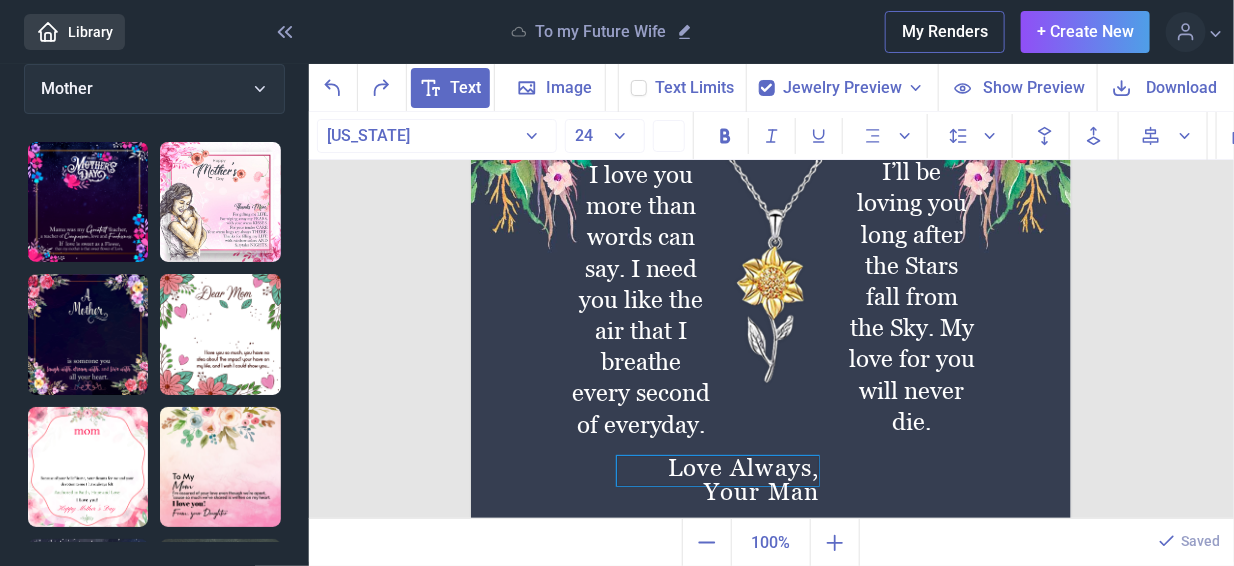click on "Love Always, Your Man" at bounding box center [718, 471] 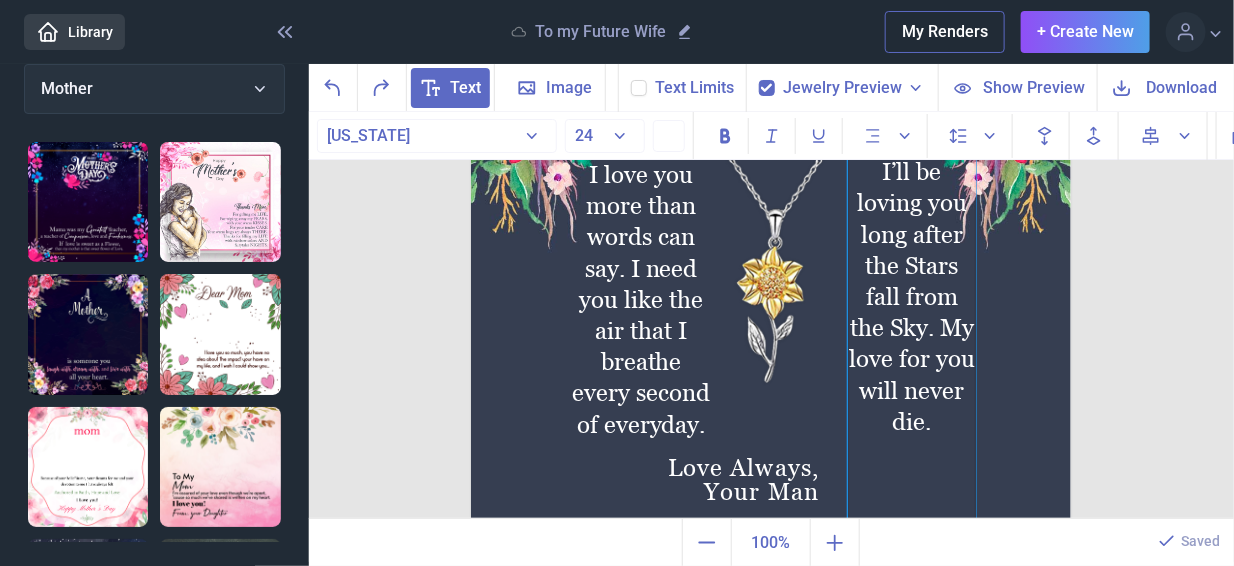 click on "I’ll be loving you long after the Stars fall from the Sky. My love for you will never die." at bounding box center (912, 296) 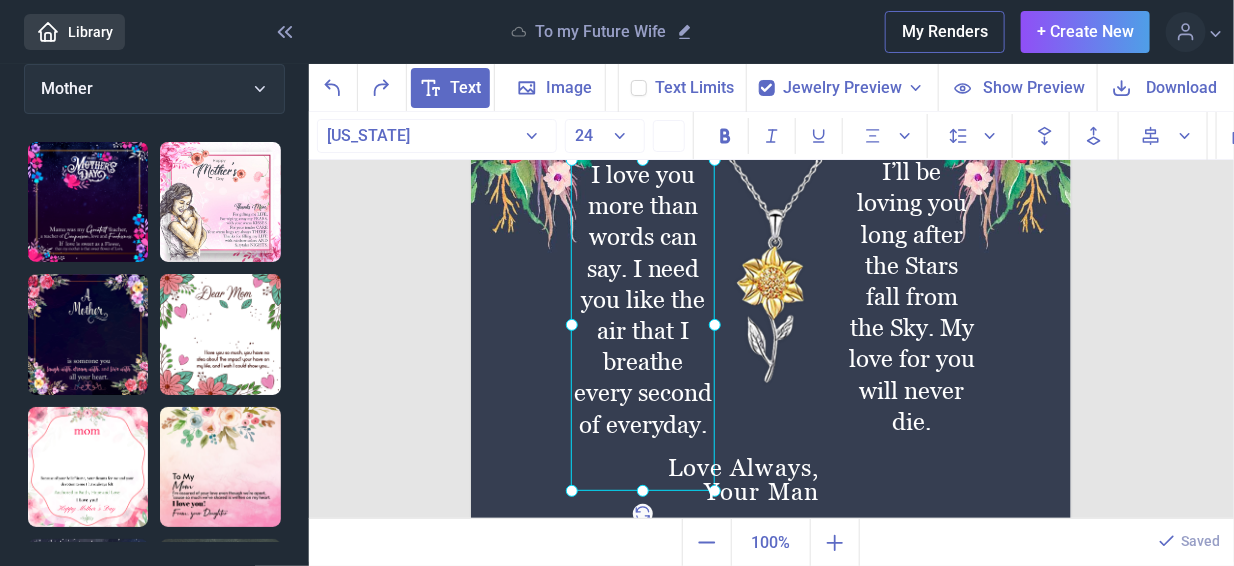 click on "I love you more than words can say. I need you like the air that I breathe every second of everyday." at bounding box center [471, -64] 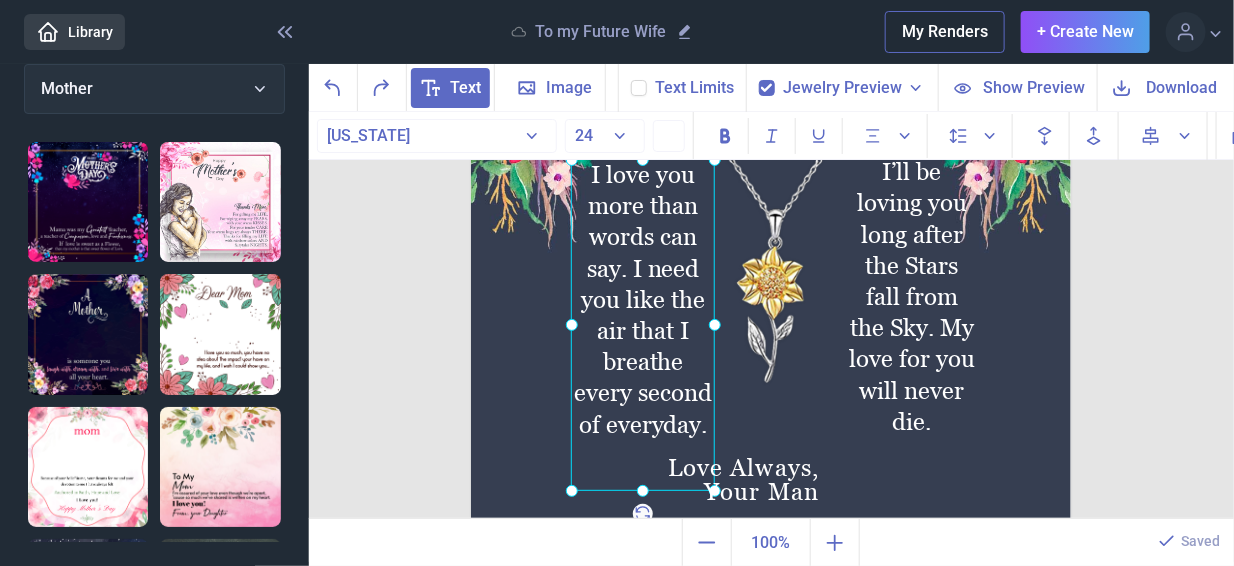 click at bounding box center (771, 236) 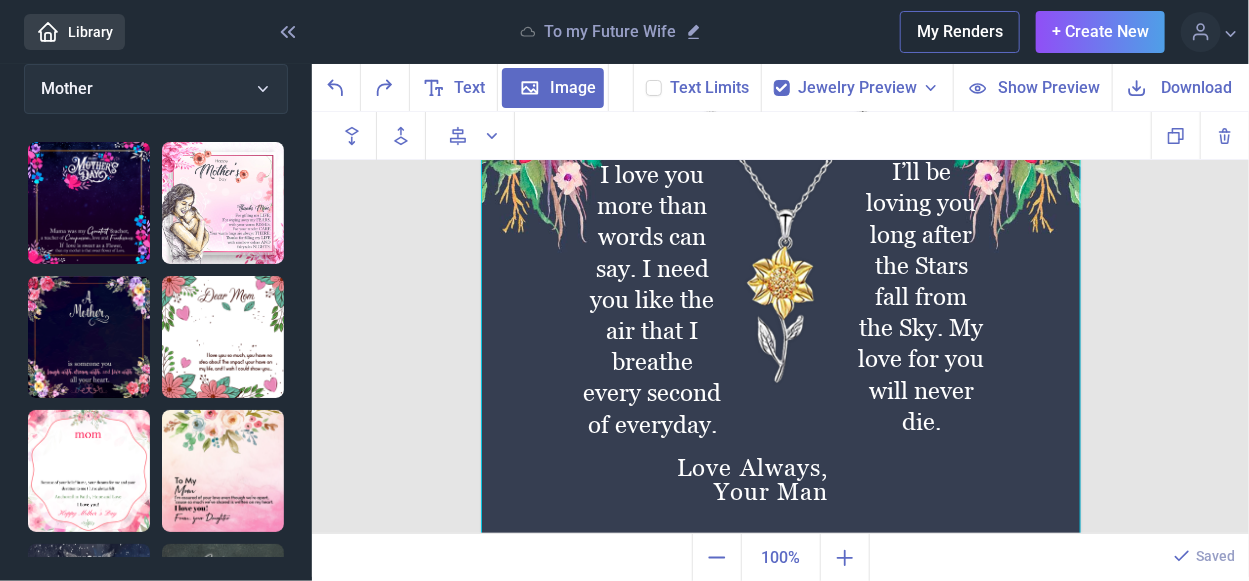 click at bounding box center [0, 0] 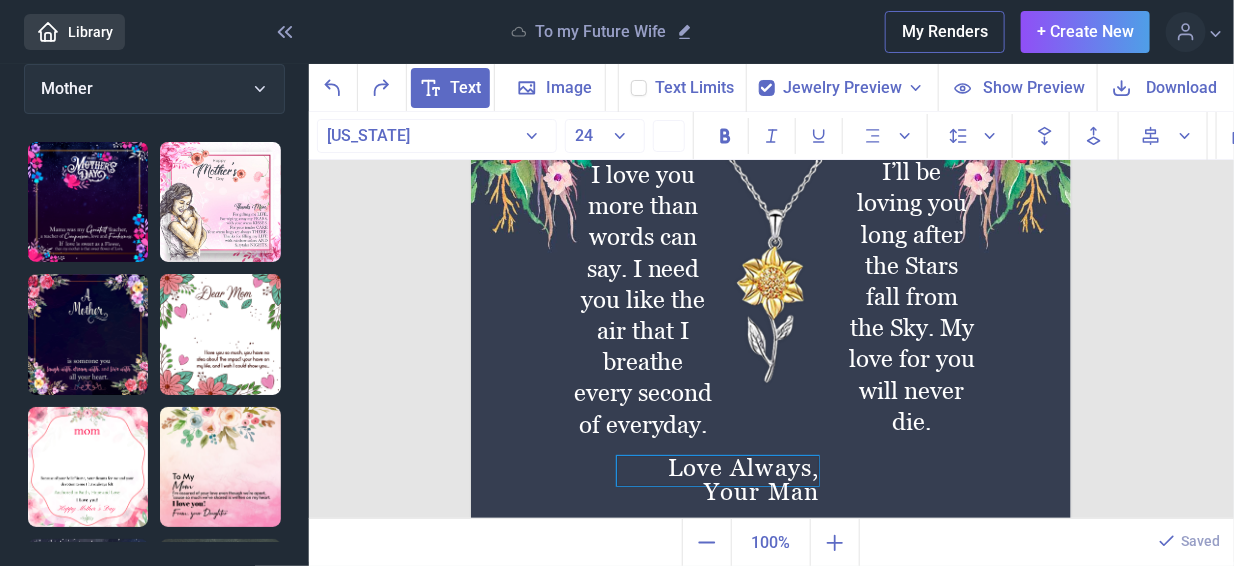 click on "Love Always, Your Man" at bounding box center (718, 471) 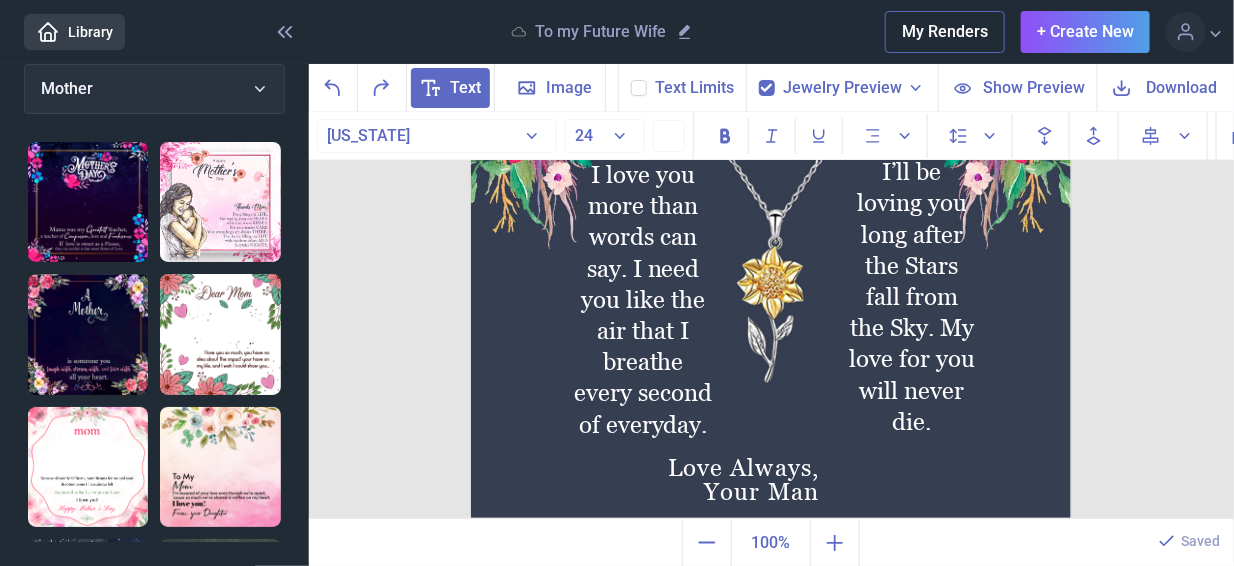 click at bounding box center [771, 236] 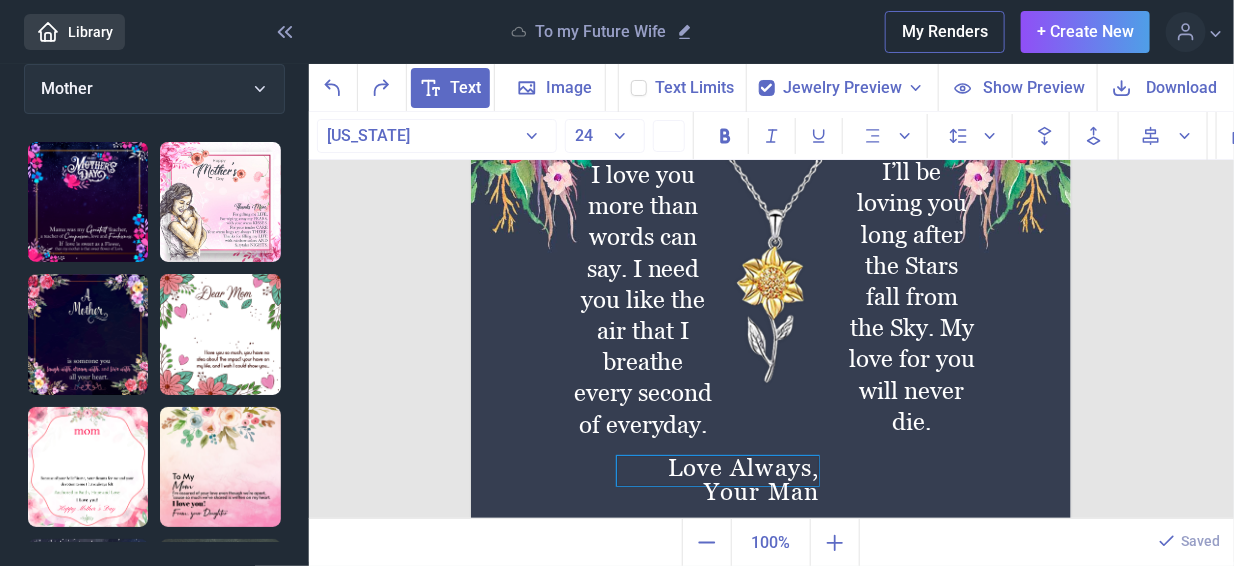 click on "Love Always, Your Man" at bounding box center (718, 471) 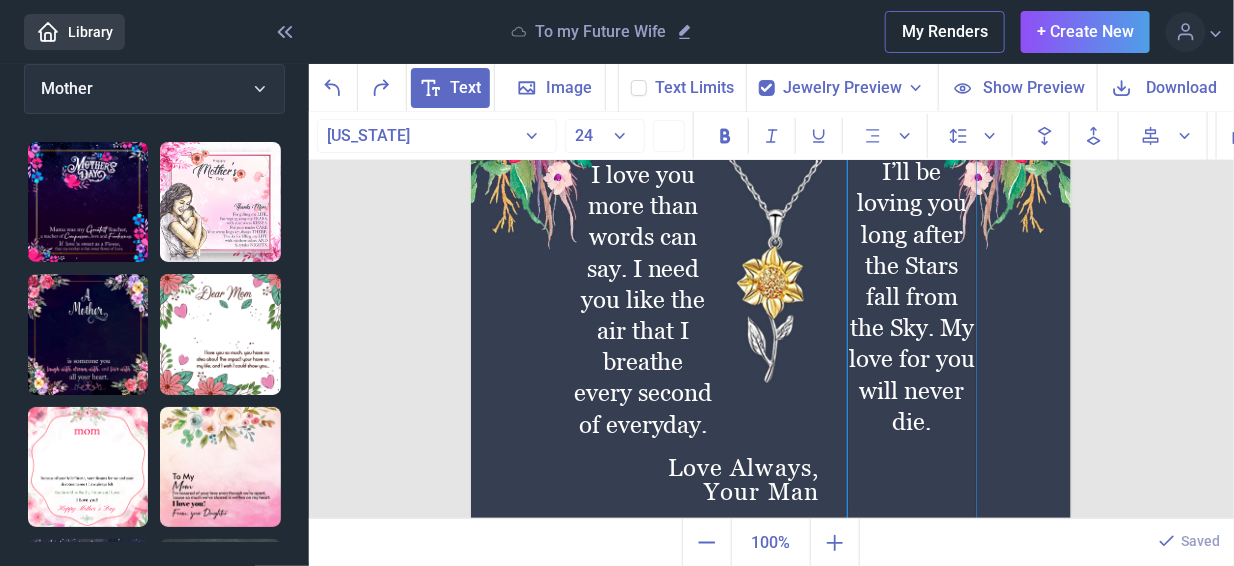 scroll, scrollTop: 14, scrollLeft: 0, axis: vertical 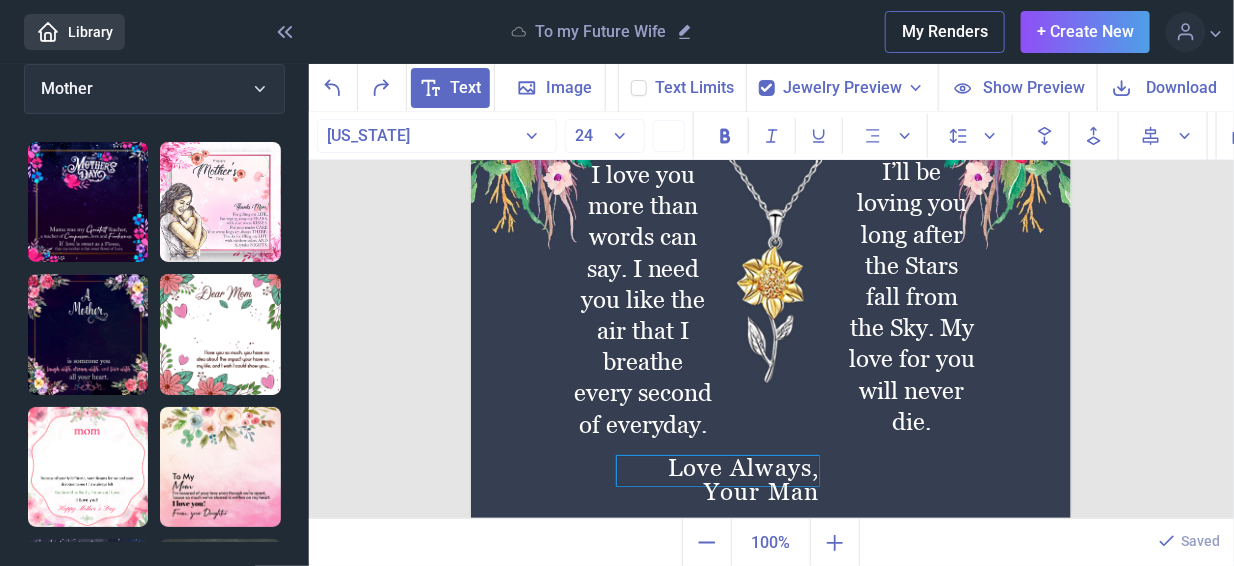 click on "Love Always, Your Man" at bounding box center [718, 471] 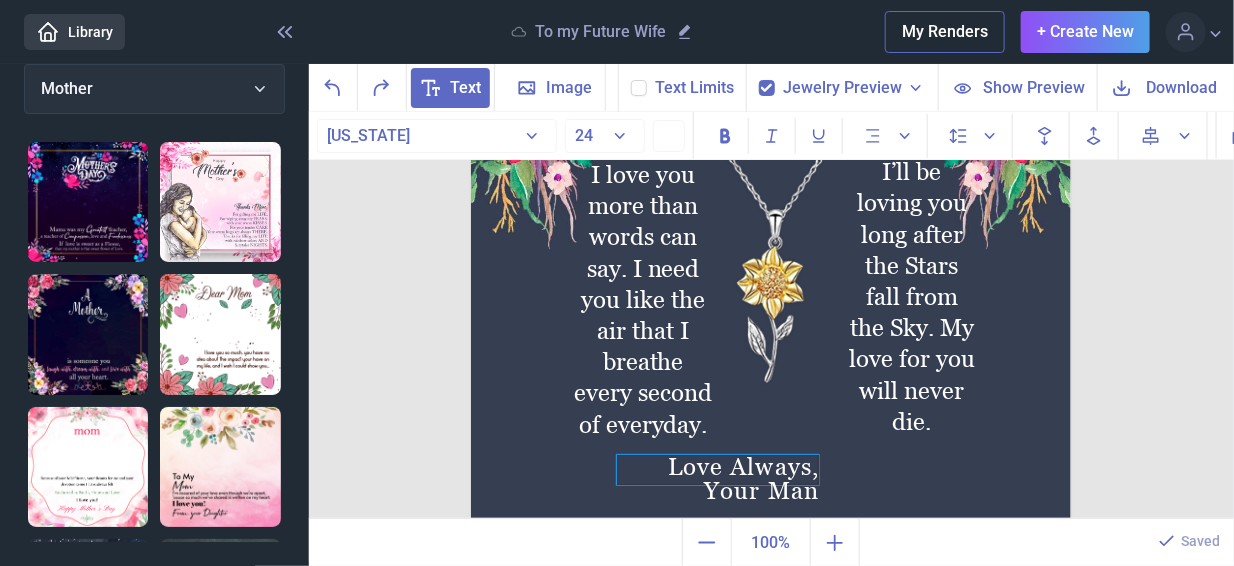 click on "Love Always, Your Man" at bounding box center (718, 470) 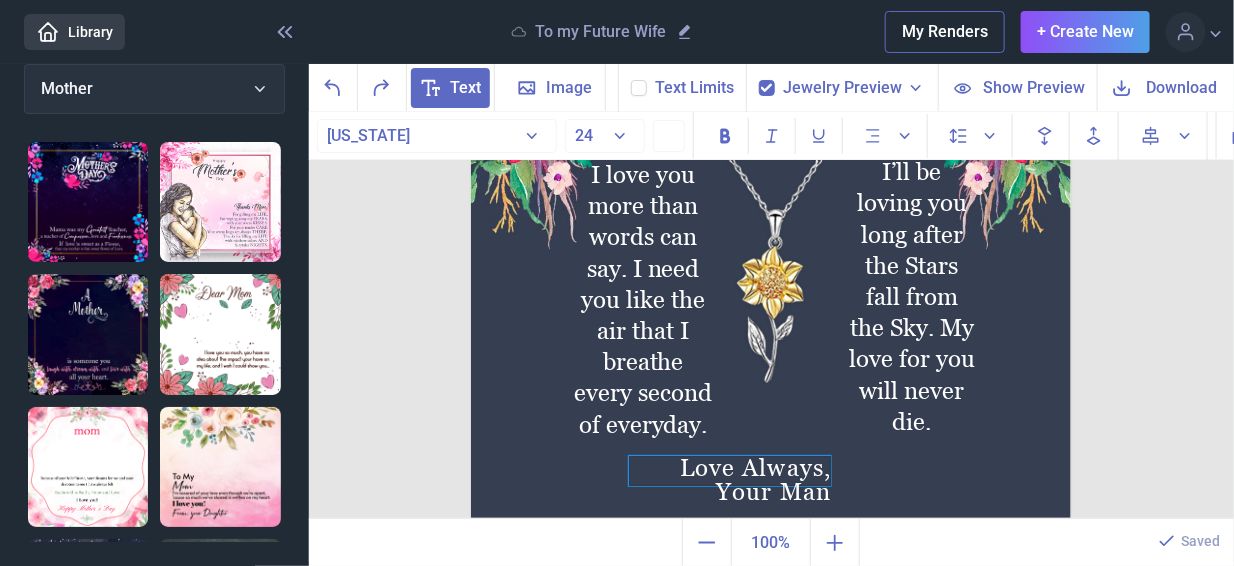 drag, startPoint x: 795, startPoint y: 478, endPoint x: 807, endPoint y: 478, distance: 12 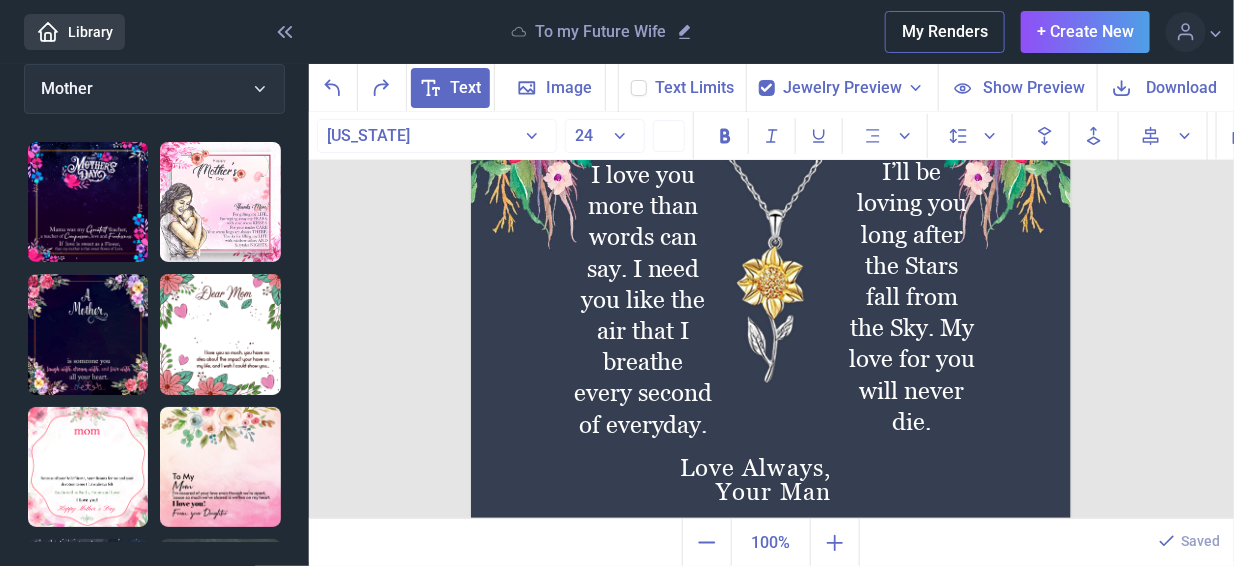 click at bounding box center (771, 236) 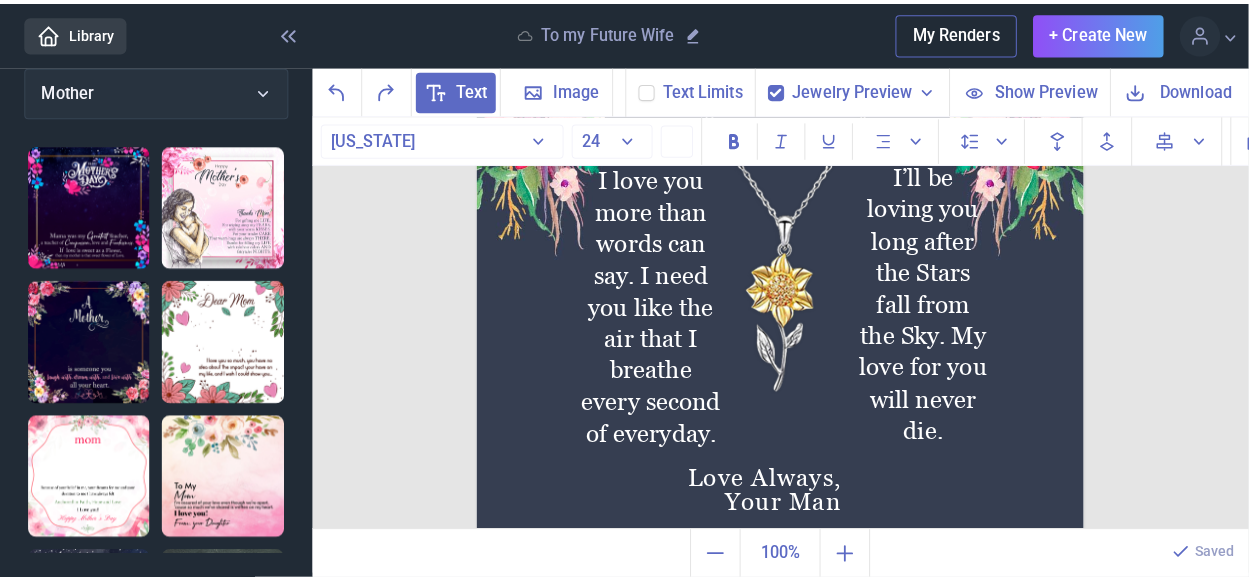 scroll, scrollTop: 0, scrollLeft: 0, axis: both 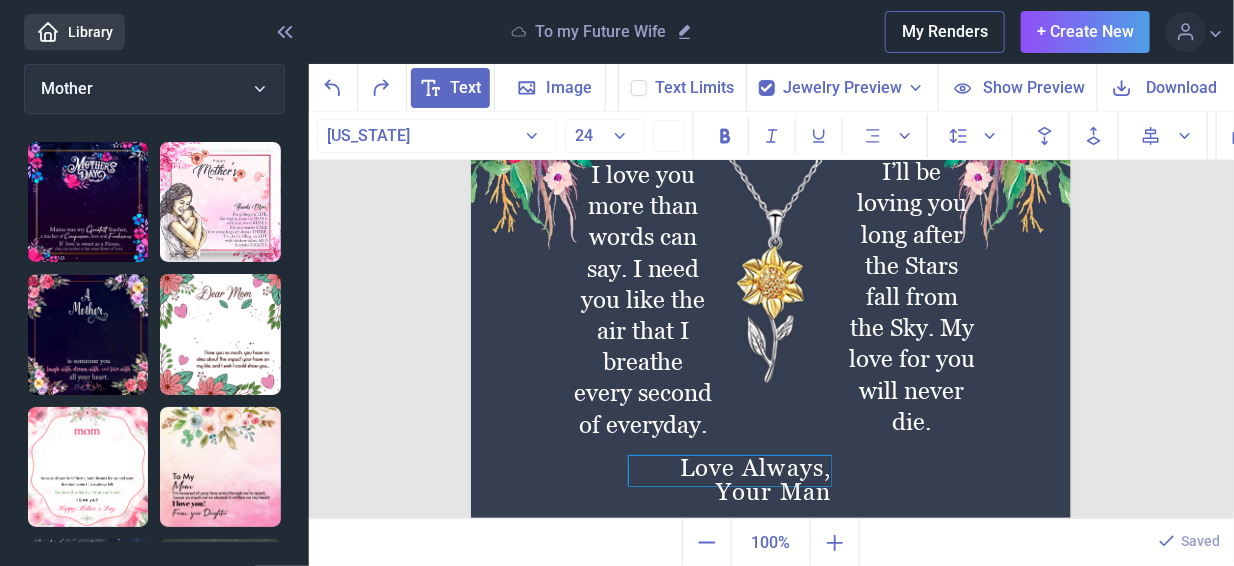 click on "Love Always, Your Man" at bounding box center [730, 471] 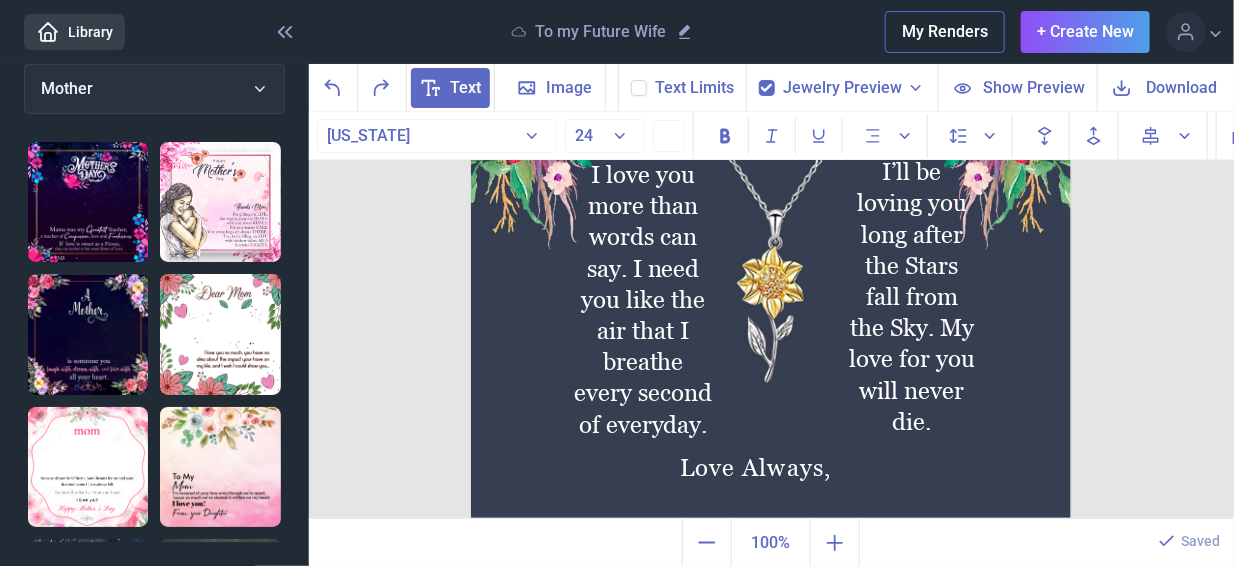click at bounding box center [771, 236] 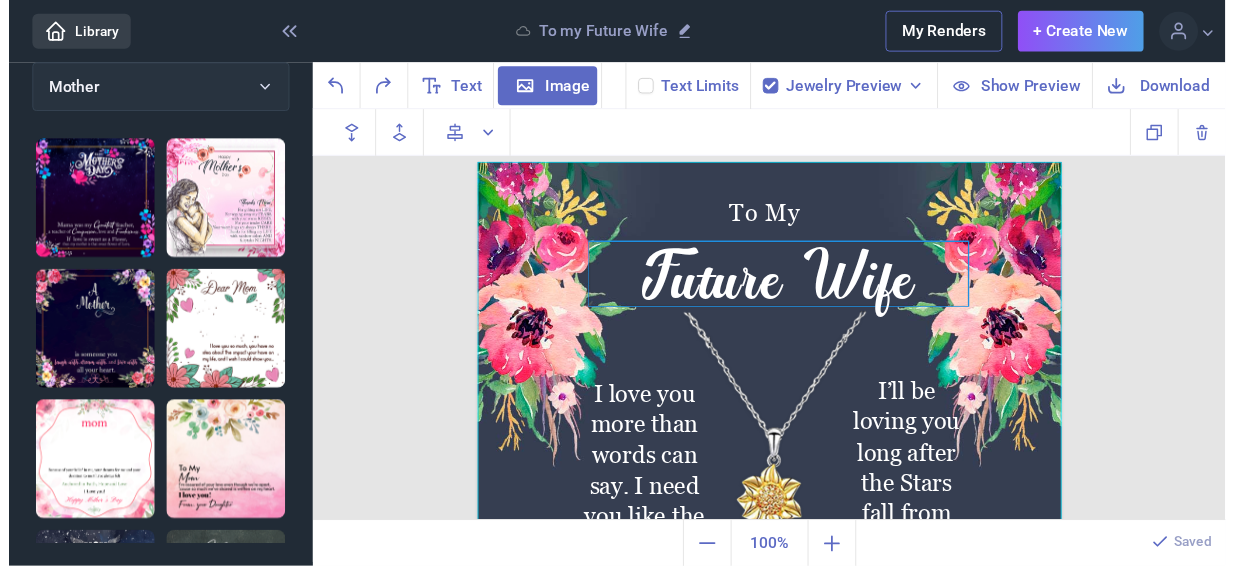 scroll, scrollTop: 0, scrollLeft: 0, axis: both 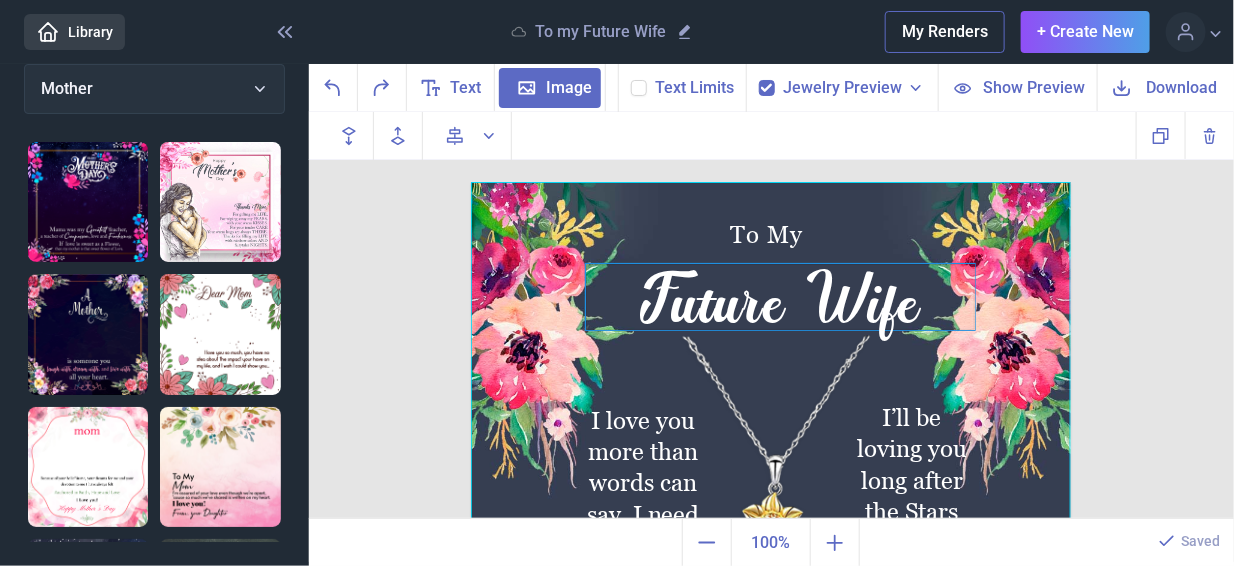 click on "Future Wife" at bounding box center (771, 182) 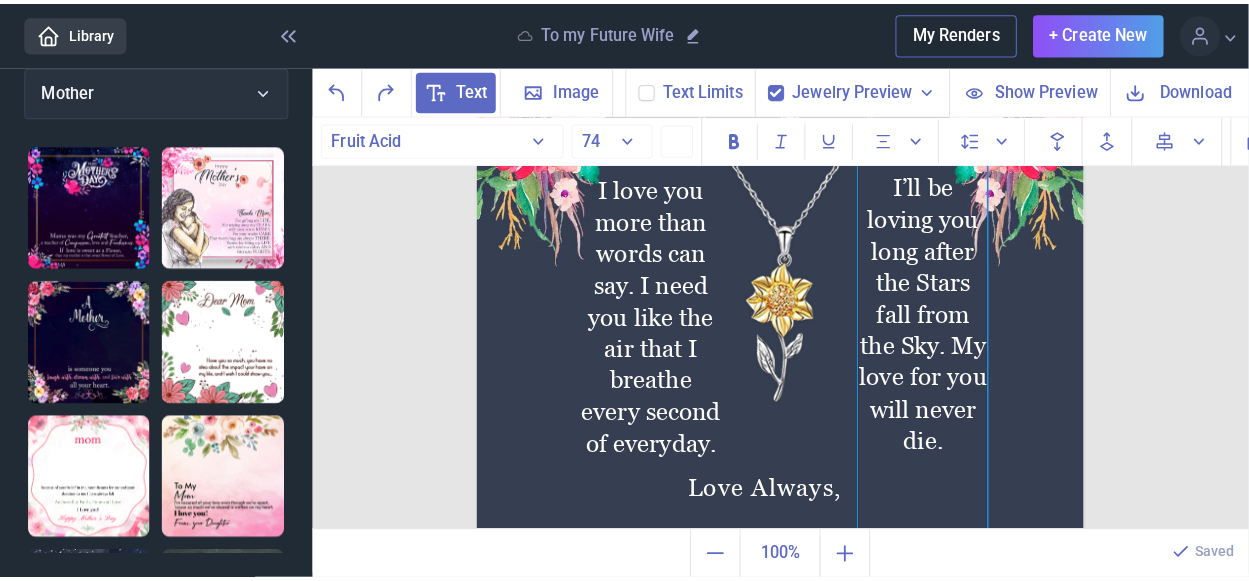 scroll, scrollTop: 246, scrollLeft: 0, axis: vertical 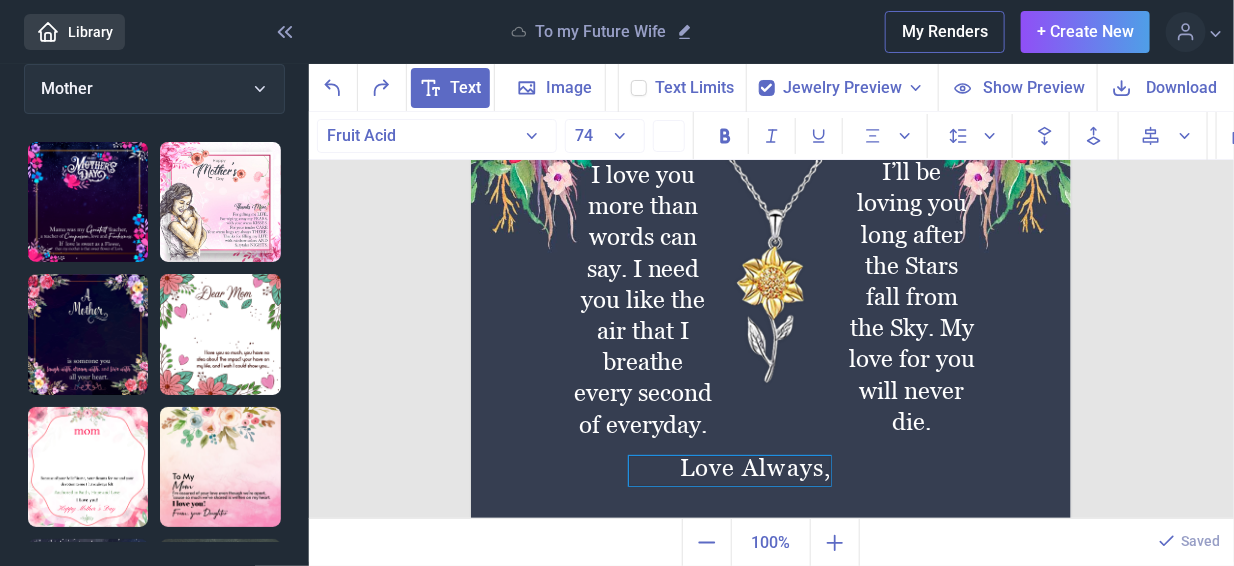 click on "Love Always," at bounding box center [730, 471] 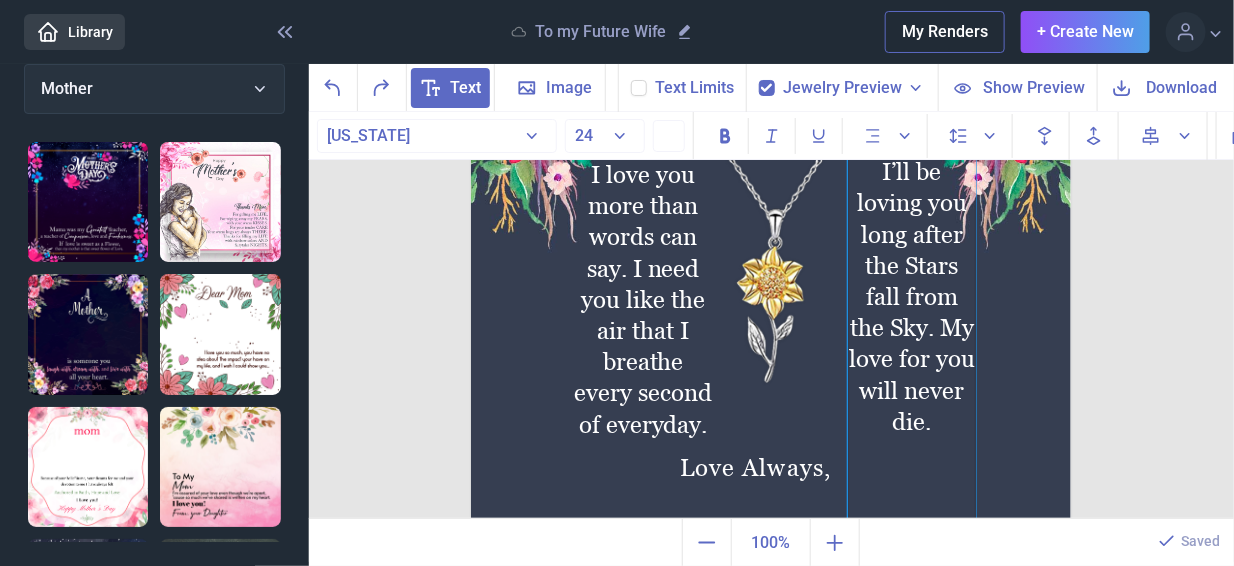 click on "I’ll be loving you long after the Stars fall from the Sky. My love for you will never die." at bounding box center (912, 383) 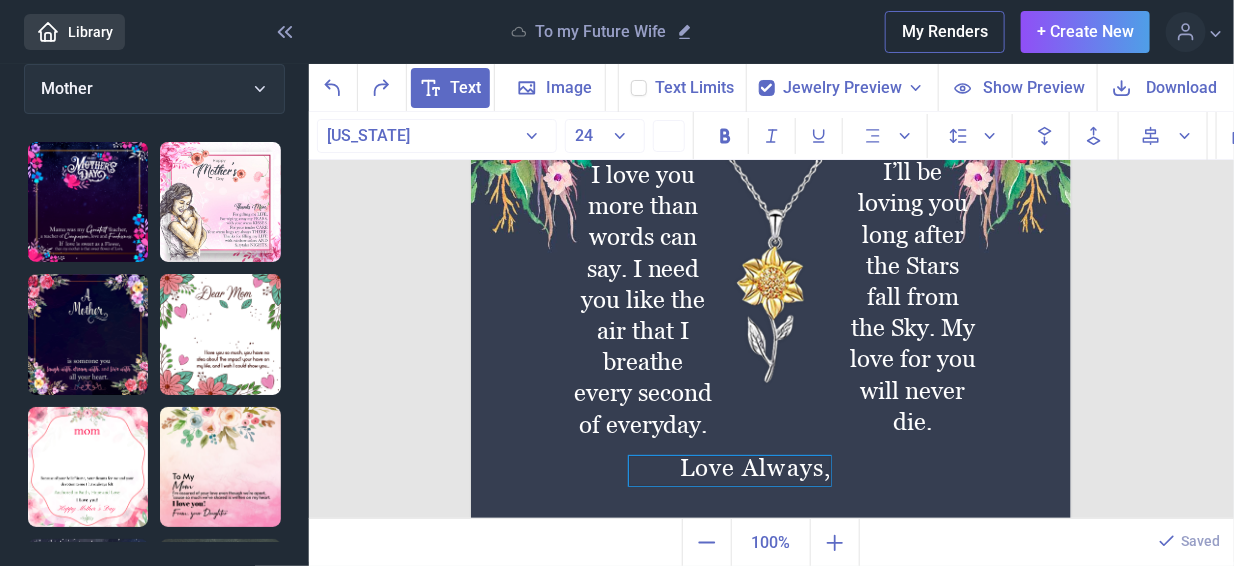 click on "Love Always," at bounding box center [730, 471] 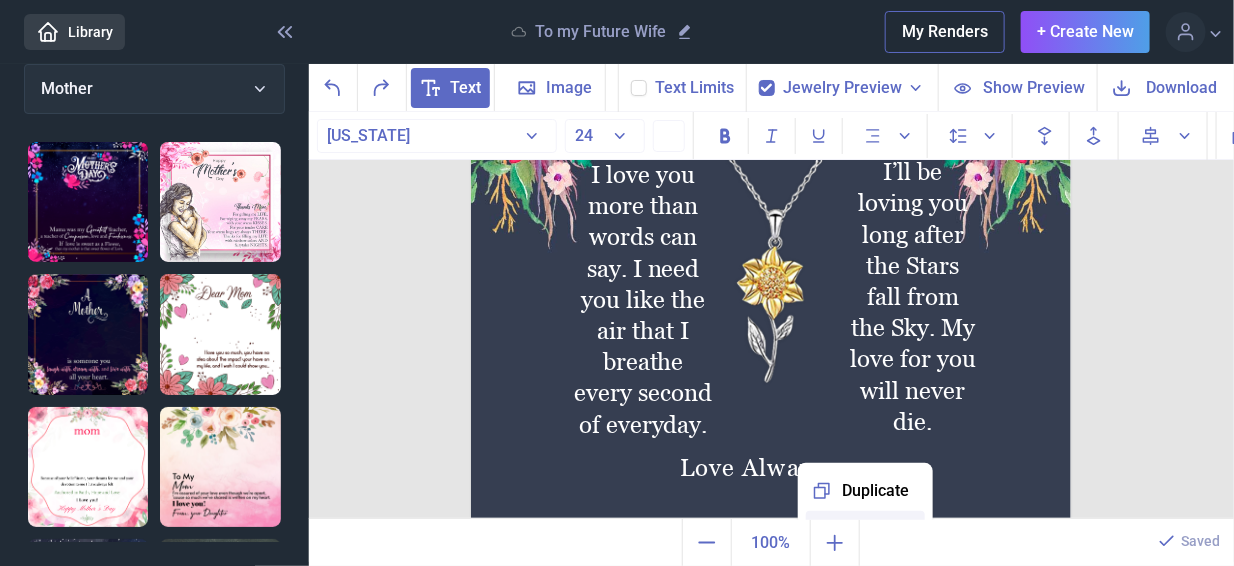 click on "Delete" at bounding box center (865, 531) 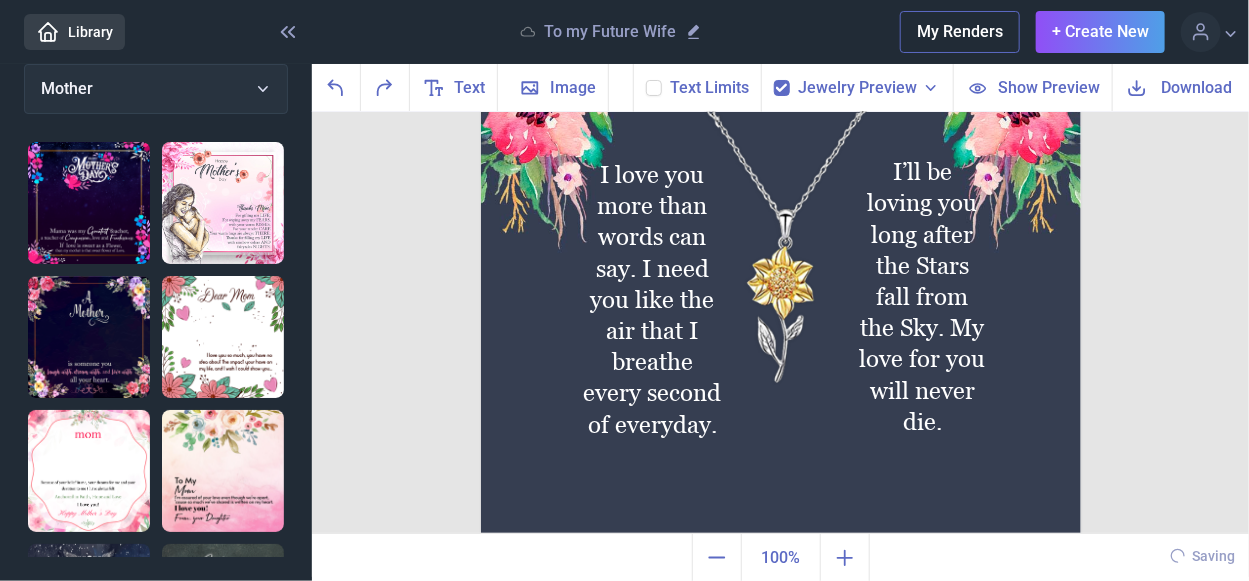 click at bounding box center (781, 236) 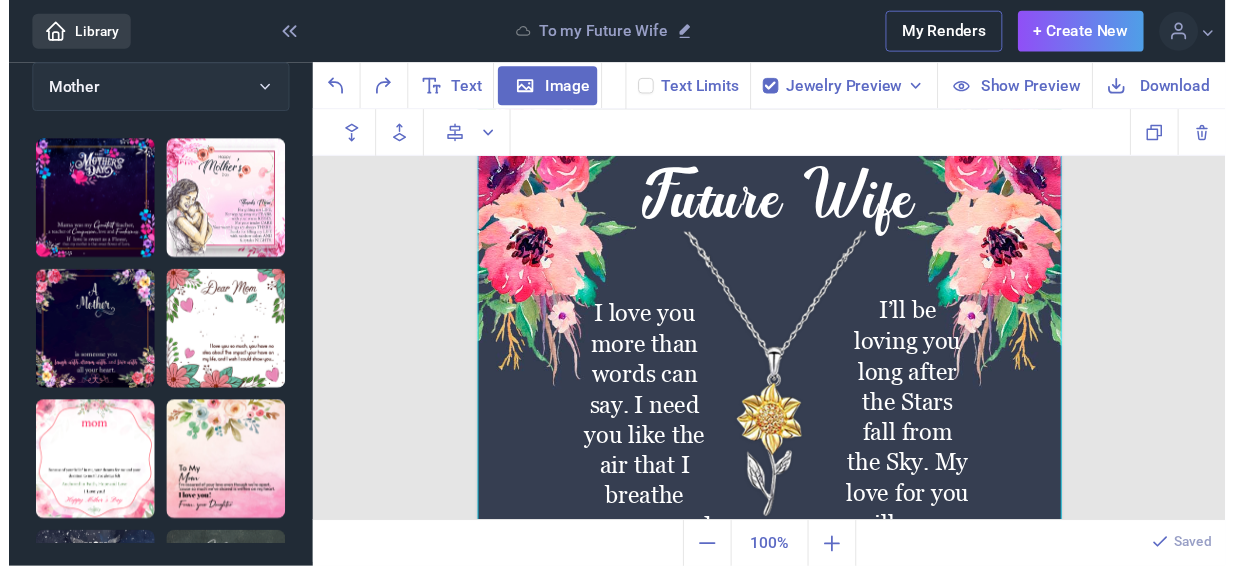 scroll, scrollTop: 46, scrollLeft: 0, axis: vertical 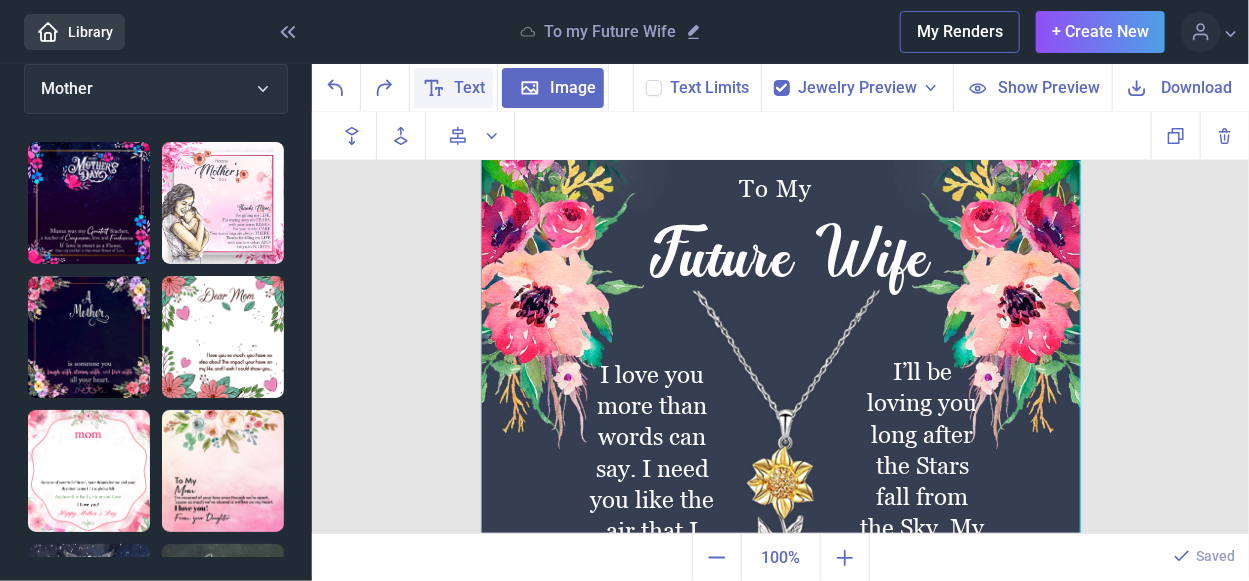 click on "Text" at bounding box center [469, 88] 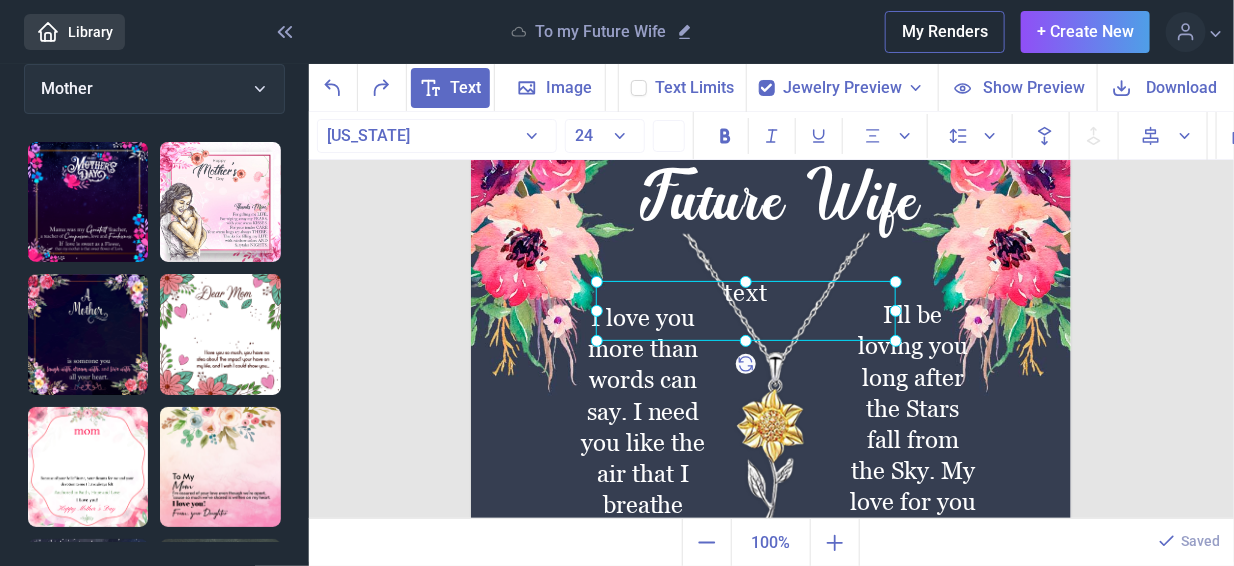 scroll, scrollTop: 246, scrollLeft: 0, axis: vertical 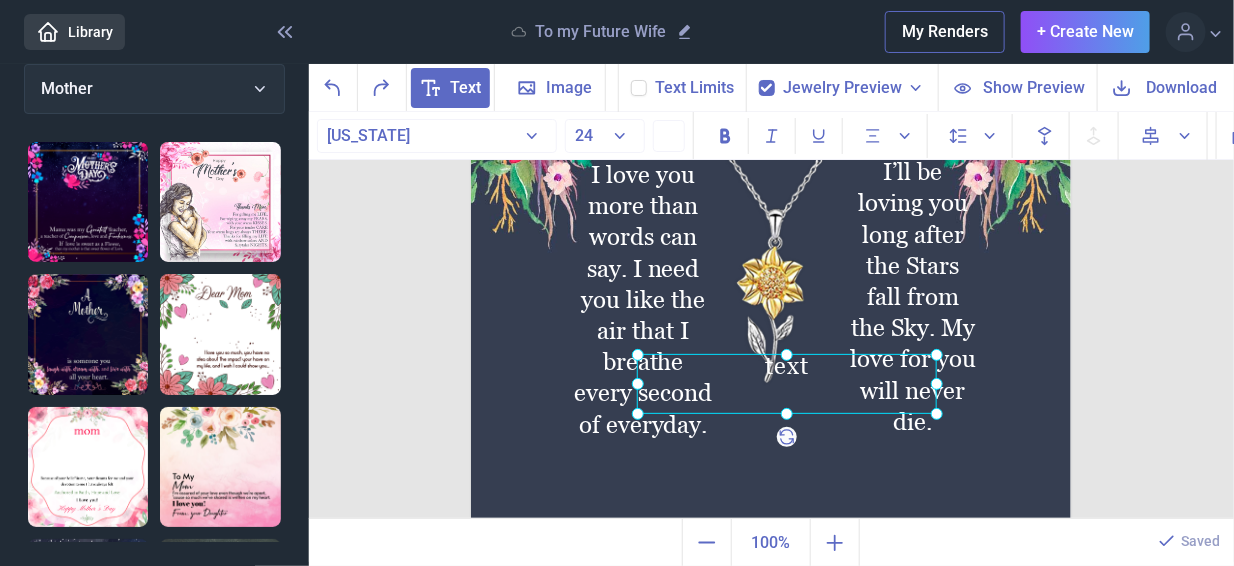 drag, startPoint x: 707, startPoint y: 227, endPoint x: 761, endPoint y: 580, distance: 357.1064 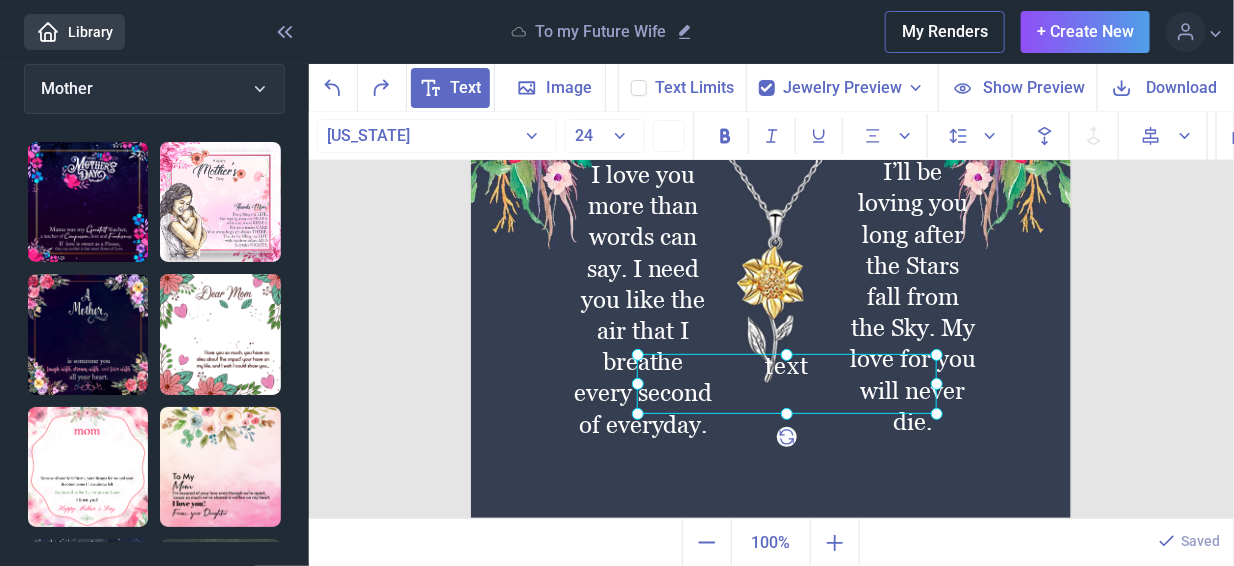 click on ">
Library
To my Future Wife     My Renders
+ Create New
Profile   Design Library
Log out
Mother       Mother   Wife   Daughter   Friend   Mother In Law   Nurse/Doctor   Religious   Granddaughter   Birthday   Daughter In Law   Sister   Dad   Son   Grandson   Cuban Chain   Husband   Others                                                                 Text       Image       Background       Text Limits       Jewelry Preview         Necklet - Dragonfly     Necklet - Double Hearts     Necklet - Forever Love     Cross - Artisan Crafted     Necklace - Crown Pendant     Necklace - Love Dancing Crystal     Necklace - Heart Knot Silver     Earrings - Opal Turtle     Necklace - Rising Phoenix     Bracelet - Sunflower     Earrings - Sunflower     Necklace - Sunflower     Necklace - Turtle     Necklace - Wishbone Dancing     Necklace - Heart Knot Gold     Show Preview       Download     Georgia" at bounding box center [617, 283] 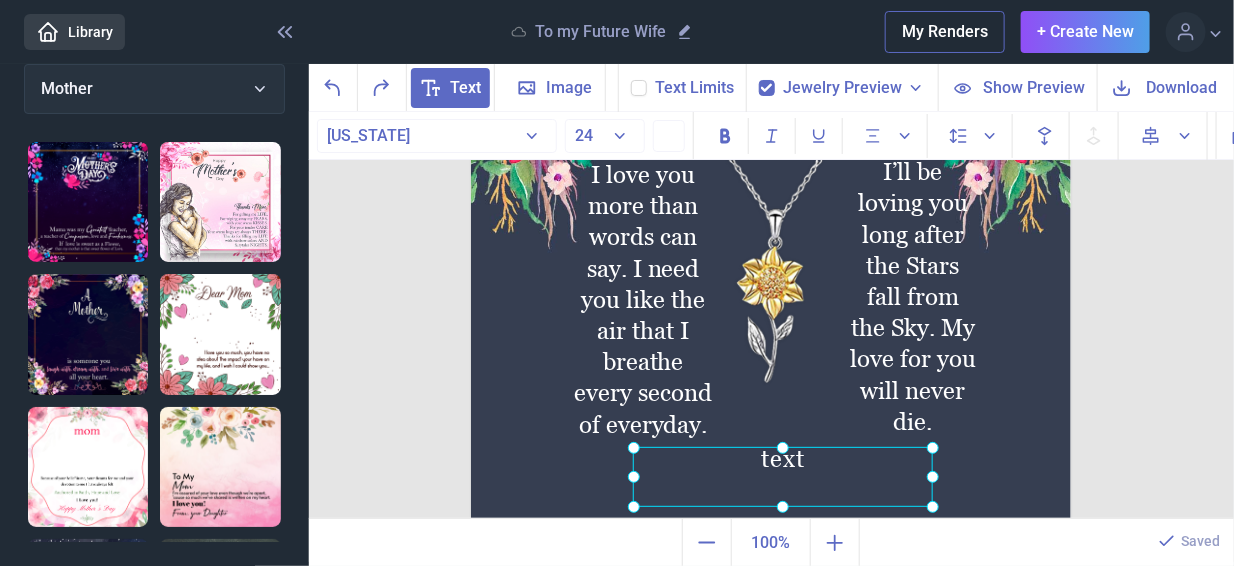 drag, startPoint x: 767, startPoint y: 370, endPoint x: 775, endPoint y: 463, distance: 93.34345 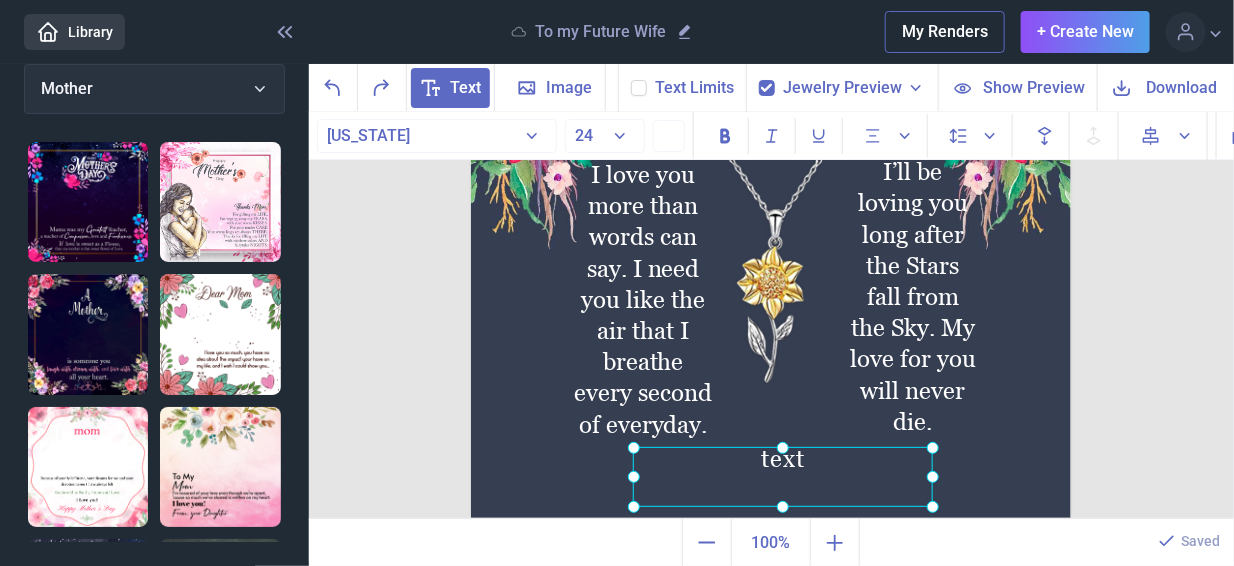 click at bounding box center [783, 477] 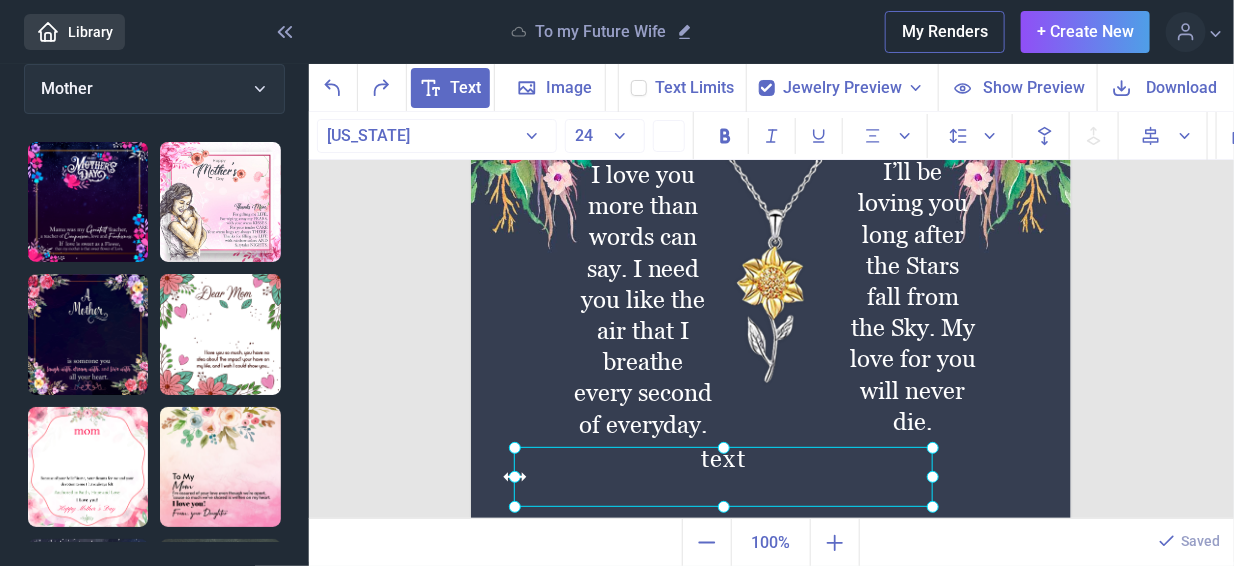 drag, startPoint x: 625, startPoint y: 464, endPoint x: 506, endPoint y: 459, distance: 119.104996 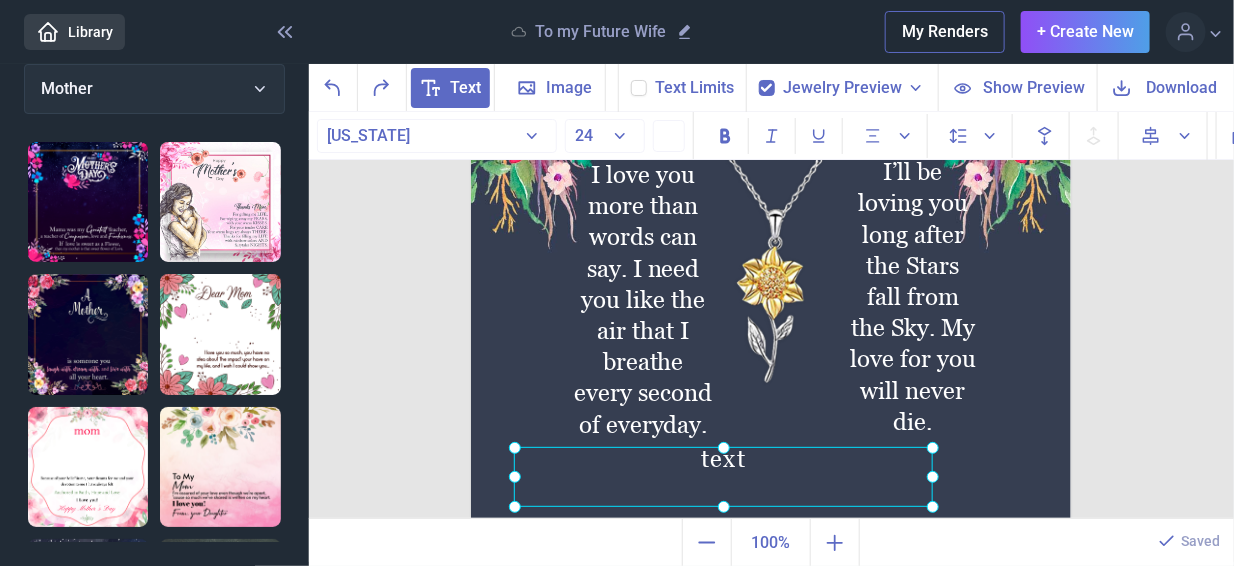 click at bounding box center (723, 477) 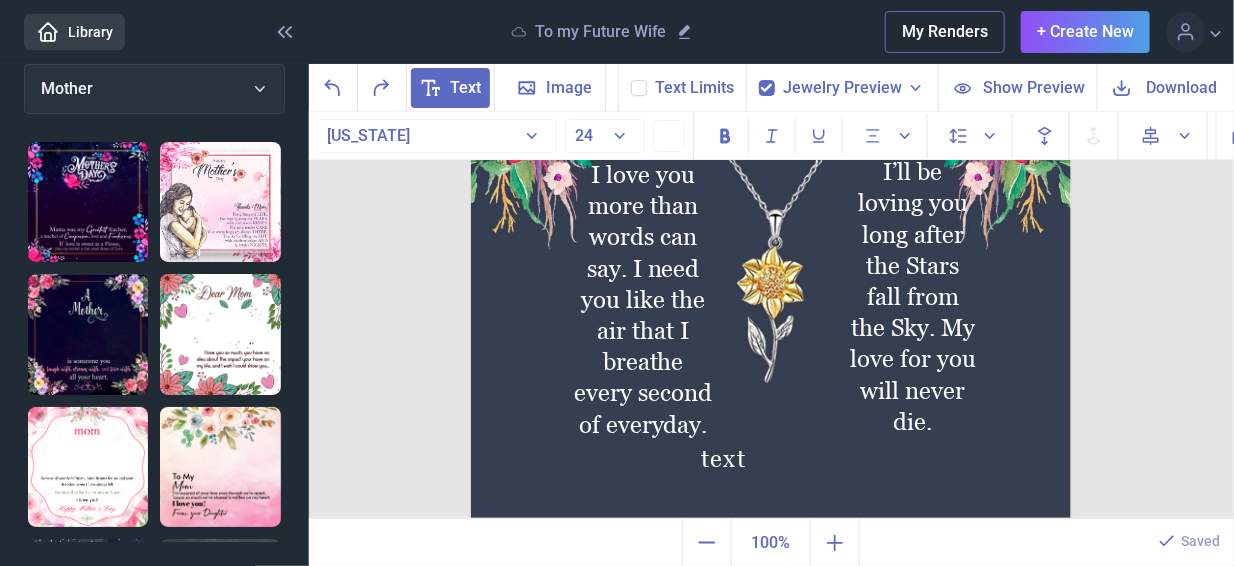 click on "text" at bounding box center (723, 477) 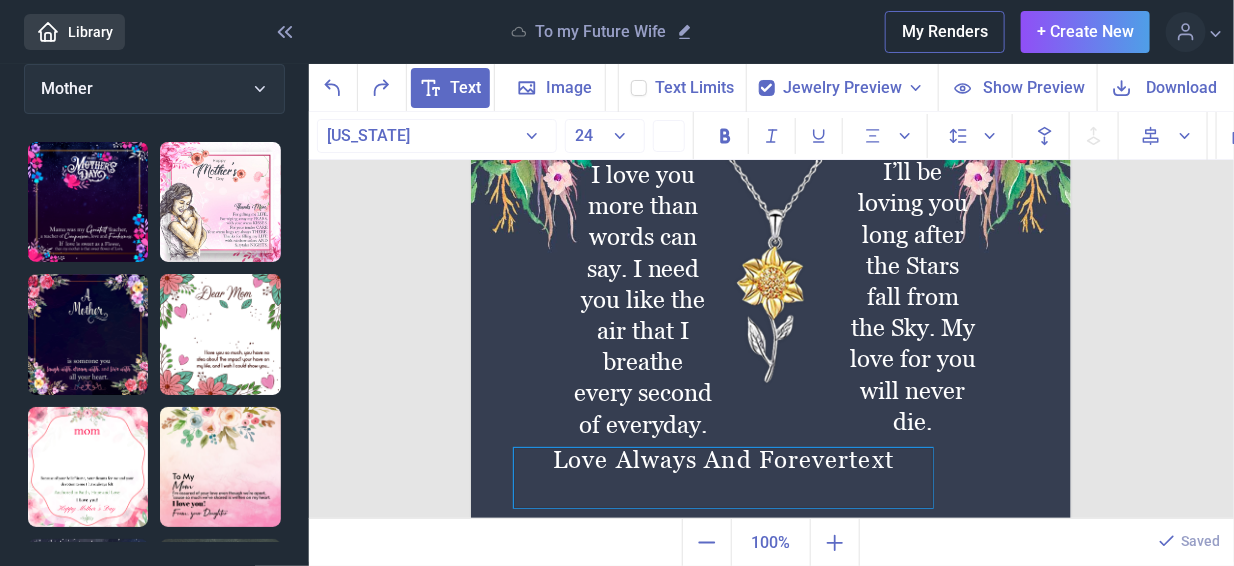 click on "Love Always And Forevertext" at bounding box center [723, 478] 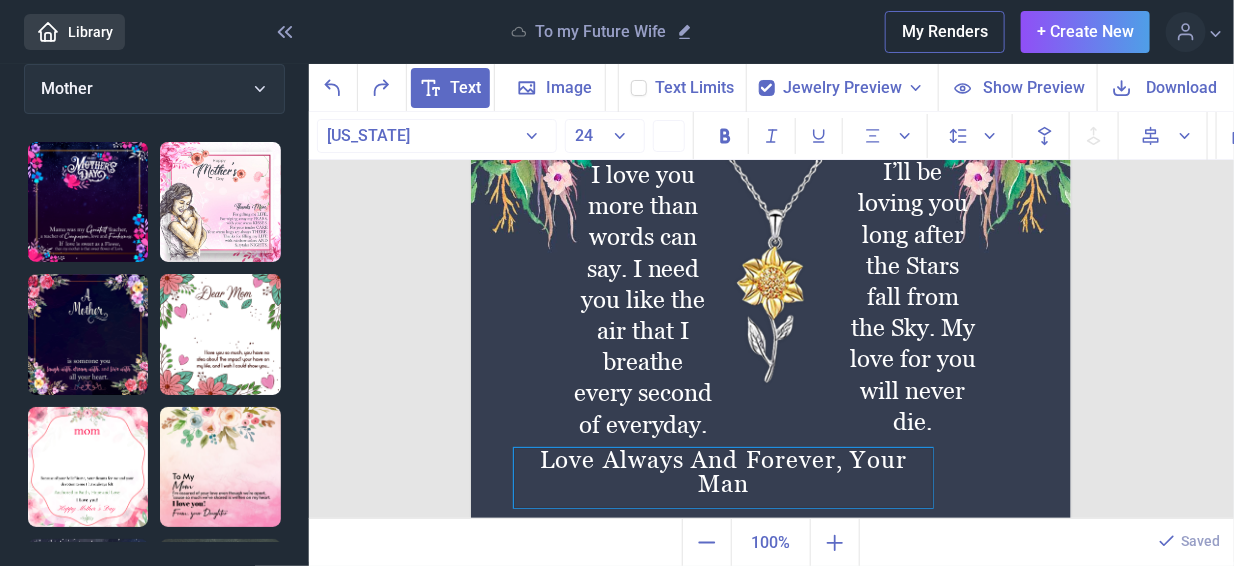 click on "Love Always And Forever, Your Man" at bounding box center (723, 478) 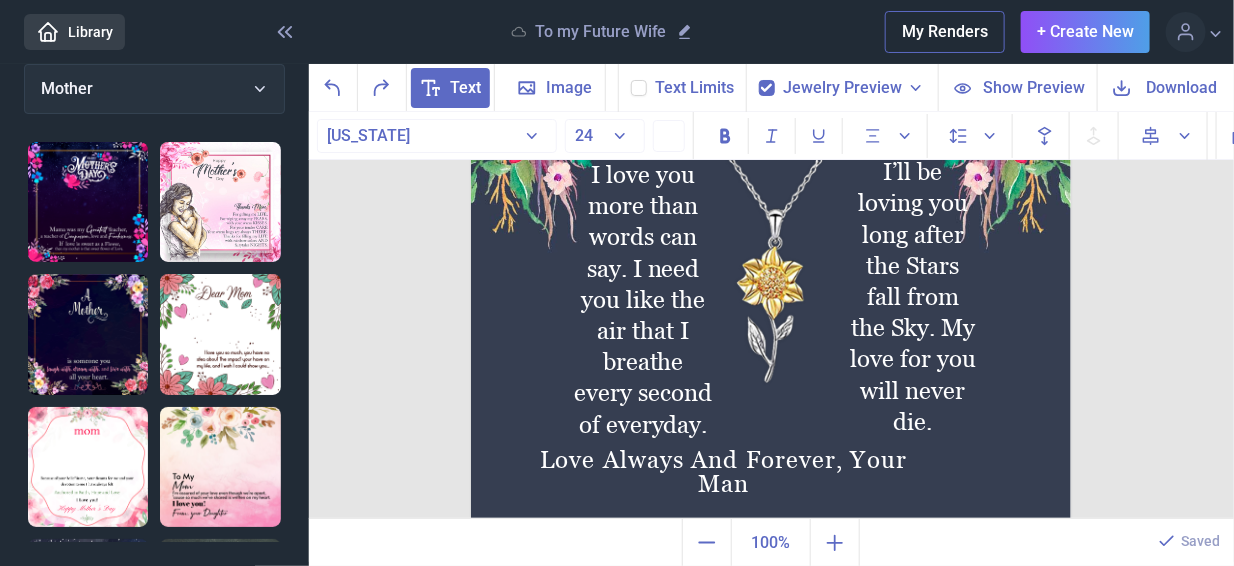 click at bounding box center (771, 236) 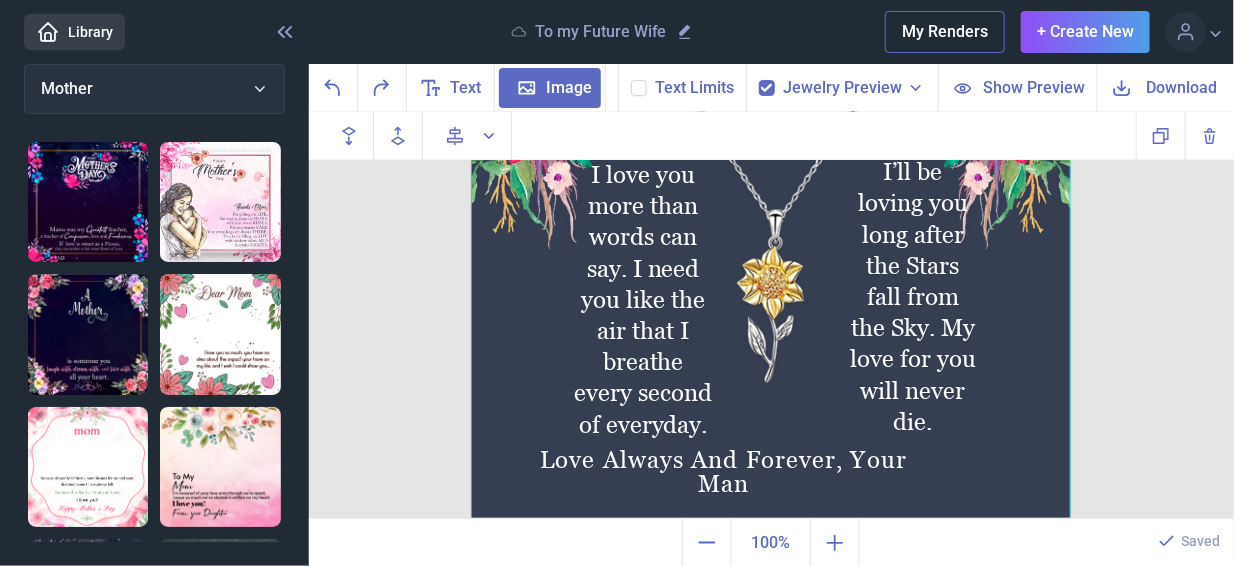 scroll, scrollTop: 0, scrollLeft: 0, axis: both 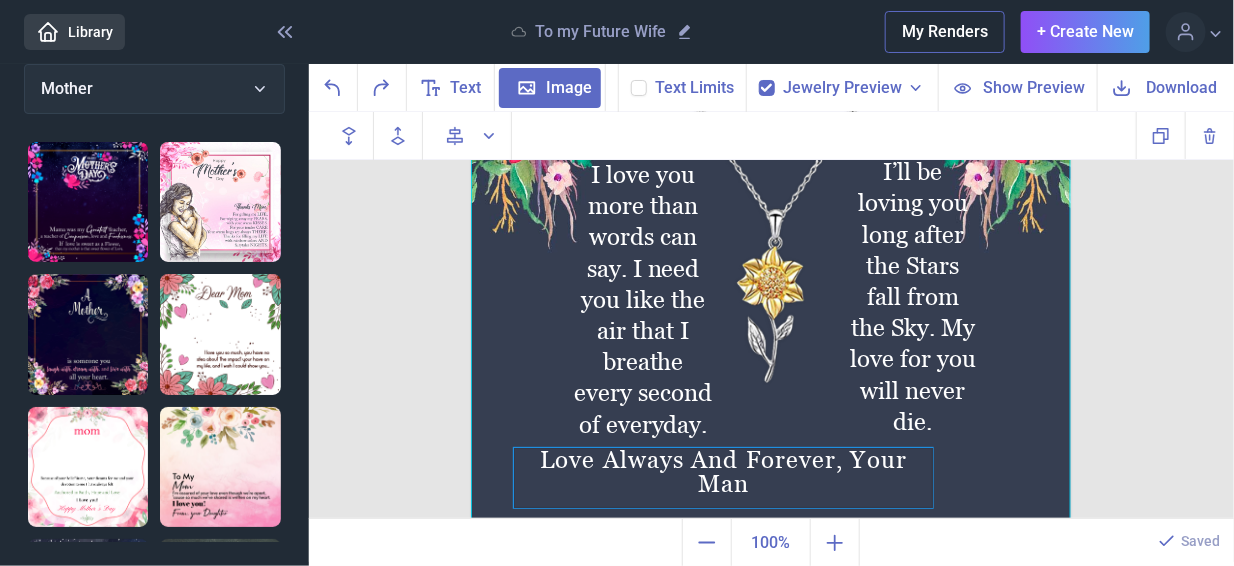 click on "Love Always And Forever, Your Man" at bounding box center (723, 478) 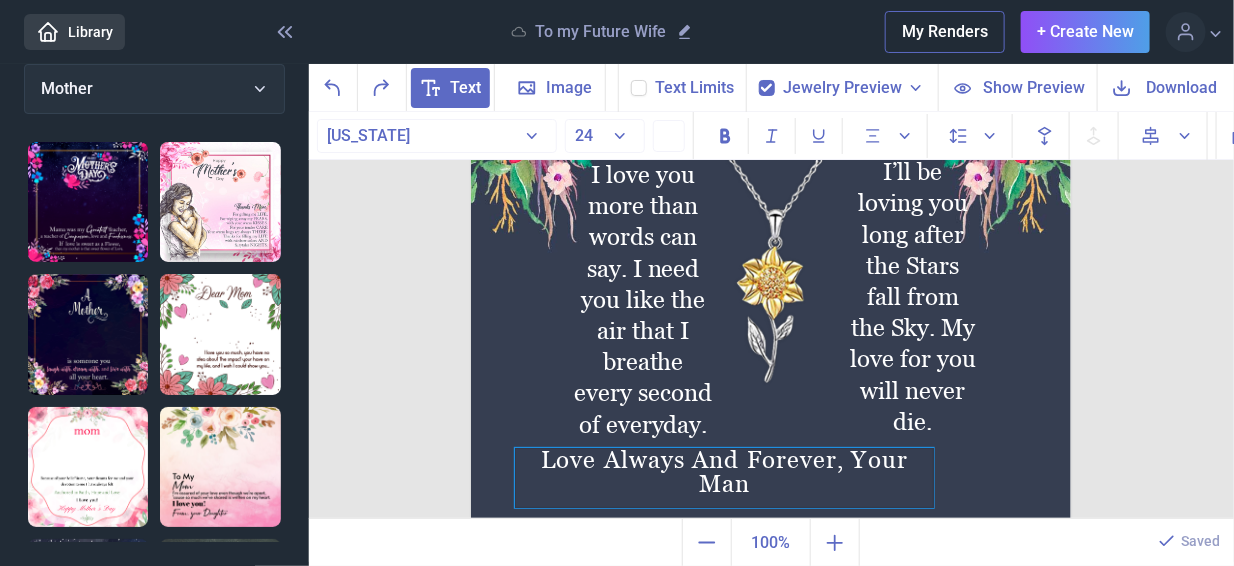 click on "Love Always And Forever, Your Man" at bounding box center (724, 478) 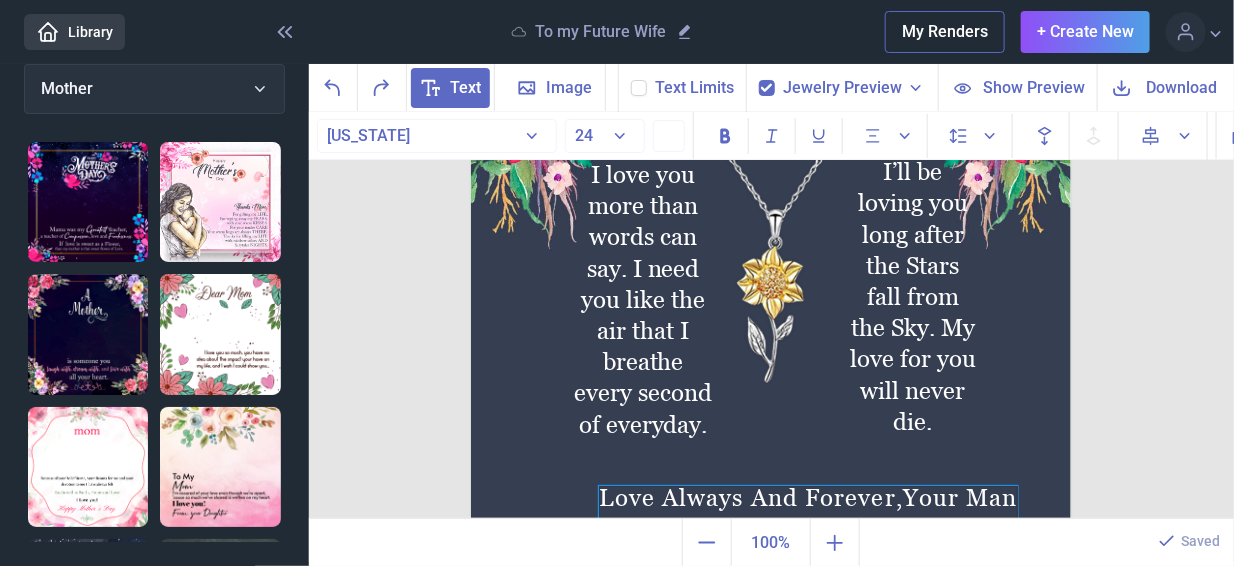 drag, startPoint x: 720, startPoint y: 465, endPoint x: 803, endPoint y: 503, distance: 91.28527 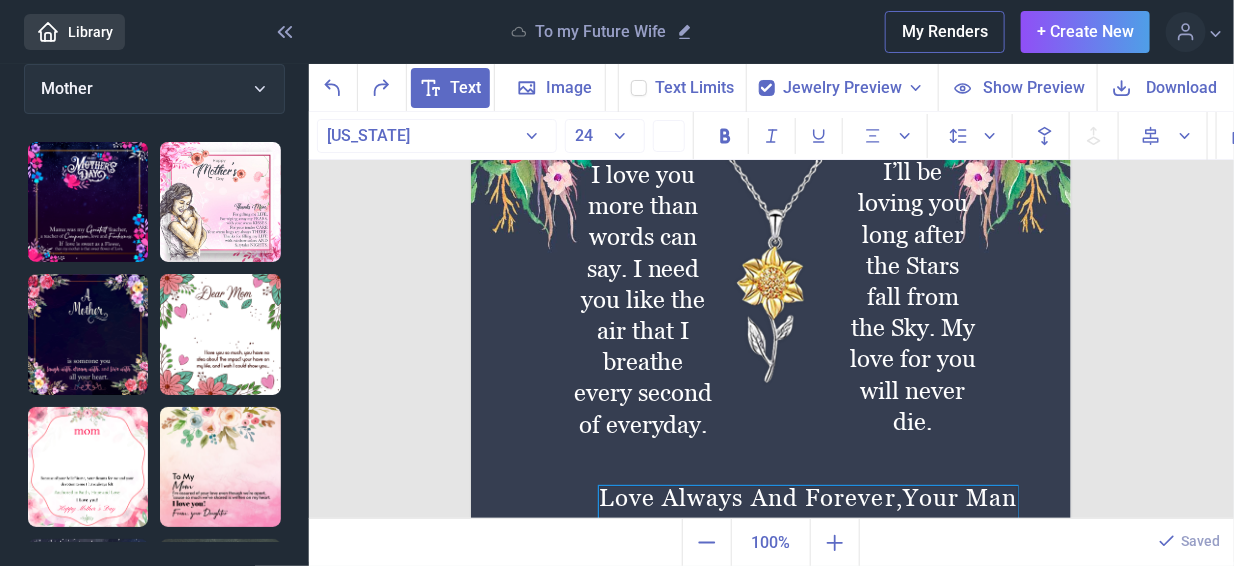 click on "Love Always And Forever,Your Man" at bounding box center (808, 516) 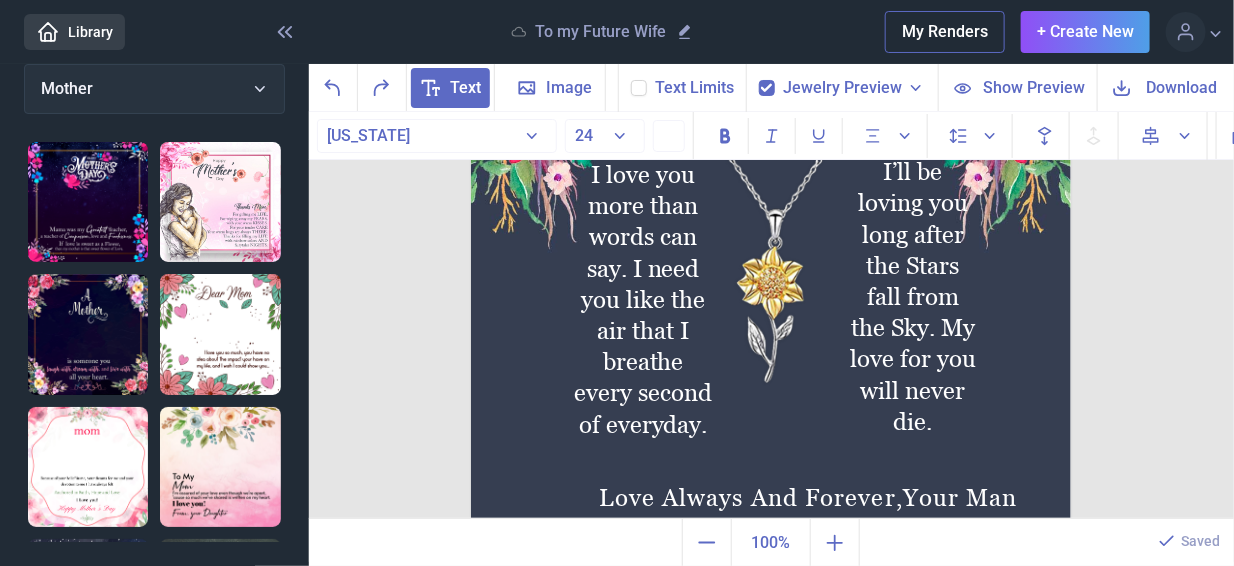 click at bounding box center [771, 236] 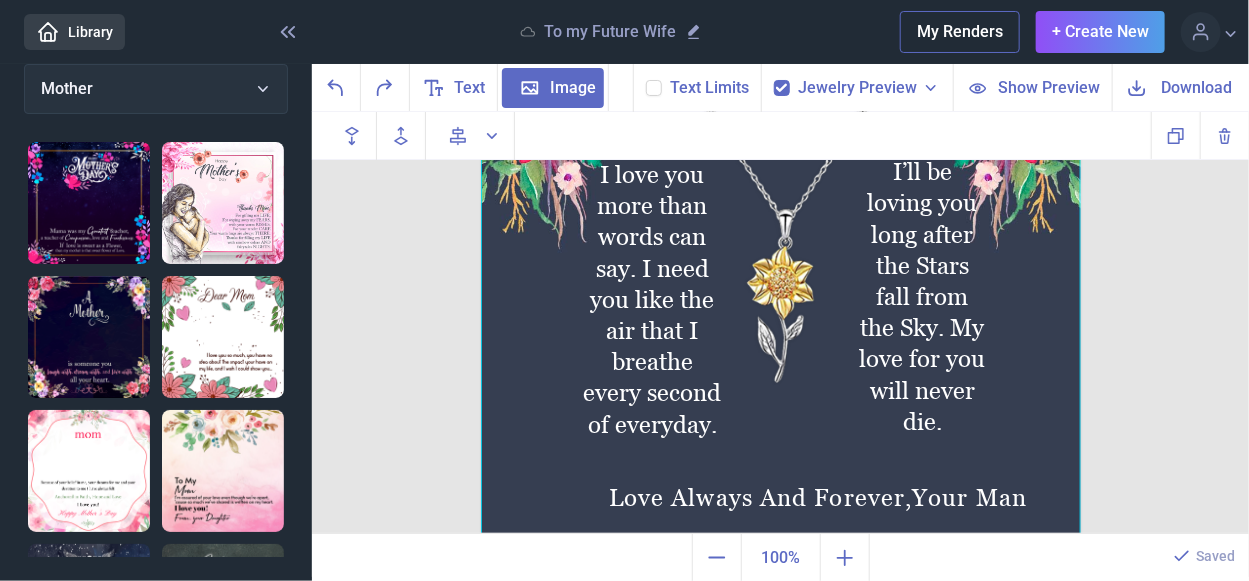 click 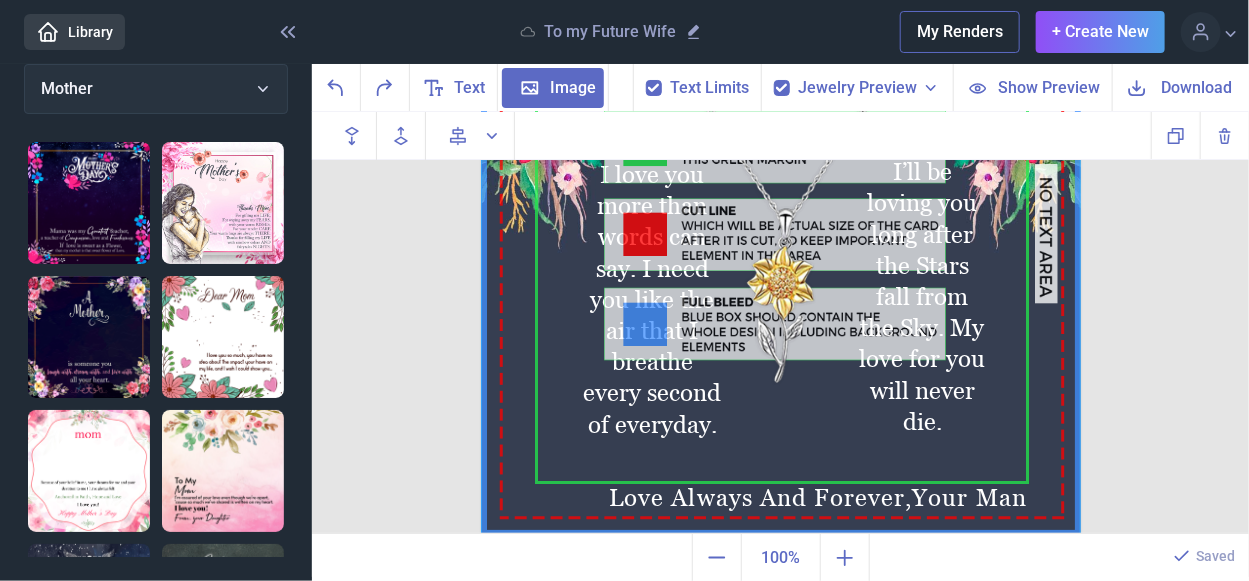 click 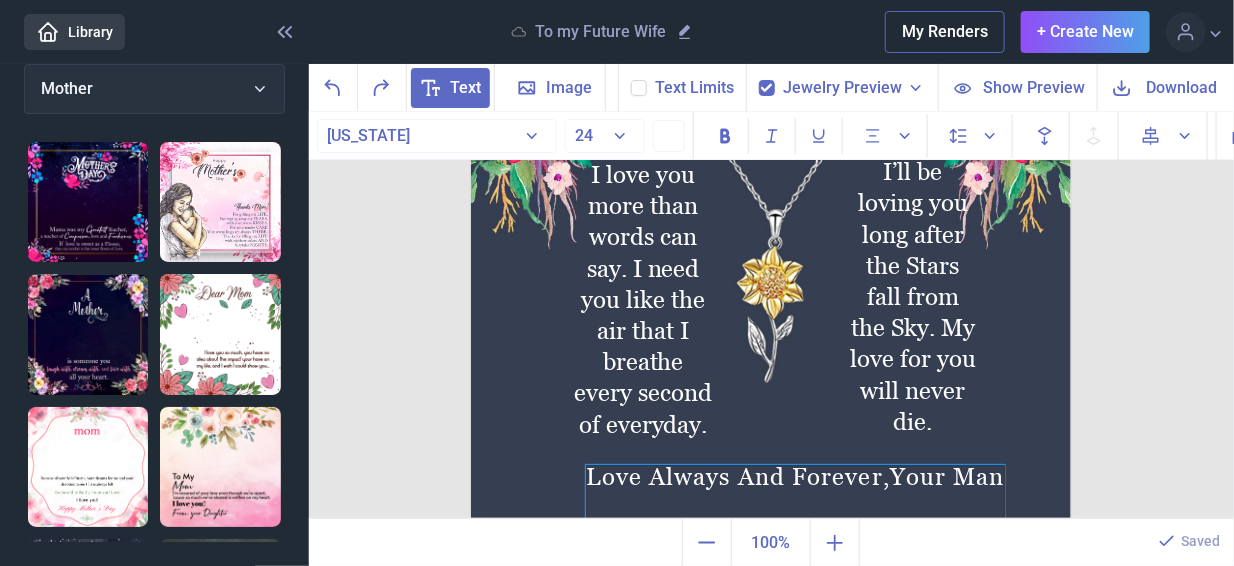 drag, startPoint x: 775, startPoint y: 502, endPoint x: 753, endPoint y: 486, distance: 27.202942 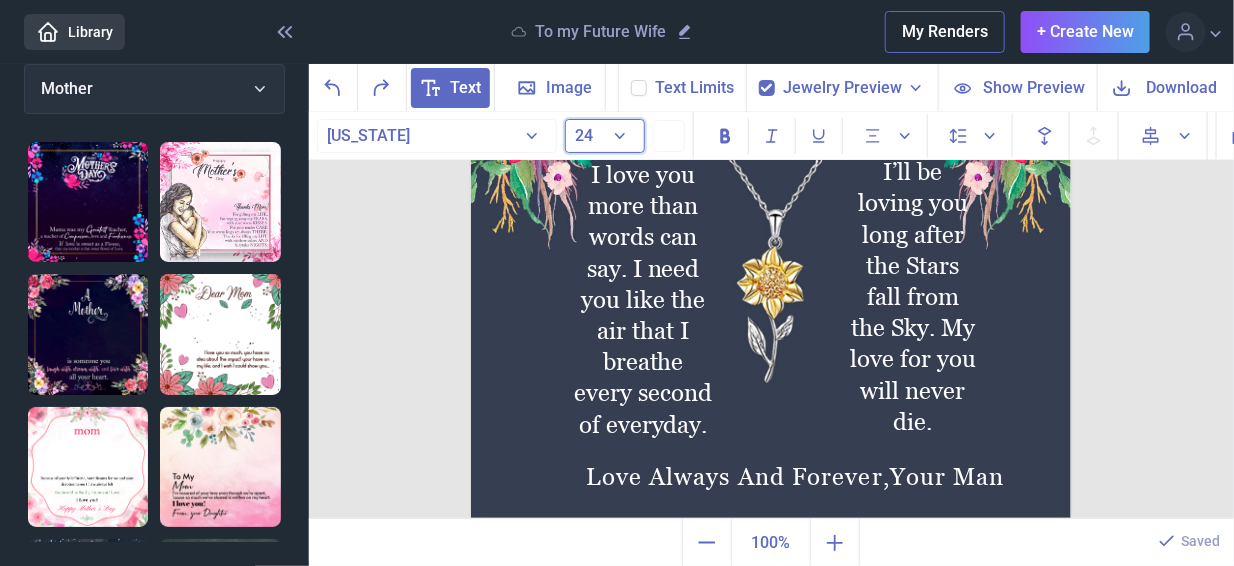 click on "24" at bounding box center (605, 136) 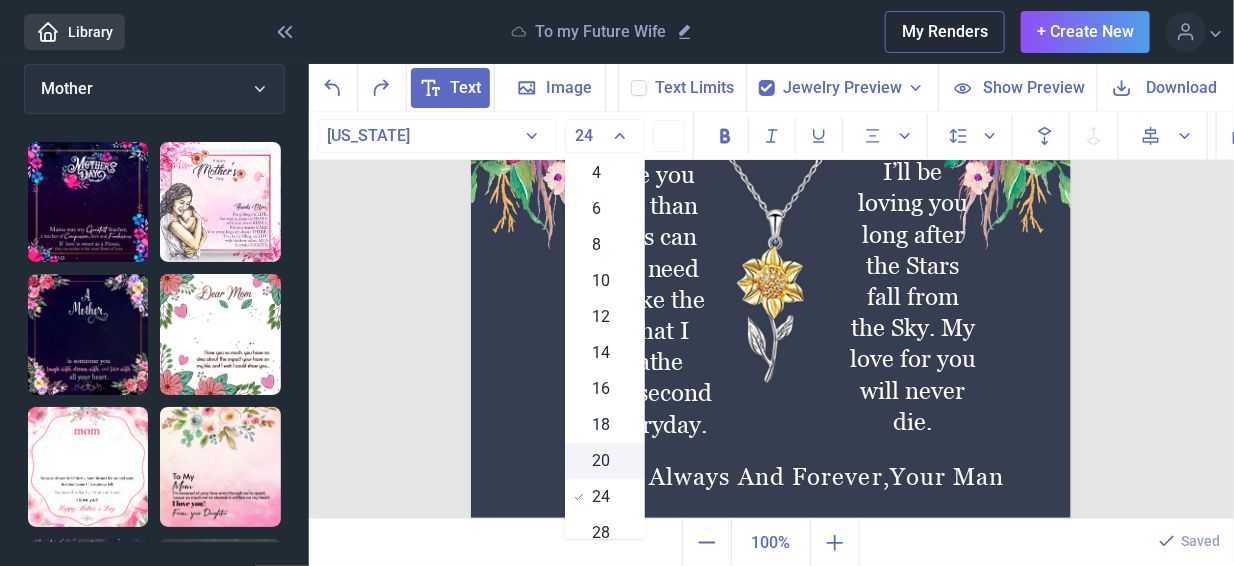 click on "20" at bounding box center (602, 461) 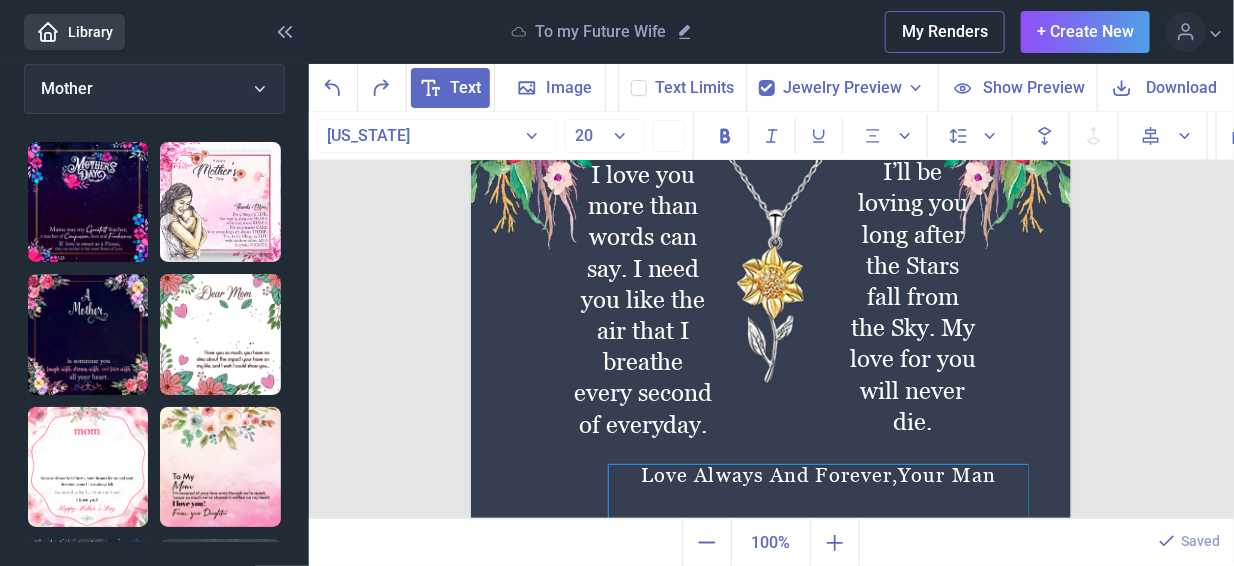 drag, startPoint x: 801, startPoint y: 478, endPoint x: 824, endPoint y: 478, distance: 23 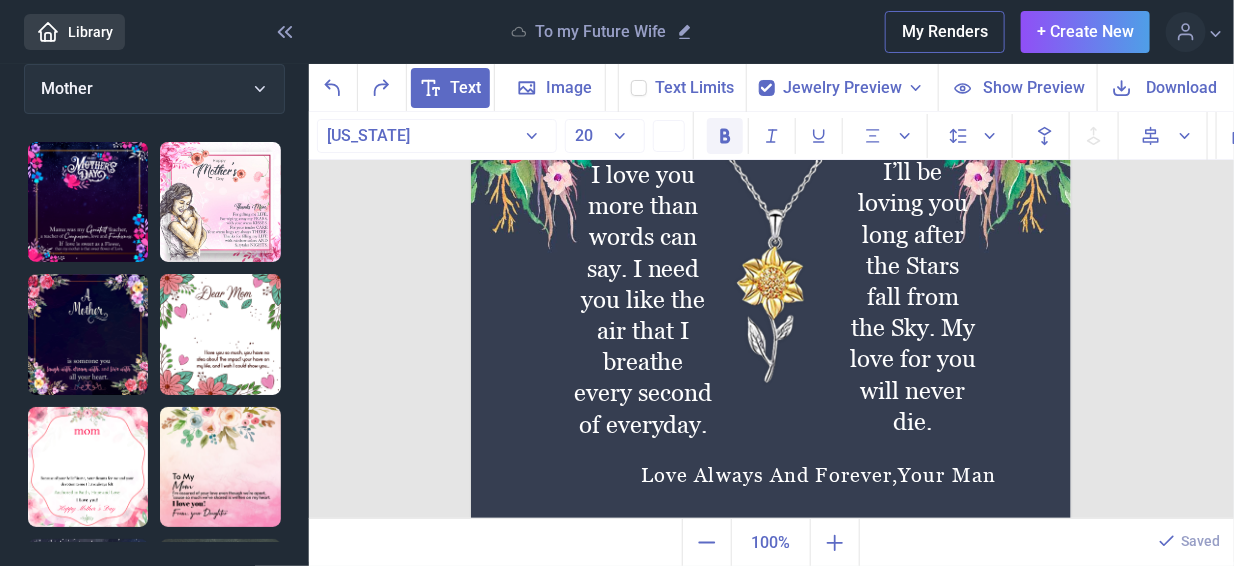 click 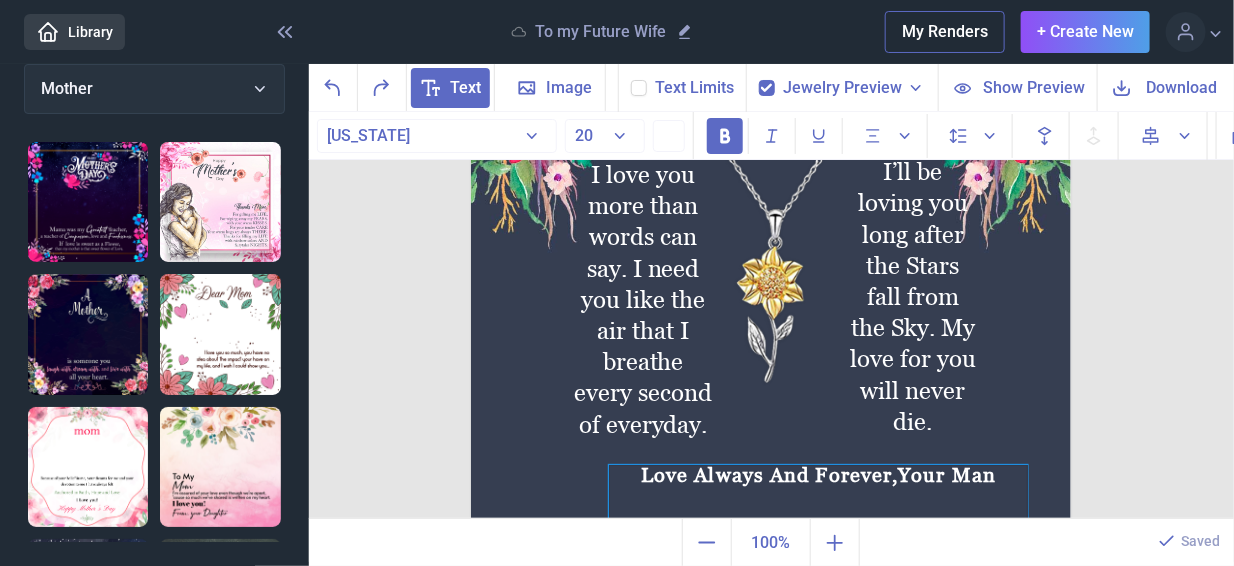 click on "Love Always And Forever,Your Man" at bounding box center (818, 495) 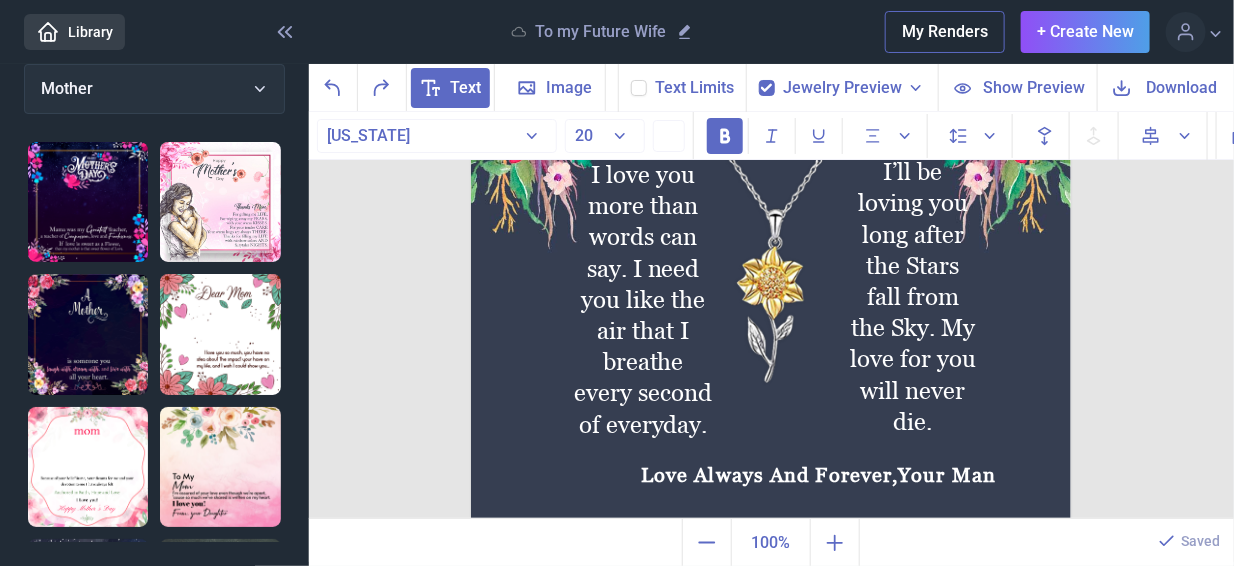 click on "Forever," at bounding box center (0, 0) 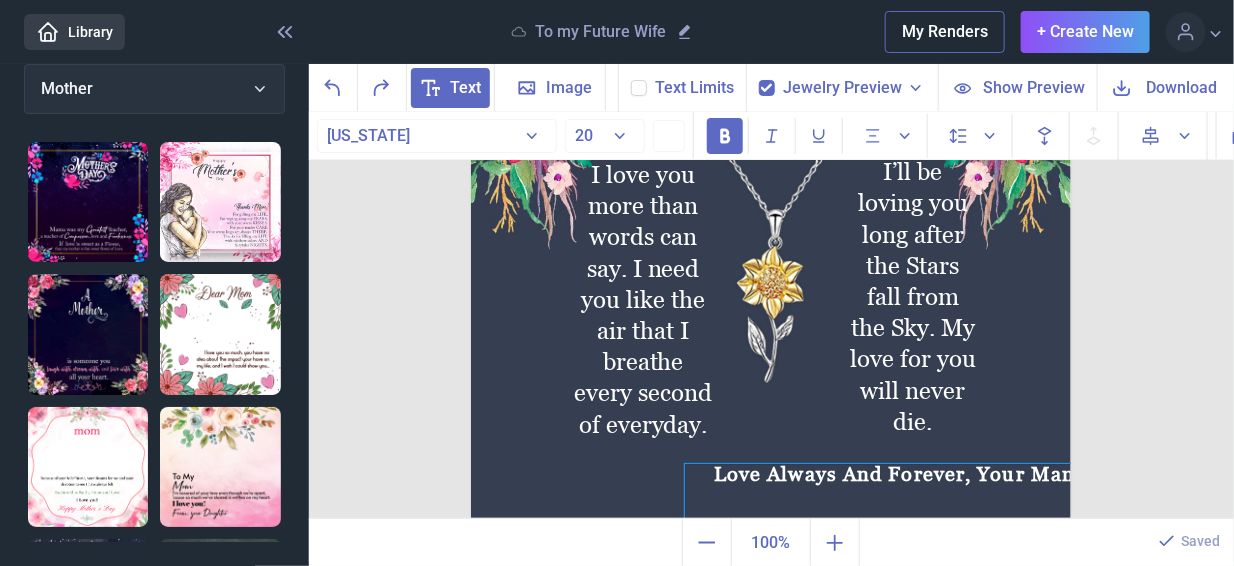 click on "Love Always And Forever, Your Man" at bounding box center (894, 494) 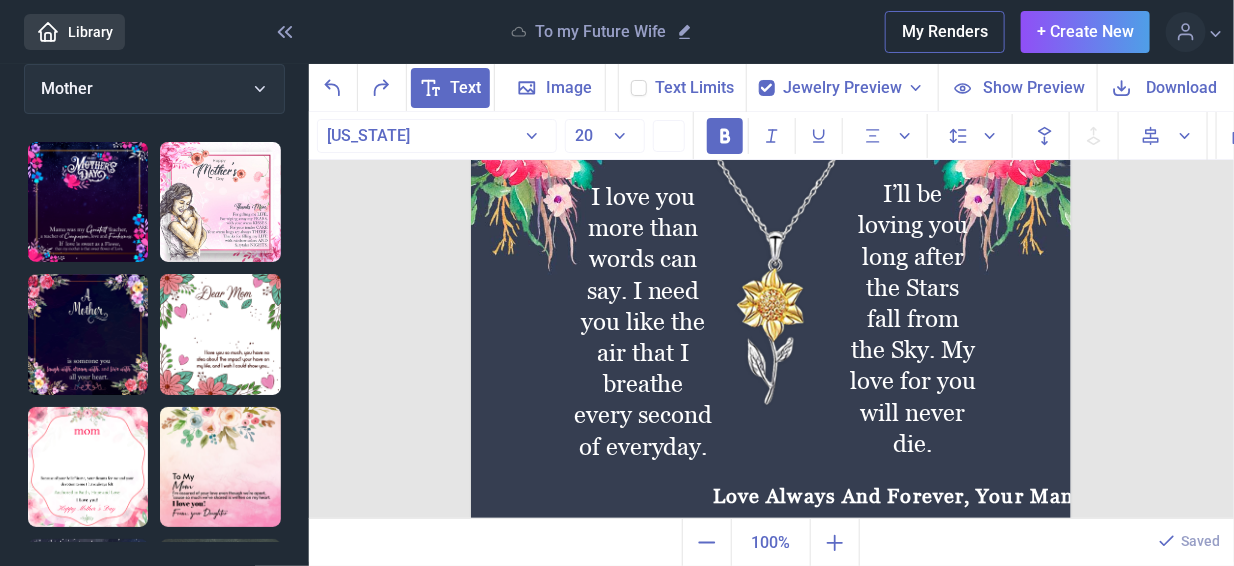 scroll, scrollTop: 246, scrollLeft: 0, axis: vertical 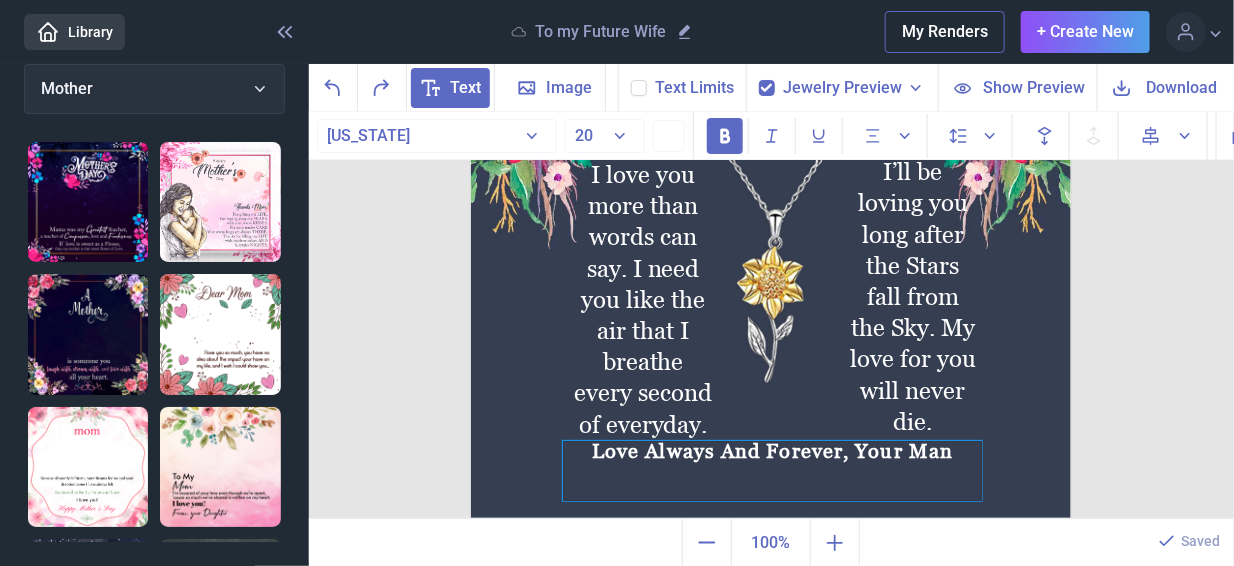 drag, startPoint x: 812, startPoint y: 482, endPoint x: 690, endPoint y: 459, distance: 124.1491 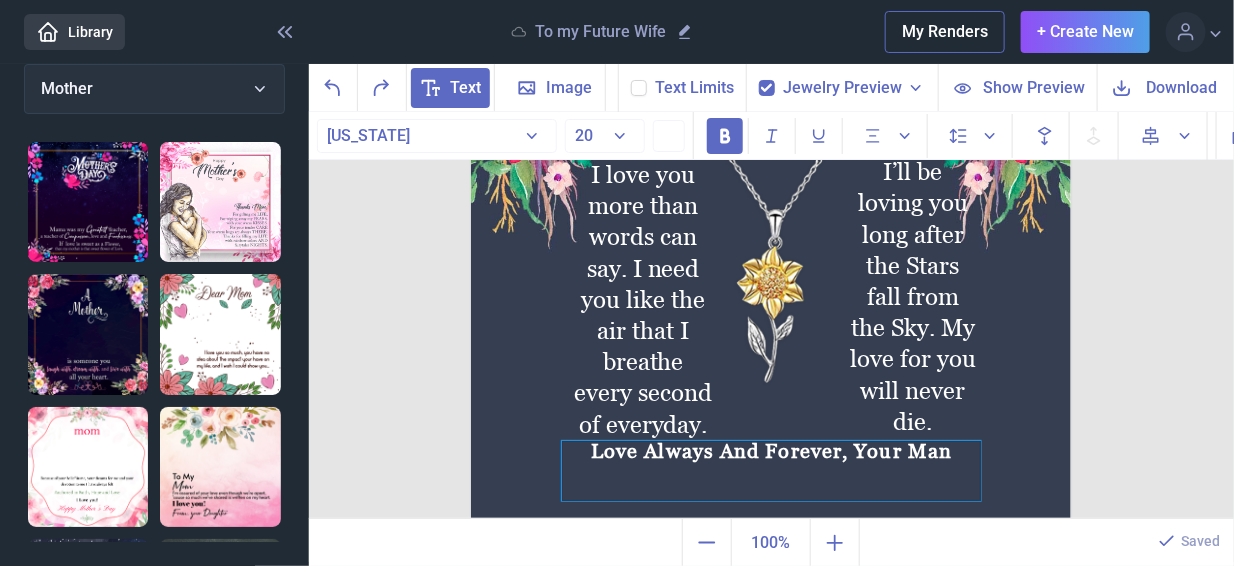 click on "Love Always And Forever, Your Man" at bounding box center (771, 471) 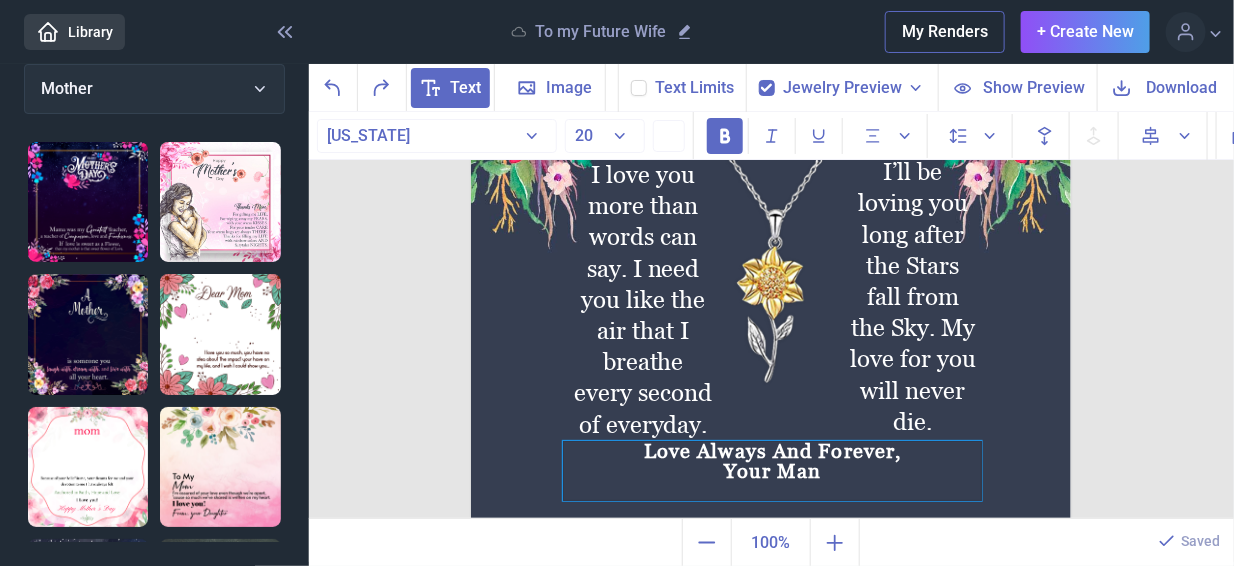 click on "Love Always And Forever,                                                       Your Man" at bounding box center [772, 471] 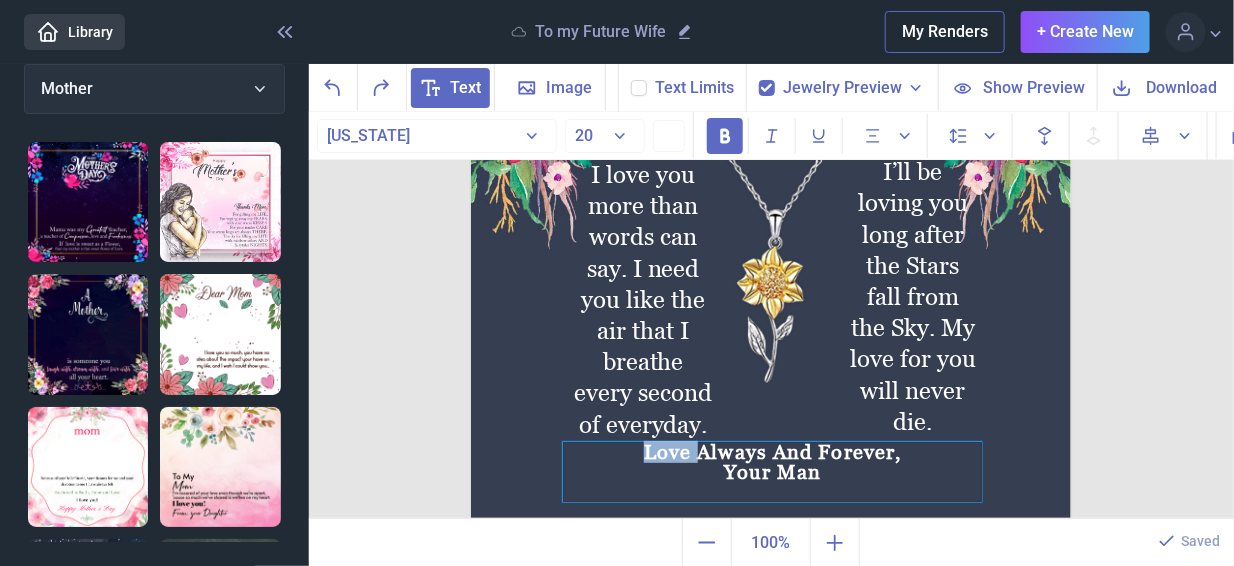 click on "Love Always And Forever,                                                       Your Man" at bounding box center (772, 472) 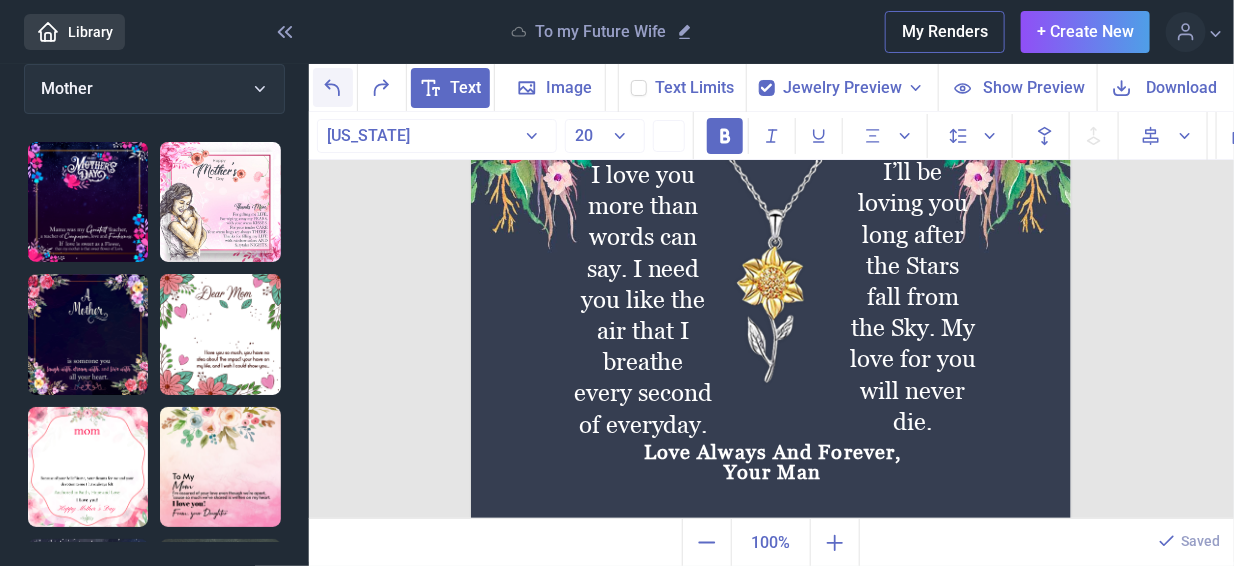 click 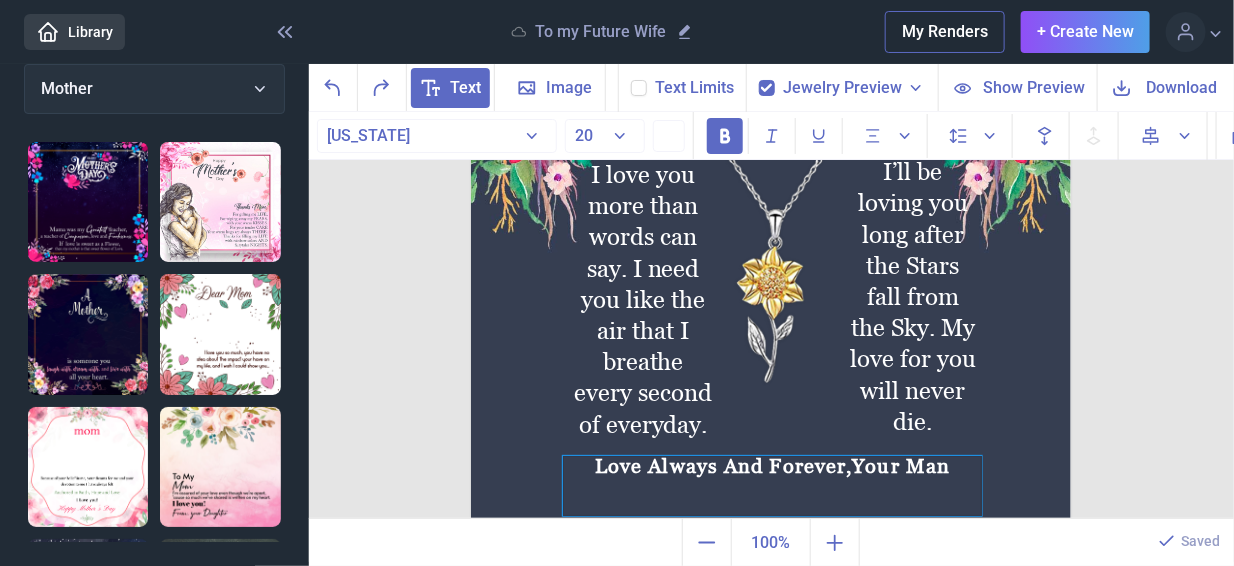 drag, startPoint x: 738, startPoint y: 454, endPoint x: 738, endPoint y: 469, distance: 15 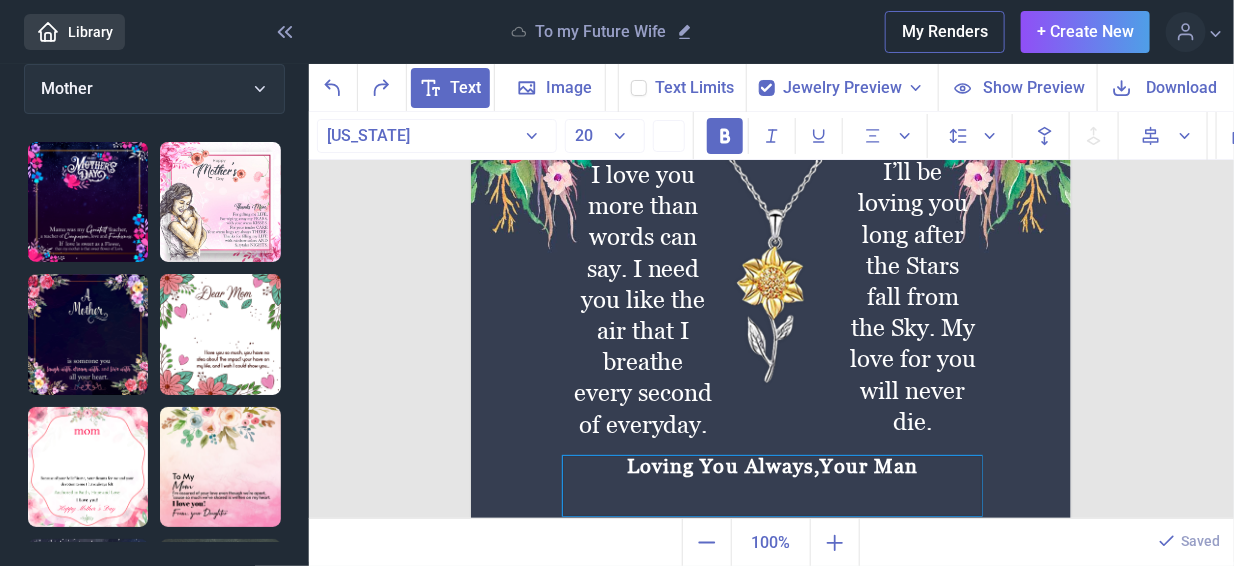 click on "Loving You Always,Your Man" at bounding box center (772, 486) 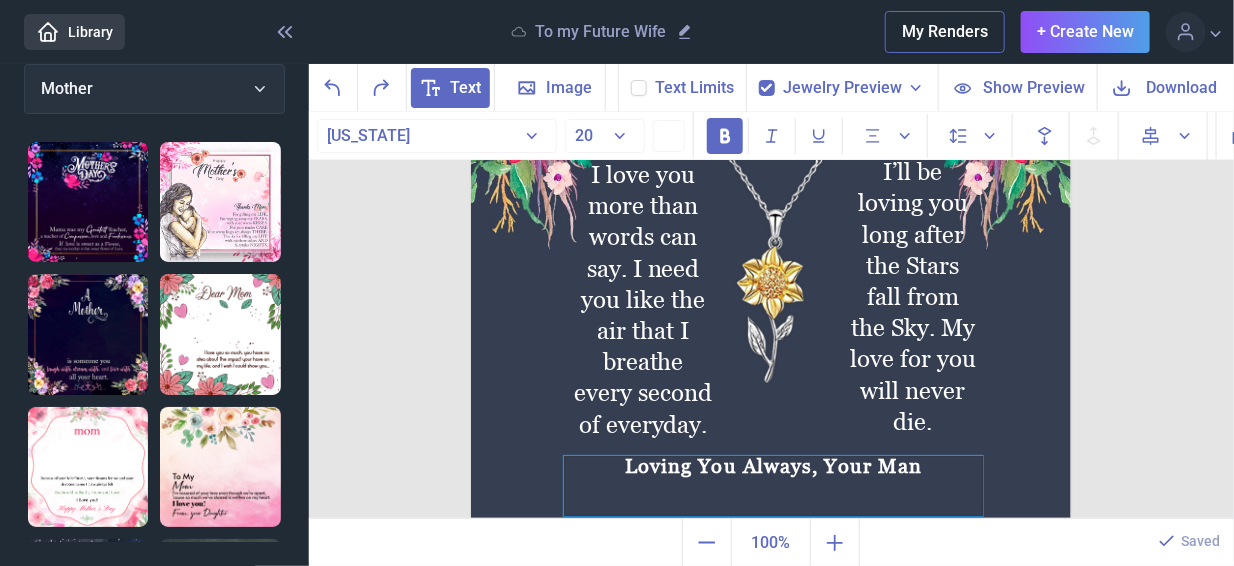 click on "Loving You Always, Your Man" at bounding box center [773, 486] 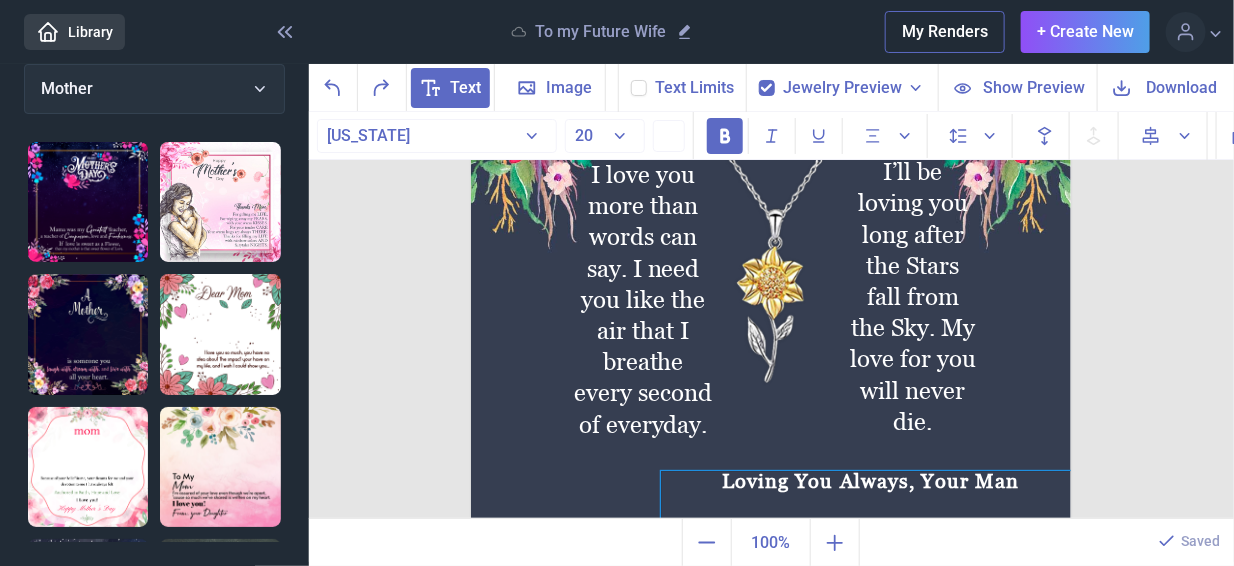 drag, startPoint x: 805, startPoint y: 466, endPoint x: 900, endPoint y: 481, distance: 96.17692 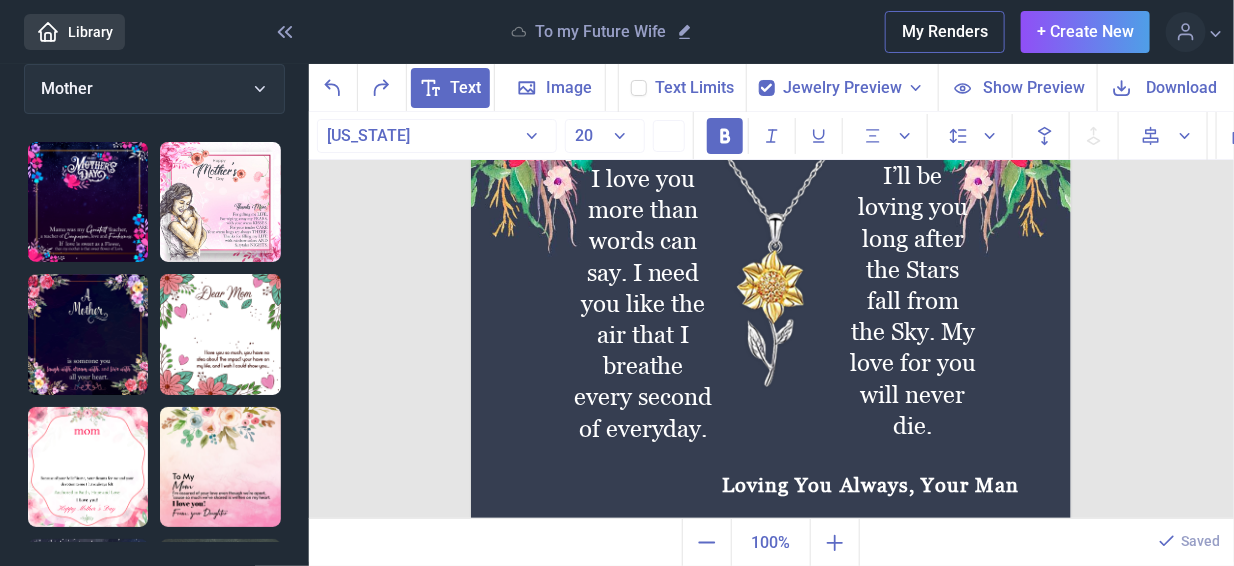 scroll, scrollTop: 246, scrollLeft: 0, axis: vertical 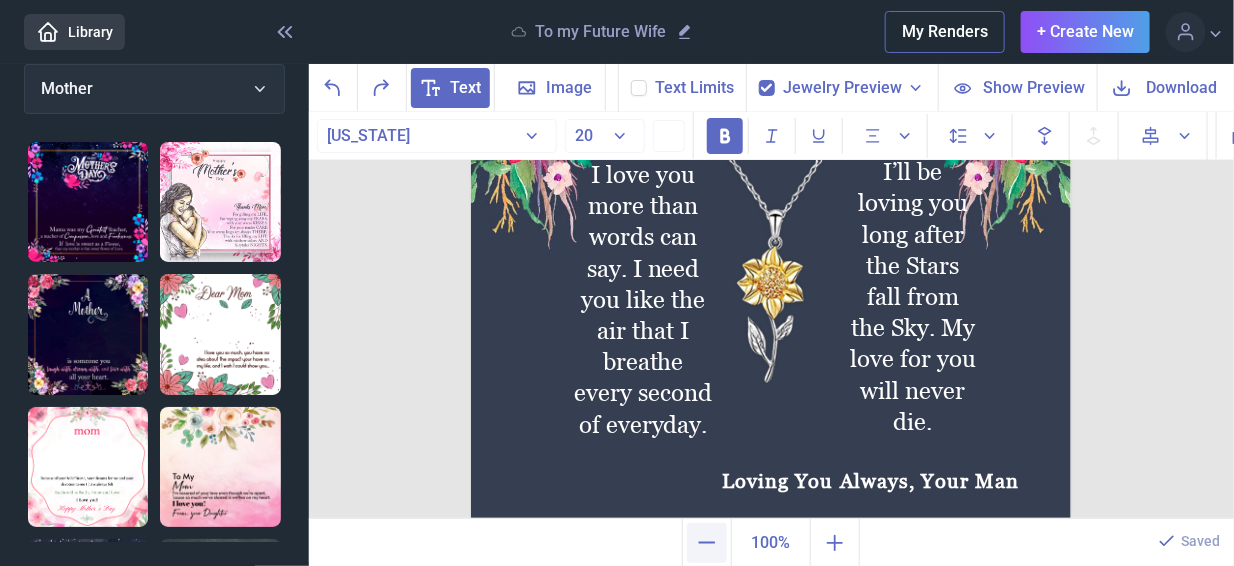 click 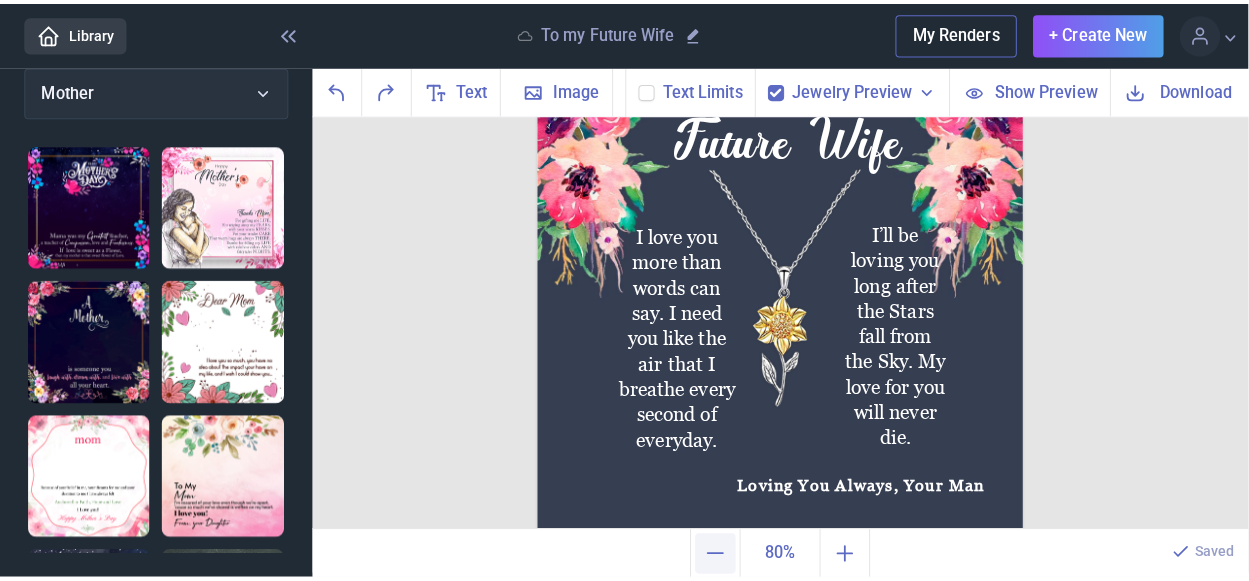 scroll, scrollTop: 0, scrollLeft: 0, axis: both 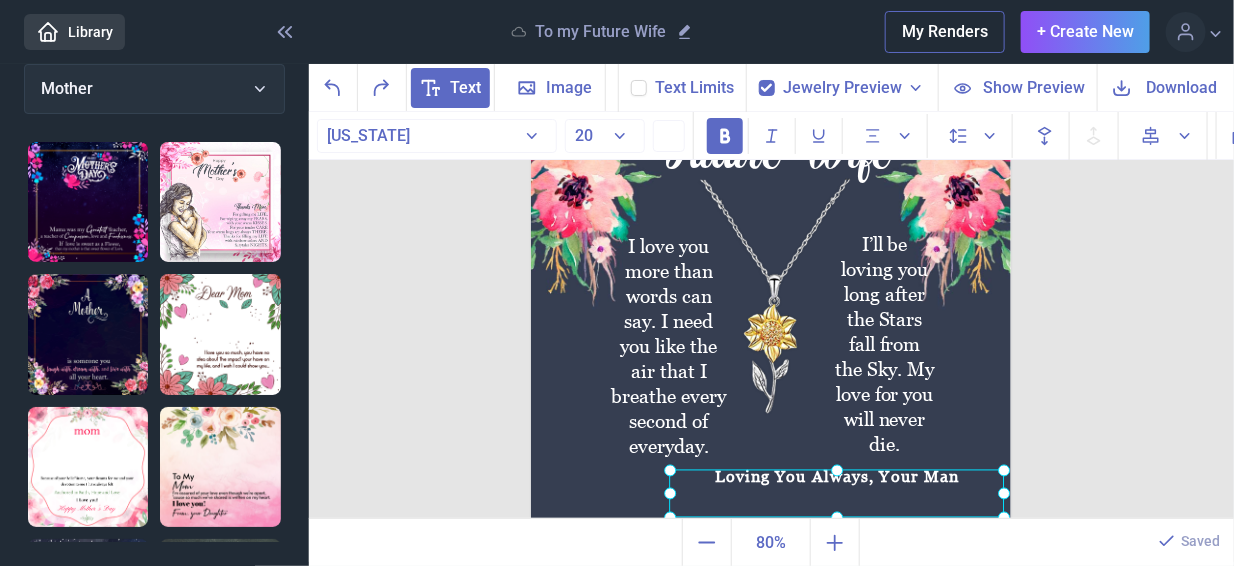 drag, startPoint x: 951, startPoint y: 499, endPoint x: 934, endPoint y: 481, distance: 24.758837 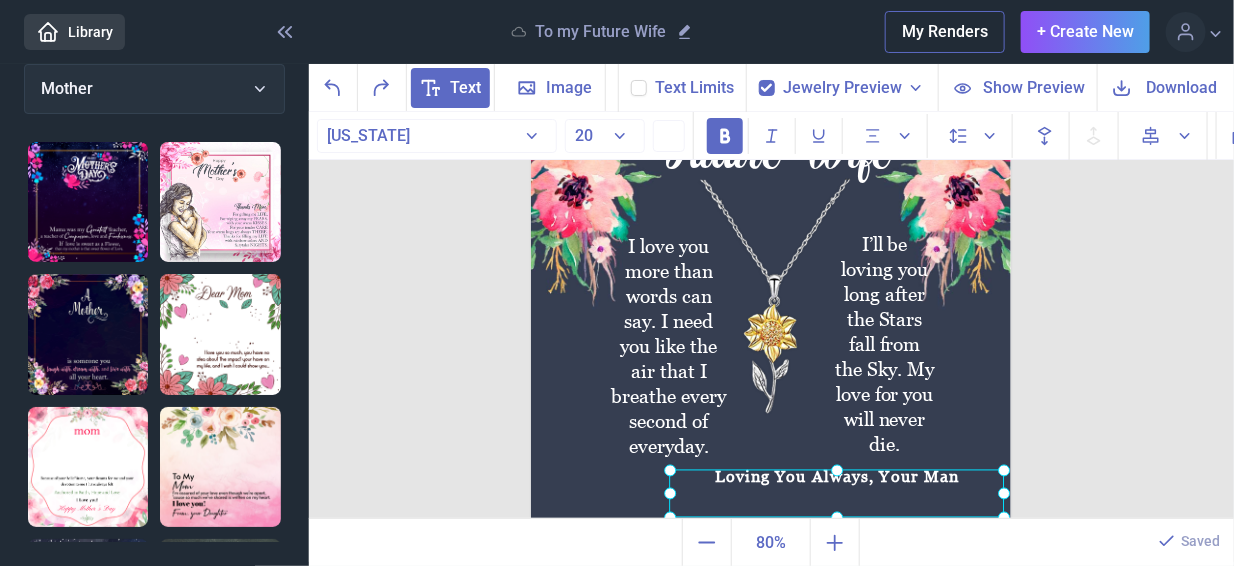 click on "Loving You Always, Your Man" at bounding box center [531, 56] 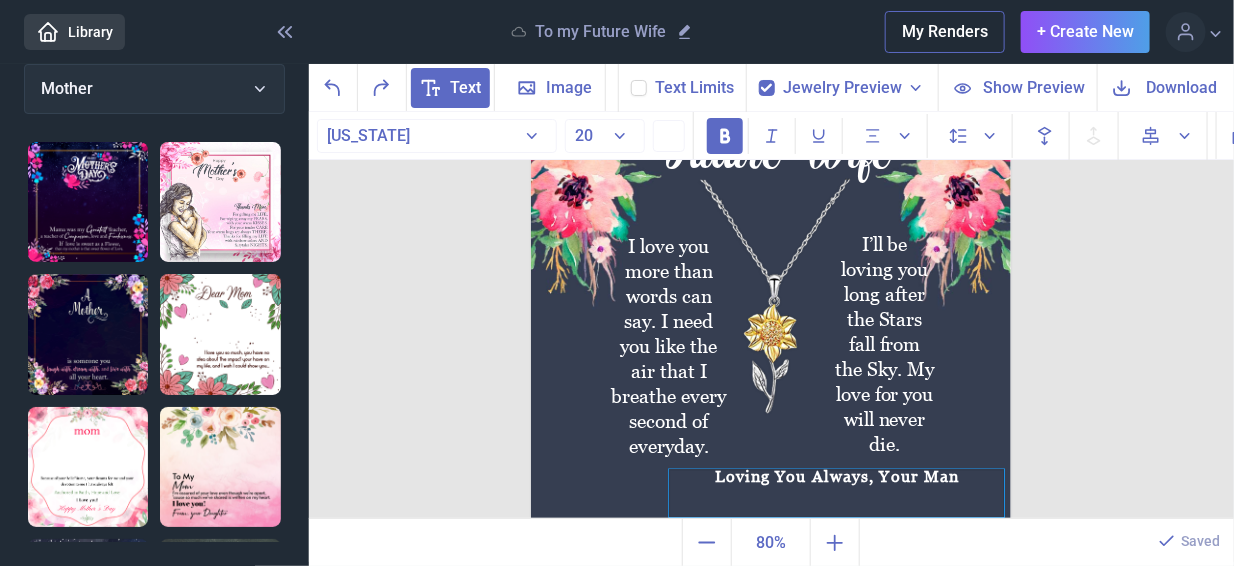 click on "Loving You Always, Your Man" at bounding box center (837, 494) 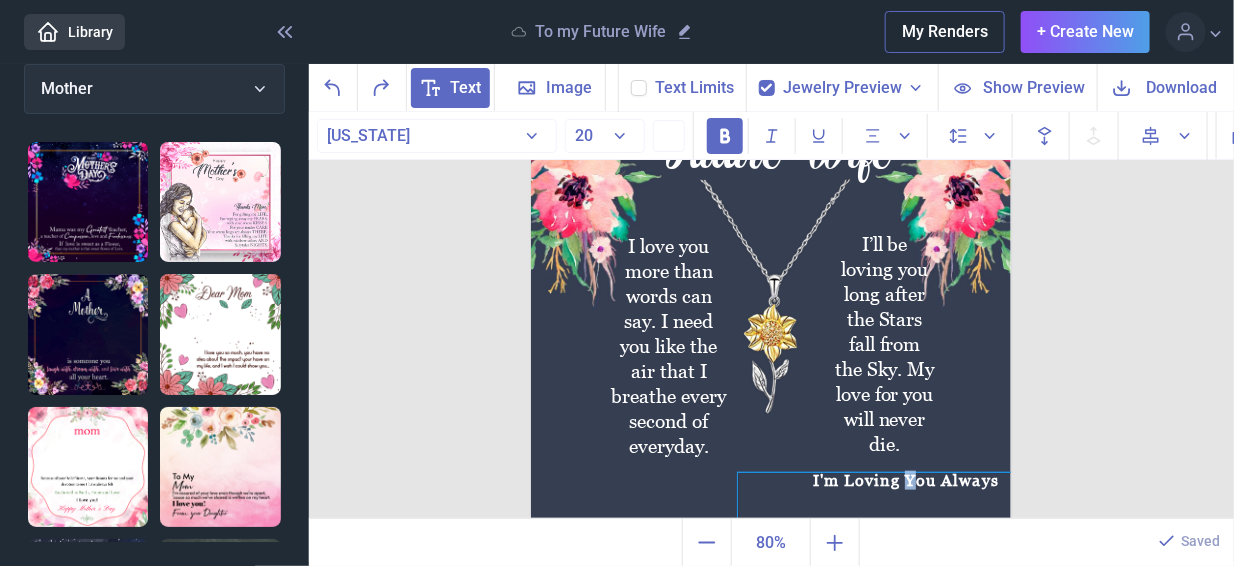 drag, startPoint x: 828, startPoint y: 476, endPoint x: 910, endPoint y: 479, distance: 82.05486 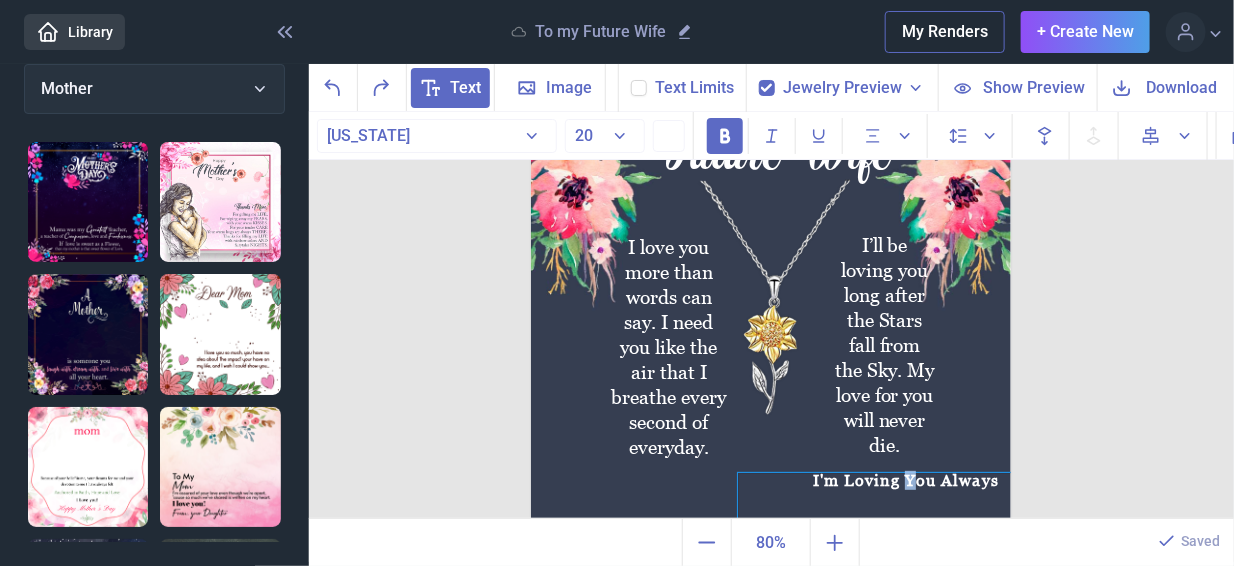 scroll, scrollTop: 126, scrollLeft: 0, axis: vertical 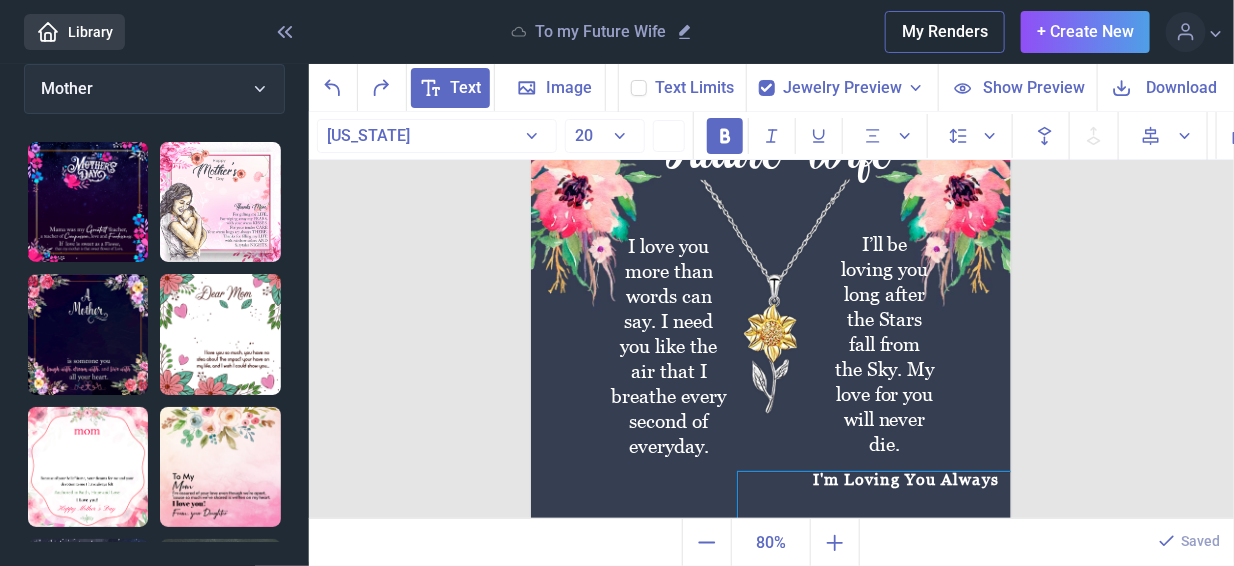 click on "I'm Loving You Always" at bounding box center (905, 496) 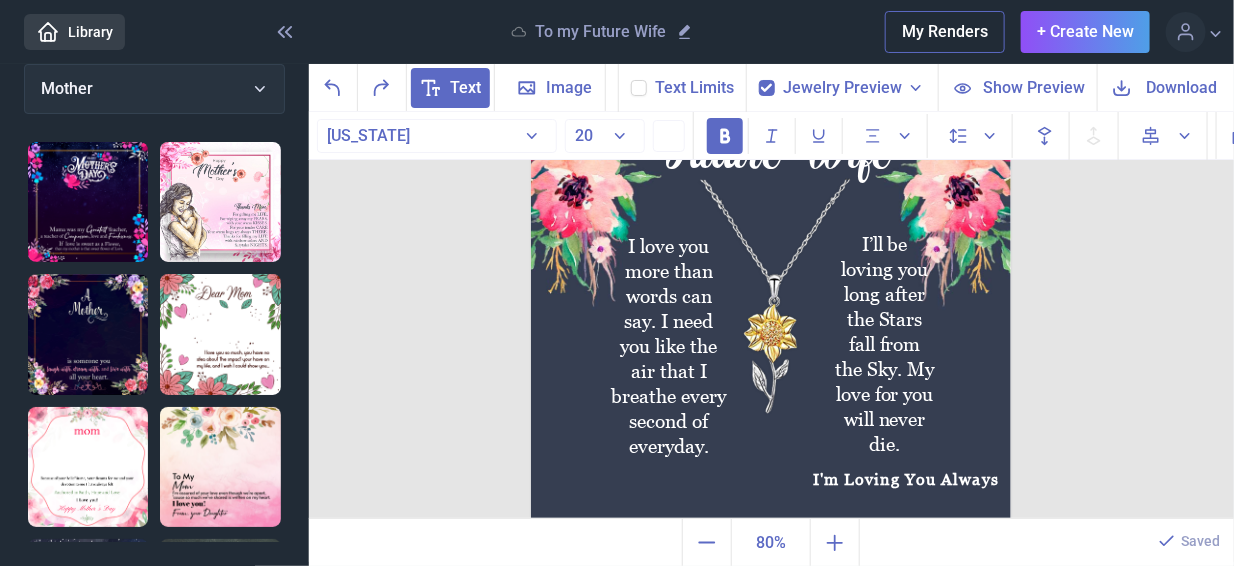 scroll, scrollTop: 0, scrollLeft: 0, axis: both 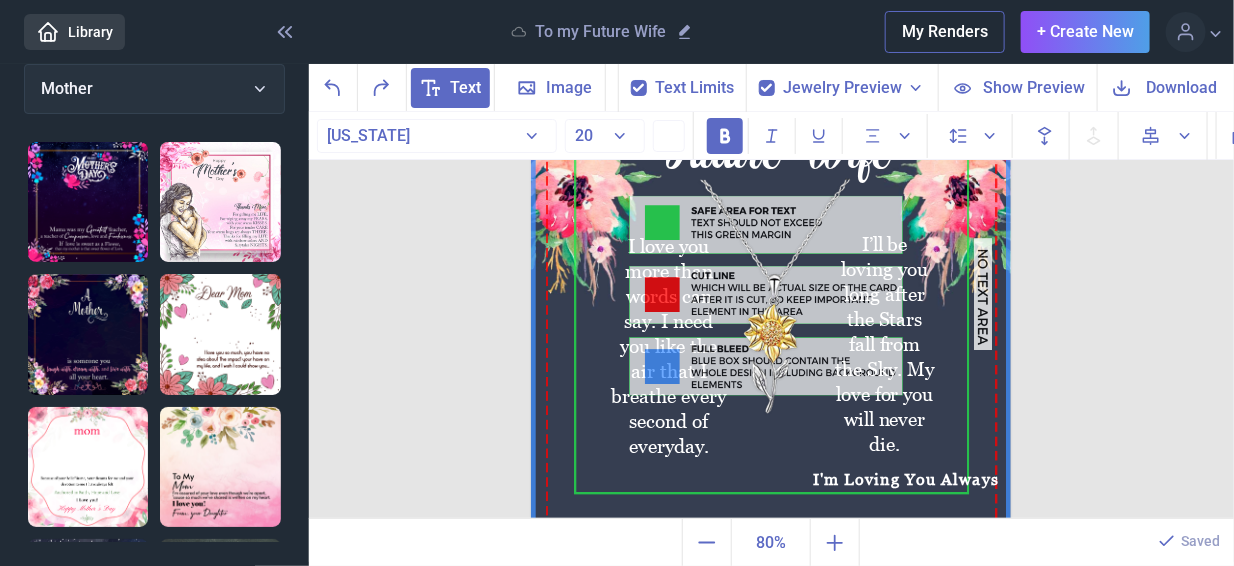 click 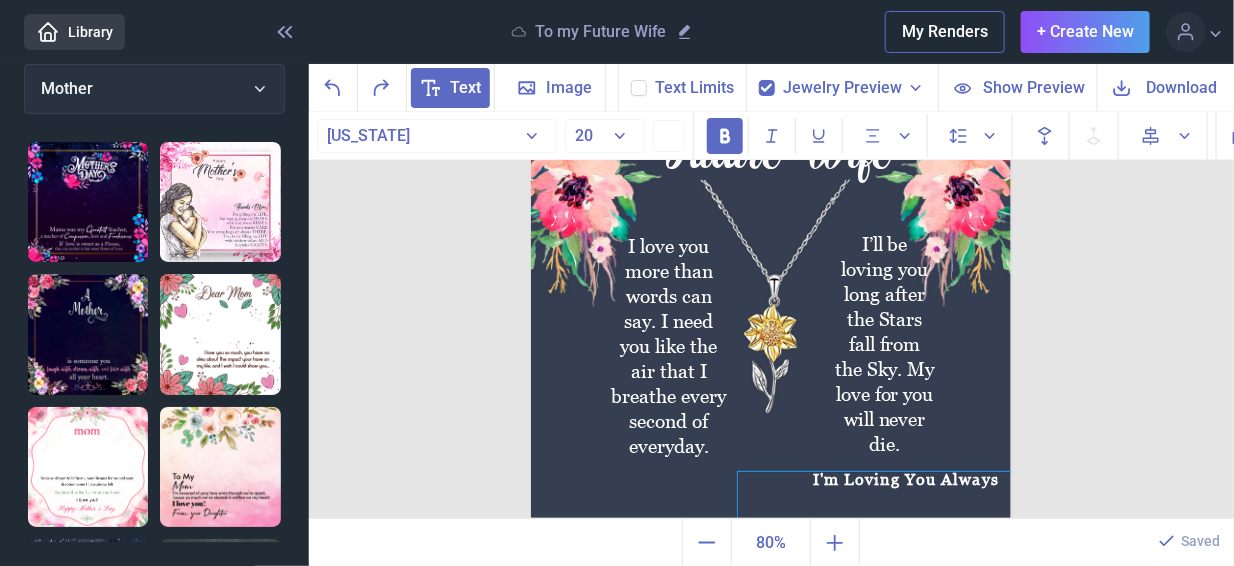 click on "I'm Loving You Always" at bounding box center [905, 496] 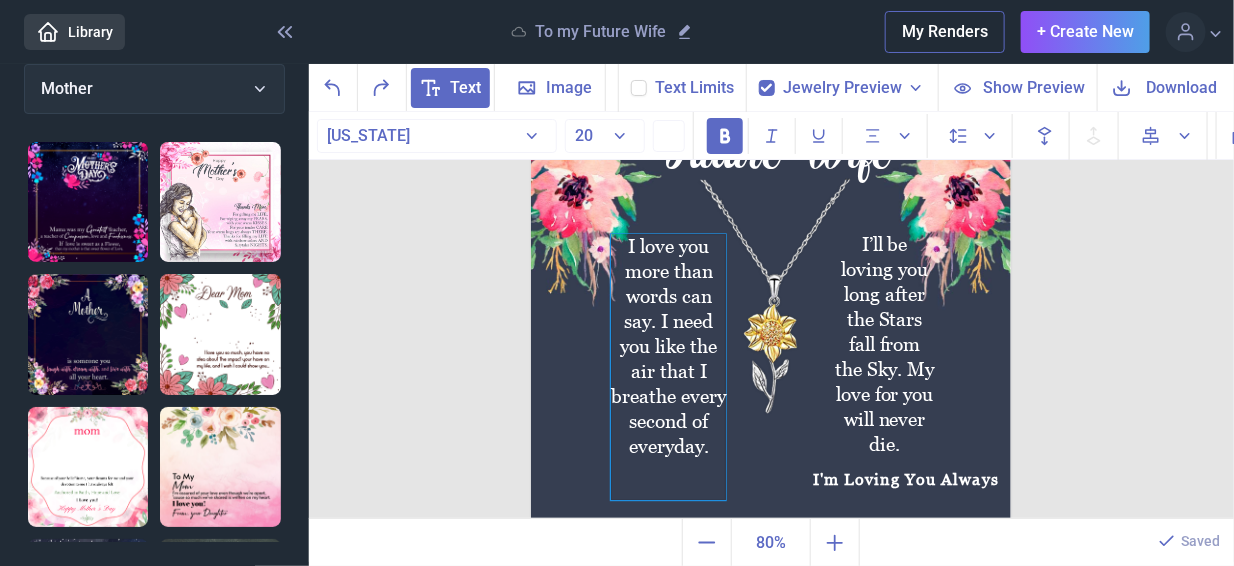 click on "I love you more than words can say. I need you like the air that I breathe every second of everyday." at bounding box center (771, 56) 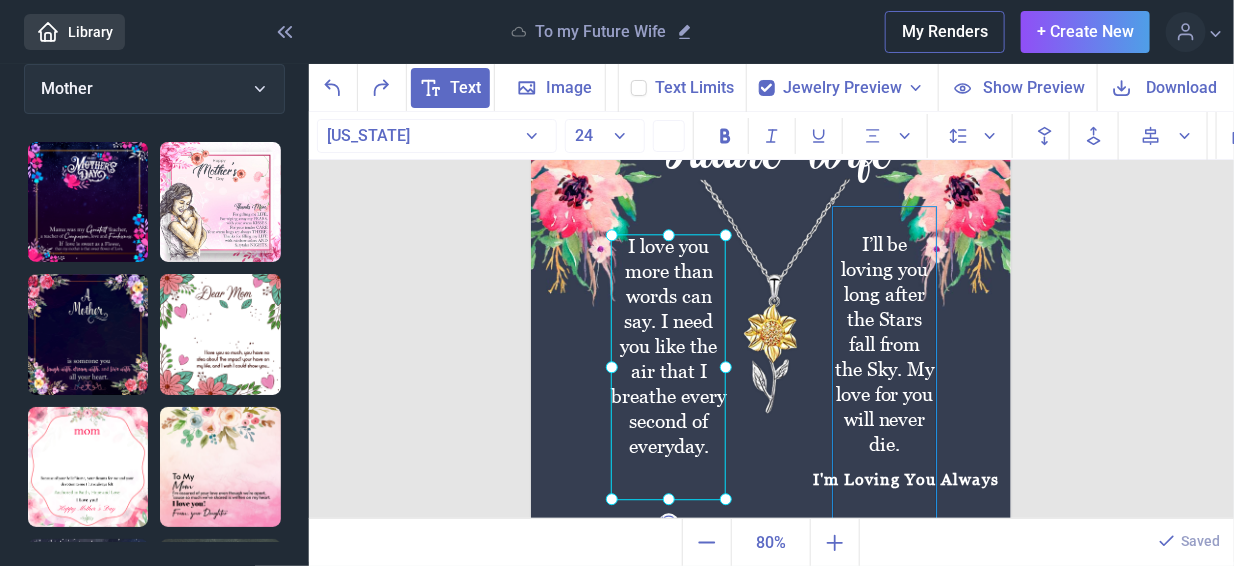 click on "I’ll be loving you long after the Stars fall from the Sky. My love for you will never die." at bounding box center [771, 56] 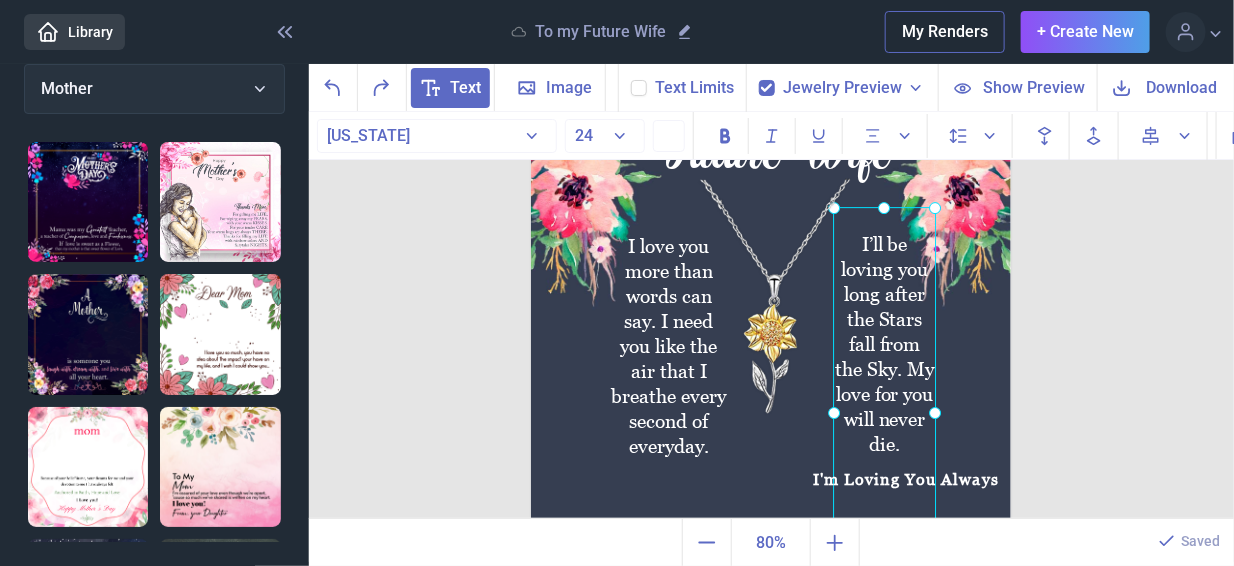 click at bounding box center [771, 296] 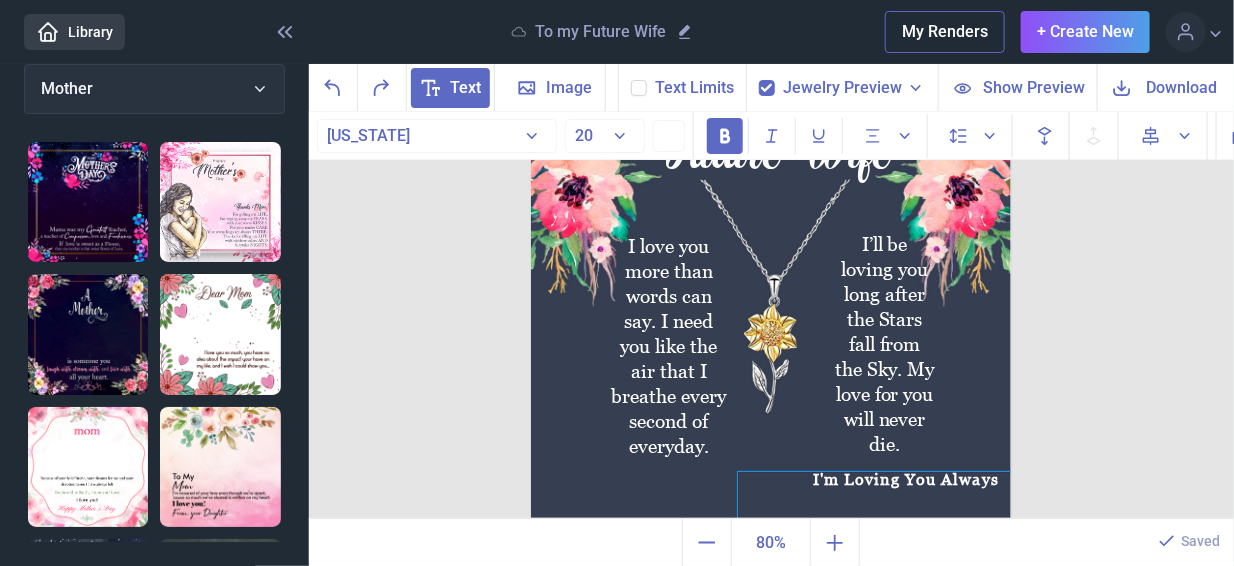 click on "I'm Loving You Always" at bounding box center [905, 496] 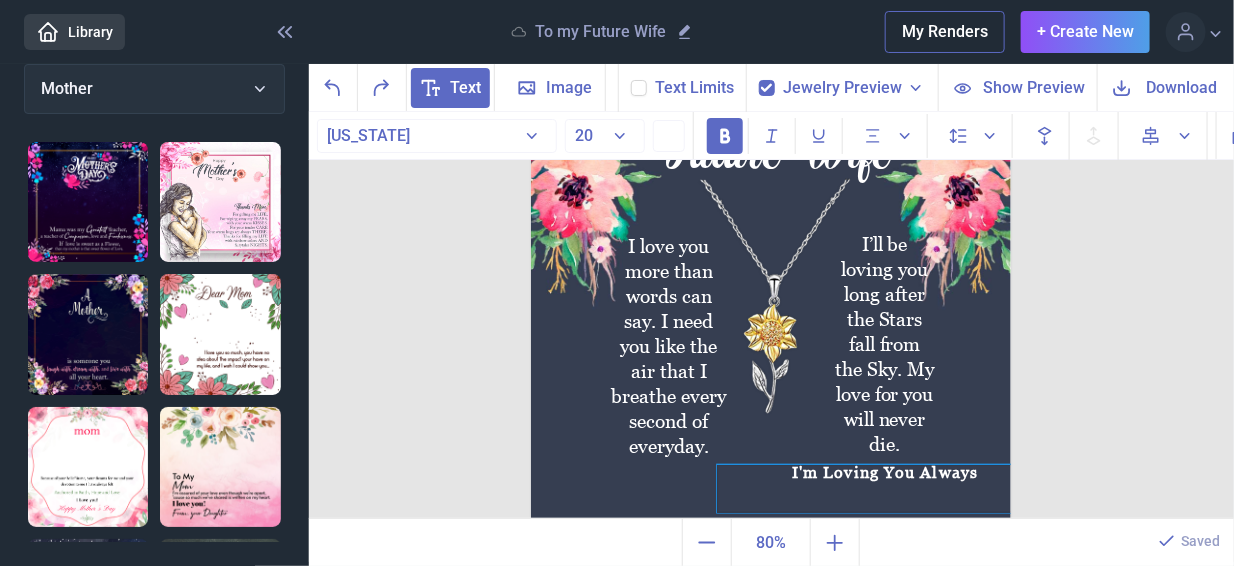 drag, startPoint x: 848, startPoint y: 496, endPoint x: 822, endPoint y: 487, distance: 27.513634 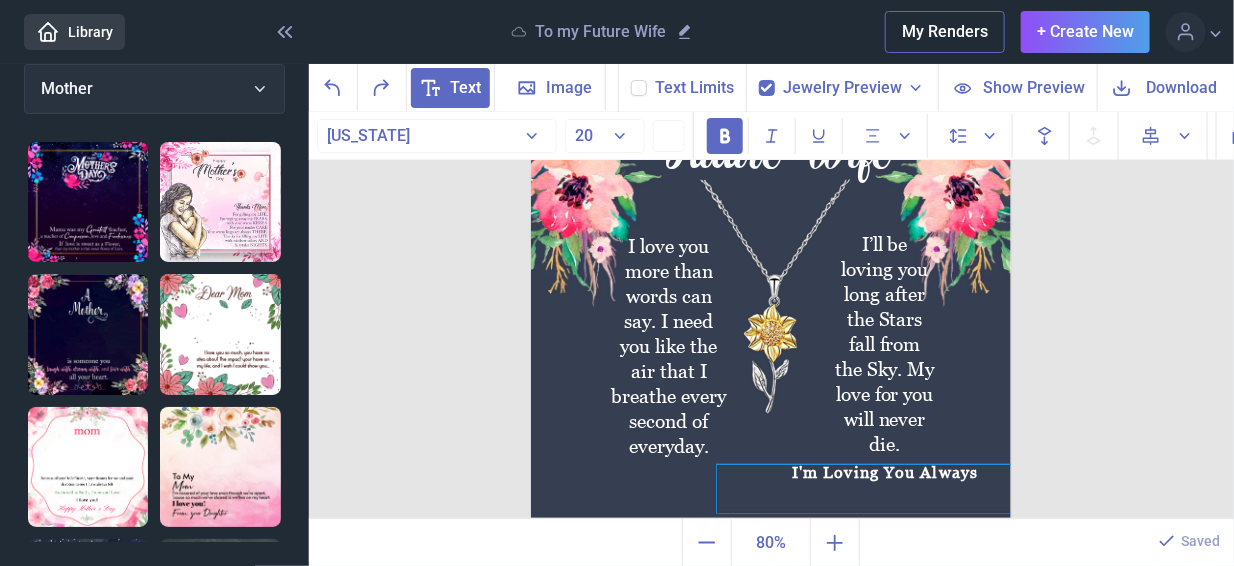 click on "I'm Loving You Always" at bounding box center (885, 489) 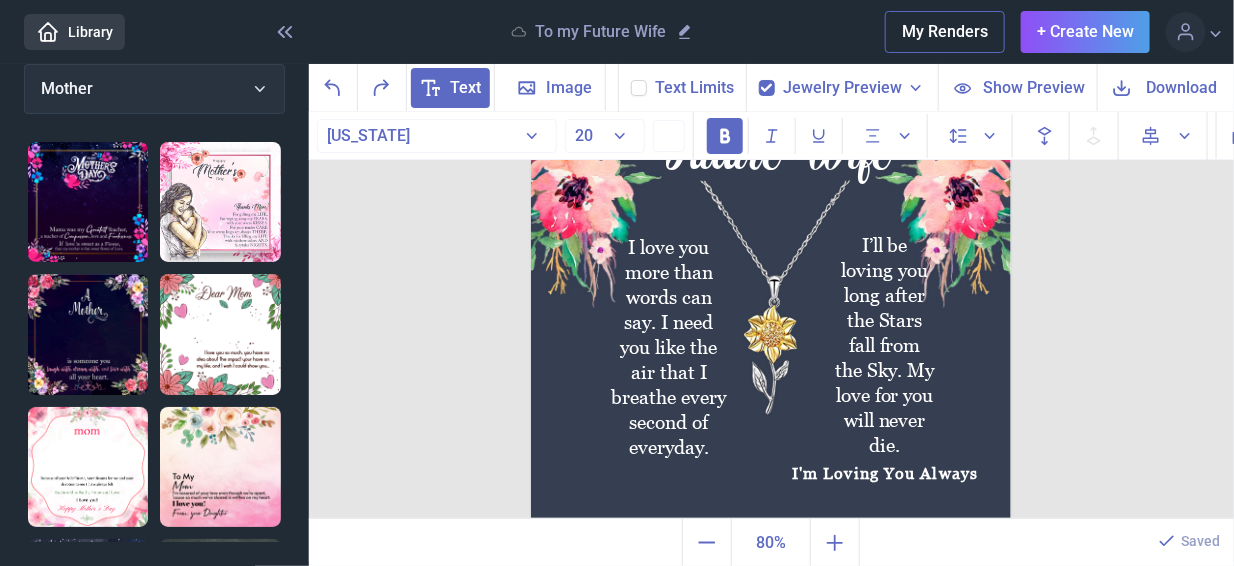 scroll, scrollTop: 126, scrollLeft: 0, axis: vertical 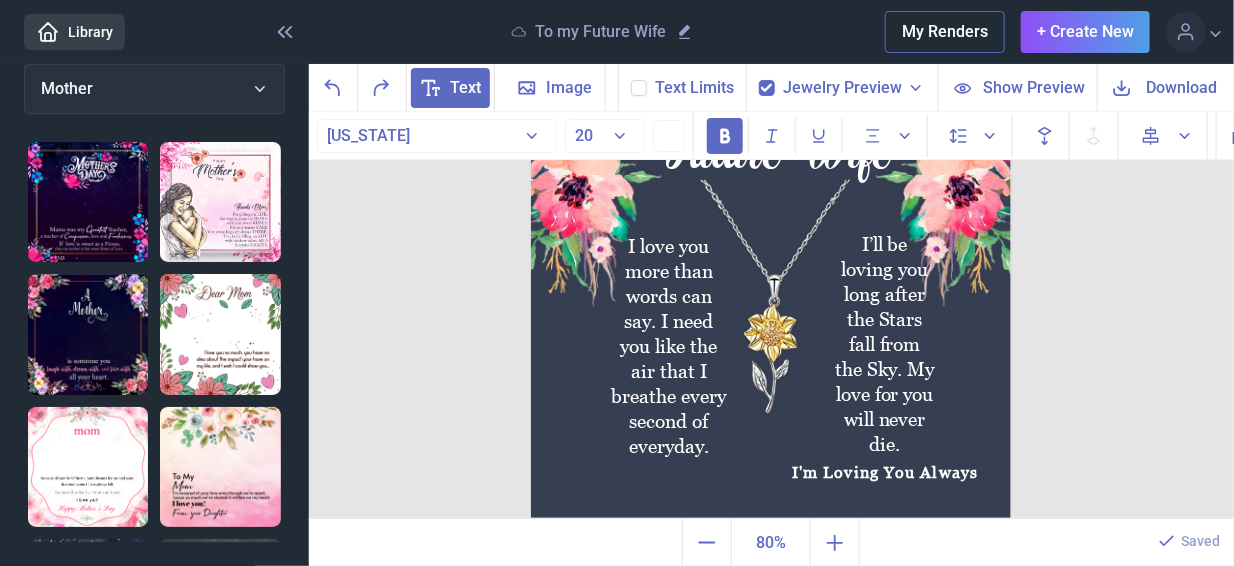 click 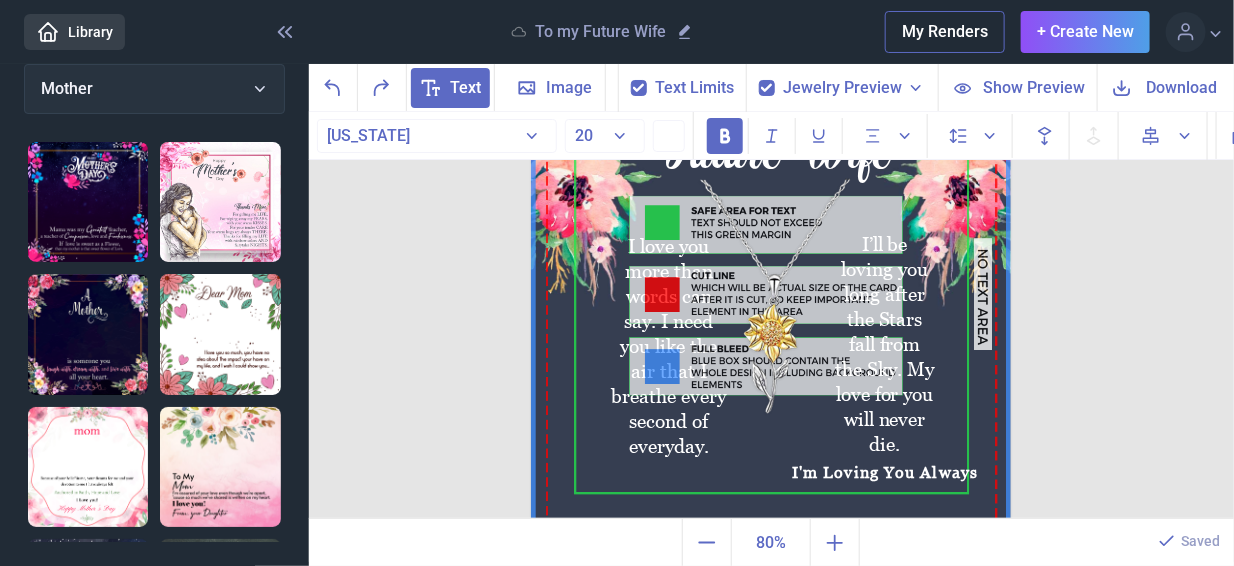 click 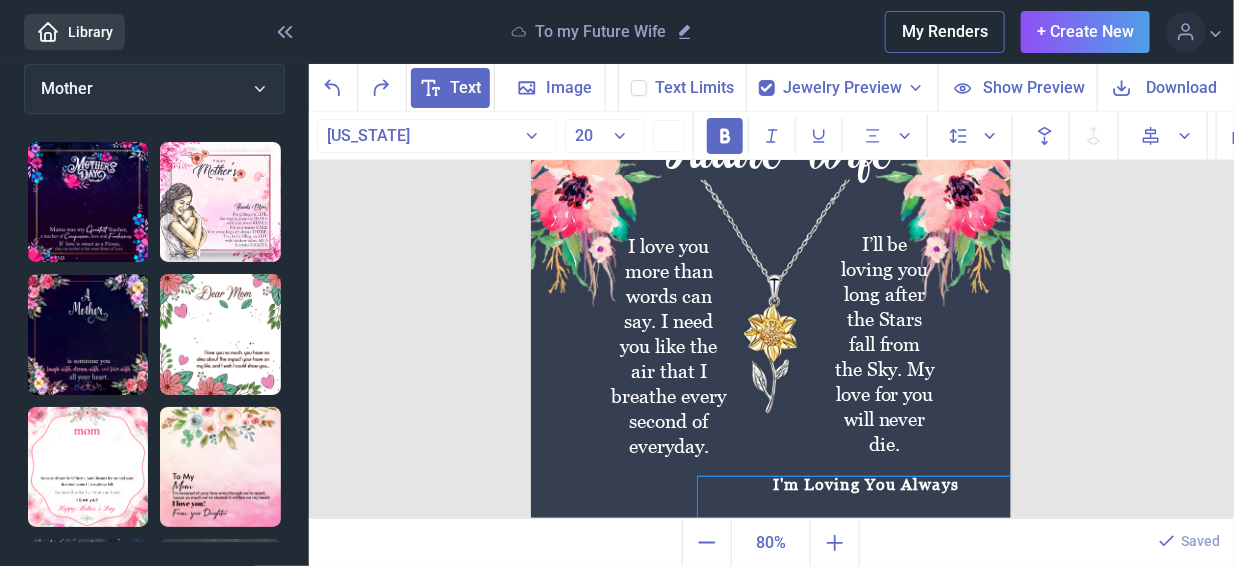 drag, startPoint x: 837, startPoint y: 472, endPoint x: 813, endPoint y: 487, distance: 28.301943 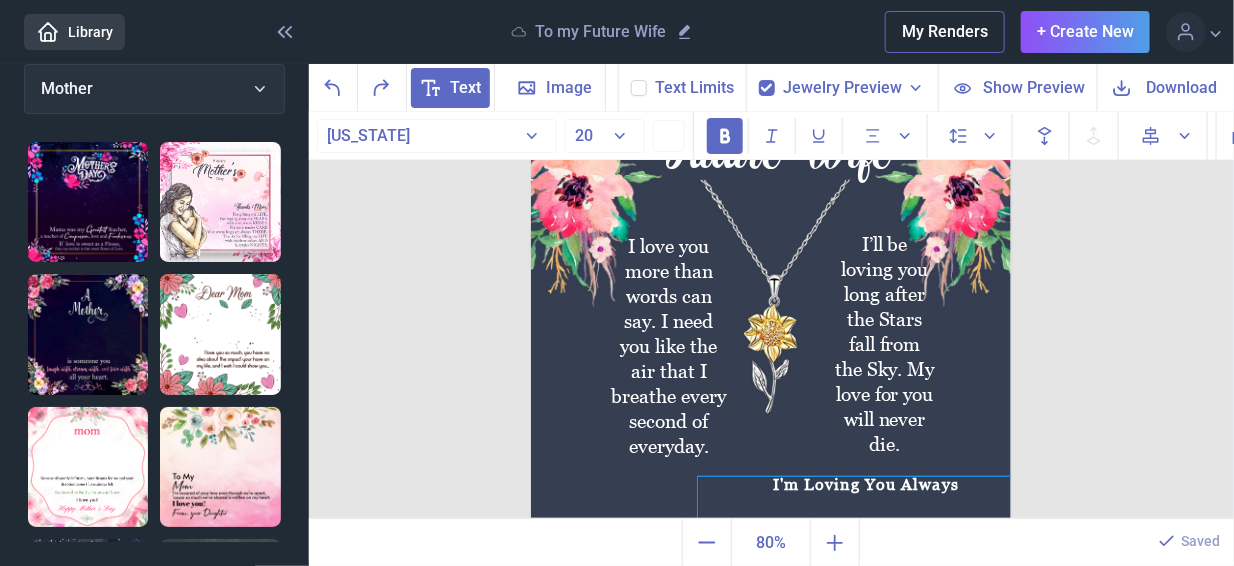 click on "I'm Loving You Always" at bounding box center (865, 501) 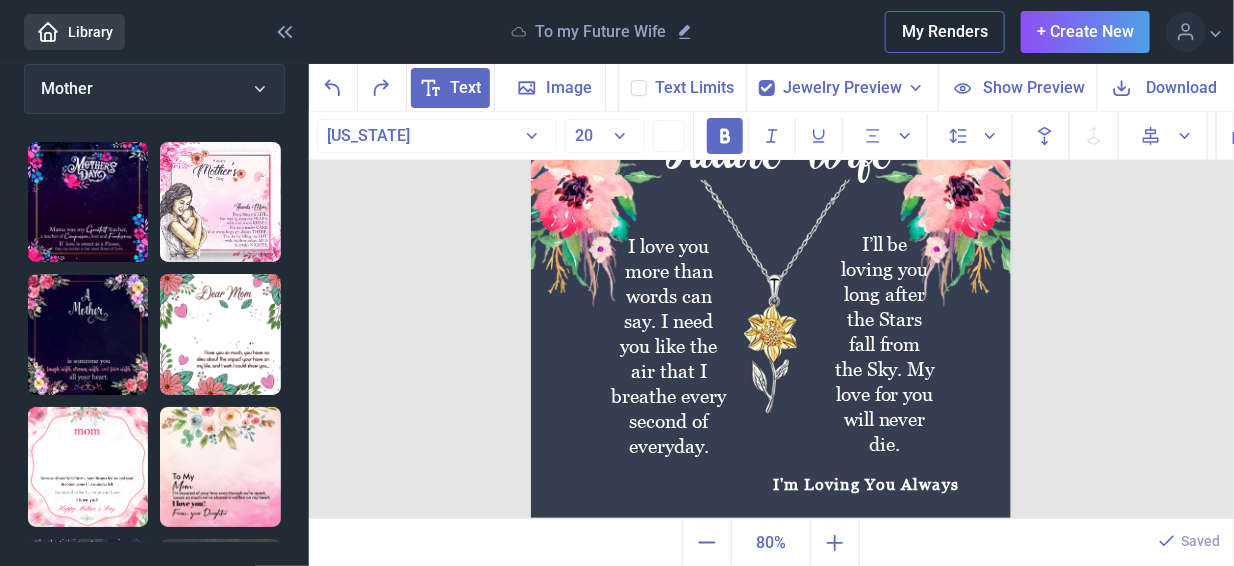 click 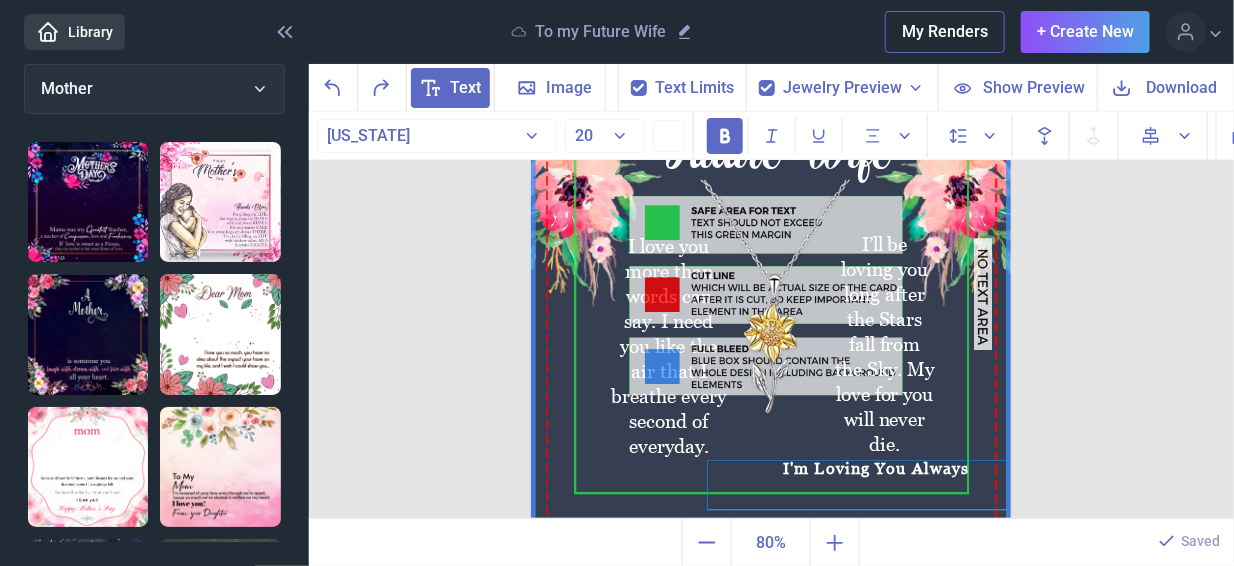 drag, startPoint x: 865, startPoint y: 480, endPoint x: 878, endPoint y: 461, distance: 23.021729 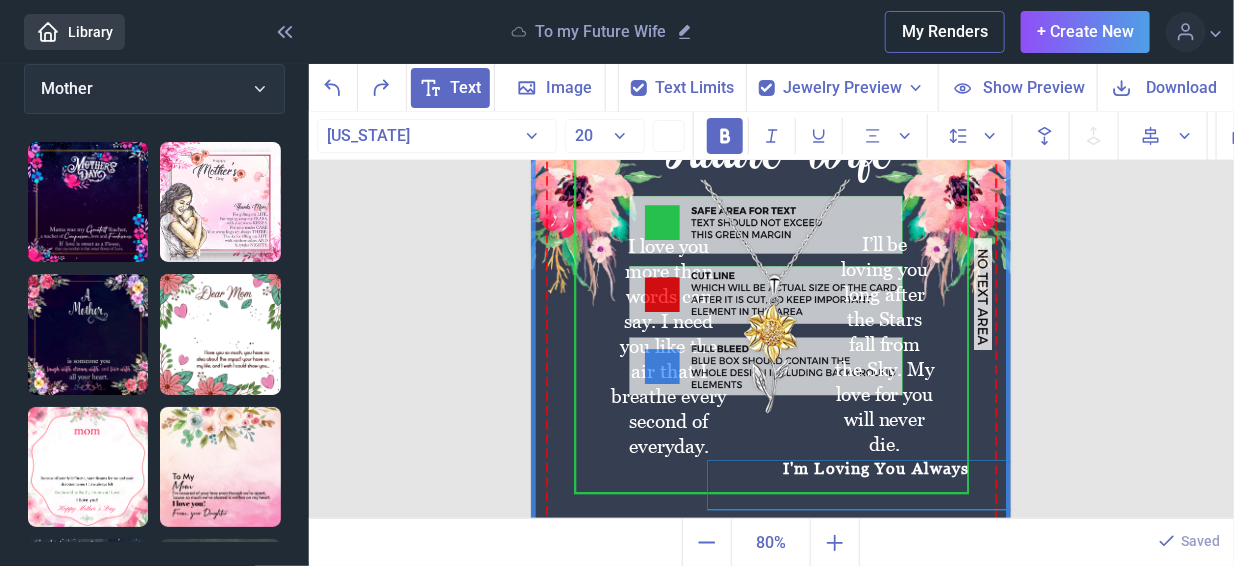 click on "I'm Loving You Always" at bounding box center [876, 486] 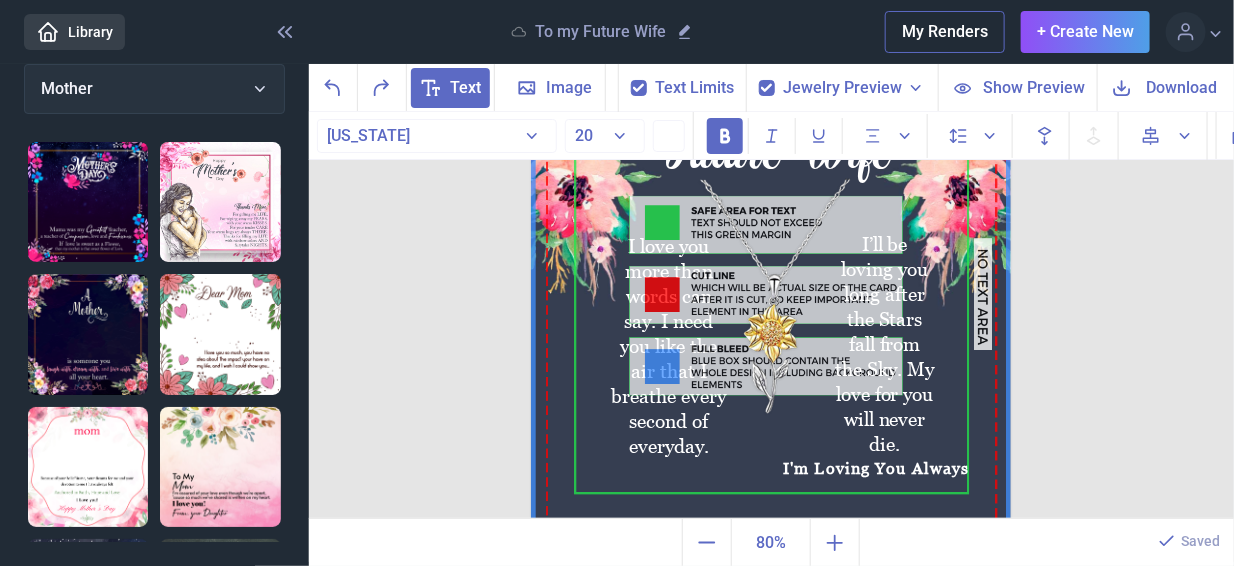click 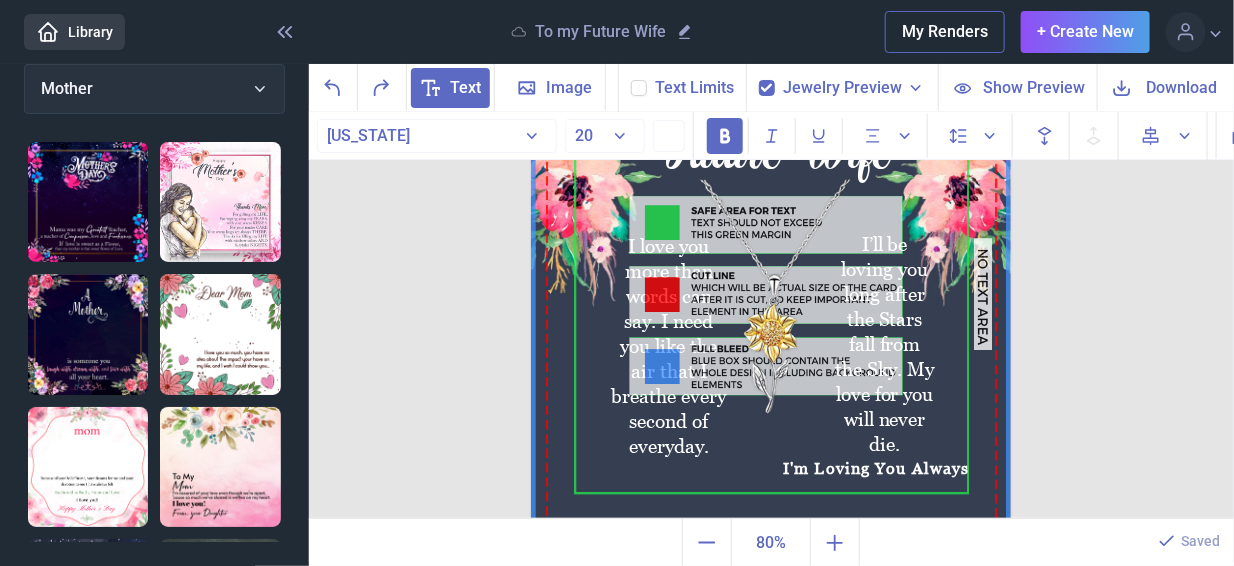checkbox on "false" 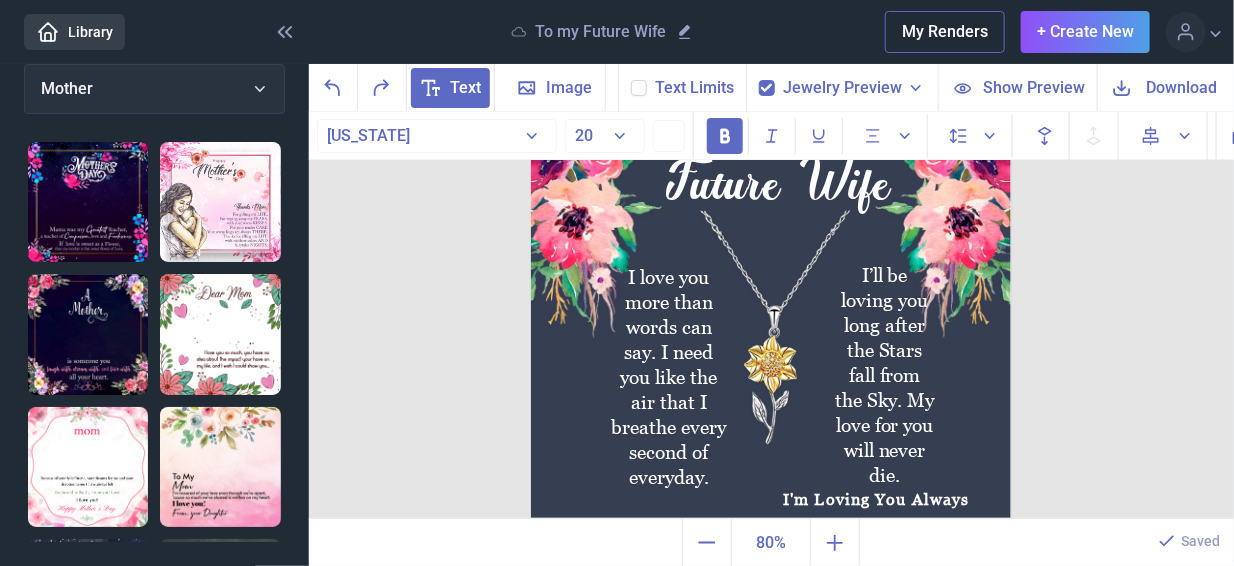 scroll, scrollTop: 126, scrollLeft: 0, axis: vertical 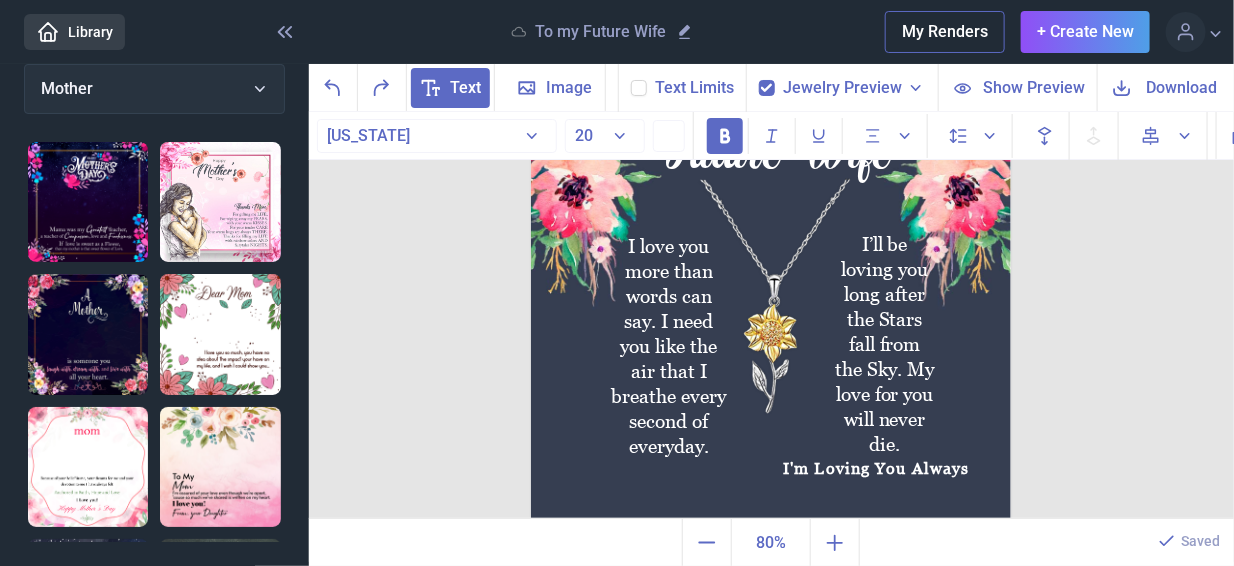 click 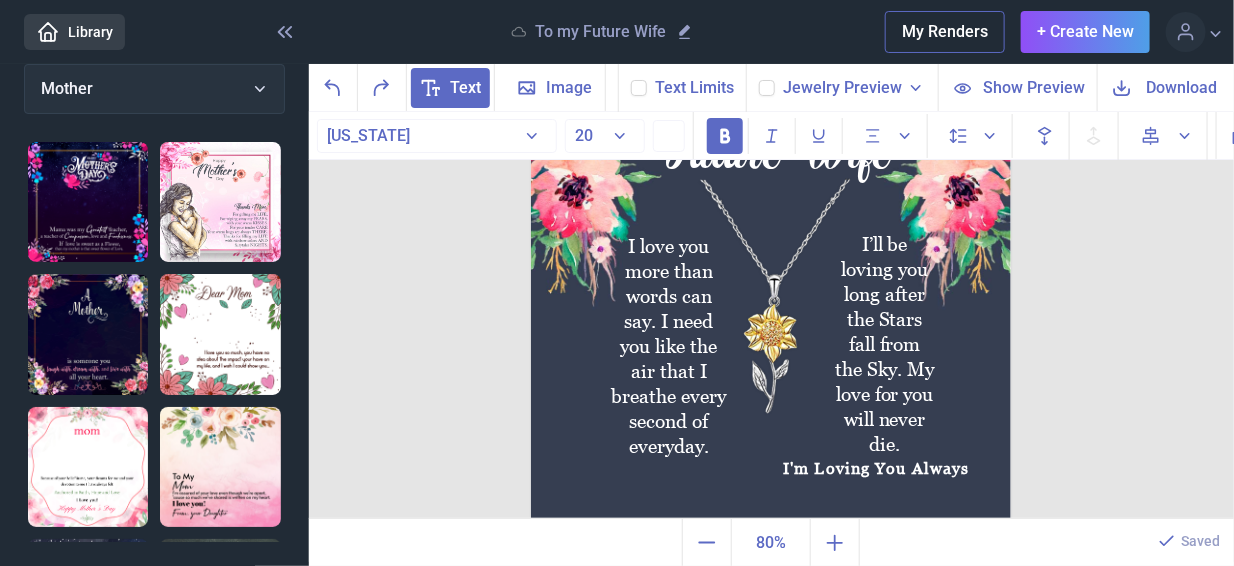 checkbox on "false" 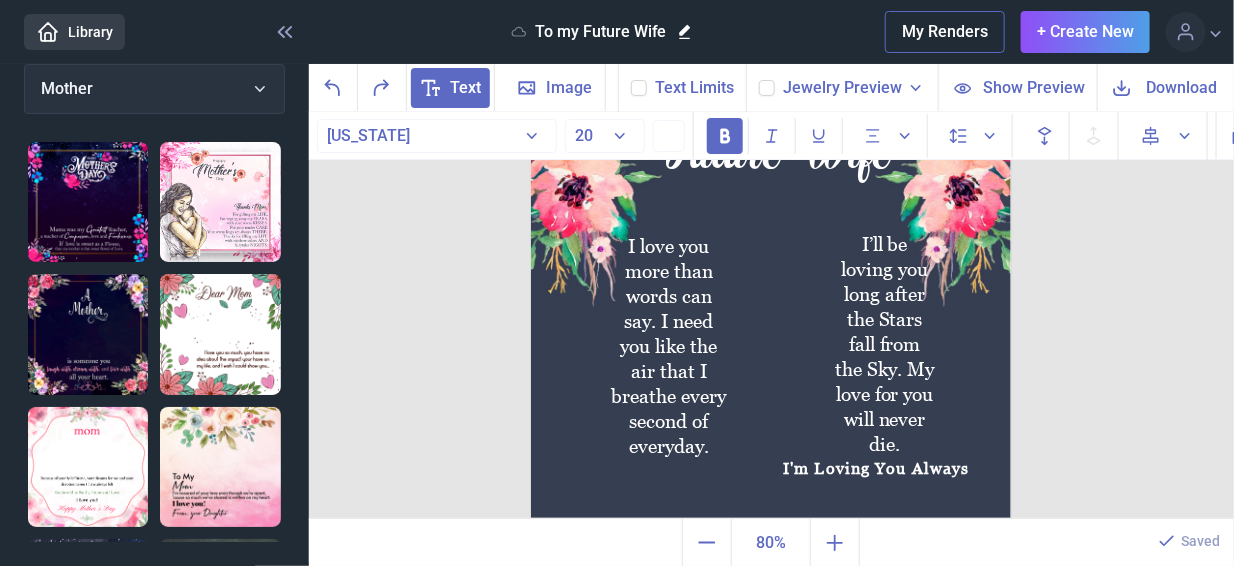click 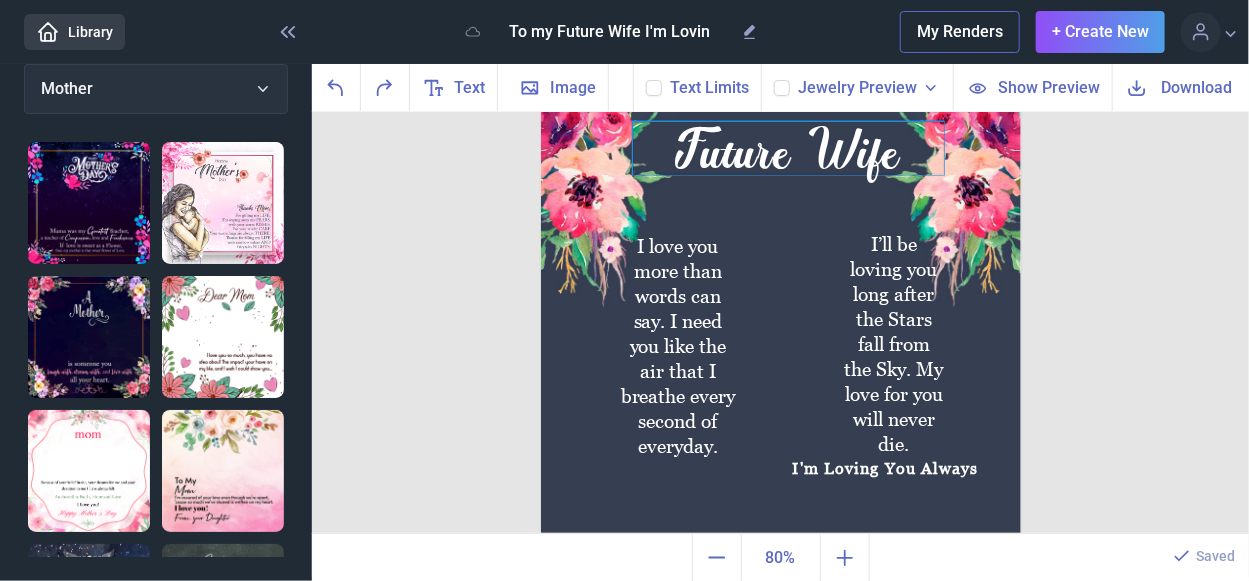 type on "To my Future Wife I'm Loving" 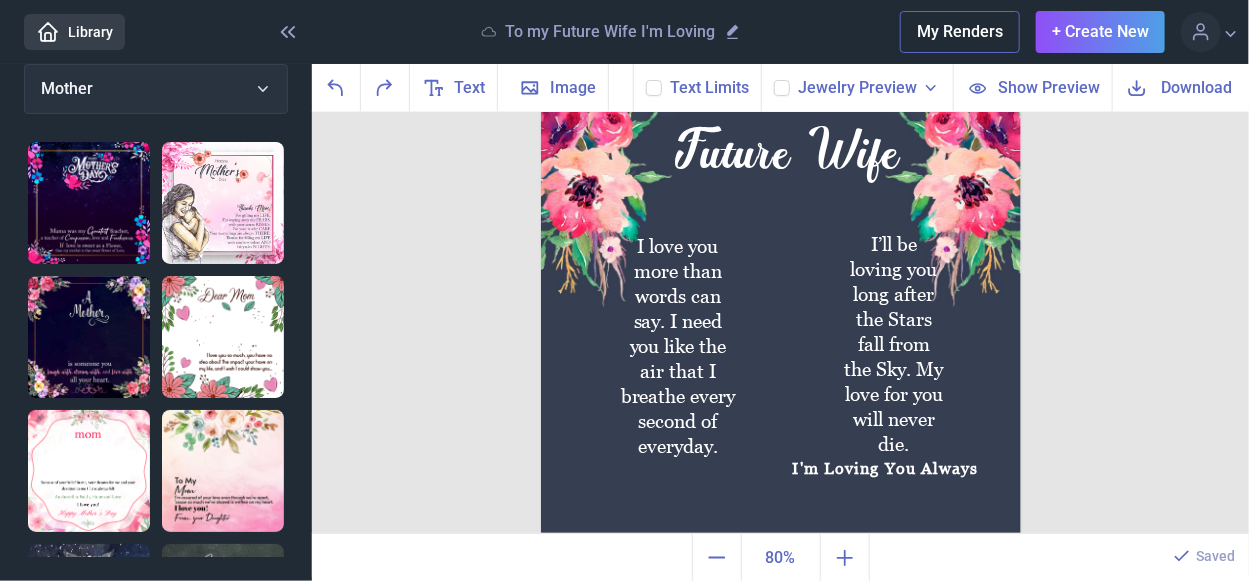 click on "To My       Future Wife       I love you more than words can say. I need you like the air that I breathe every second of everyday.
I’ll be loving you long after the Stars fall from the Sky. My love for you will never die.             I'm Loving You Always           Duplicate     Delete       Backwards   >   Forward" at bounding box center [780, 323] 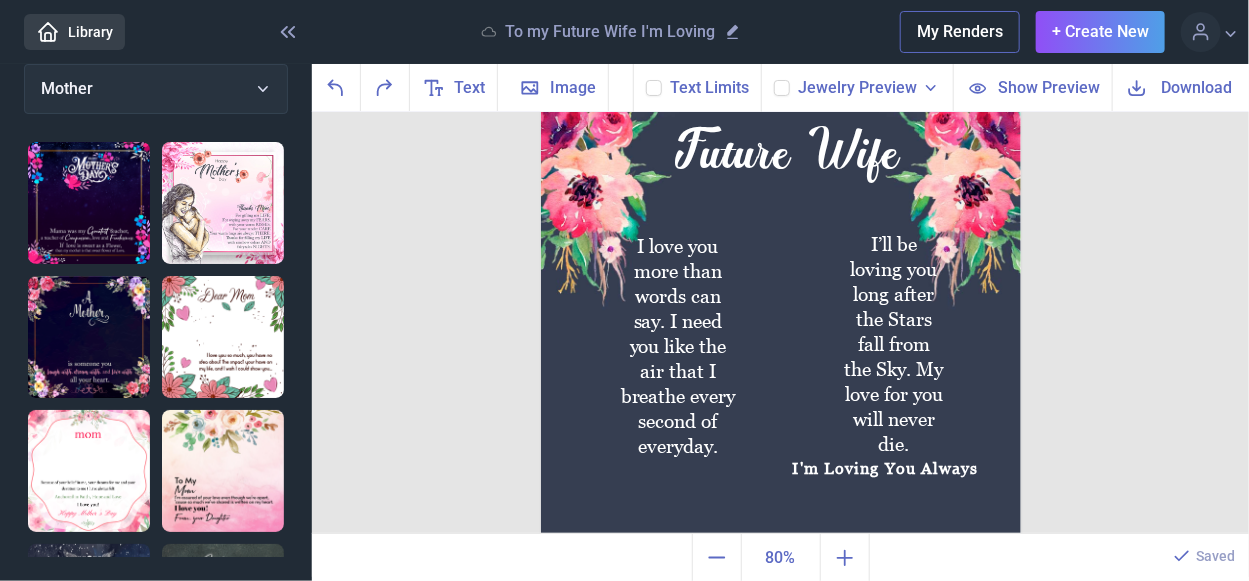 click 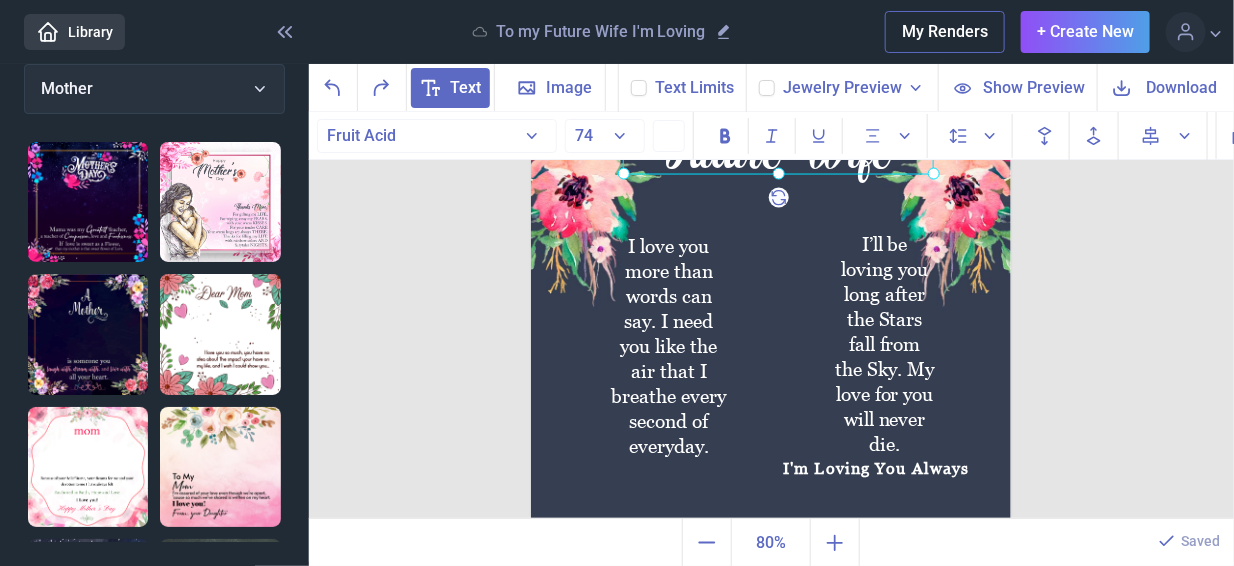 click on "Text       Image       Background       Text Limits       Jewelry Preview         Necklet - Dragonfly     Necklet - Double Hearts     Necklet - Forever Love     Cross - Artisan Crafted     Necklace - Crown Pendant     Necklace - Love Dancing Crystal     Necklace - Heart Knot Silver     Earrings - Opal Turtle     Necklace - Rising Phoenix     Bracelet - Sunflower     Earrings - Sunflower     Necklace - Sunflower     Necklace - Turtle     Necklace - Wishbone Dancing     Necklace - Heart Knot Gold     Show Preview       Download     Fruit Acid
Abril Fatface
ACaslonPro
Accidental Presidency
Accord SF
Addison West Drop
Aero Matics
Afterschool Festival
Agnetha
akaPosse
Akserant Display Clean
Alata
Aleo
Alex Brush" at bounding box center (772, 315) 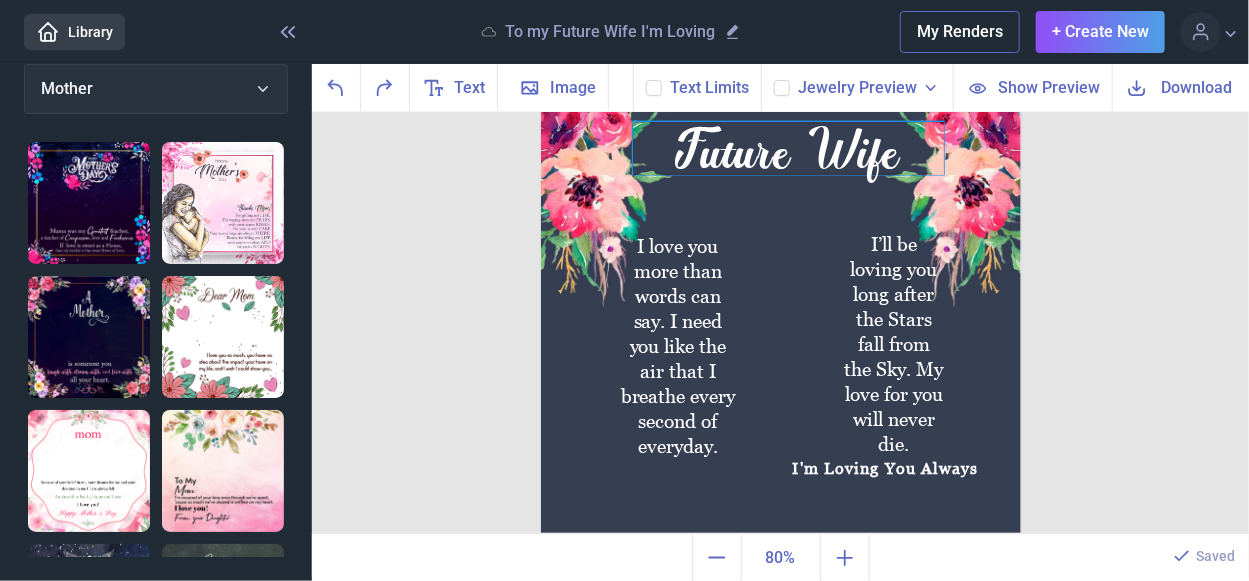 click on "Future Wife" at bounding box center (781, 56) 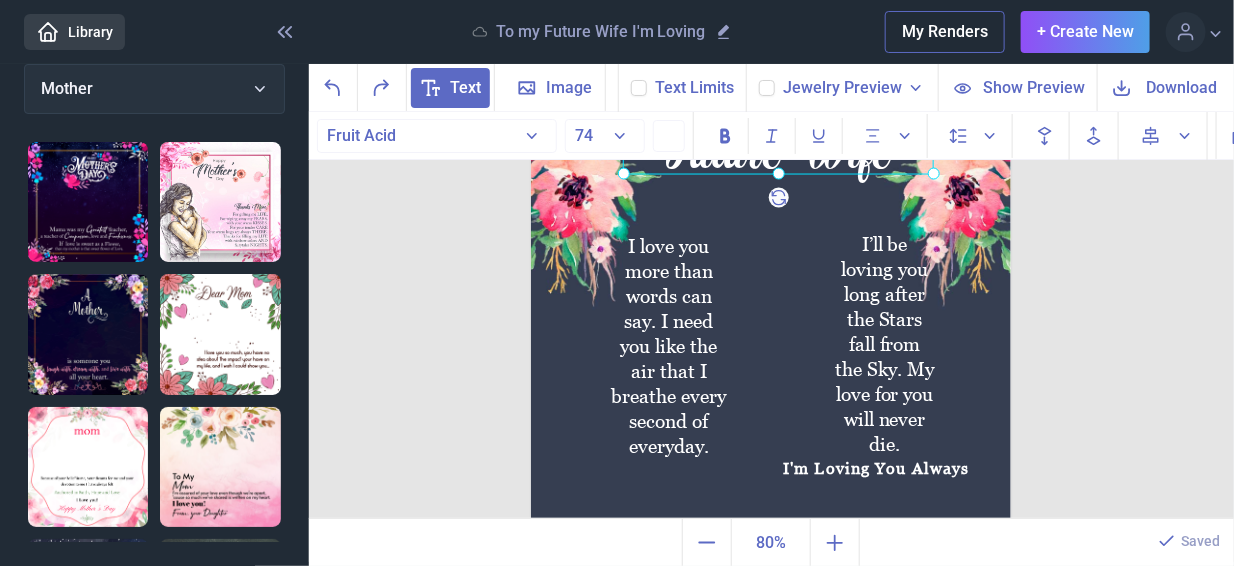 click at bounding box center (771, 296) 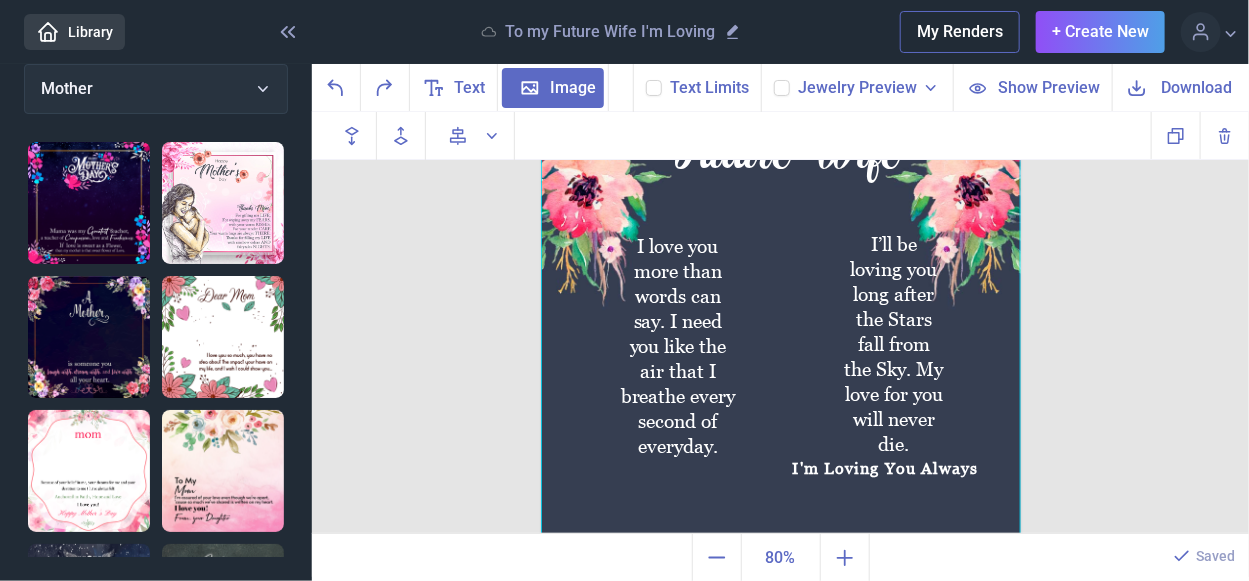 click at bounding box center (781, 296) 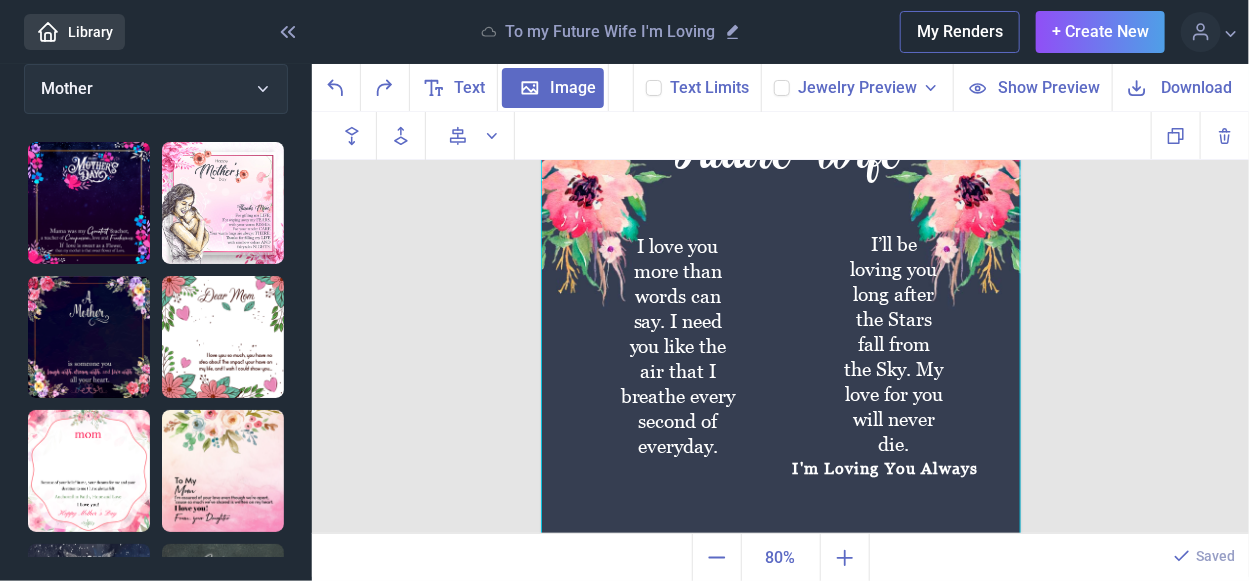 click on "To My       Future Wife       I love you more than words can say. I need you like the air that I breathe every second of everyday.
I’ll be loving you long after the Stars fall from the Sky. My love for you will never die.             I'm Loving You Always           Duplicate     Delete       Backwards   >   Forward" at bounding box center [780, 323] 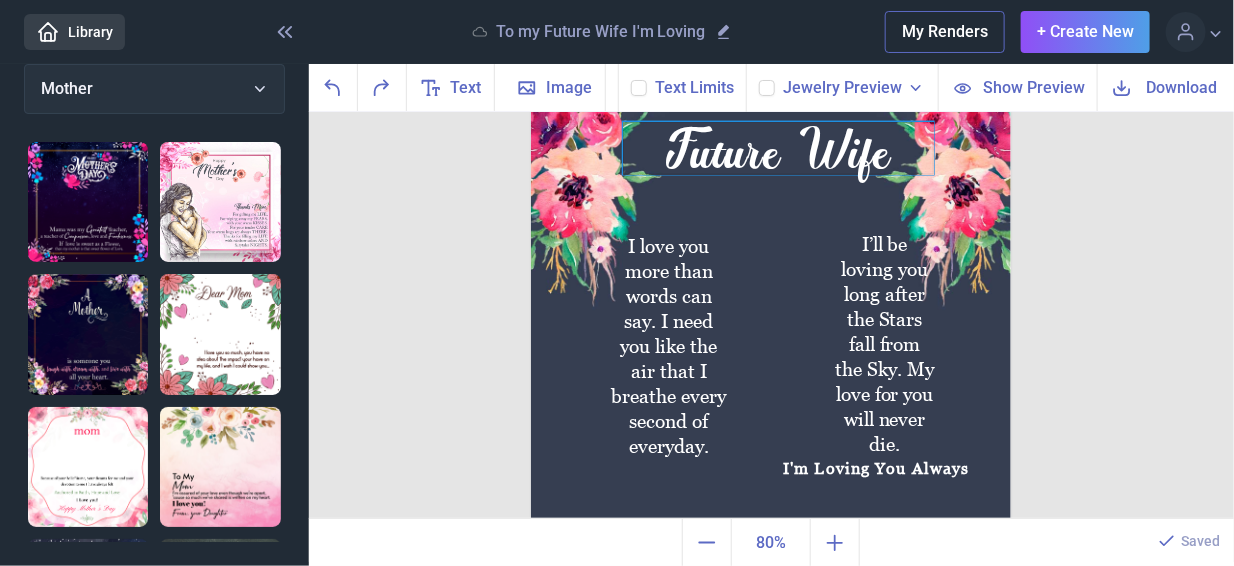 click on "Future Wife" at bounding box center (771, 56) 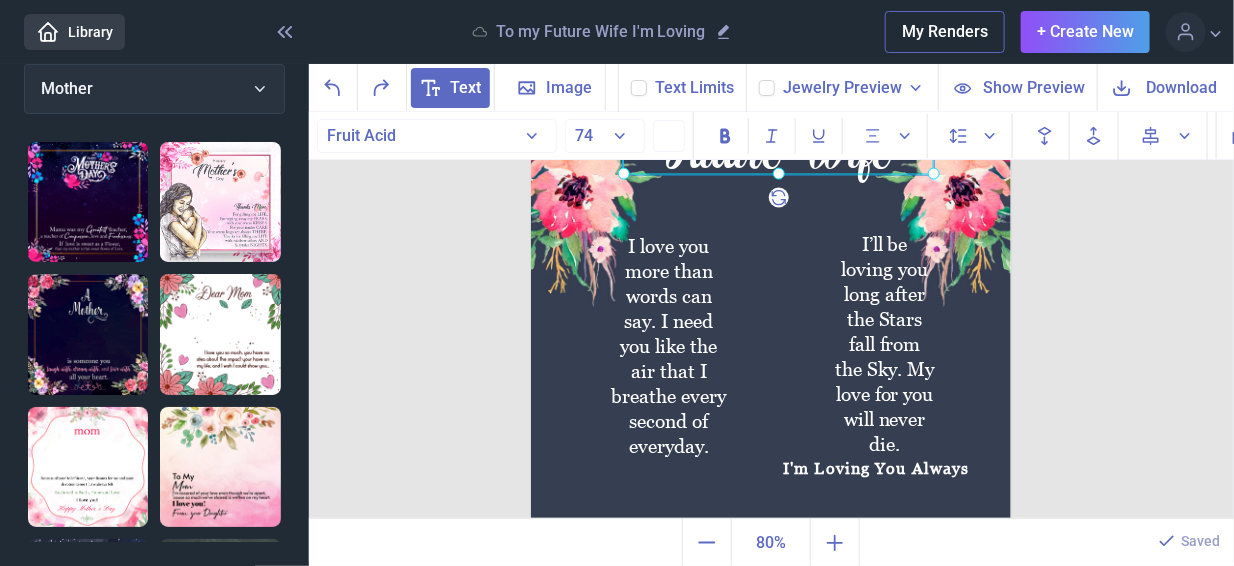 click at bounding box center (778, 148) 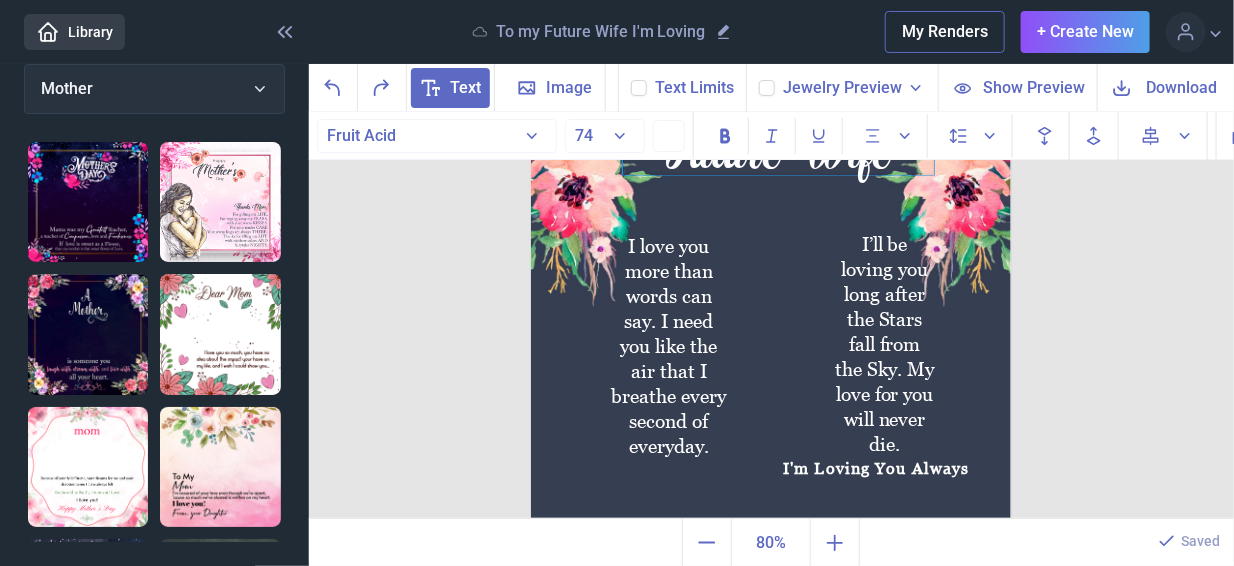 click on "Future Wife" at bounding box center (778, 148) 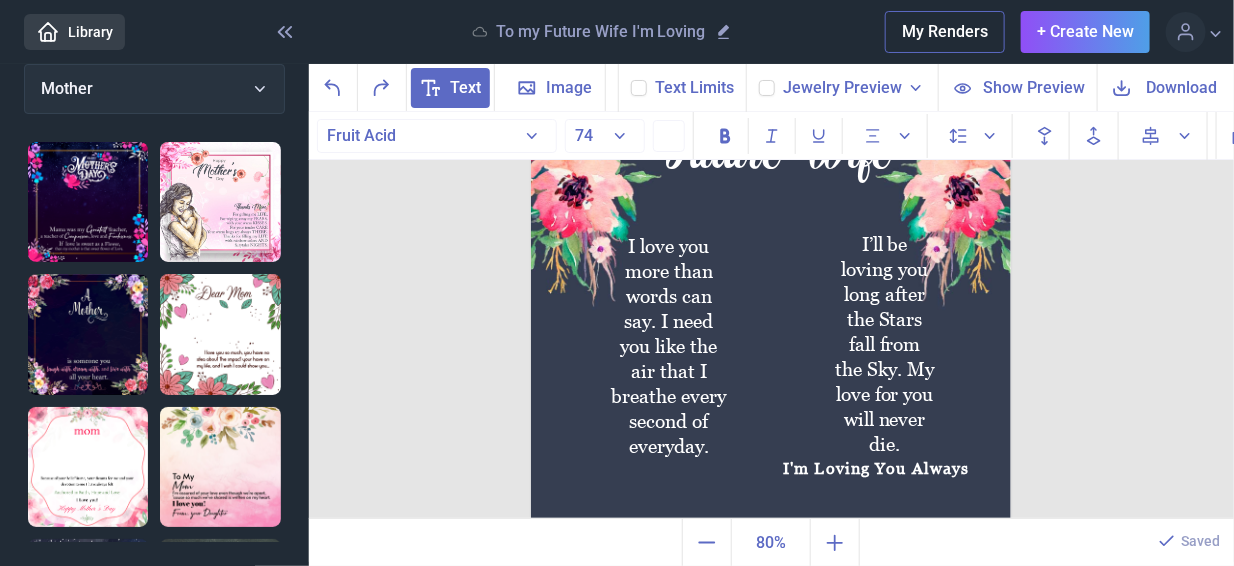 scroll, scrollTop: 118, scrollLeft: 0, axis: vertical 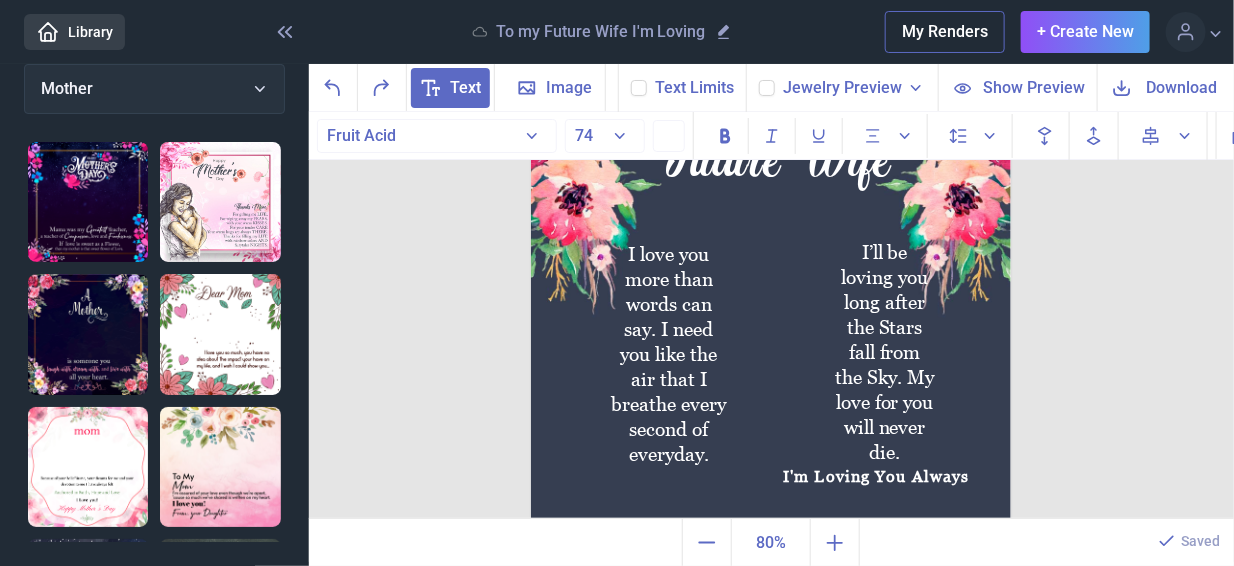 type 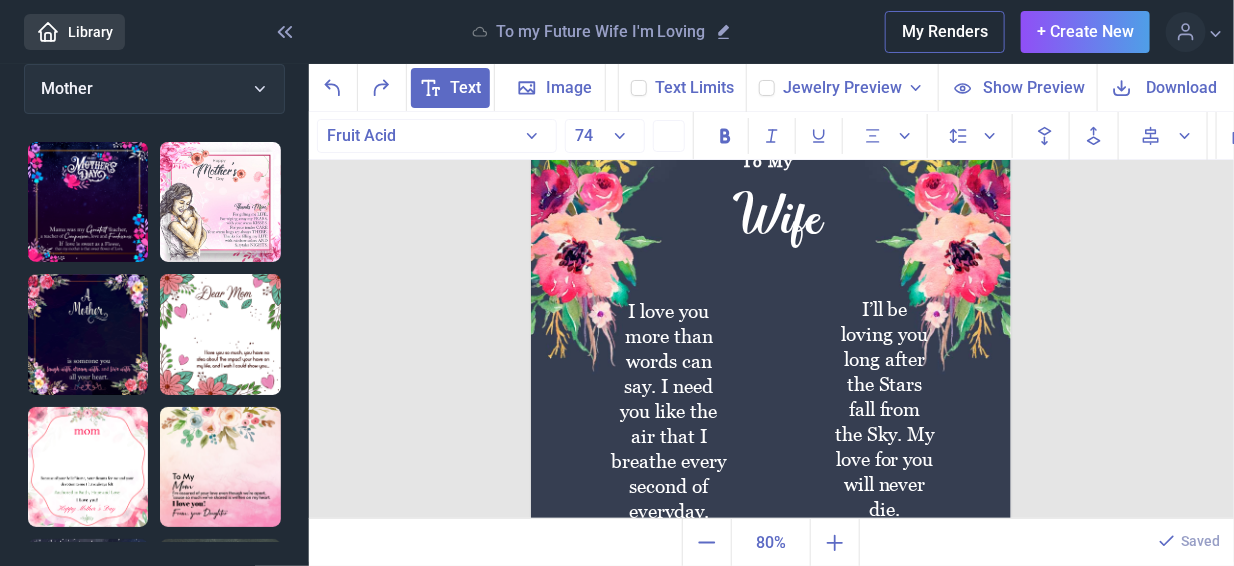 scroll, scrollTop: 0, scrollLeft: 0, axis: both 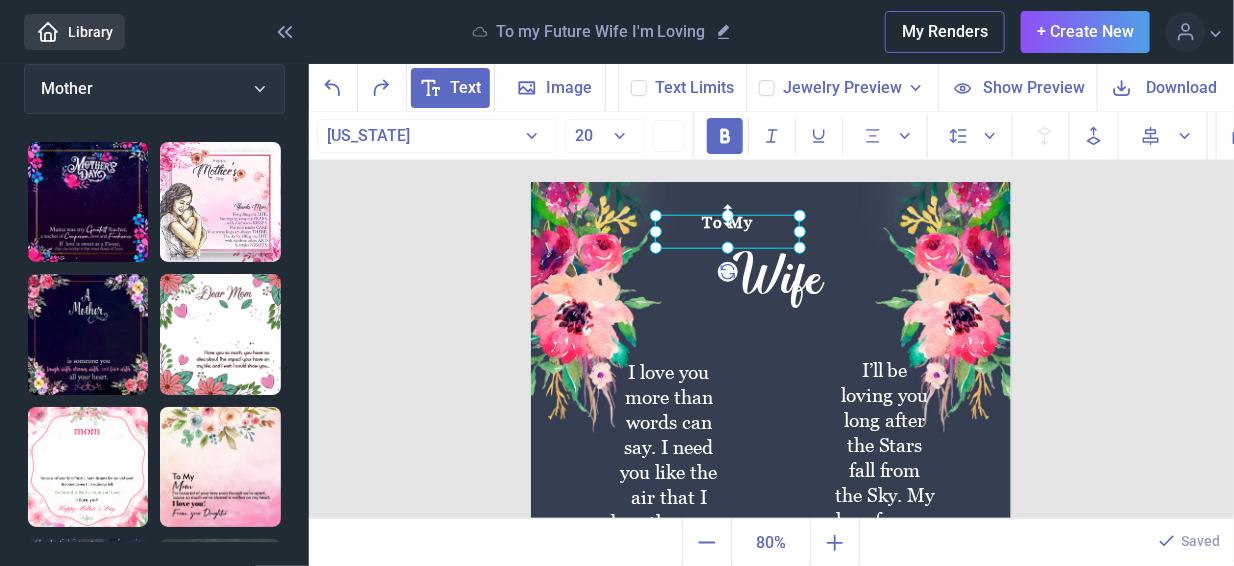 drag, startPoint x: 762, startPoint y: 216, endPoint x: 712, endPoint y: 216, distance: 50 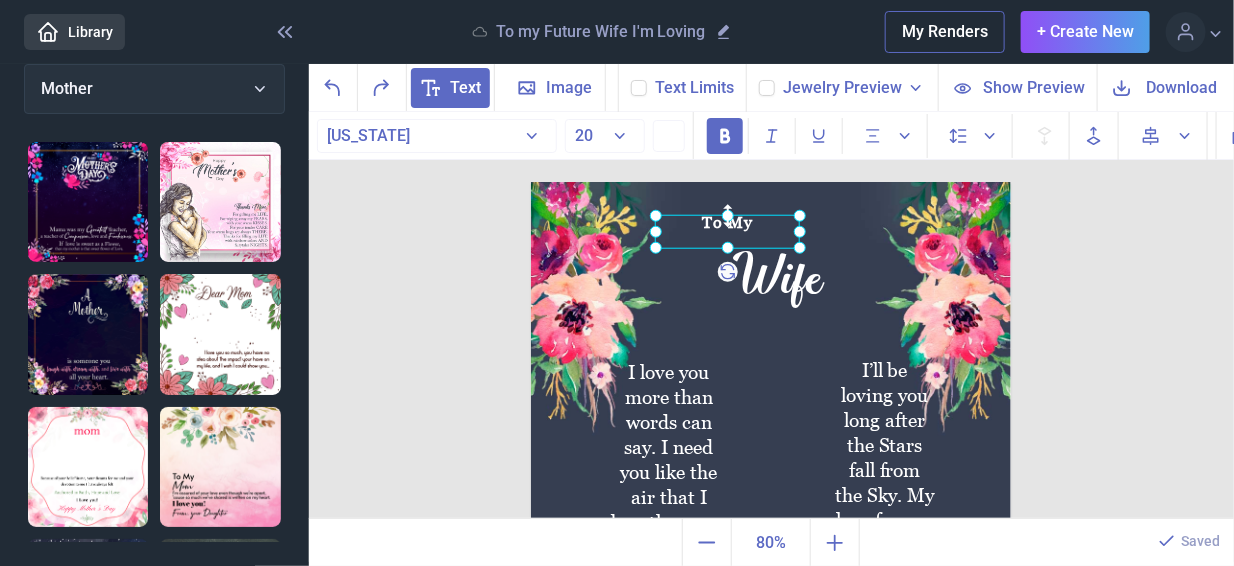 click on "To My" at bounding box center [531, 182] 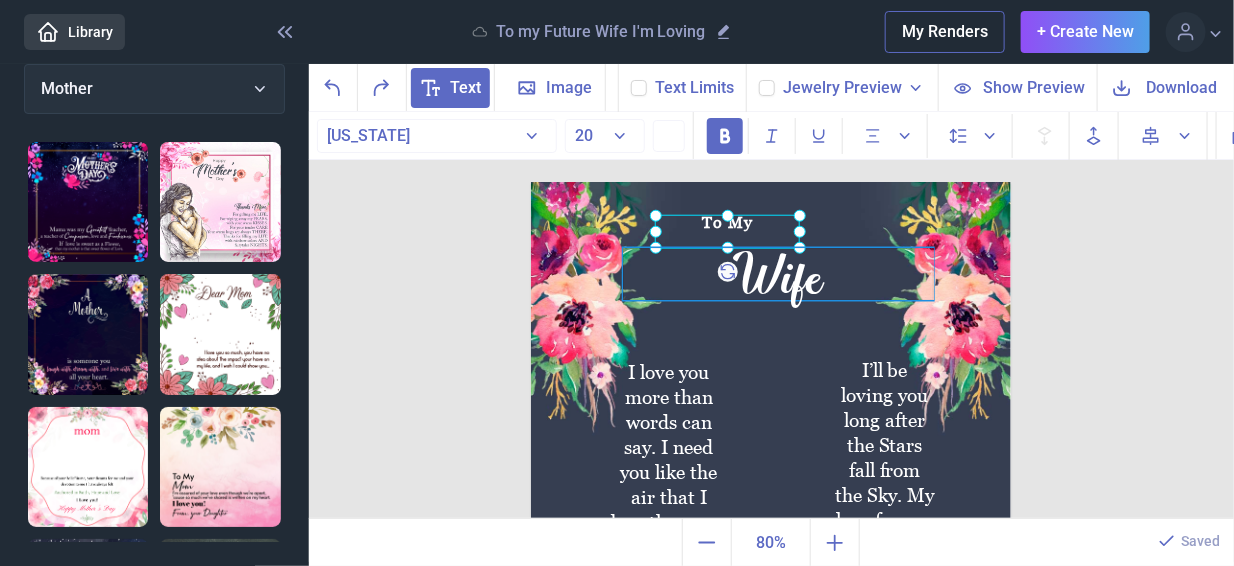 click on "Wife" at bounding box center (778, 274) 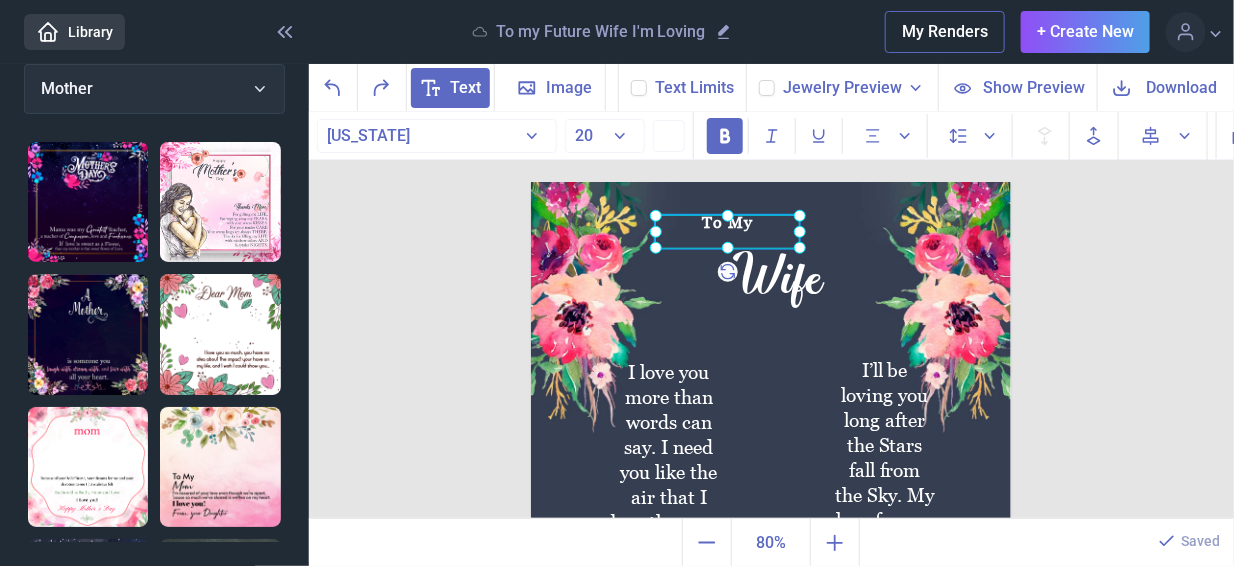 click on "To My" at bounding box center [531, 182] 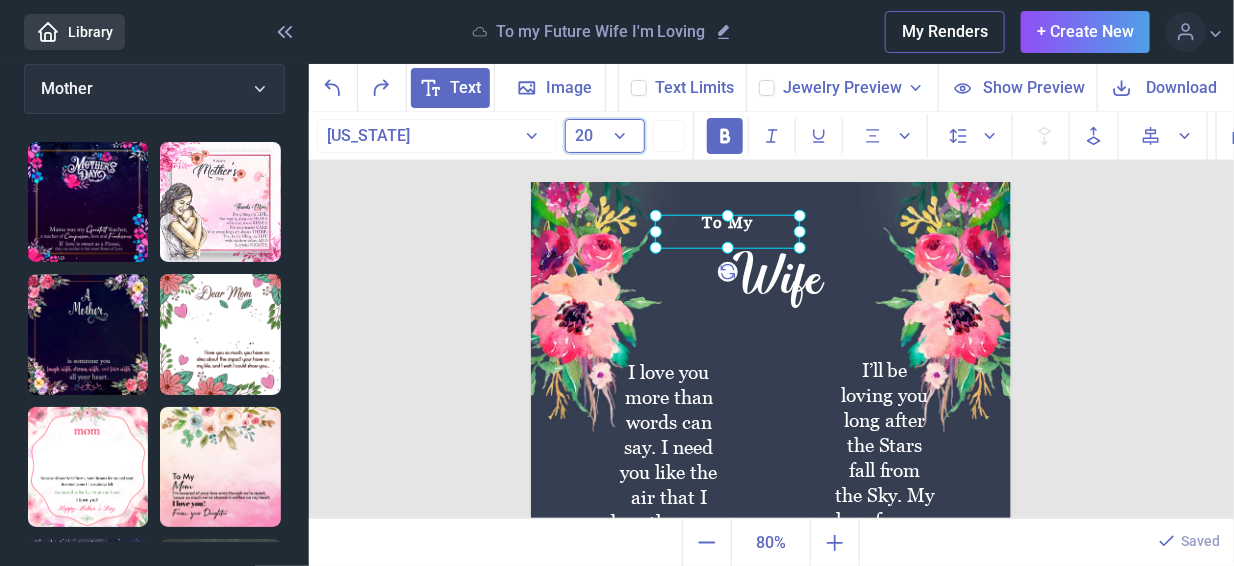 click on "20" at bounding box center [605, 136] 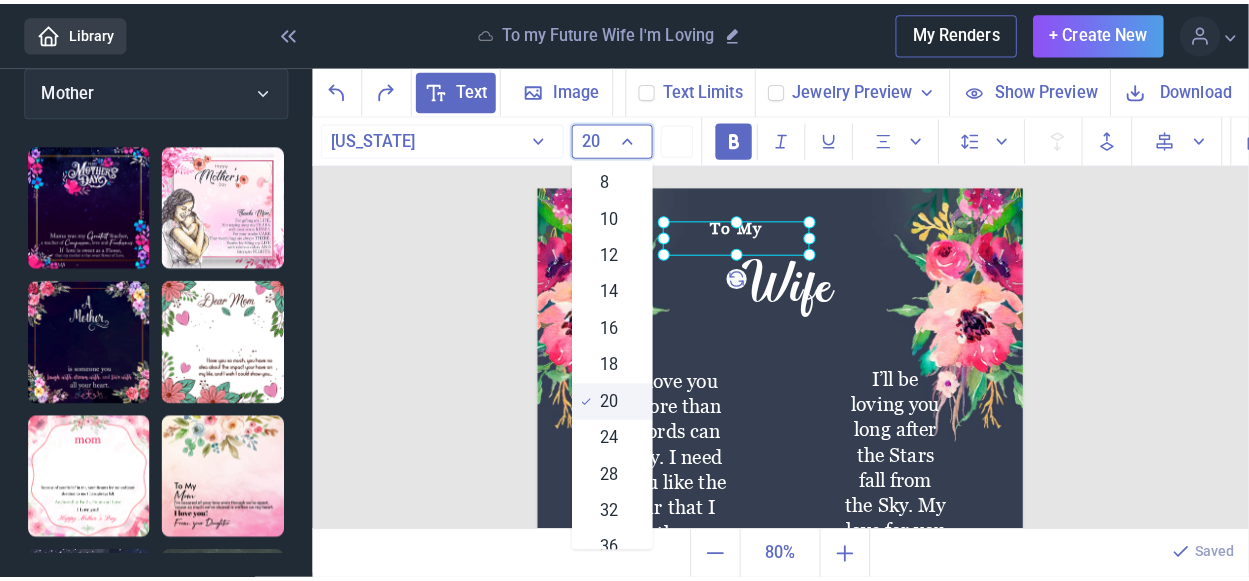 scroll, scrollTop: 100, scrollLeft: 0, axis: vertical 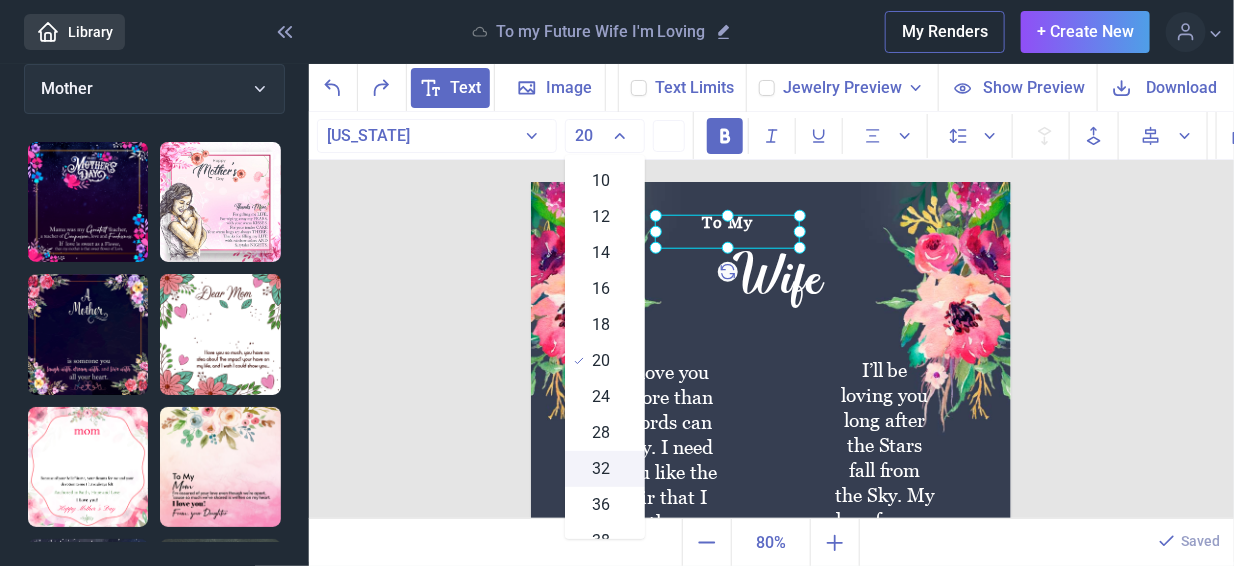click on "32" at bounding box center (602, 469) 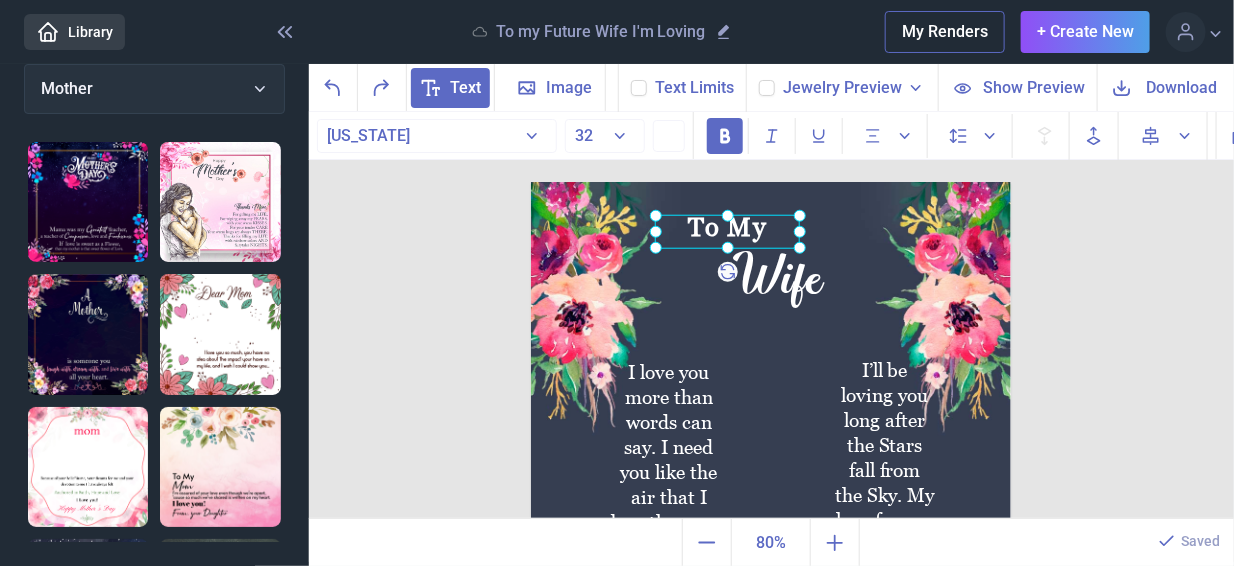 click at bounding box center [771, 422] 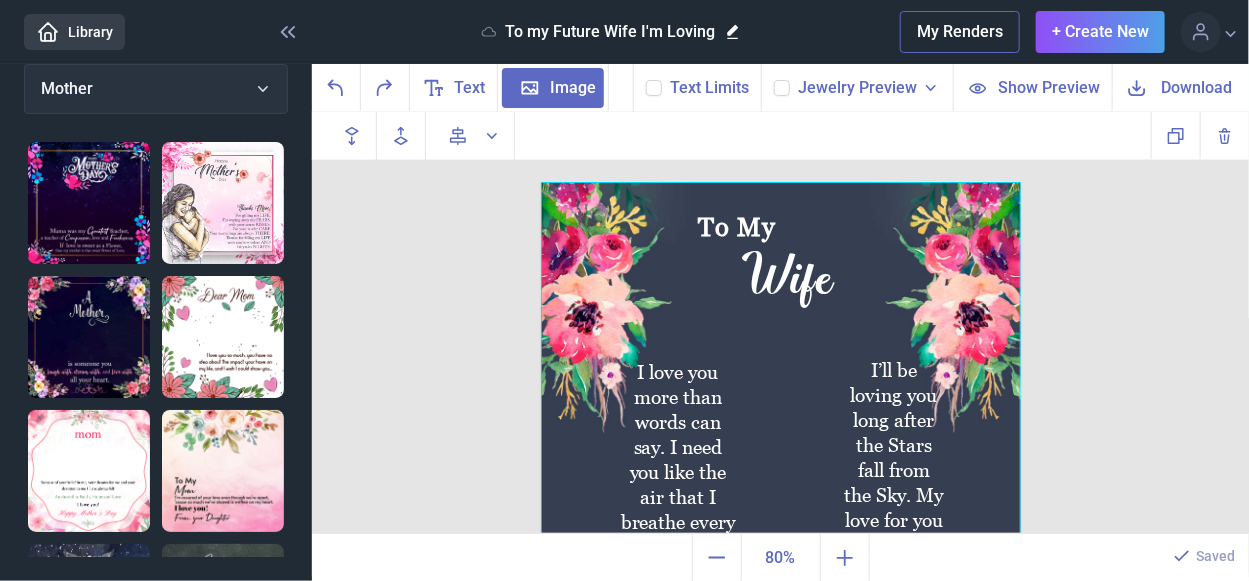 click on "To my Future Wife I'm Loving" at bounding box center (610, 32) 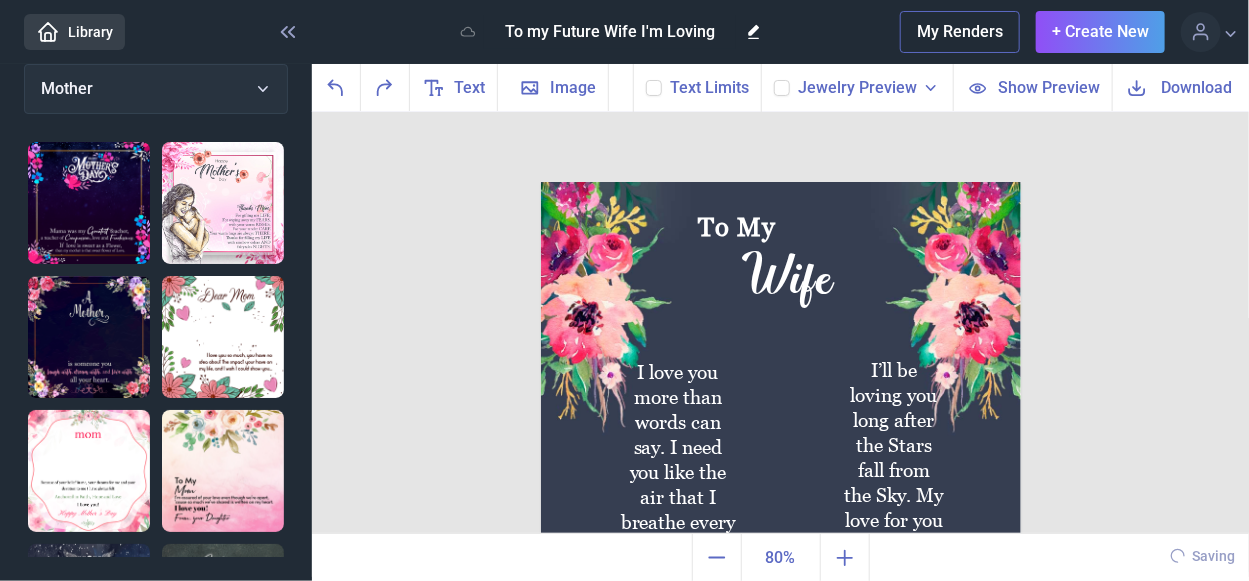 click on "To my Future Wife I'm Loving" at bounding box center (610, 32) 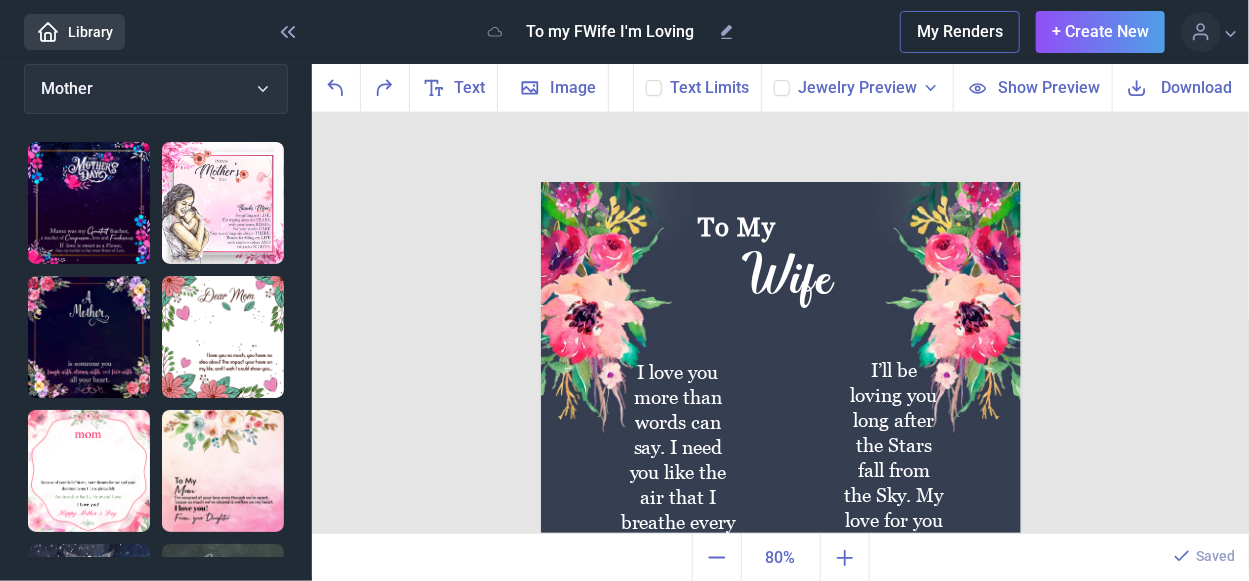 type on "To my Wife I'm Loving" 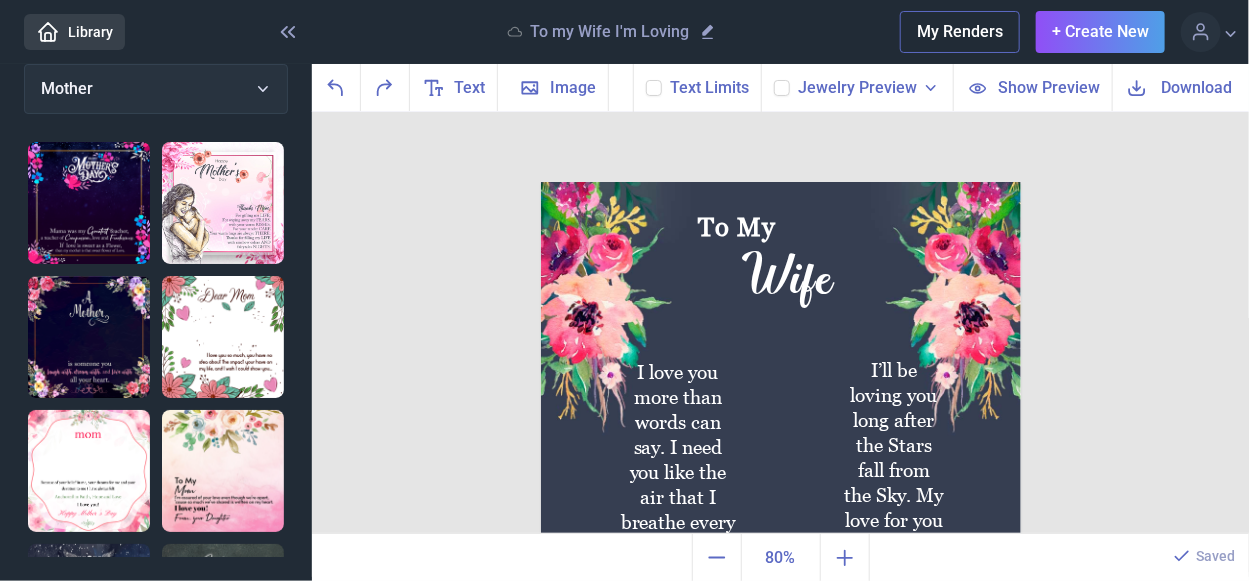 click on "To My        Wife       I love you more than words can say. I need you like the air that I breathe every second of everyday.
I’ll be loving you long after the Stars fall from the Sky. My love for you will never die.             I'm Loving You Always           Duplicate     Delete       Backwards   >   Forward" at bounding box center (780, 323) 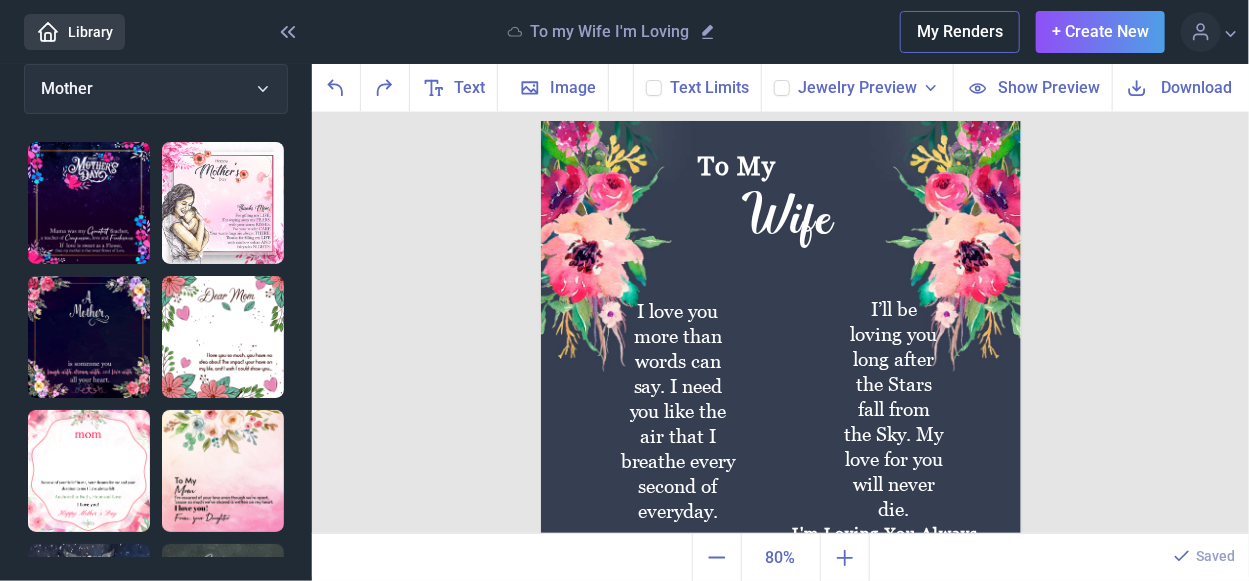scroll, scrollTop: 0, scrollLeft: 0, axis: both 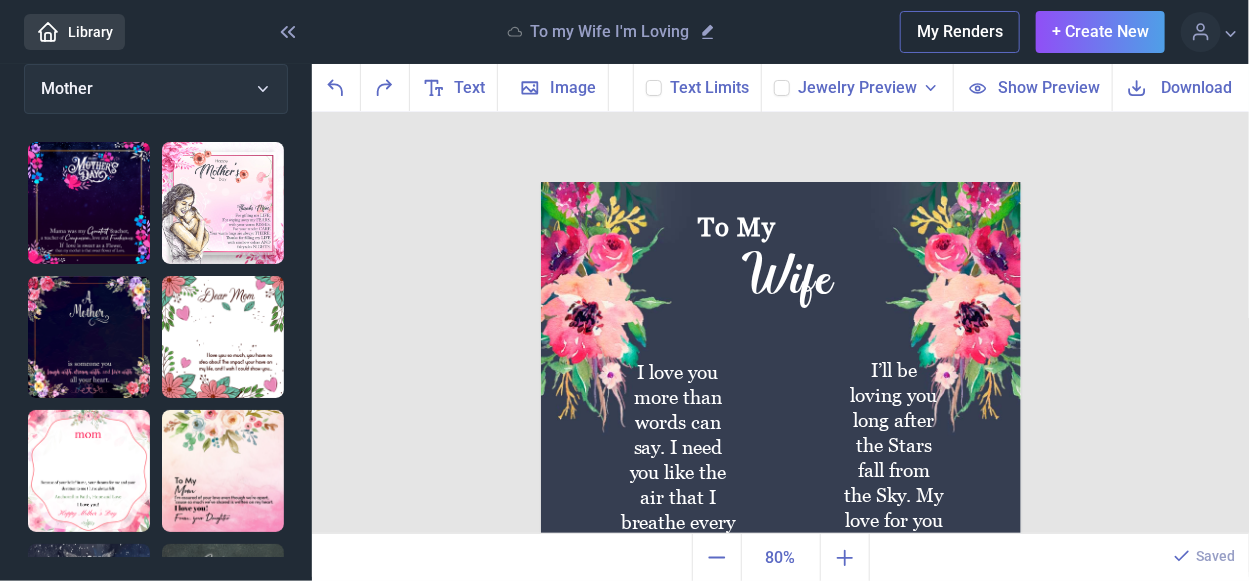 click 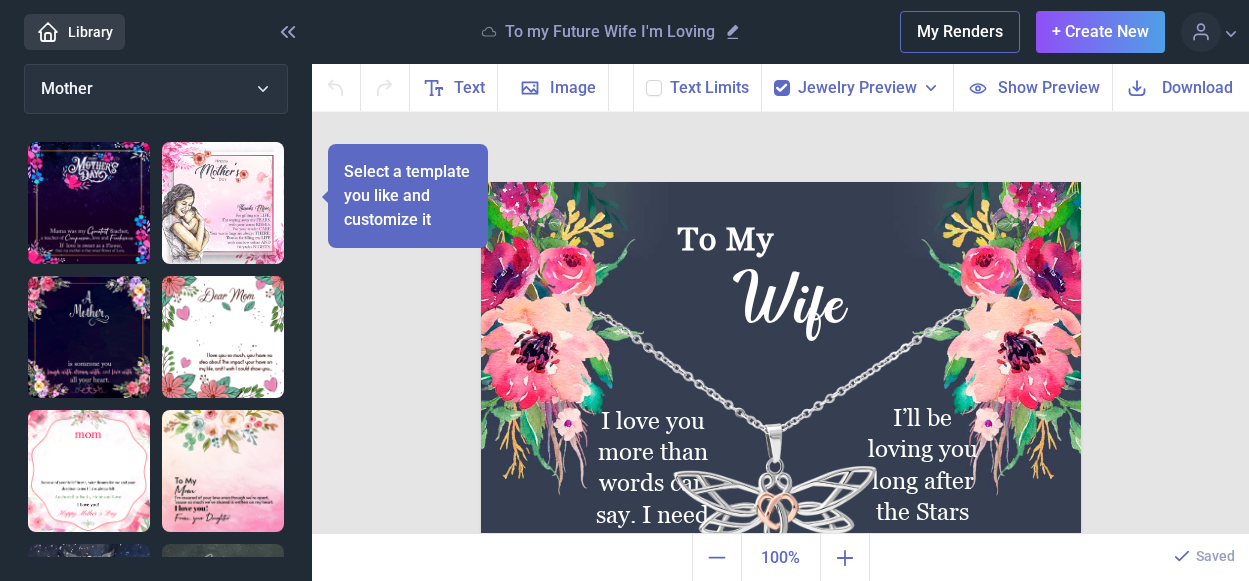 scroll, scrollTop: 0, scrollLeft: 0, axis: both 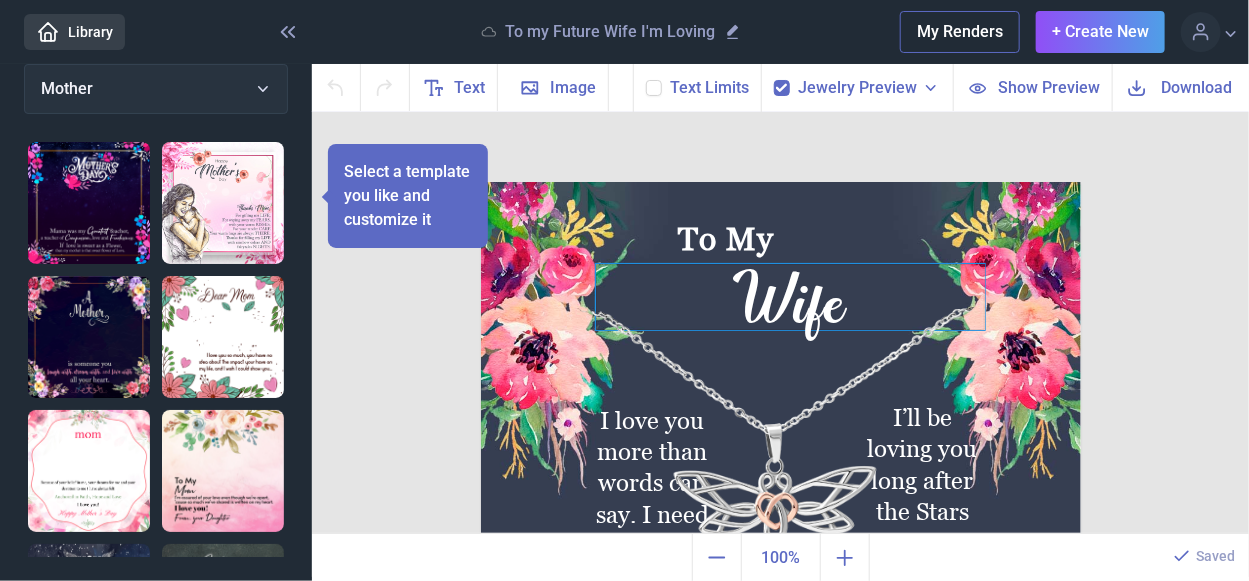 click on "Wife" at bounding box center [781, 182] 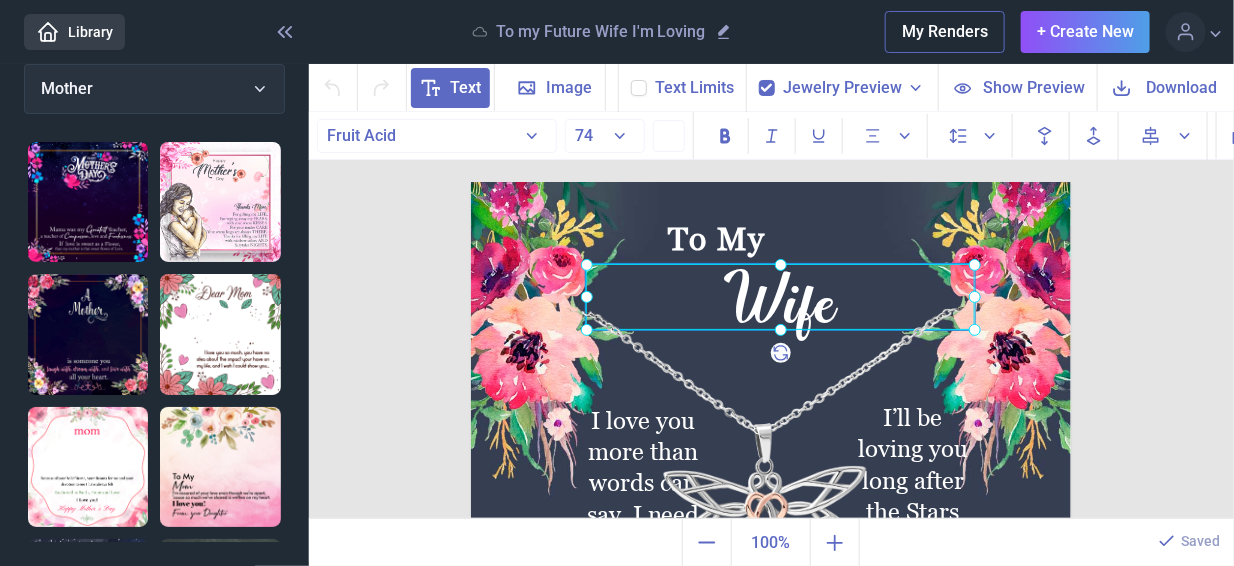 click at bounding box center [780, 297] 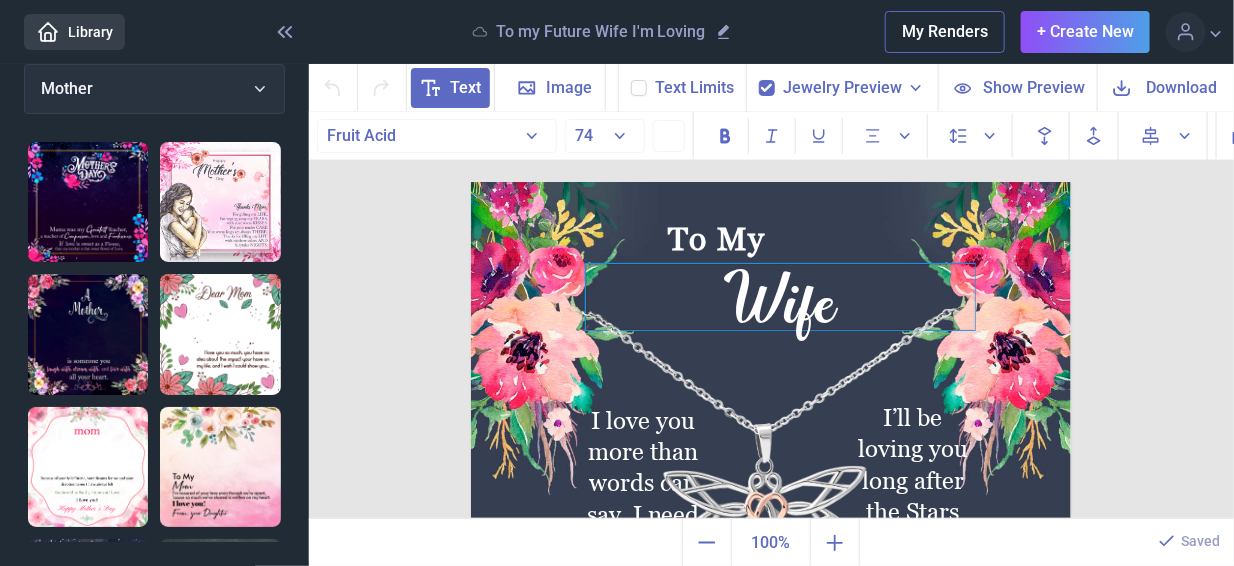 click on "Wife" at bounding box center (780, 297) 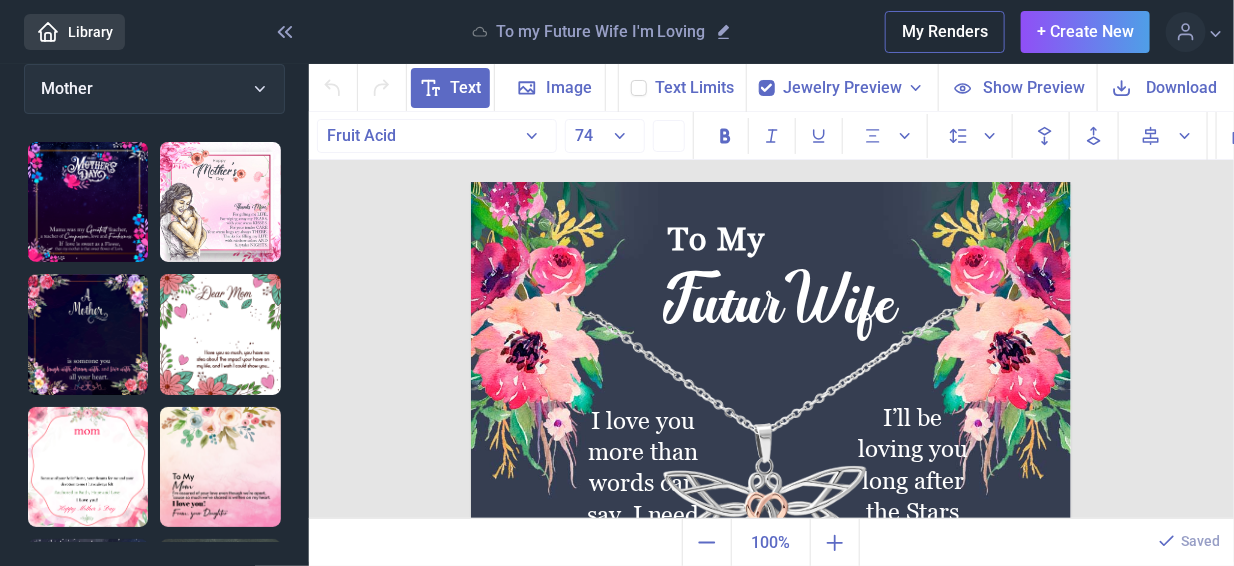 click at bounding box center (771, 482) 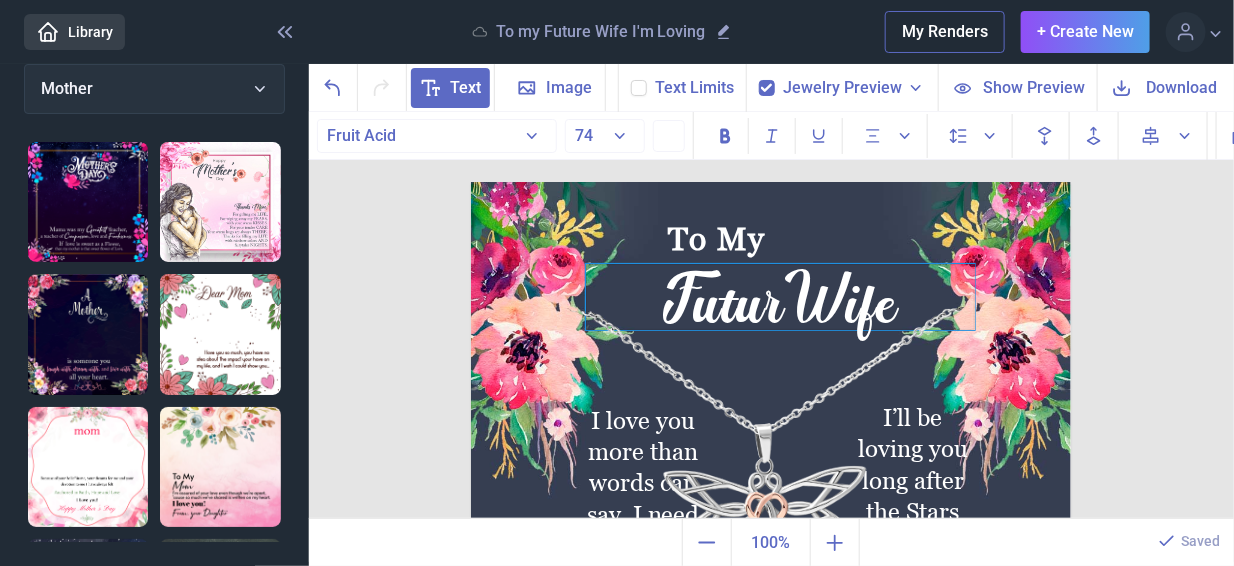 click on "FuturWife" at bounding box center [780, 297] 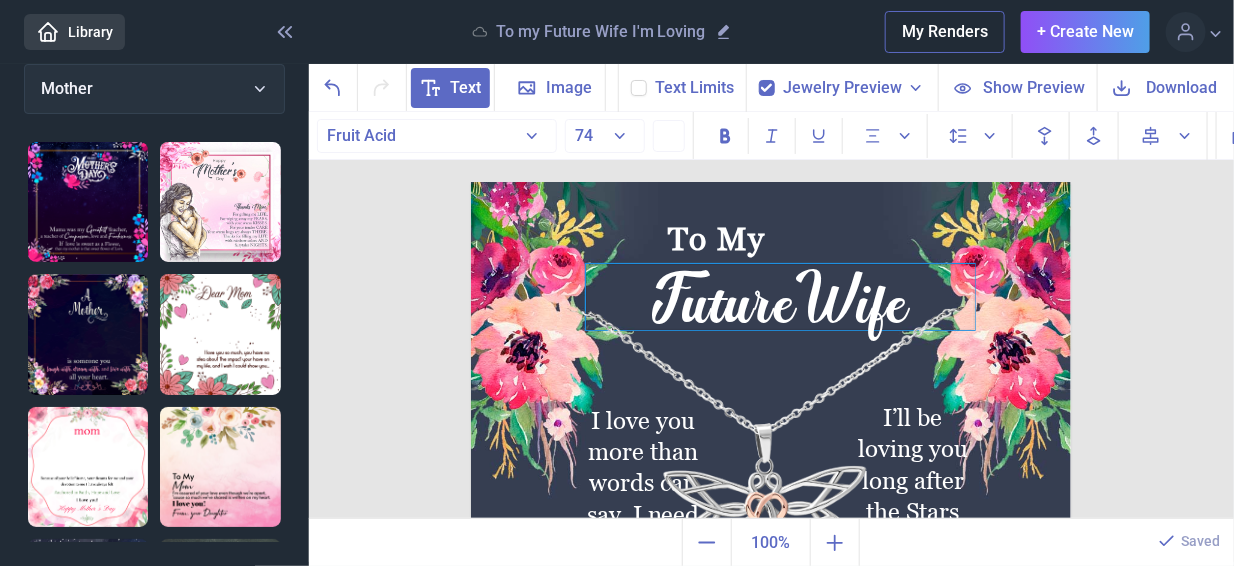 click on "FutureWife" at bounding box center [780, 297] 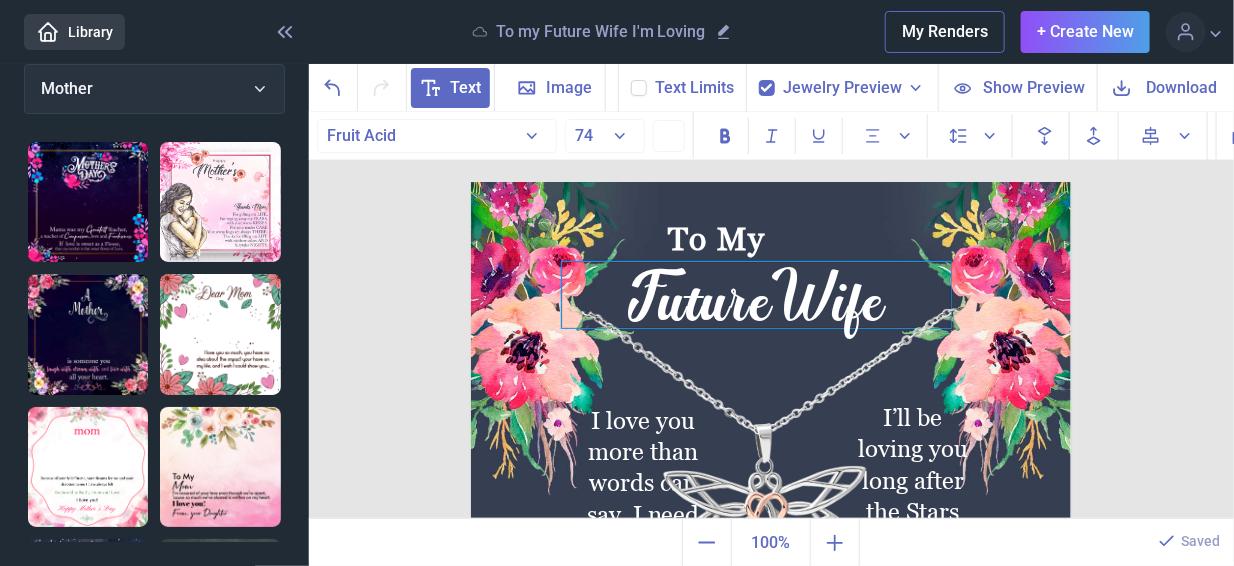 drag, startPoint x: 777, startPoint y: 306, endPoint x: 753, endPoint y: 304, distance: 24.083189 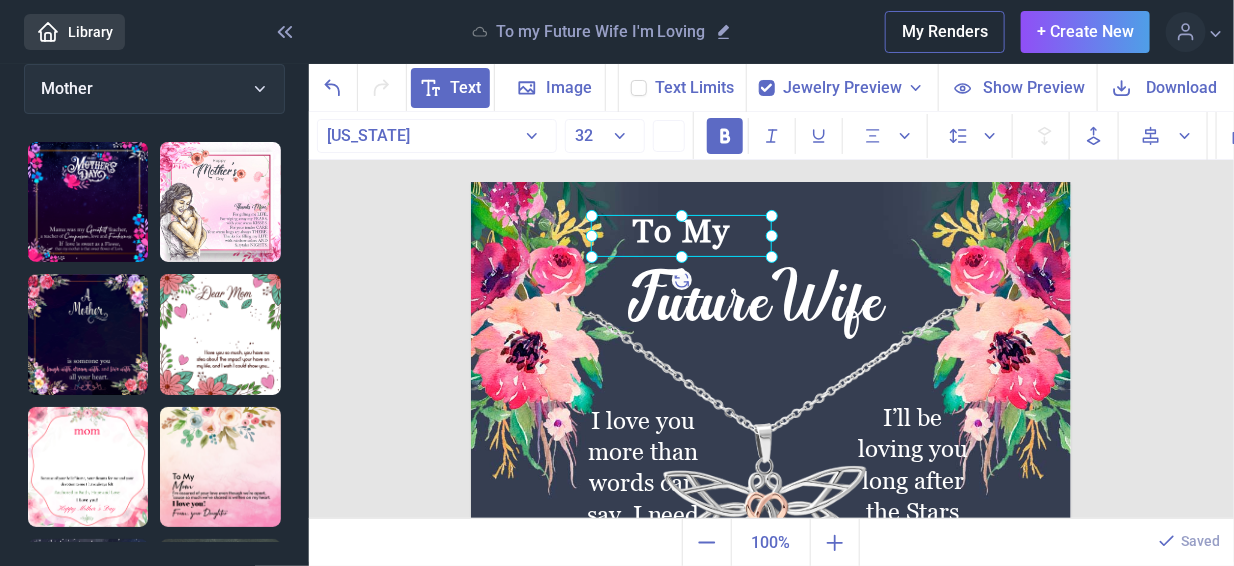 drag, startPoint x: 712, startPoint y: 235, endPoint x: 677, endPoint y: 227, distance: 35.902645 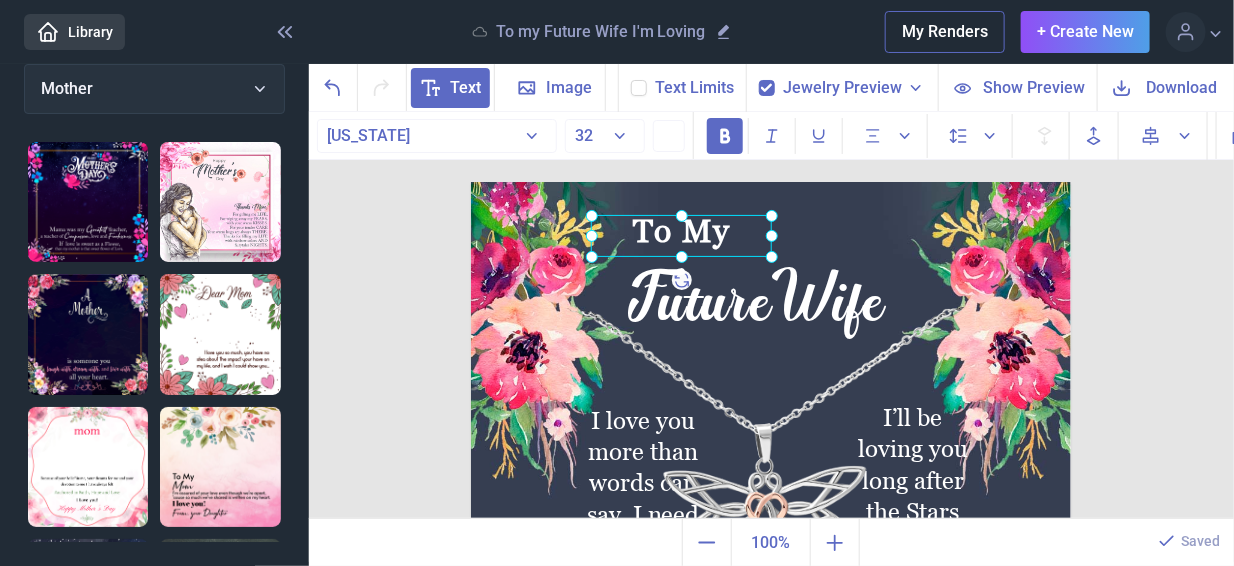 click on "To My" at bounding box center [471, 182] 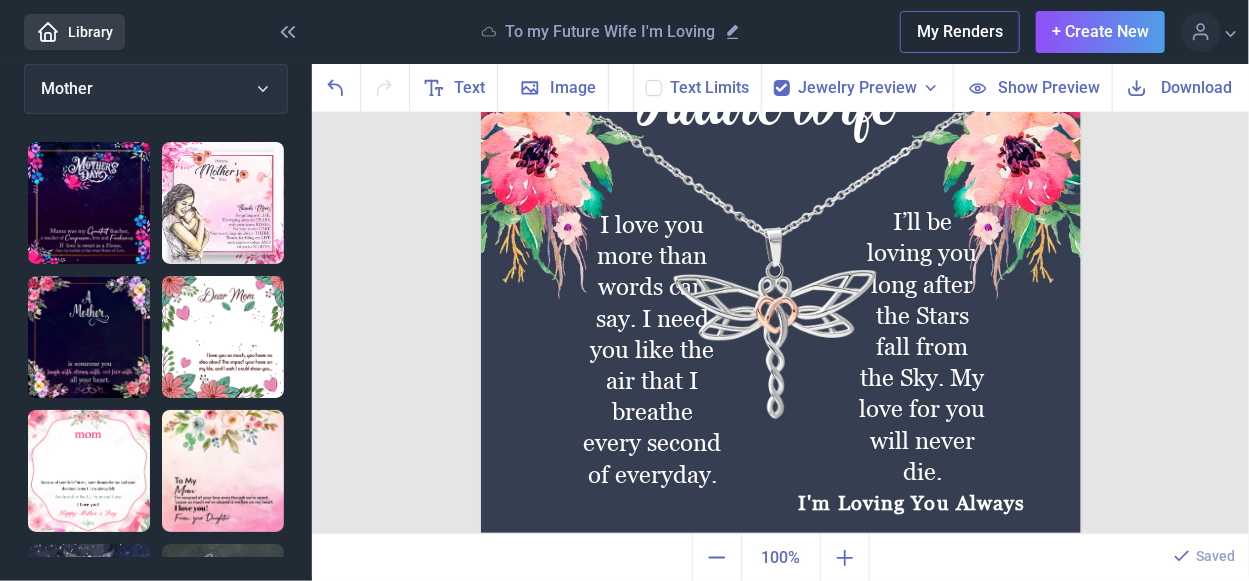 scroll, scrollTop: 200, scrollLeft: 0, axis: vertical 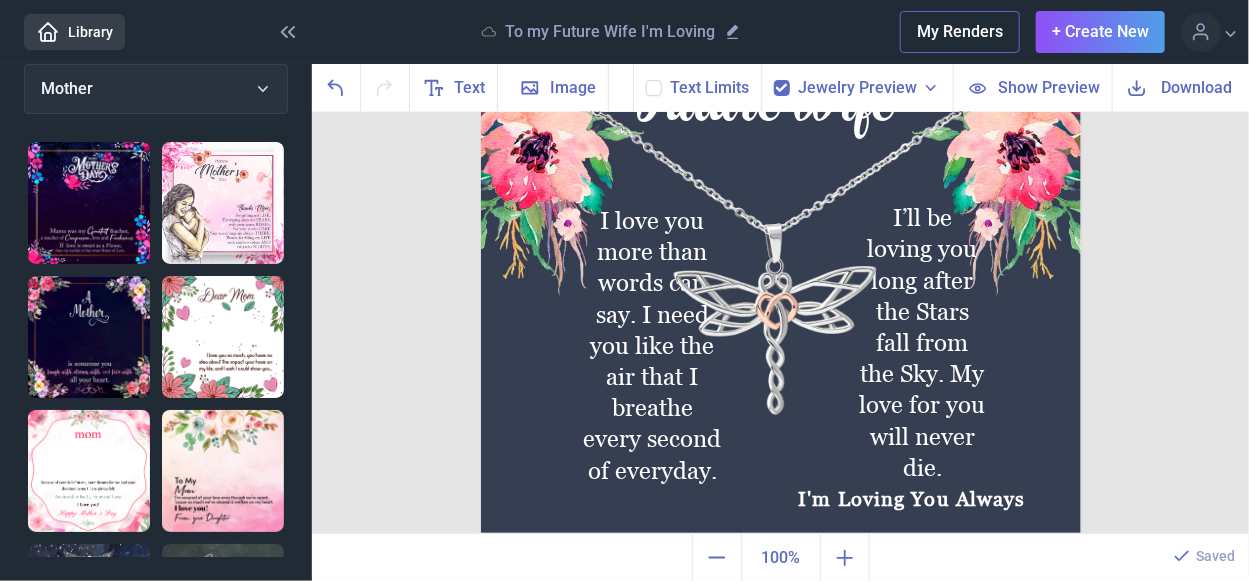 click on "Jewelry Preview" at bounding box center (857, 88) 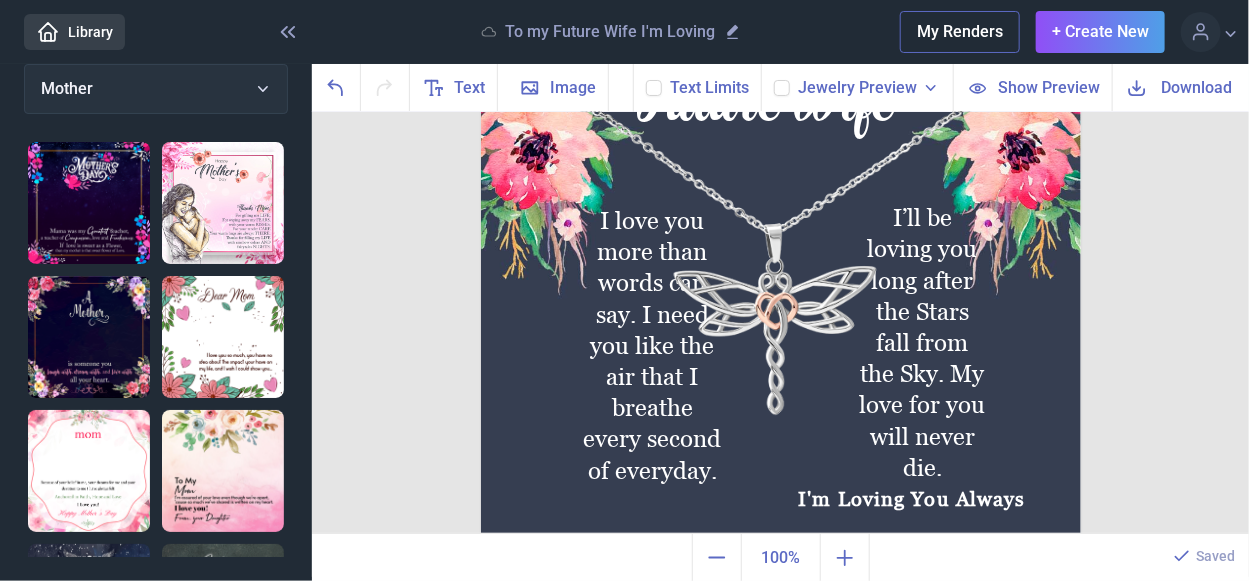 checkbox on "false" 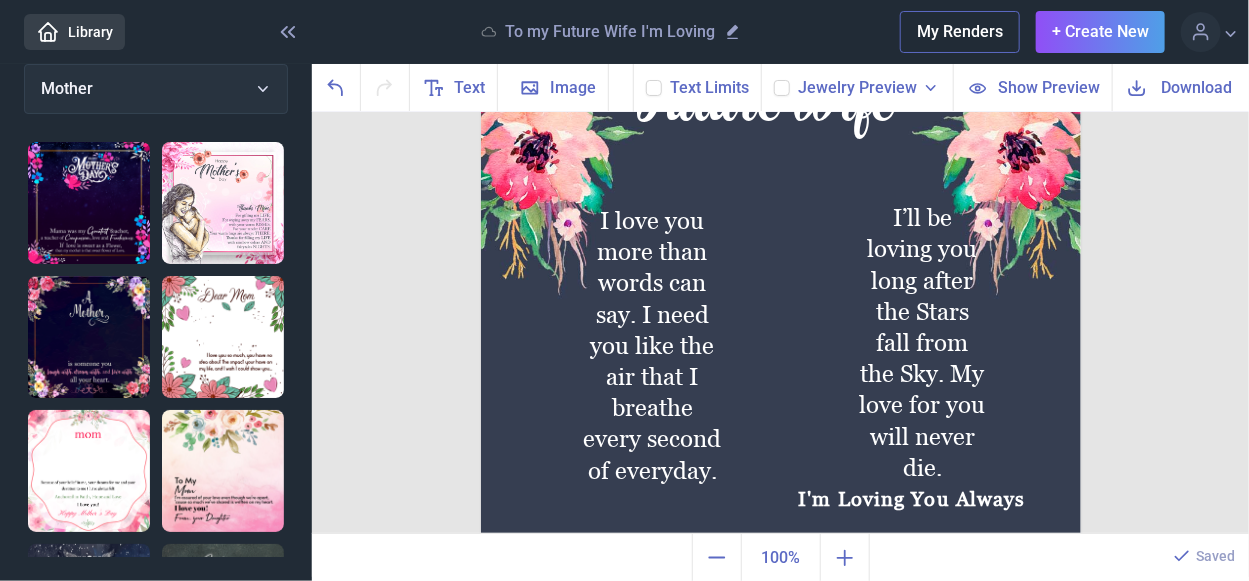 click on "Library" at bounding box center (74, 32) 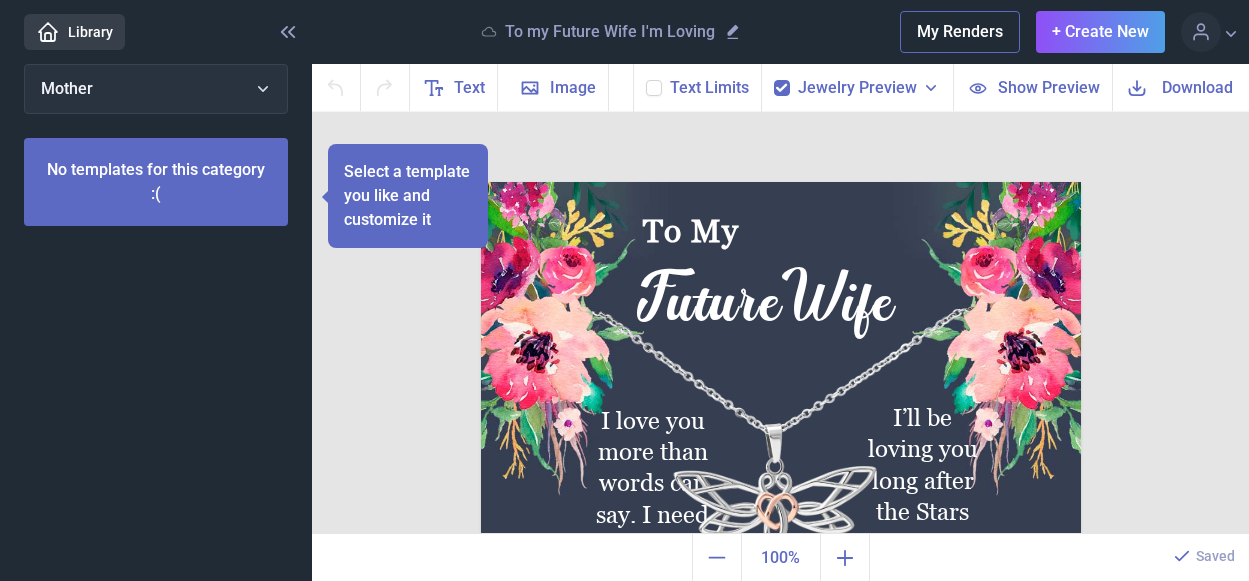 scroll, scrollTop: 0, scrollLeft: 0, axis: both 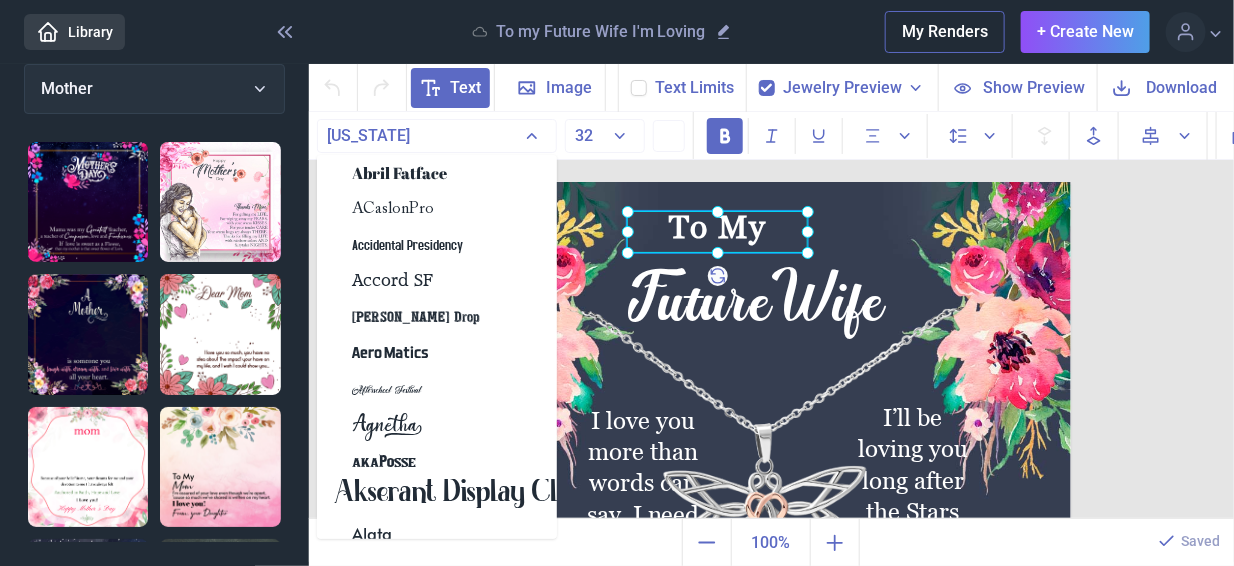 click on "To My" at bounding box center [471, 182] 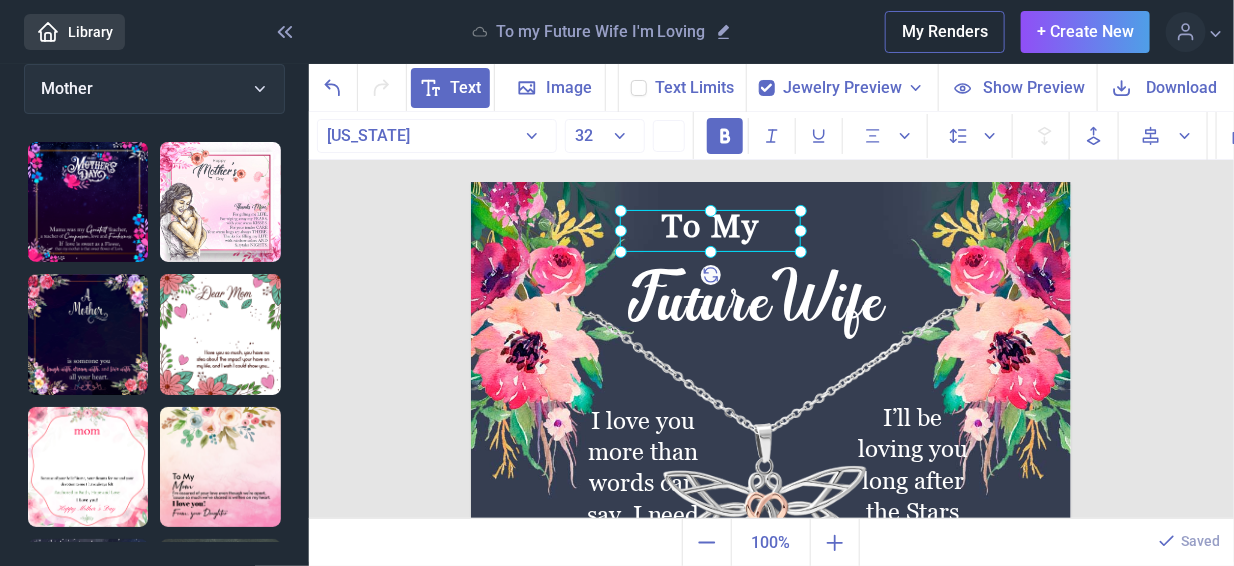 click at bounding box center (710, 231) 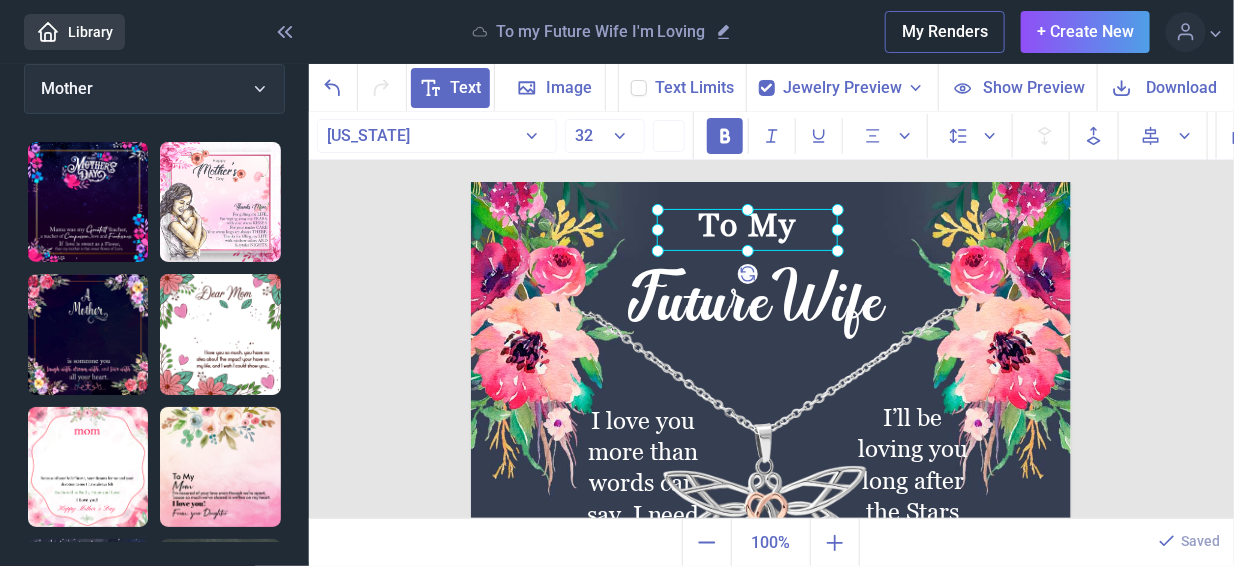 drag, startPoint x: 731, startPoint y: 238, endPoint x: 768, endPoint y: 237, distance: 37.01351 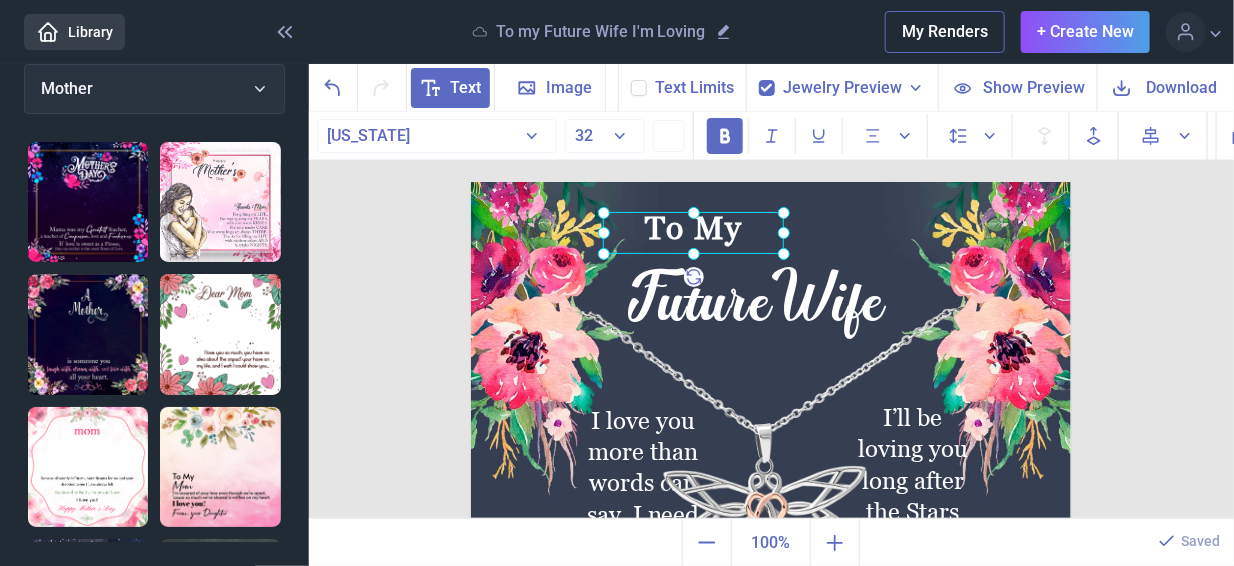 drag, startPoint x: 766, startPoint y: 236, endPoint x: 712, endPoint y: 239, distance: 54.08327 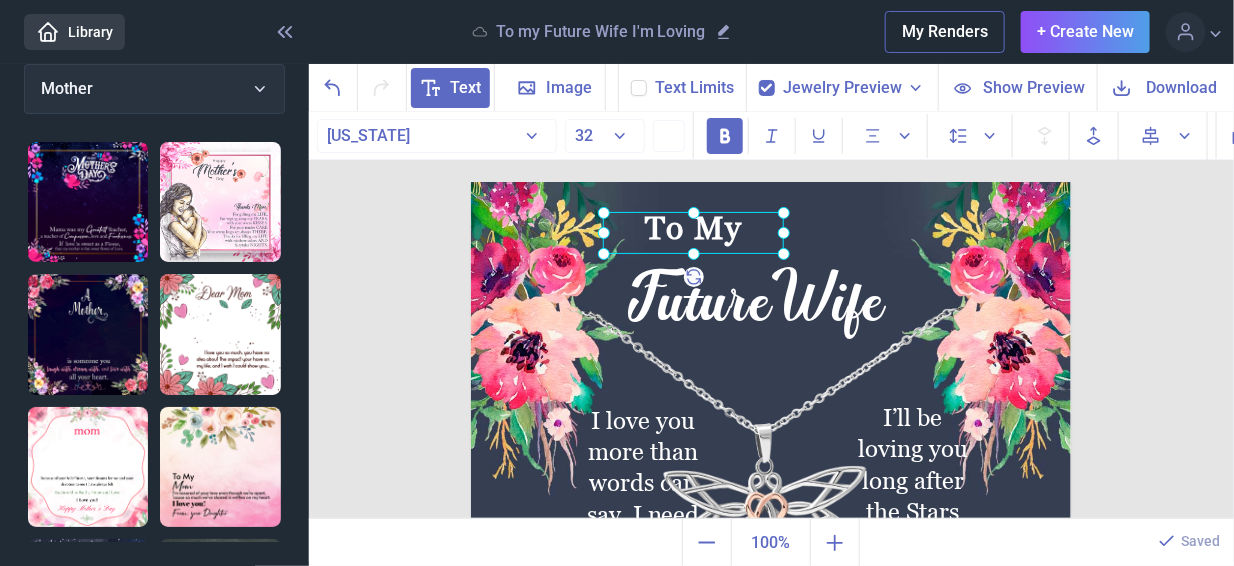 click at bounding box center (693, 233) 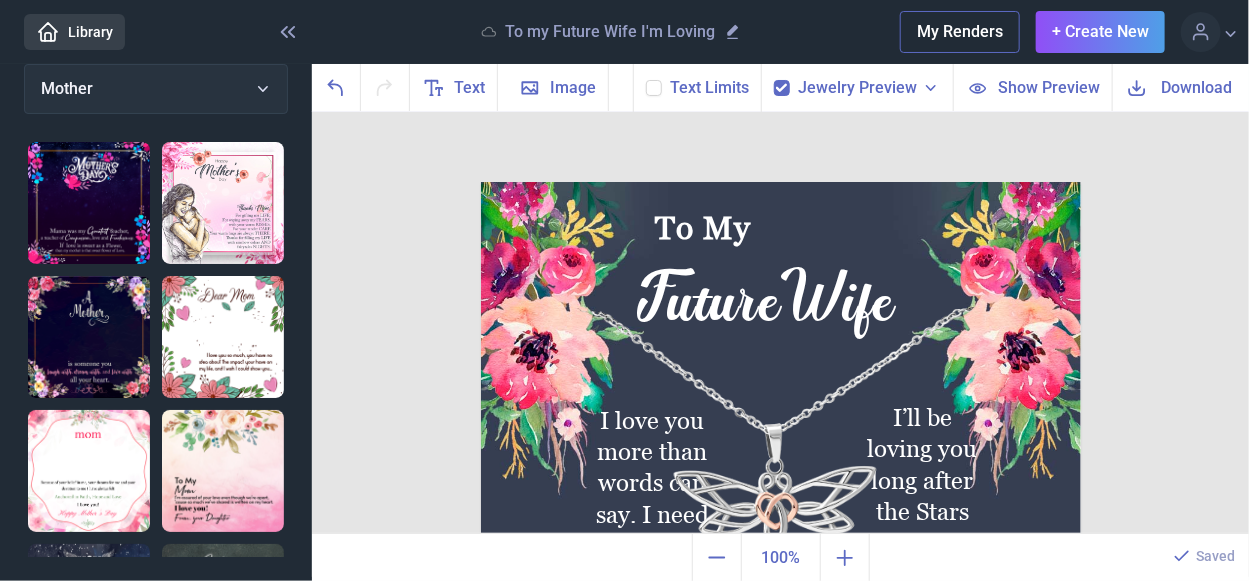 click on "Library" at bounding box center (74, 32) 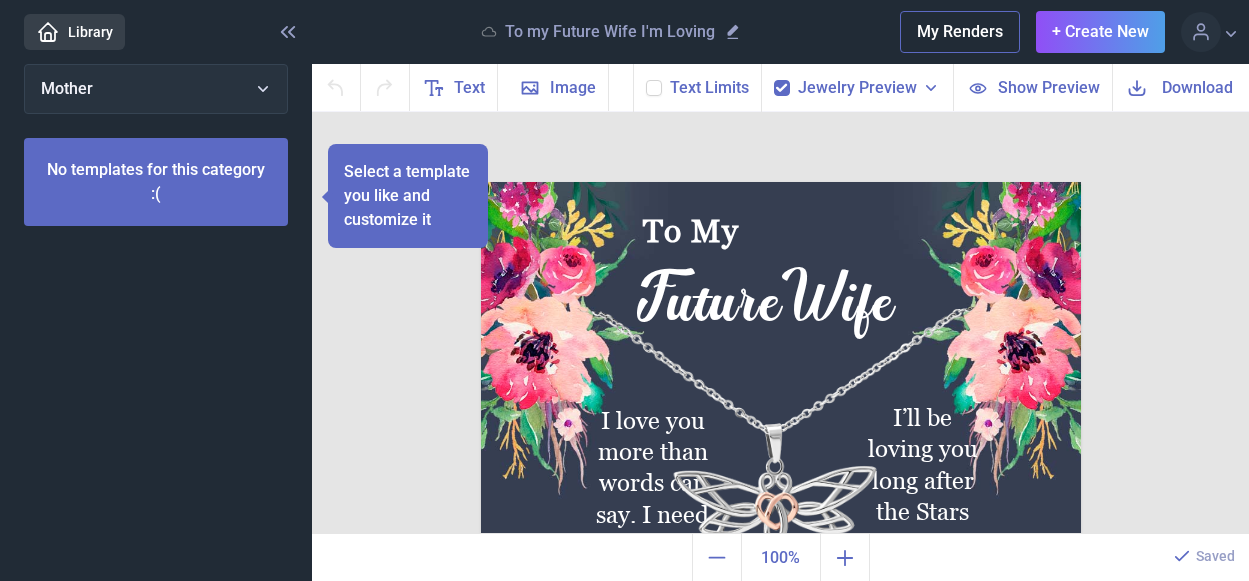 scroll, scrollTop: 0, scrollLeft: 0, axis: both 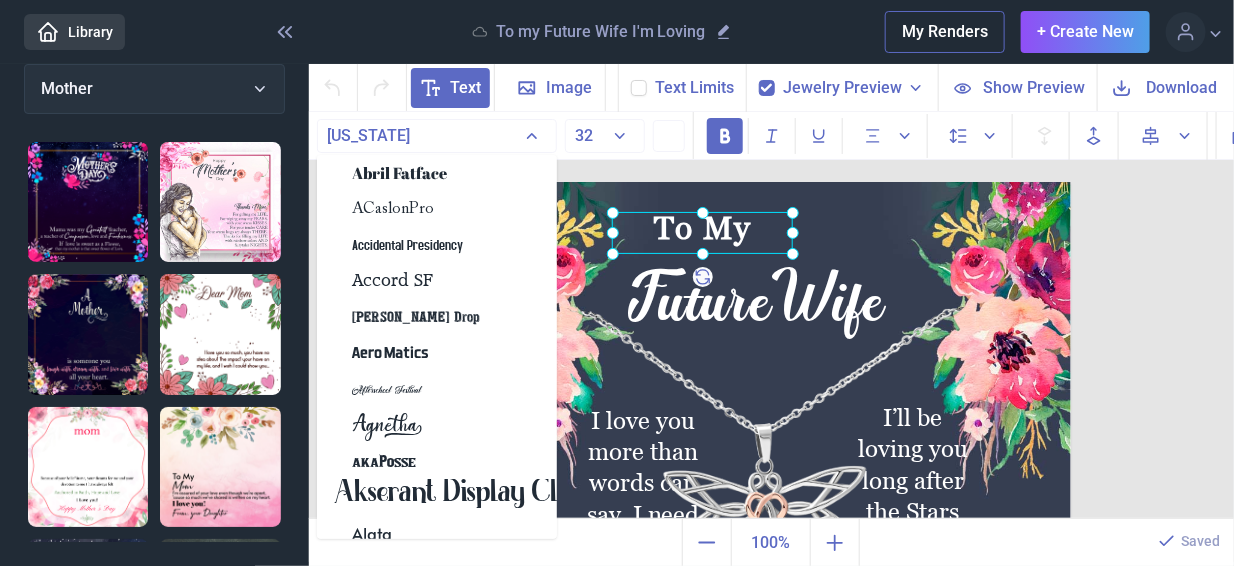 drag, startPoint x: 708, startPoint y: 220, endPoint x: 729, endPoint y: 217, distance: 21.213203 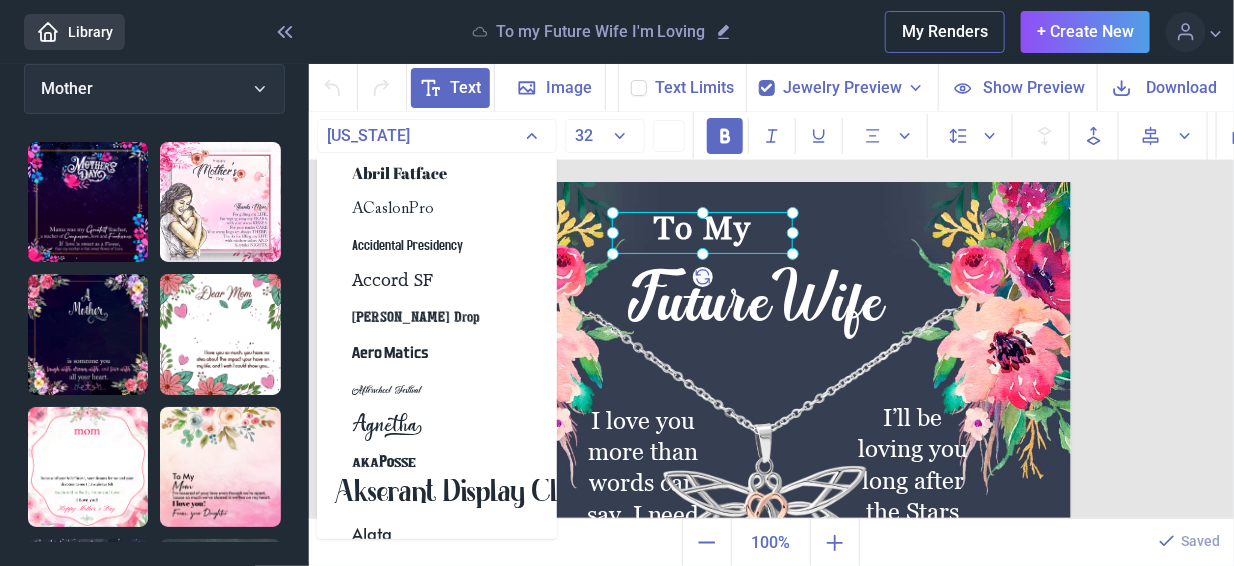 click on "To My" at bounding box center [471, 182] 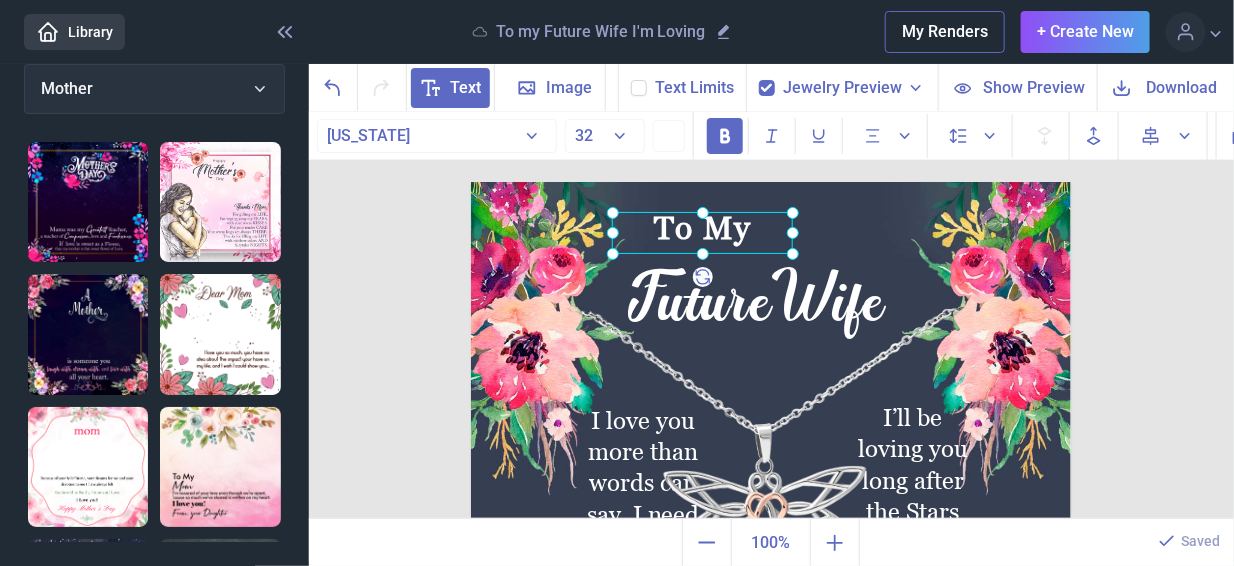 click on "To My                        FutureWife       I love you more than words can say. I need you like the air that I breathe every second of everyday.
I’ll be loving you long after the Stars fall from the Sky. My love for you will never die.       I'm Loving You Always                 Duplicate     Delete       Backwards   >   Forward" at bounding box center [772, 316] 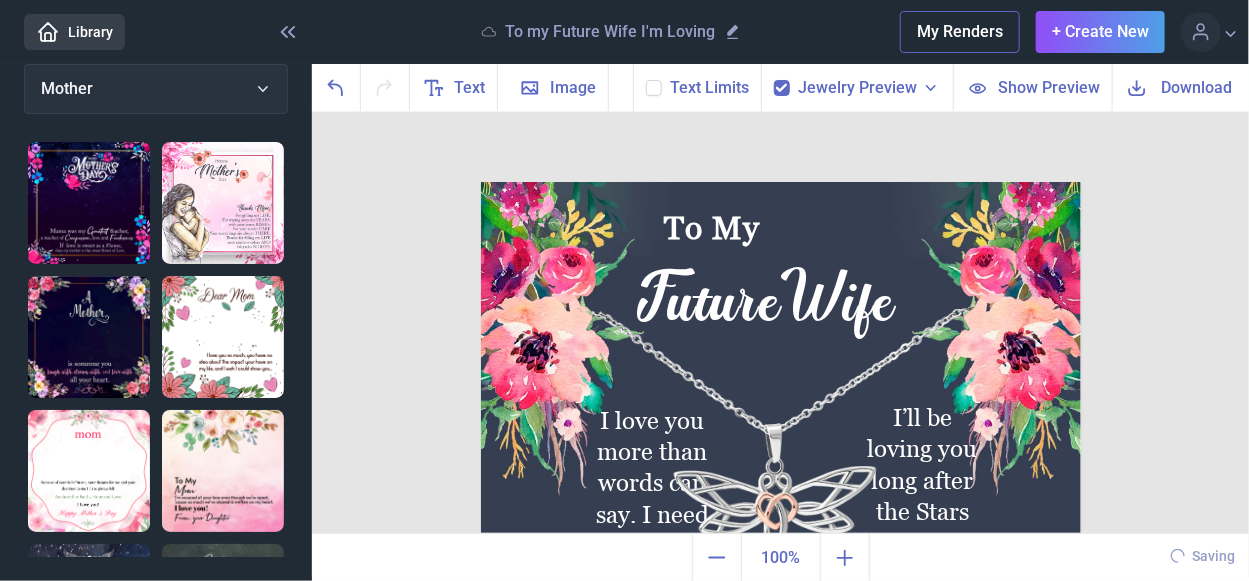 click on "Library" at bounding box center [74, 32] 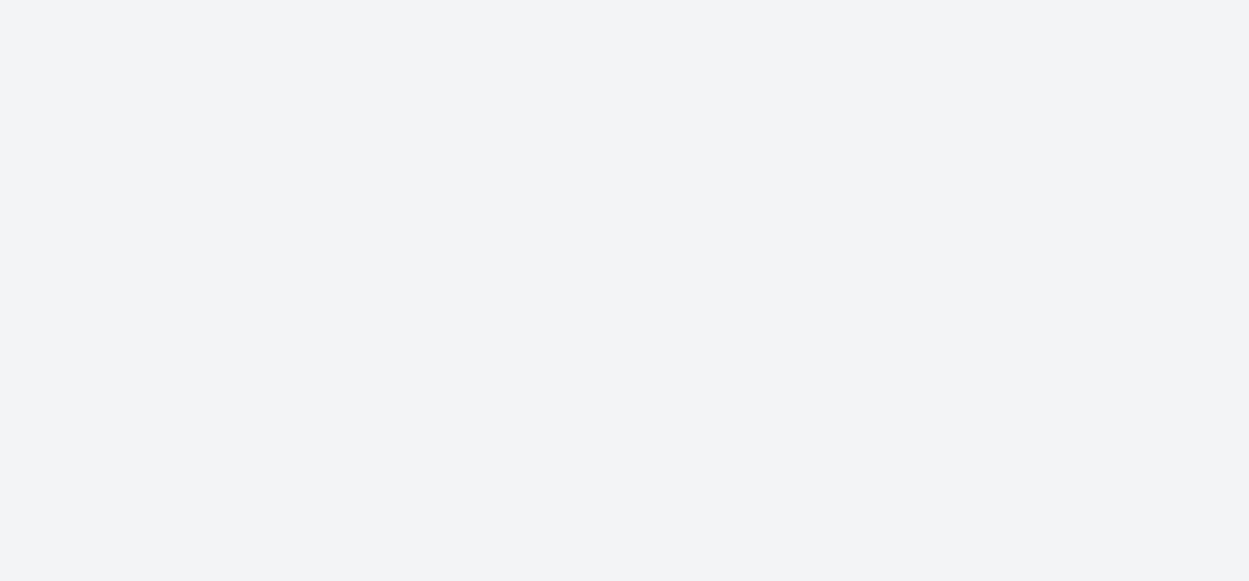 scroll, scrollTop: 0, scrollLeft: 0, axis: both 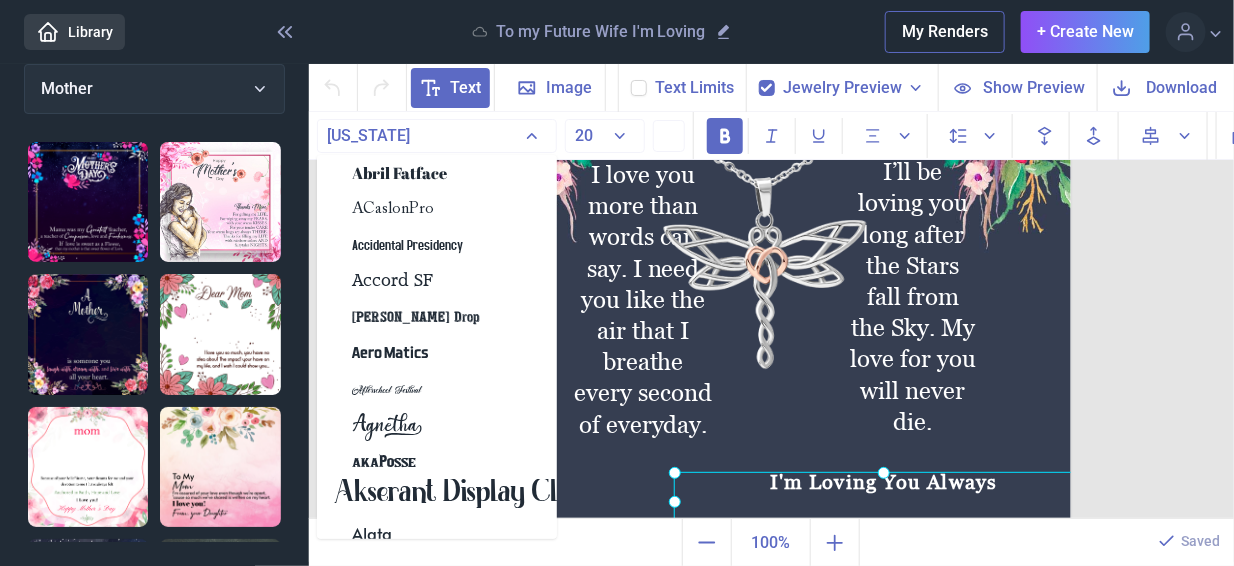 drag, startPoint x: 855, startPoint y: 463, endPoint x: 836, endPoint y: 492, distance: 34.669872 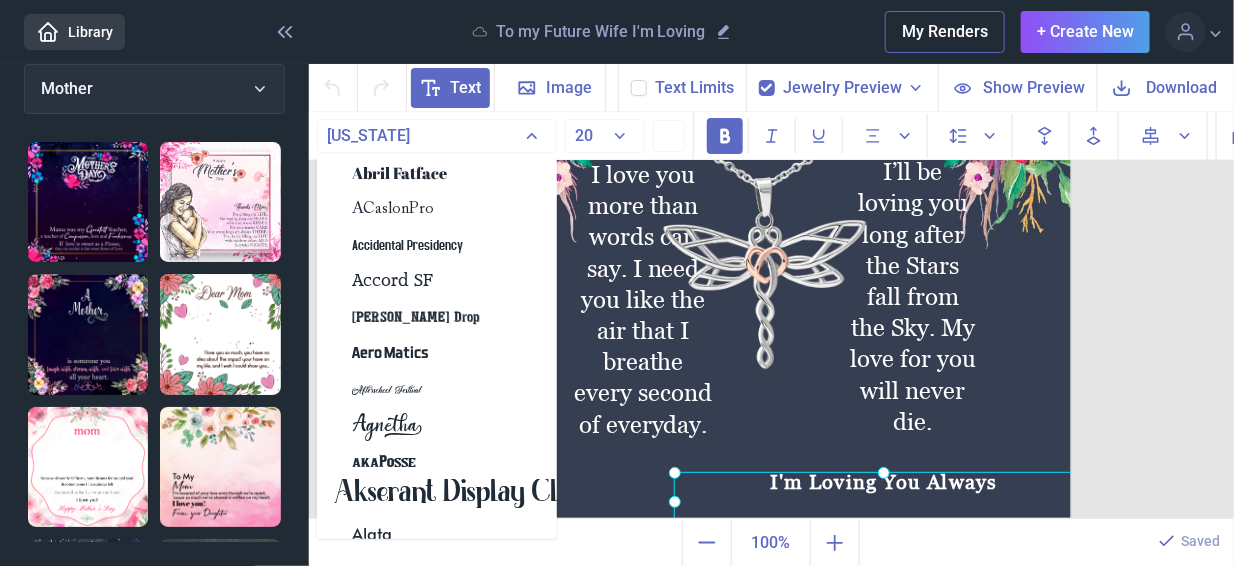 click on "I'm Loving You Always" at bounding box center (471, -64) 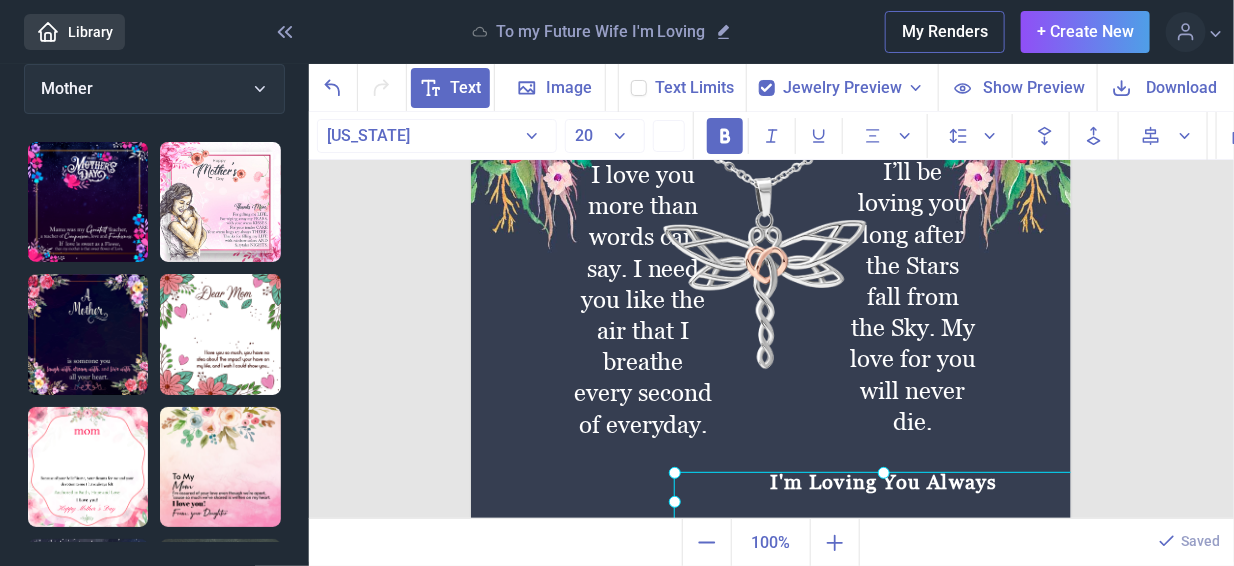 click at bounding box center [883, 502] 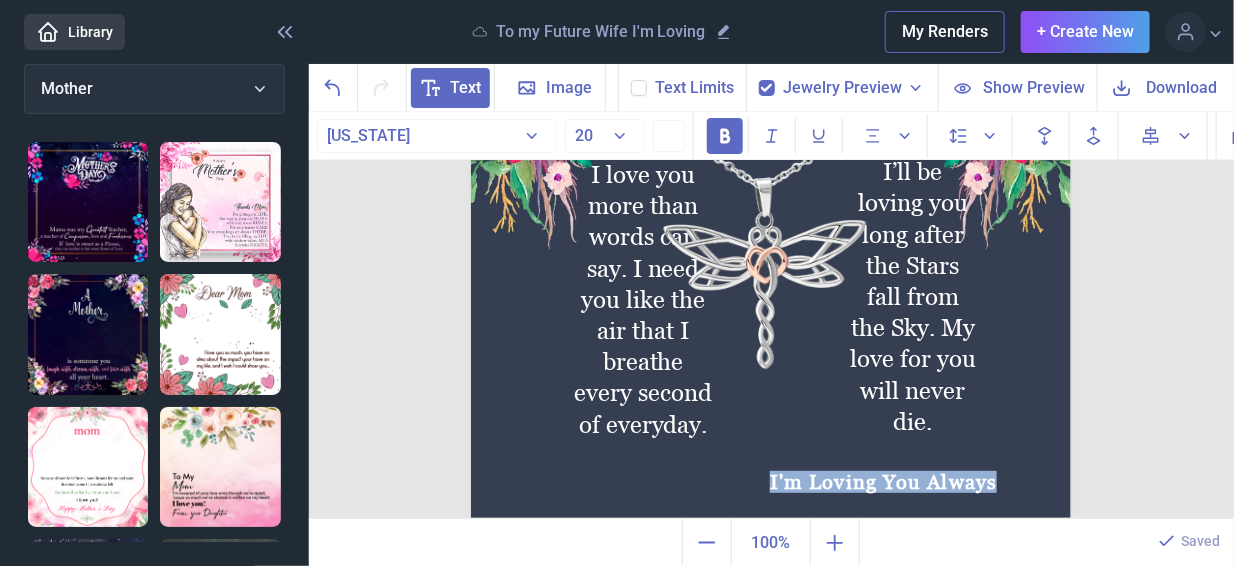 click on "I'm Loving You Always" at bounding box center (883, 502) 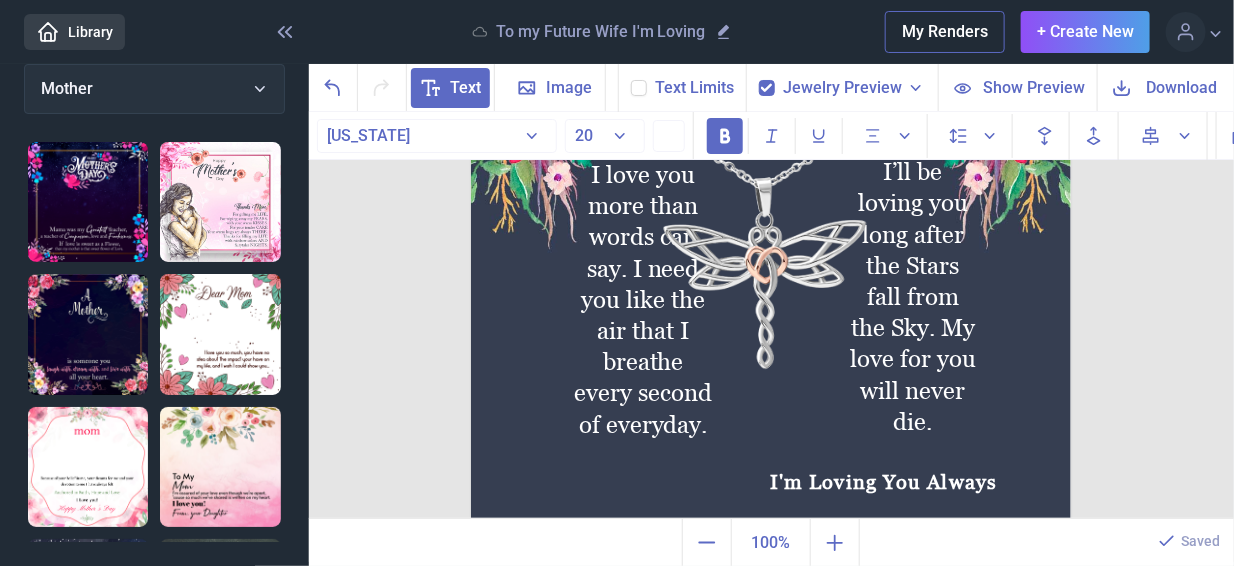 type 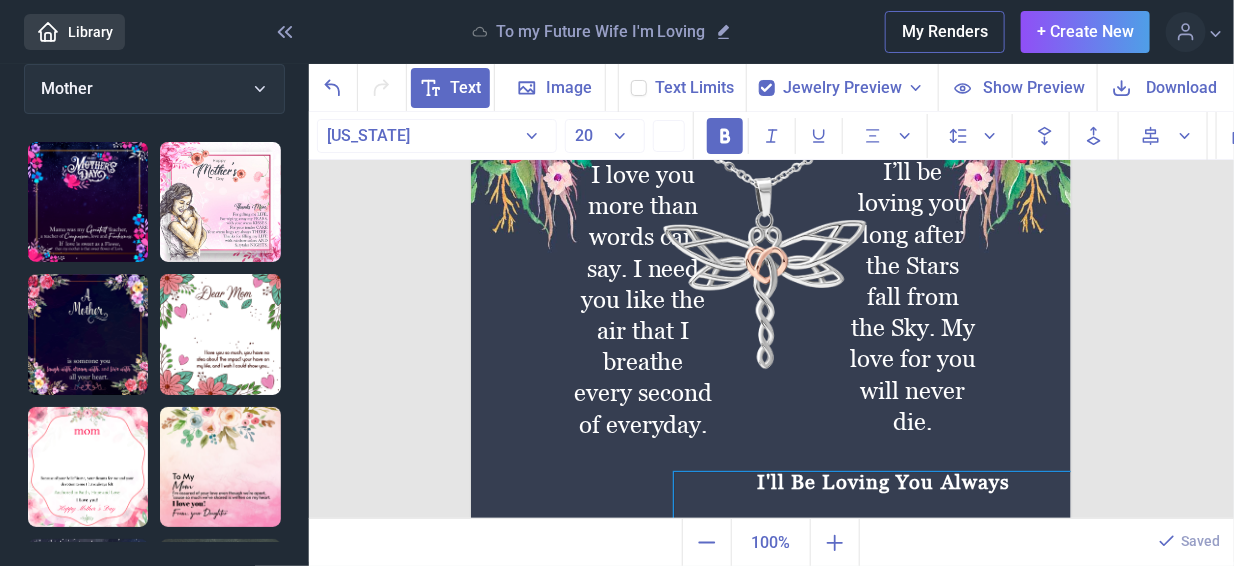click on "I'll Be Loving You Always" at bounding box center [883, 502] 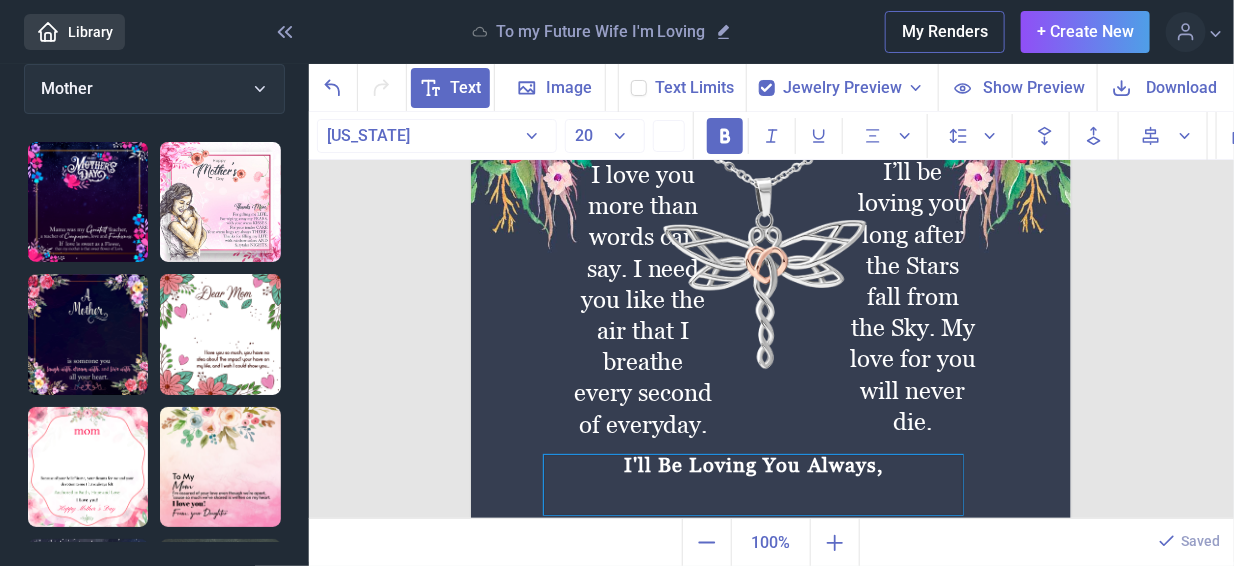 drag, startPoint x: 738, startPoint y: 489, endPoint x: 608, endPoint y: 472, distance: 131.10683 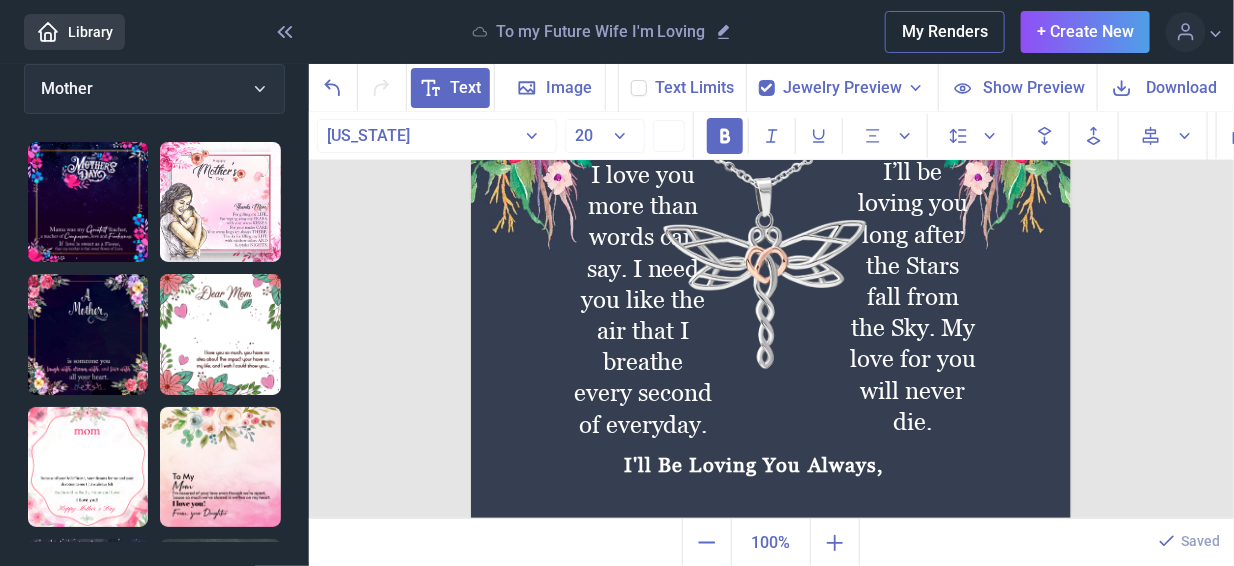 click at bounding box center (771, 236) 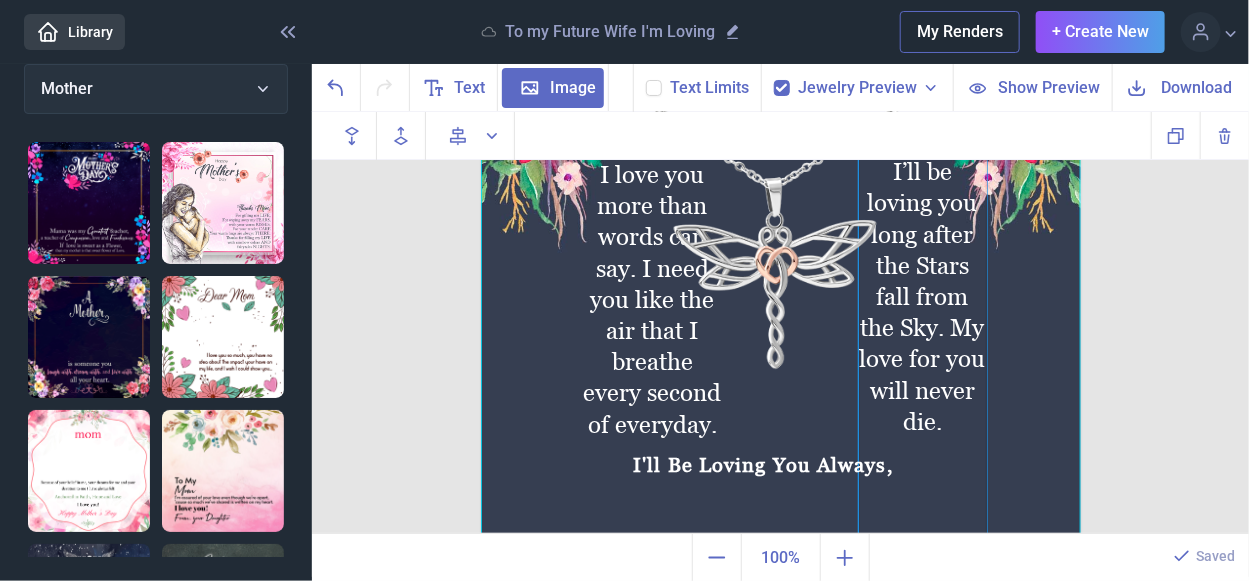 click on "I’ll be loving you long after the Stars fall from the Sky. My love for you will never die." at bounding box center [781, -64] 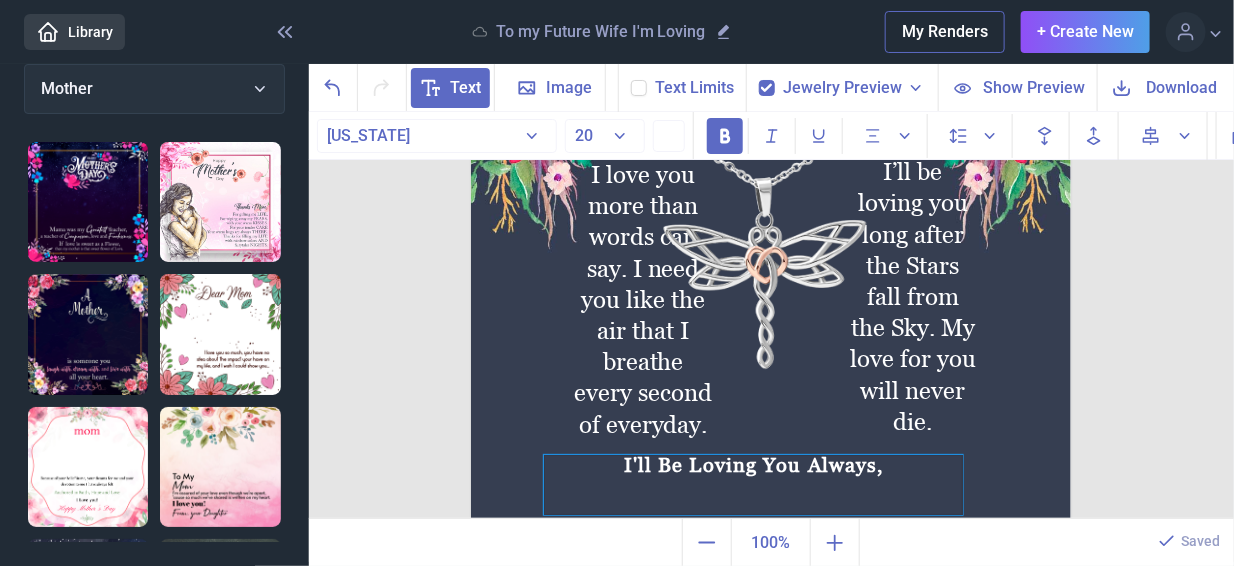 click on "I'll Be Loving You Always," at bounding box center (753, 485) 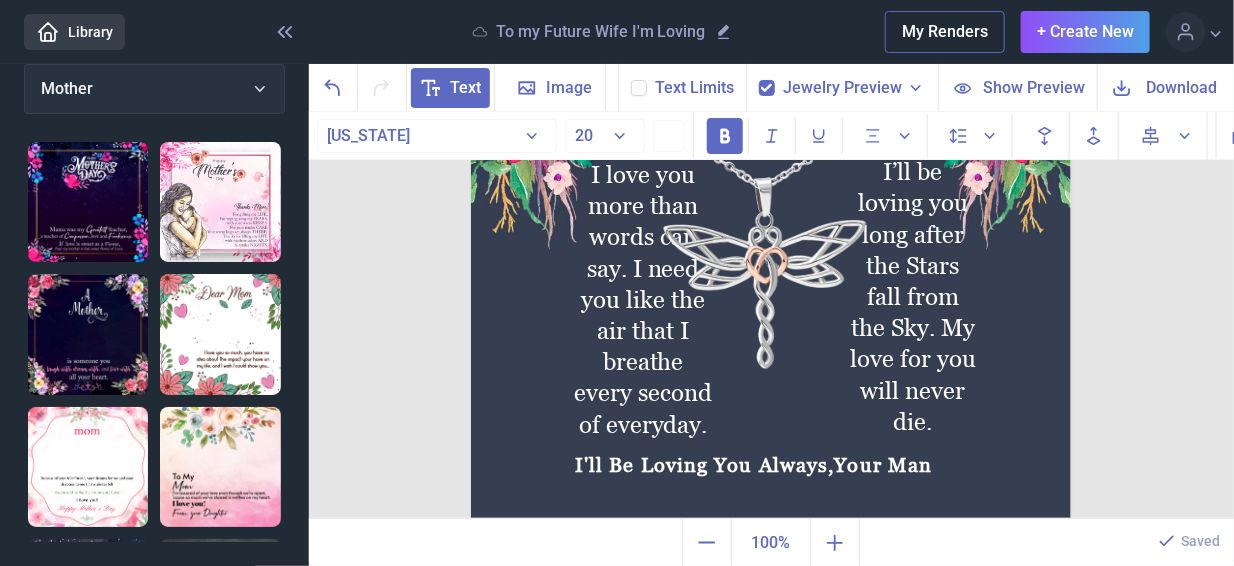 click at bounding box center [771, 236] 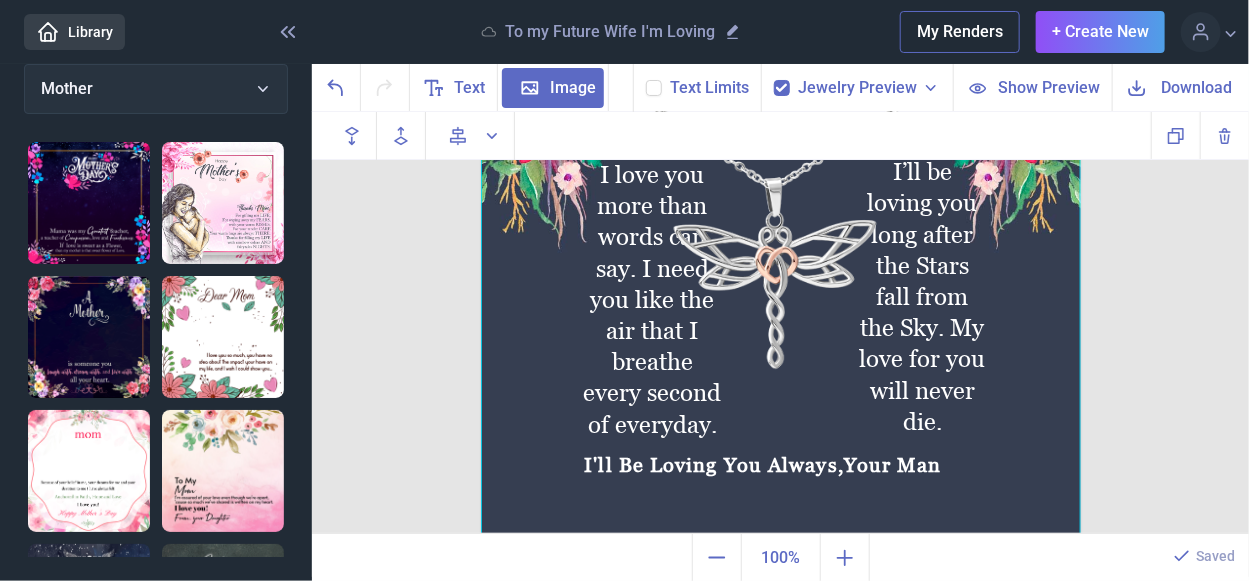click at bounding box center [781, 236] 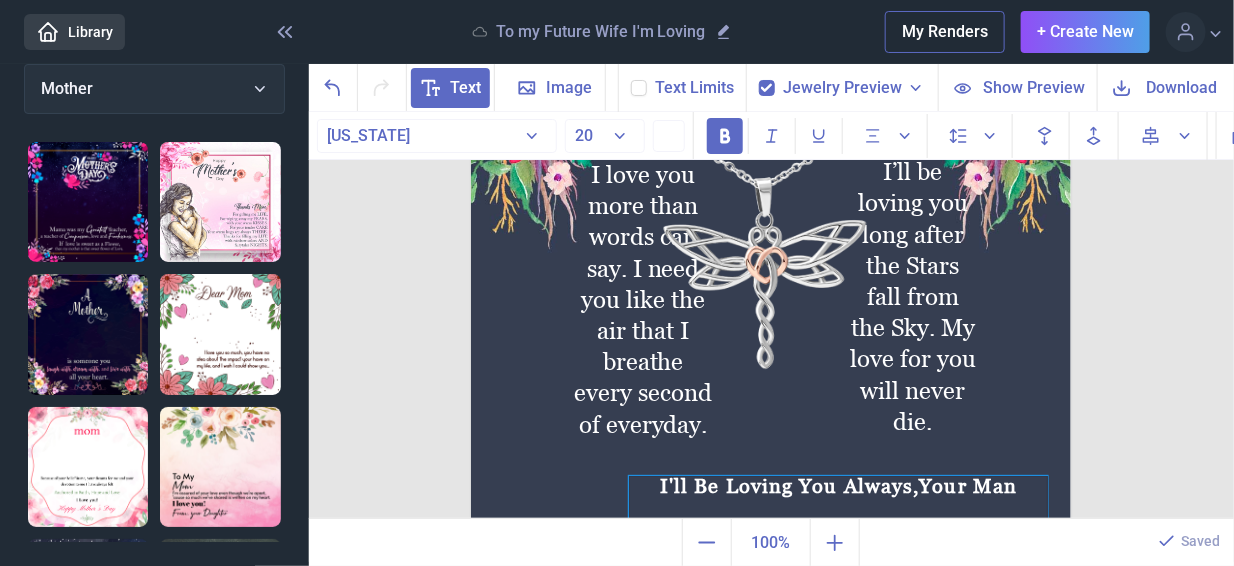 drag, startPoint x: 875, startPoint y: 470, endPoint x: 960, endPoint y: 491, distance: 87.555695 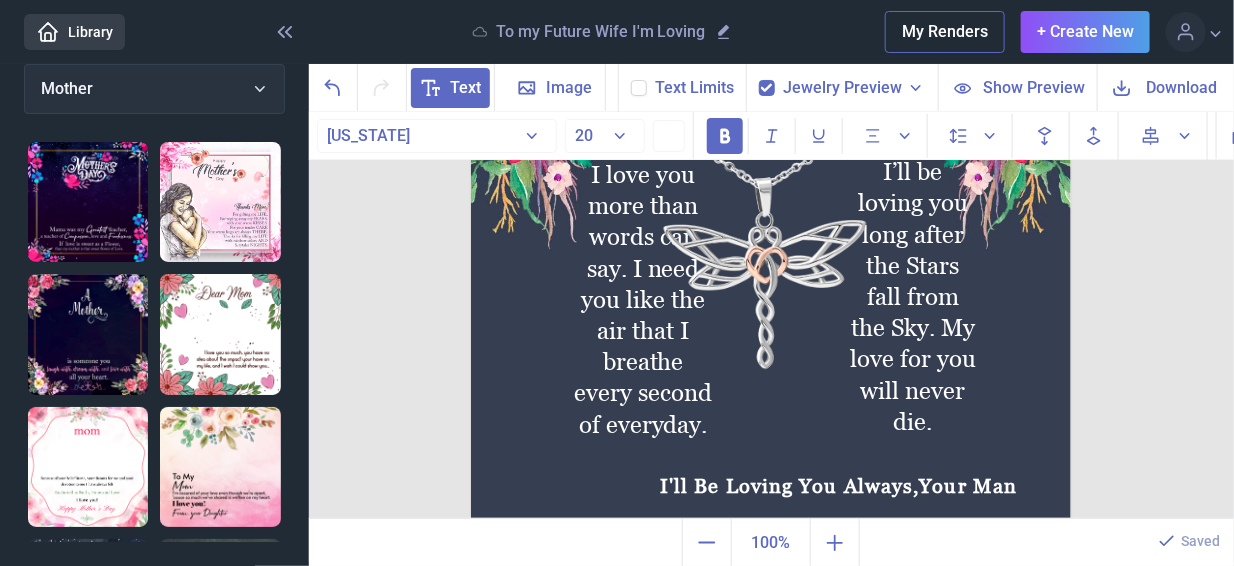 click at bounding box center [771, 236] 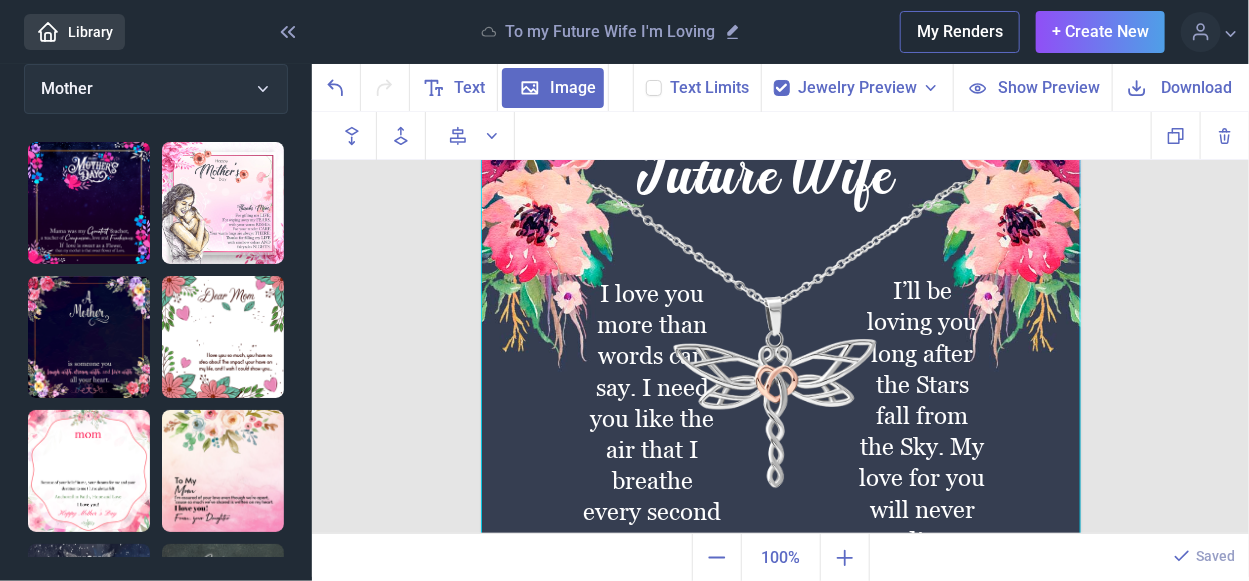 scroll, scrollTop: 246, scrollLeft: 0, axis: vertical 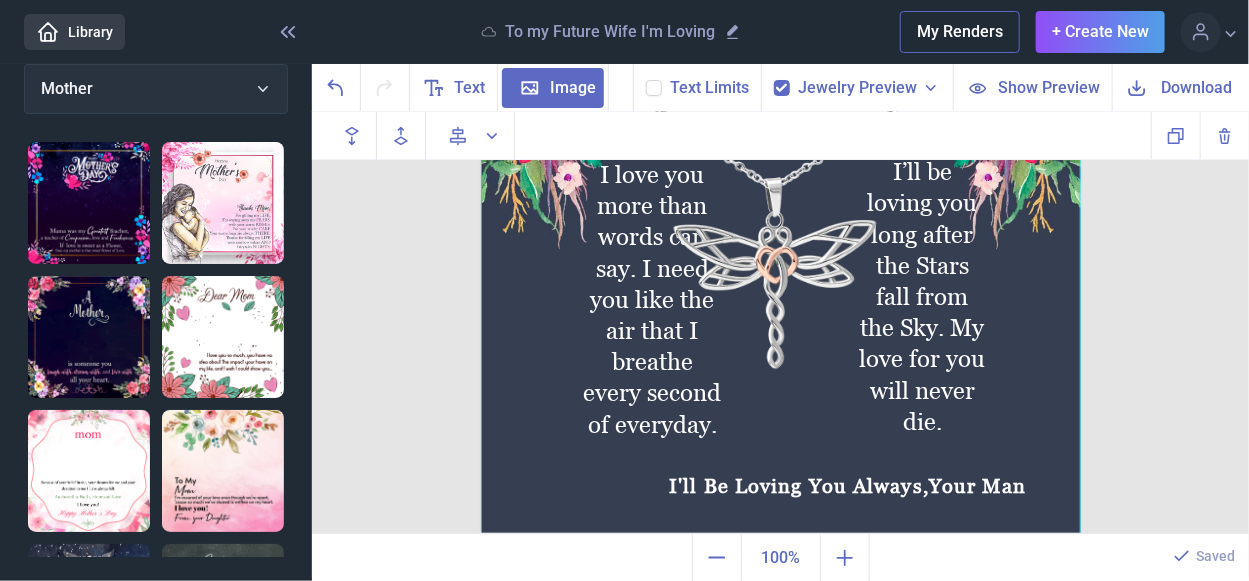 click at bounding box center (782, 88) 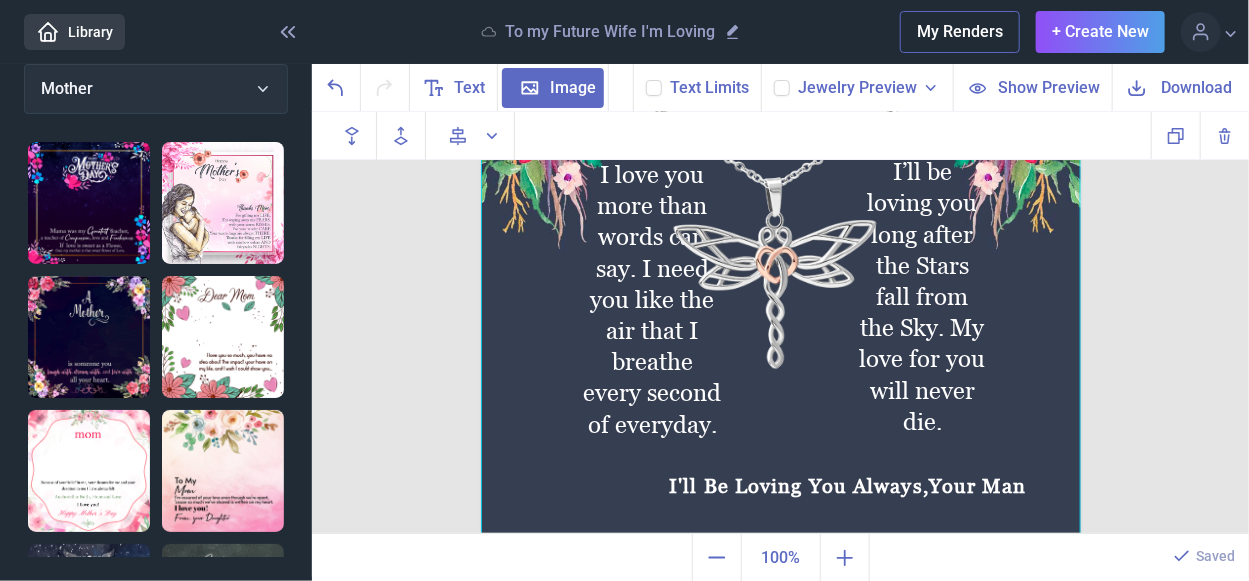 checkbox on "false" 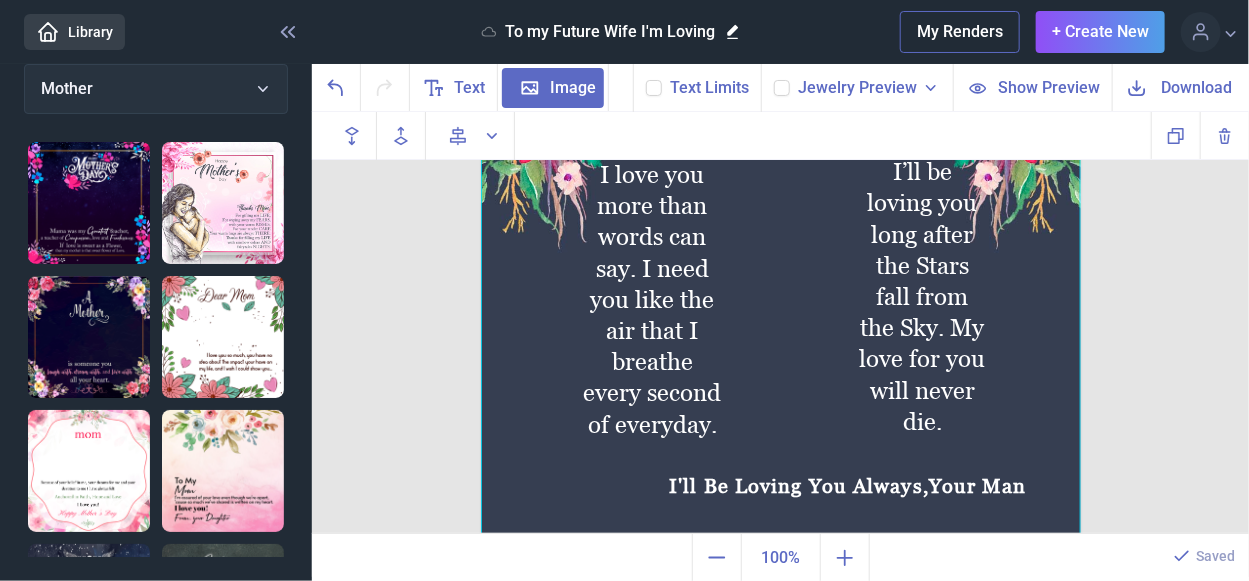 click on "To my Future Wife I'm Loving" at bounding box center (612, 32) 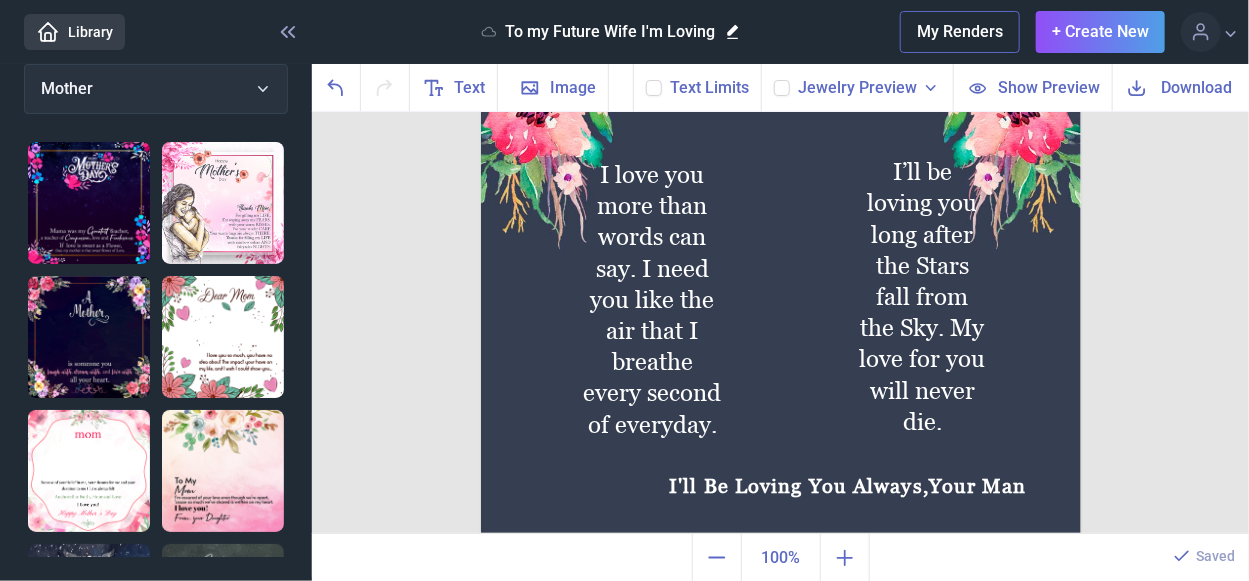 click on "To my Future Wife I'm Loving" at bounding box center (612, 32) 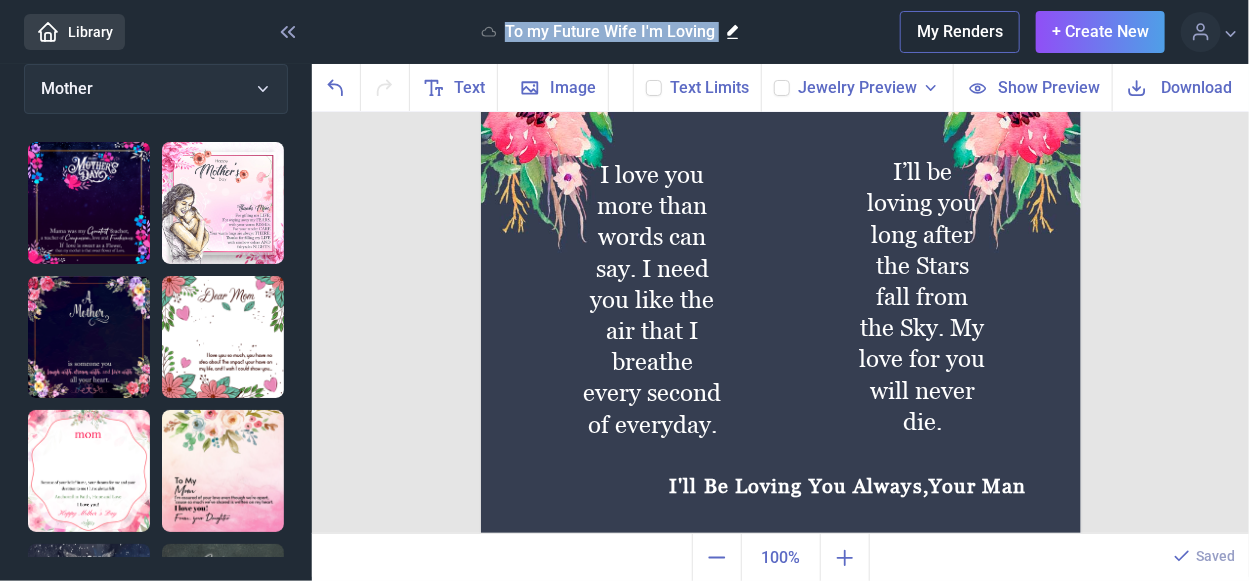 click on "To my Future Wife I'm Loving" at bounding box center [612, 32] 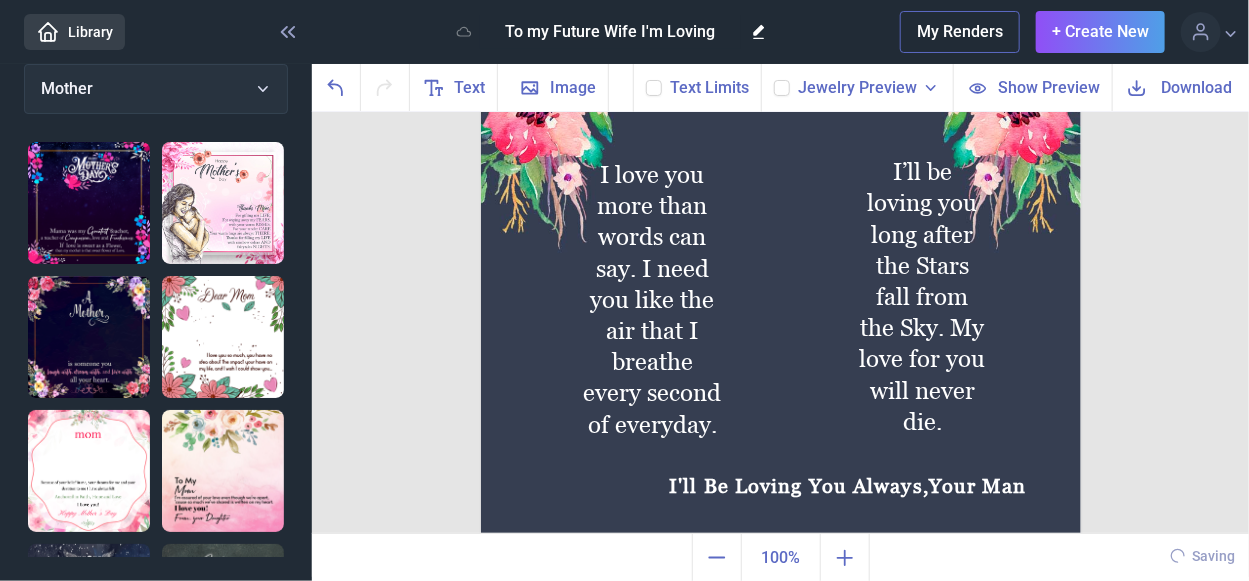 type on "To my Future Wife I'm Loving 2" 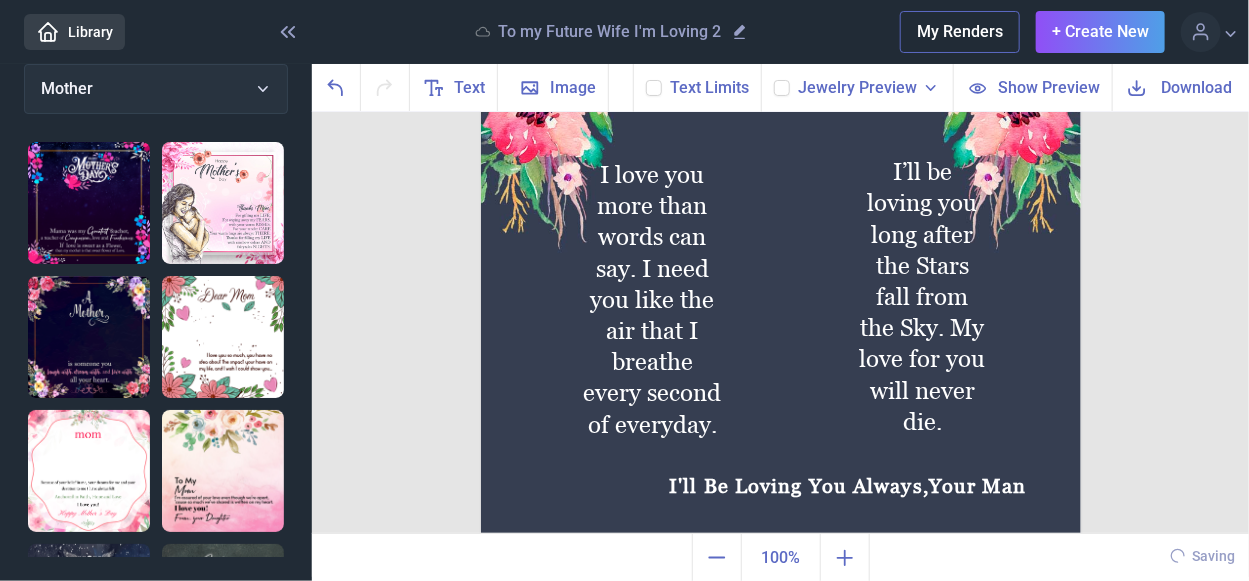 click at bounding box center [781, 236] 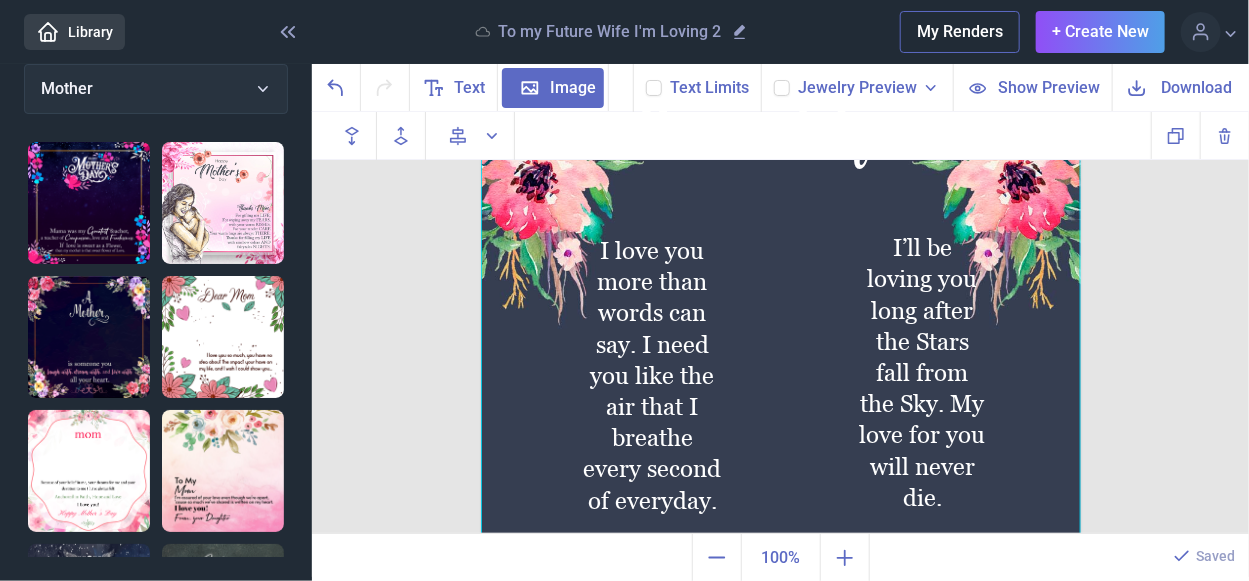 scroll, scrollTop: 246, scrollLeft: 0, axis: vertical 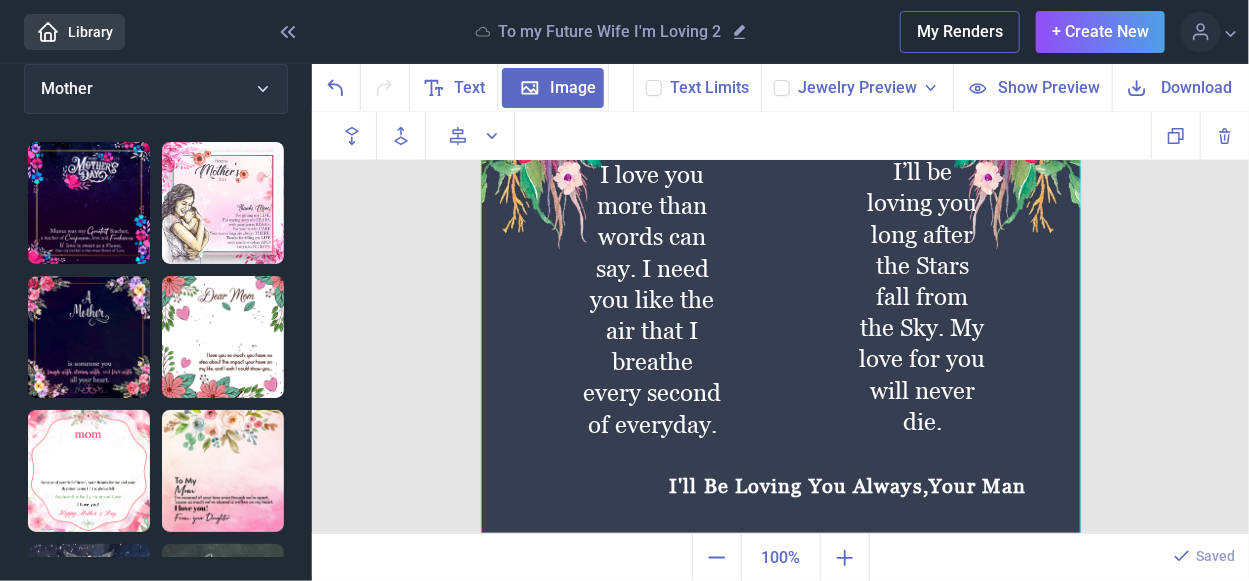 click 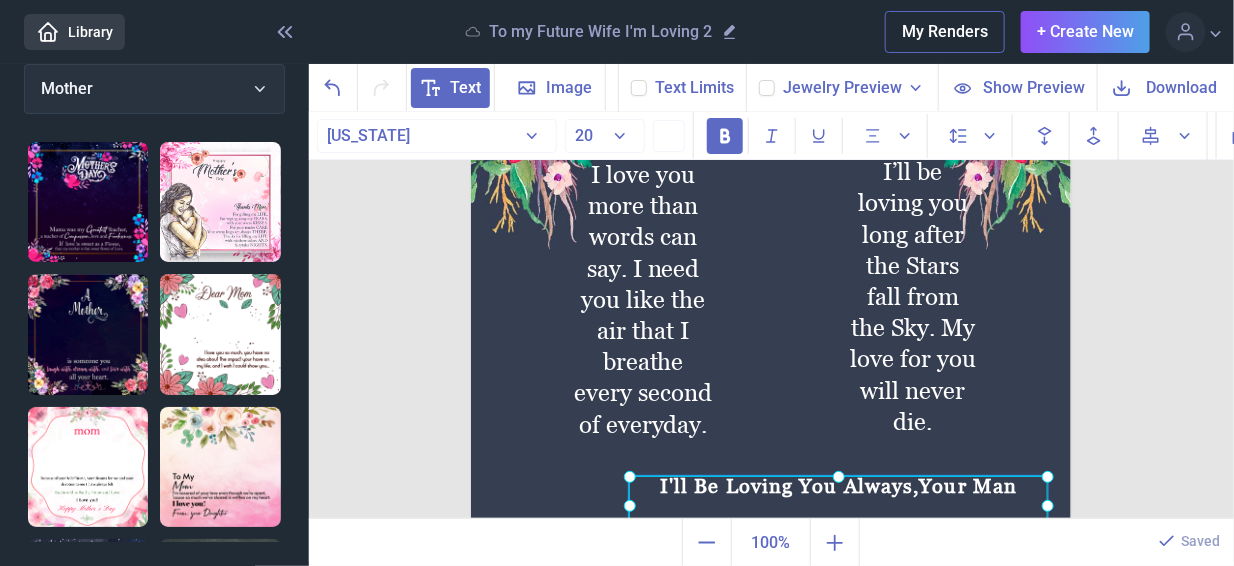 click on "I'll Be Loving You Always,Your Man" at bounding box center (471, -64) 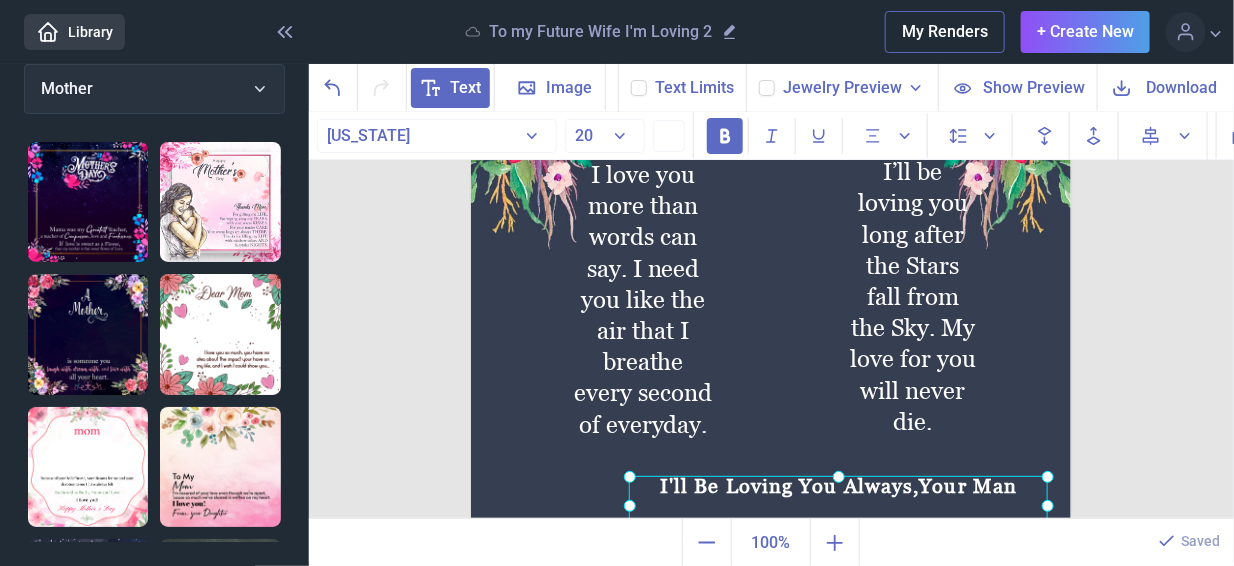 click at bounding box center [838, 506] 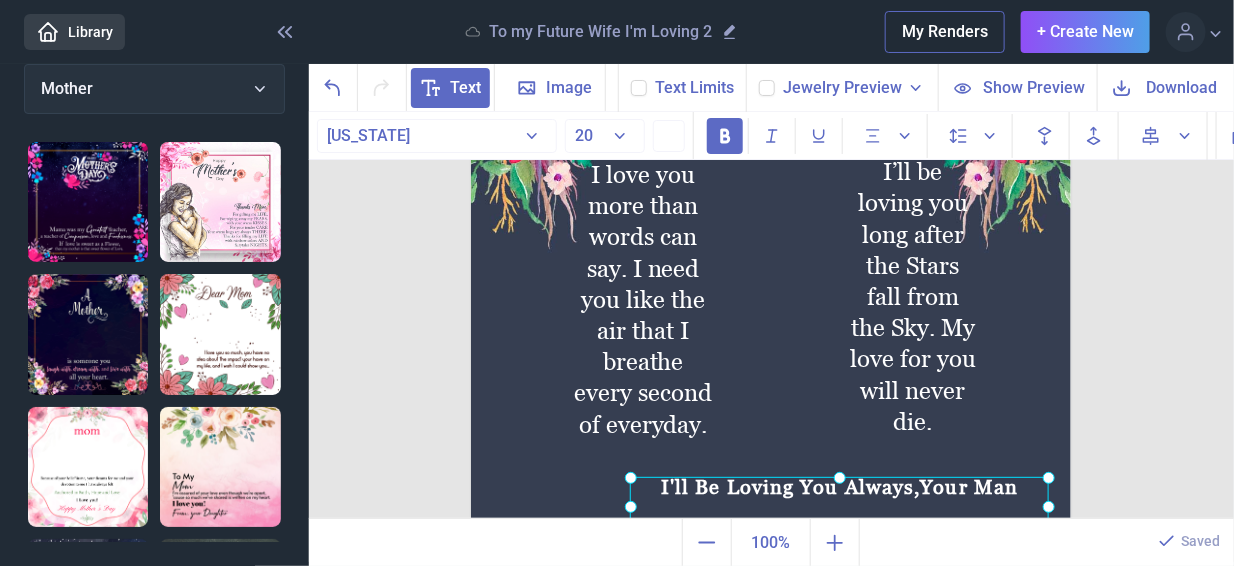 click at bounding box center (839, 507) 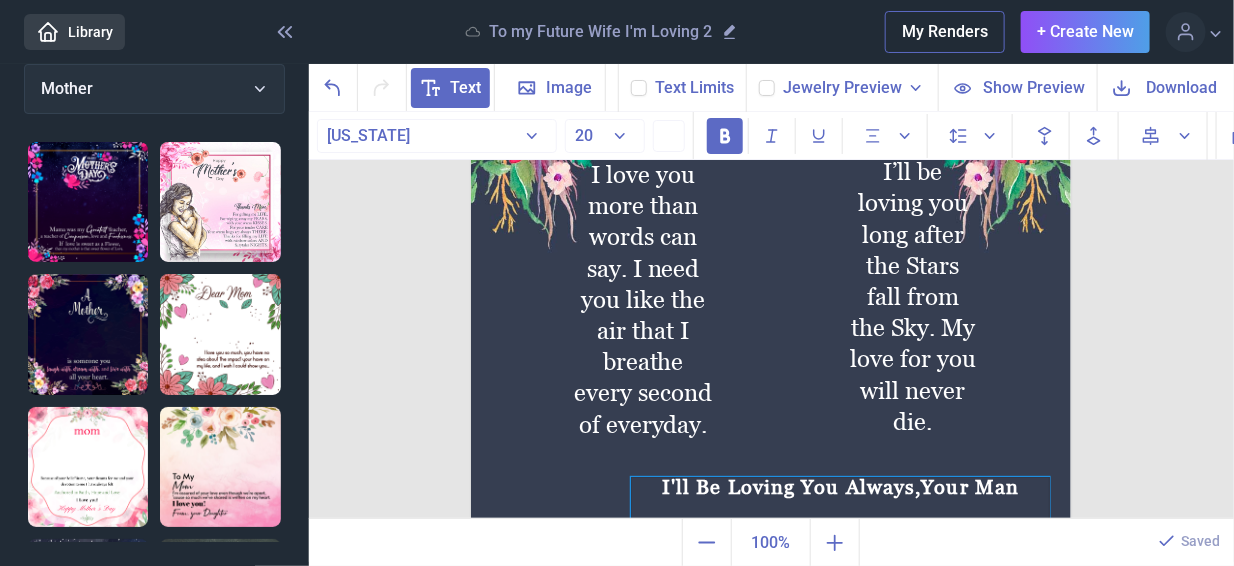 click on "I'll Be Loving You Always,Your Man" at bounding box center (840, 507) 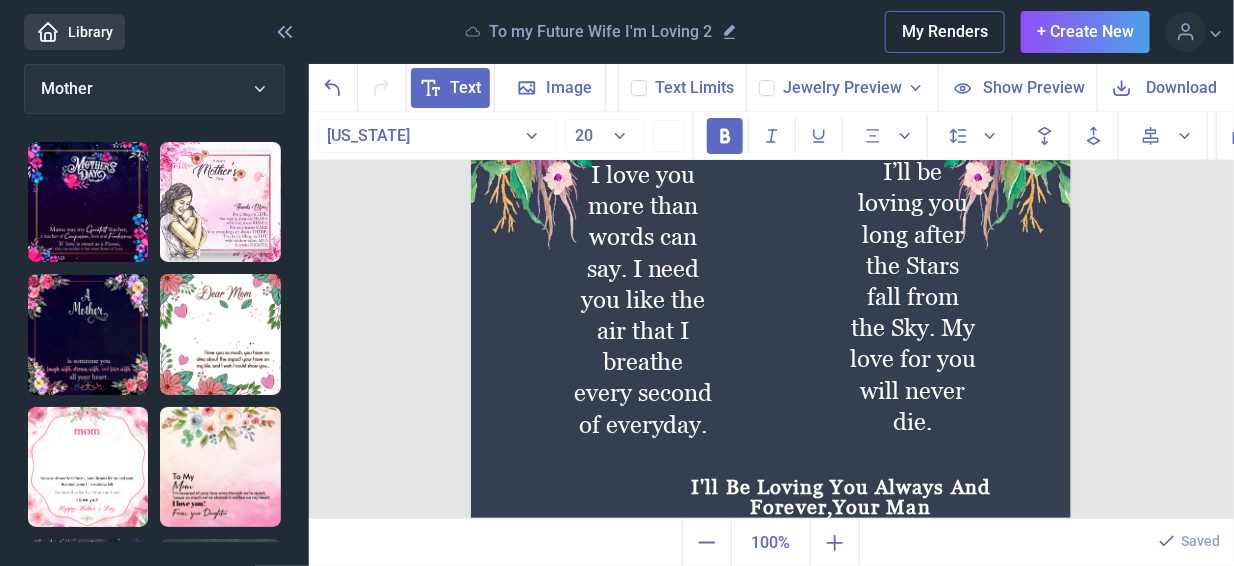 click at bounding box center (771, 236) 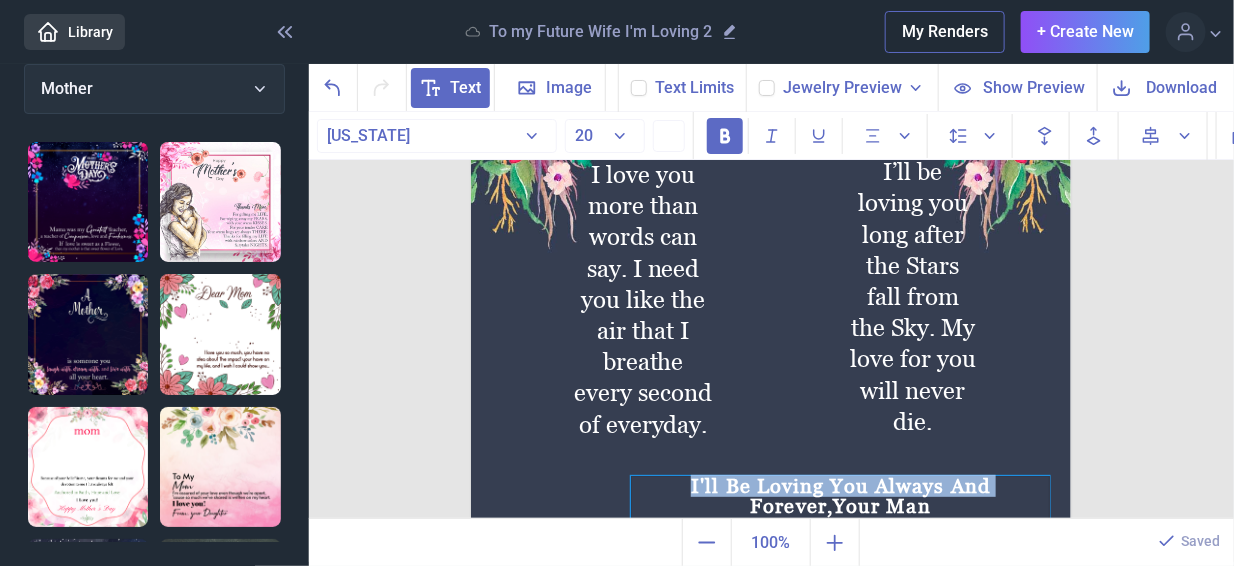 click on "I'll Be Loving You Always And Forever,Your Man" at bounding box center (840, 506) 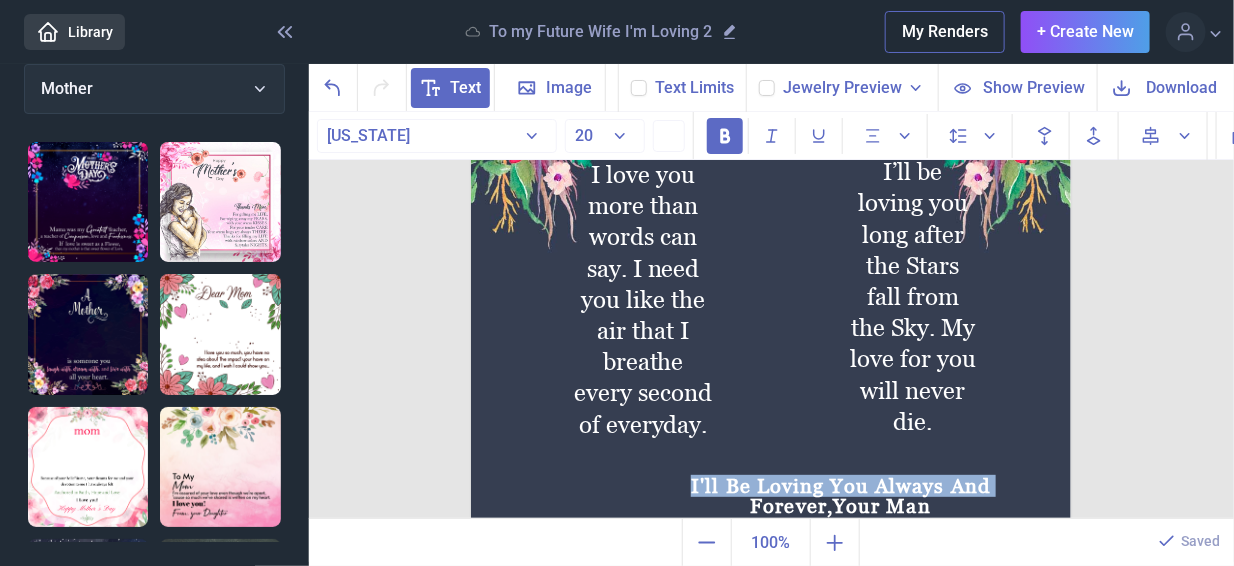 click at bounding box center (771, 236) 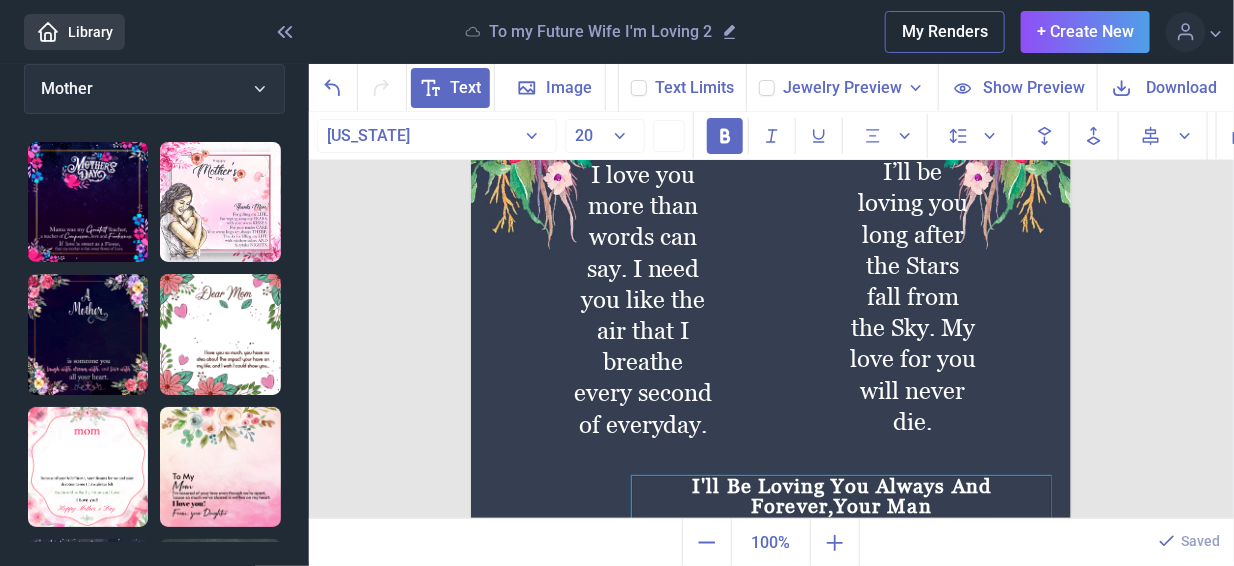 click on "I'll Be Loving You Always And Forever,Your Man" at bounding box center (841, 506) 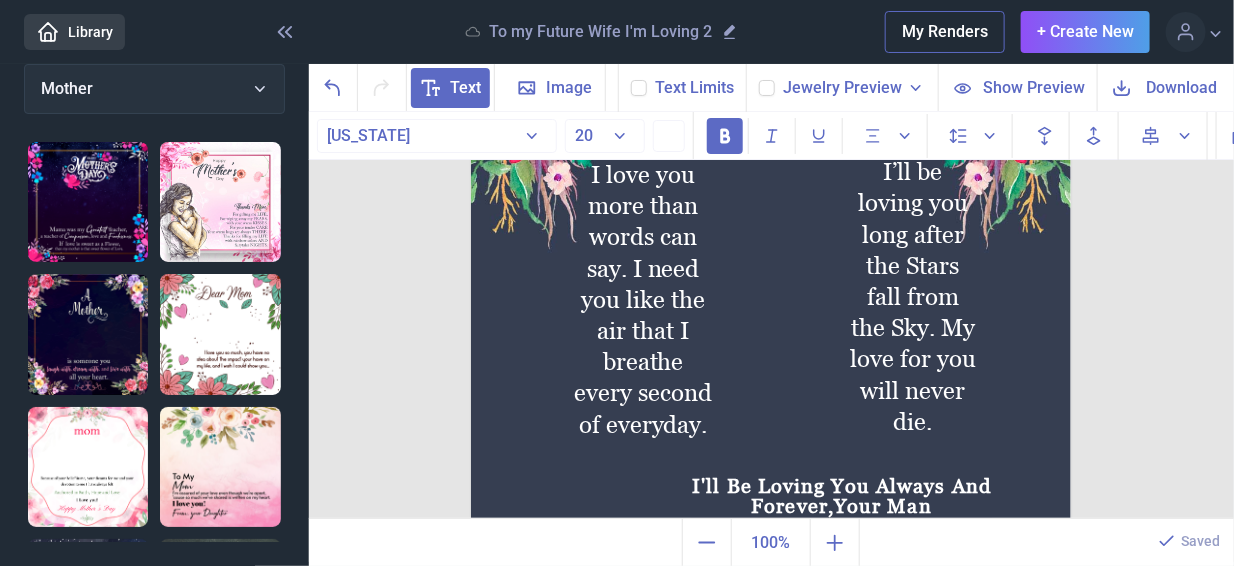 click at bounding box center (771, 236) 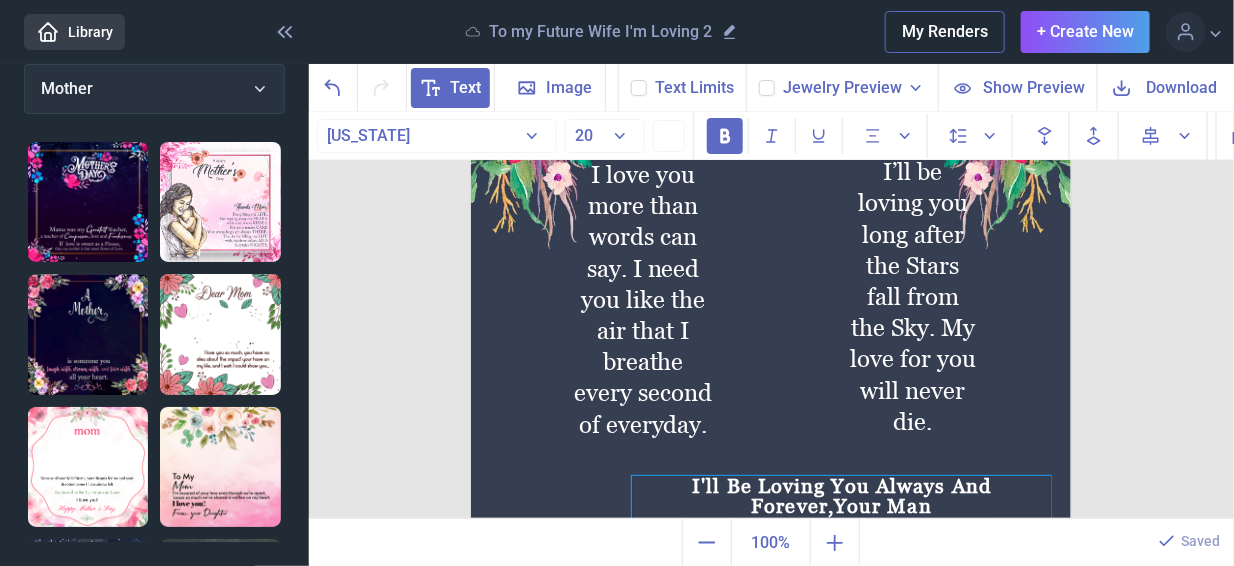 click on "I'll Be Loving You Always And Forever,Your Man" at bounding box center [841, 506] 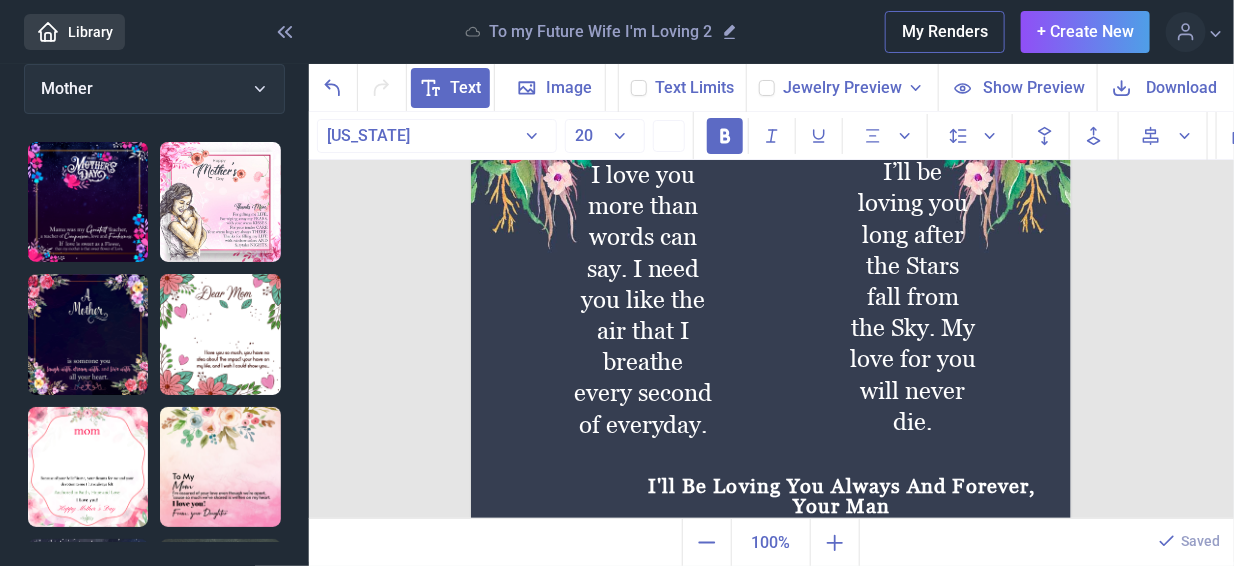 click at bounding box center (771, 236) 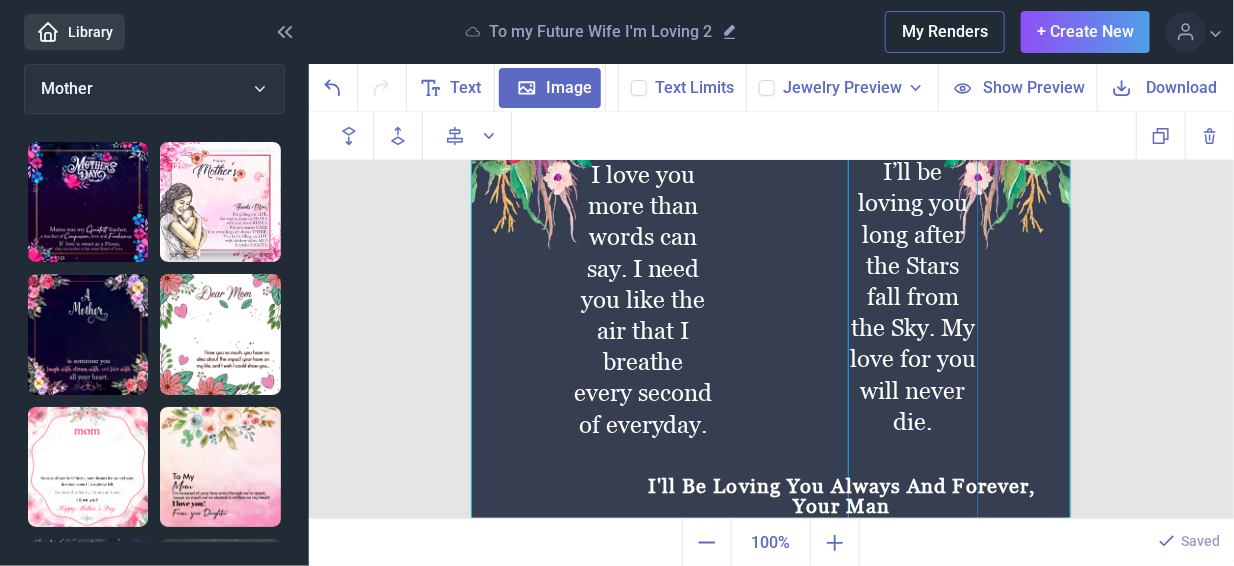 click on "I’ll be loving you long after the Stars fall from the Sky. My love for you will never die." at bounding box center [771, -64] 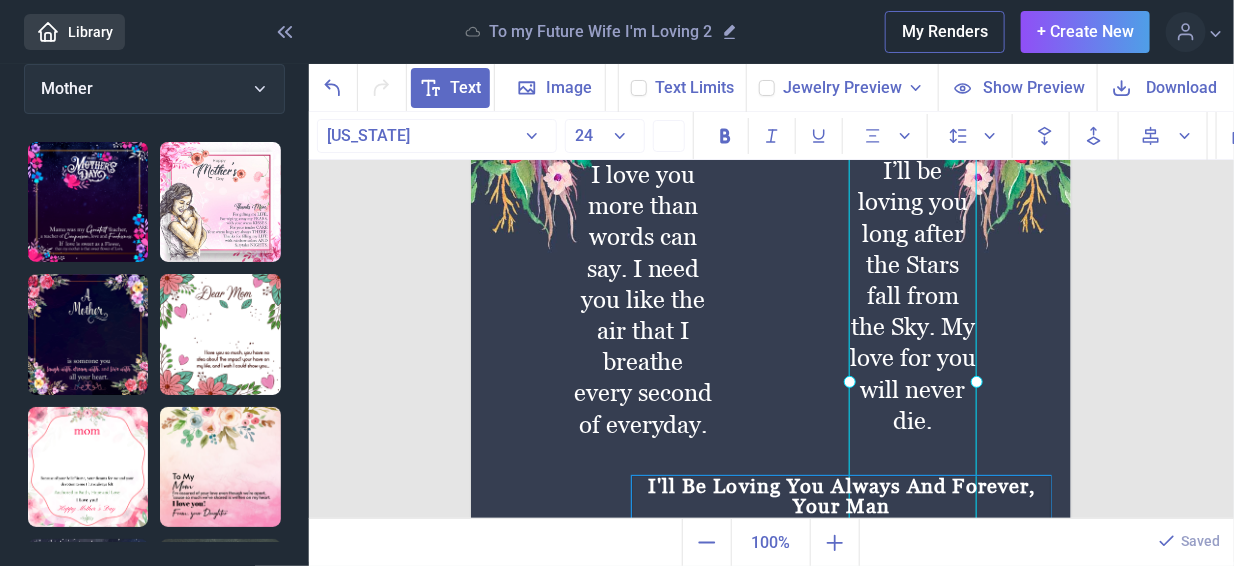 click on "I'll Be Loving You Always And Forever,                                                         Your Man" at bounding box center [841, 506] 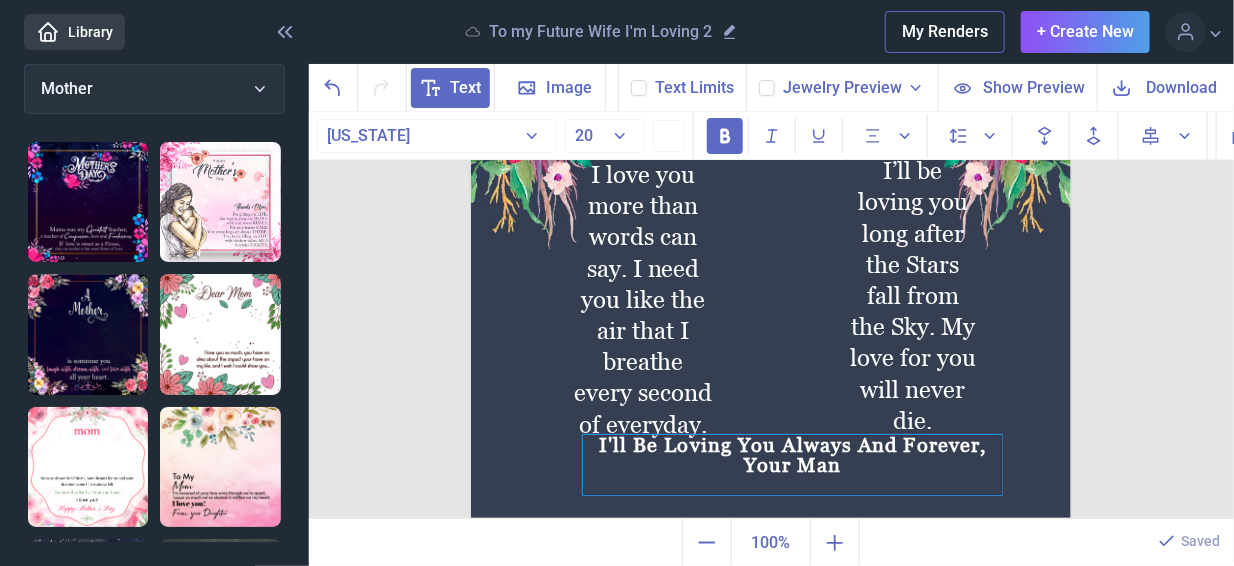 drag, startPoint x: 762, startPoint y: 483, endPoint x: 708, endPoint y: 441, distance: 68.41052 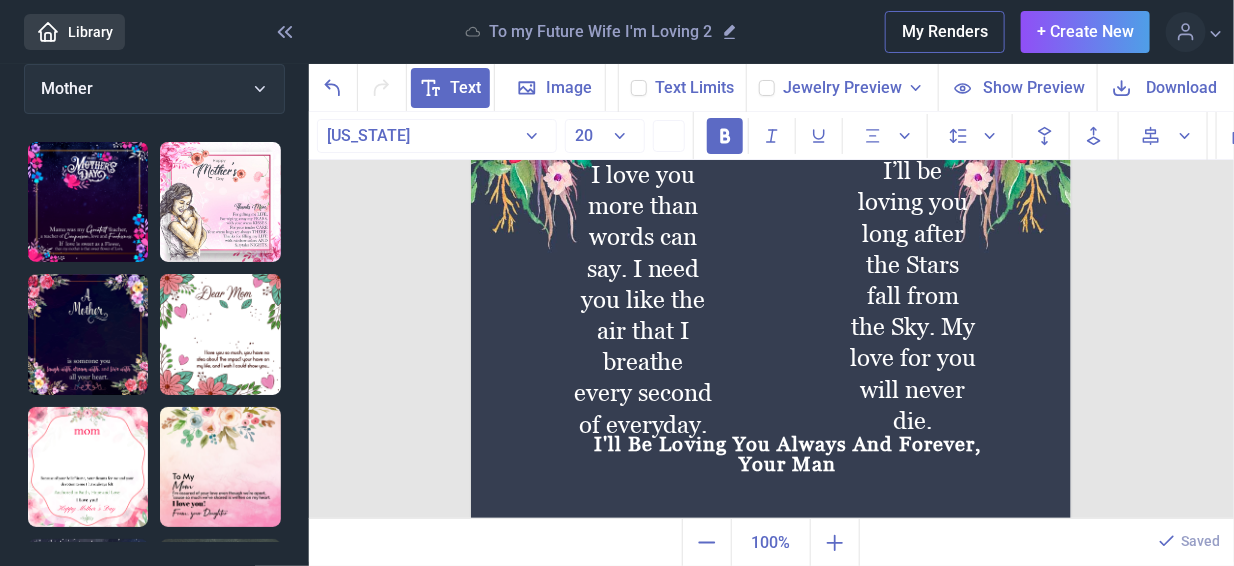 click at bounding box center [0, 0] 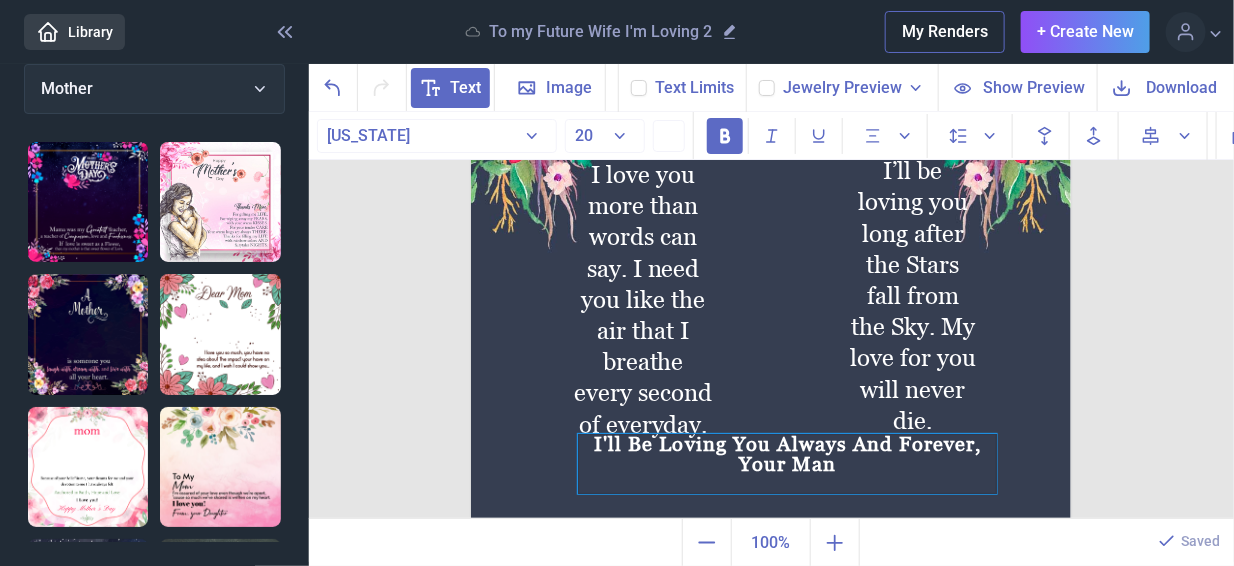 click on "Your Man" at bounding box center (787, 464) 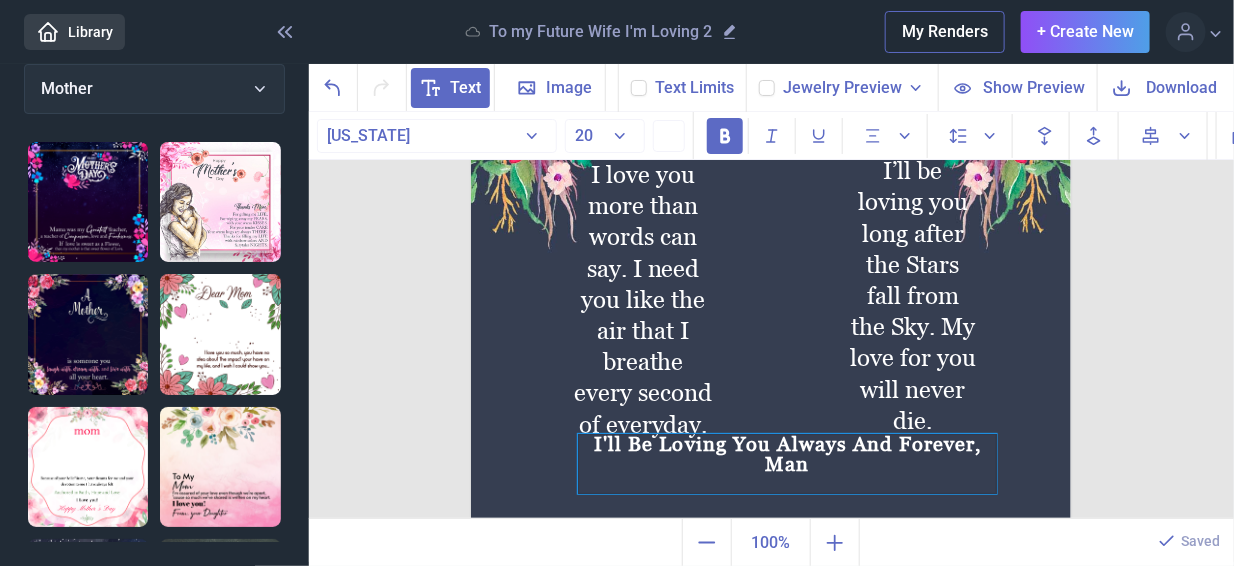 click on "I'll Be Loving You Always And Forever,                                                   Man" at bounding box center (787, 464) 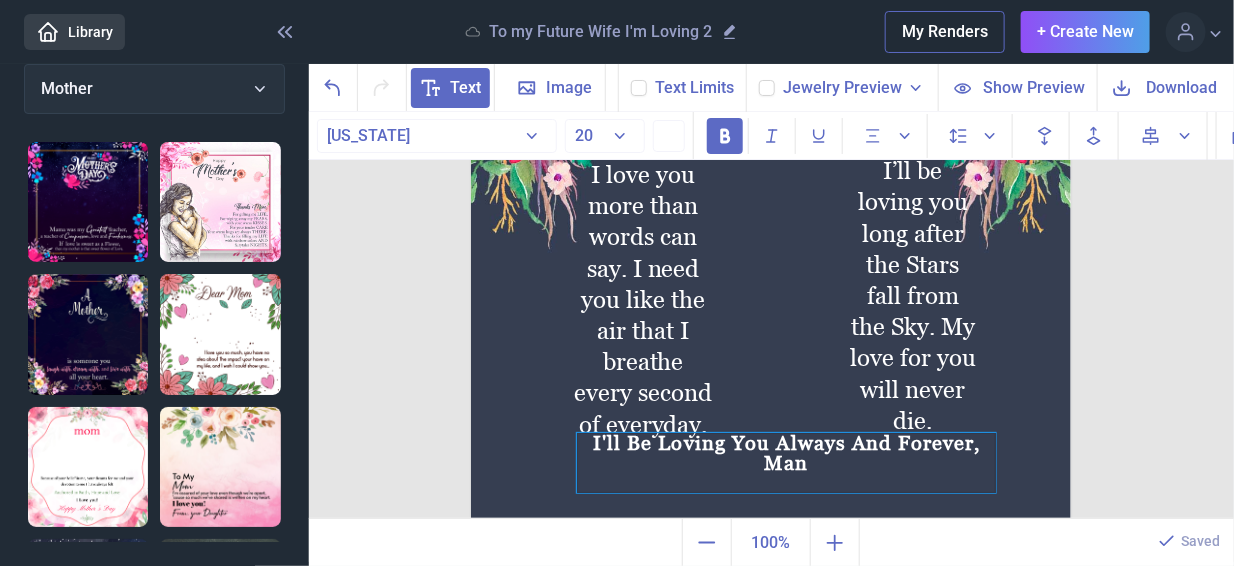 click on "I'll Be Loving You Always And Forever,                                                   Man" at bounding box center (786, 463) 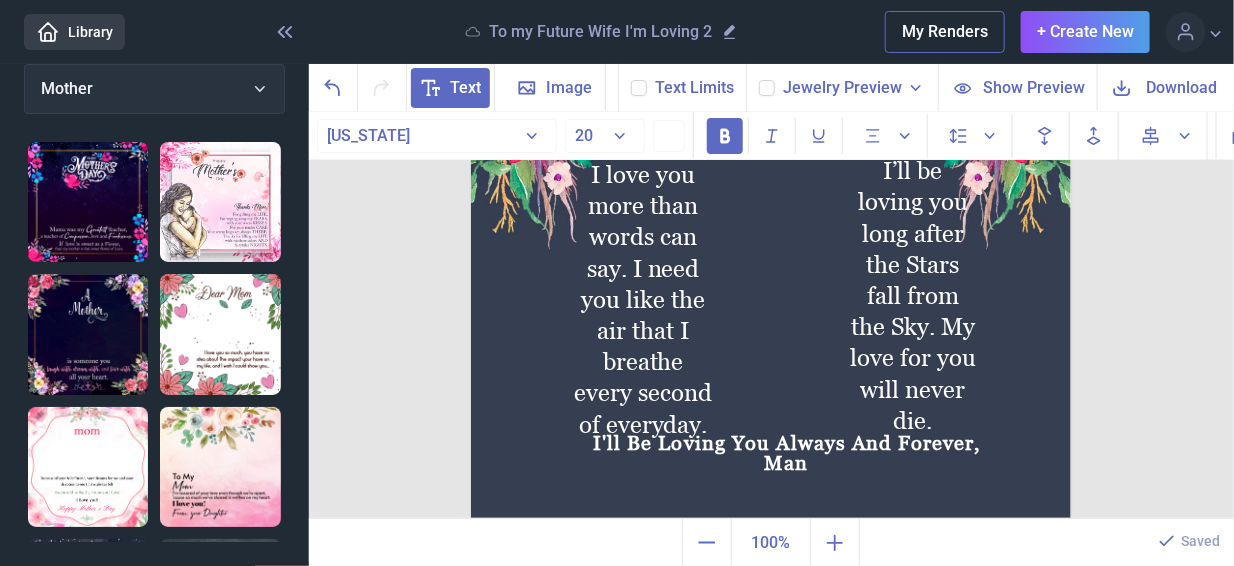 click at bounding box center [771, 236] 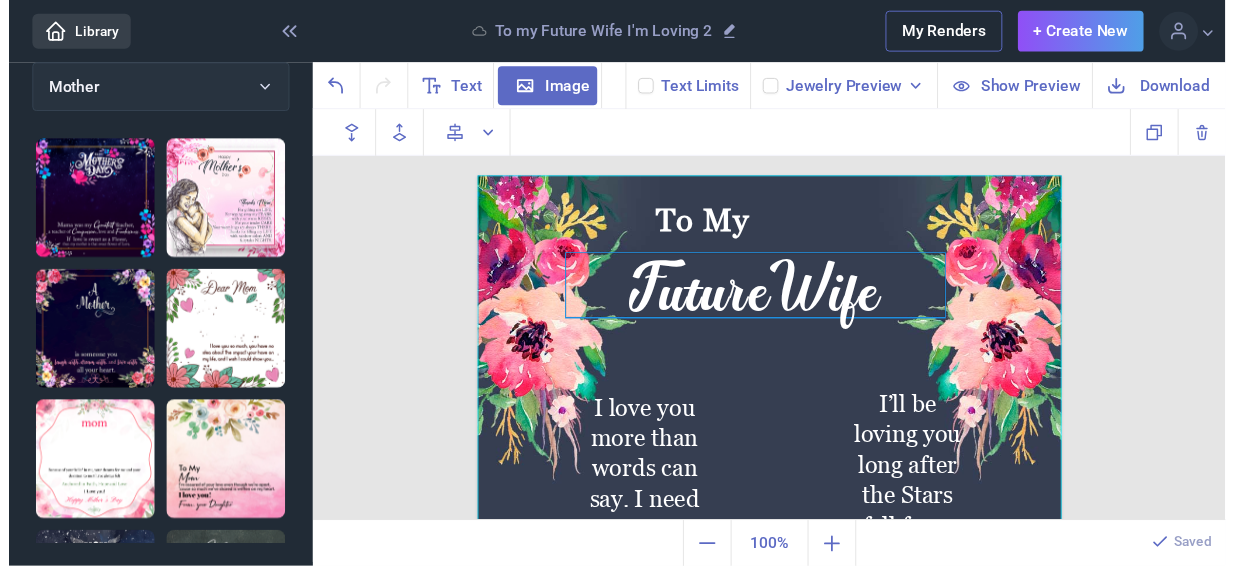 scroll, scrollTop: 0, scrollLeft: 0, axis: both 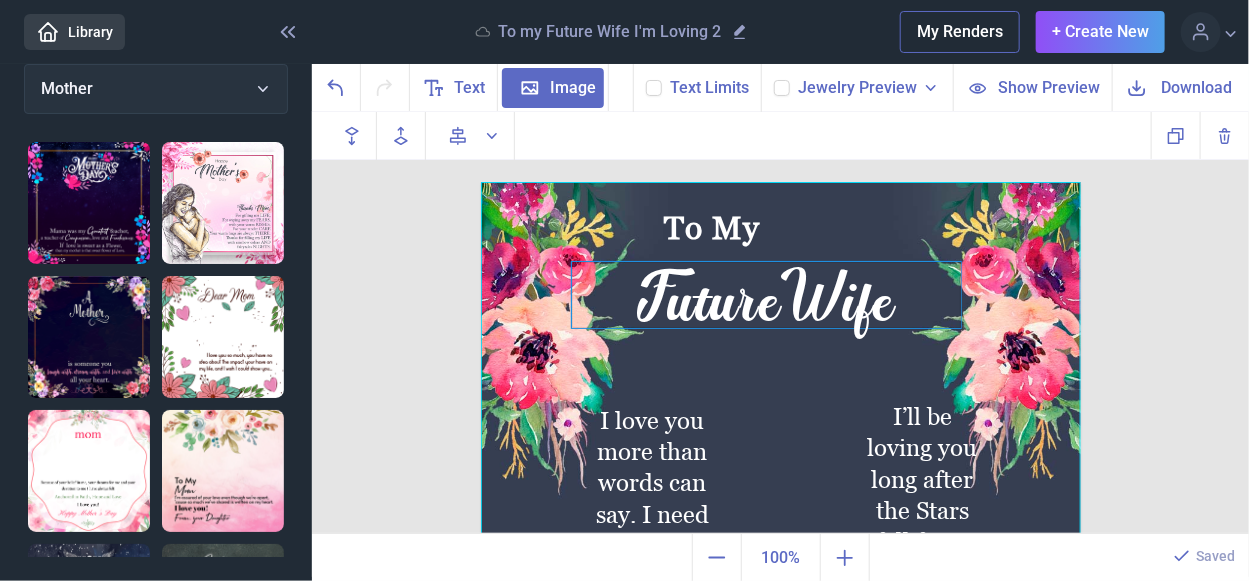 click on "FutureWife" at bounding box center [781, 182] 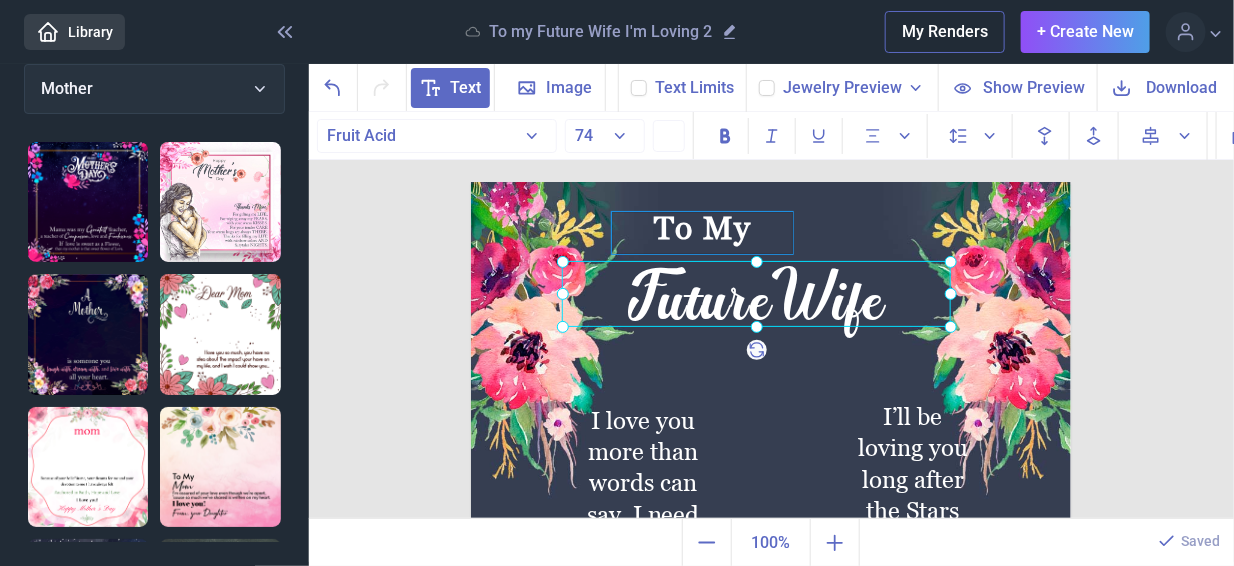 click on "To My" at bounding box center (771, 182) 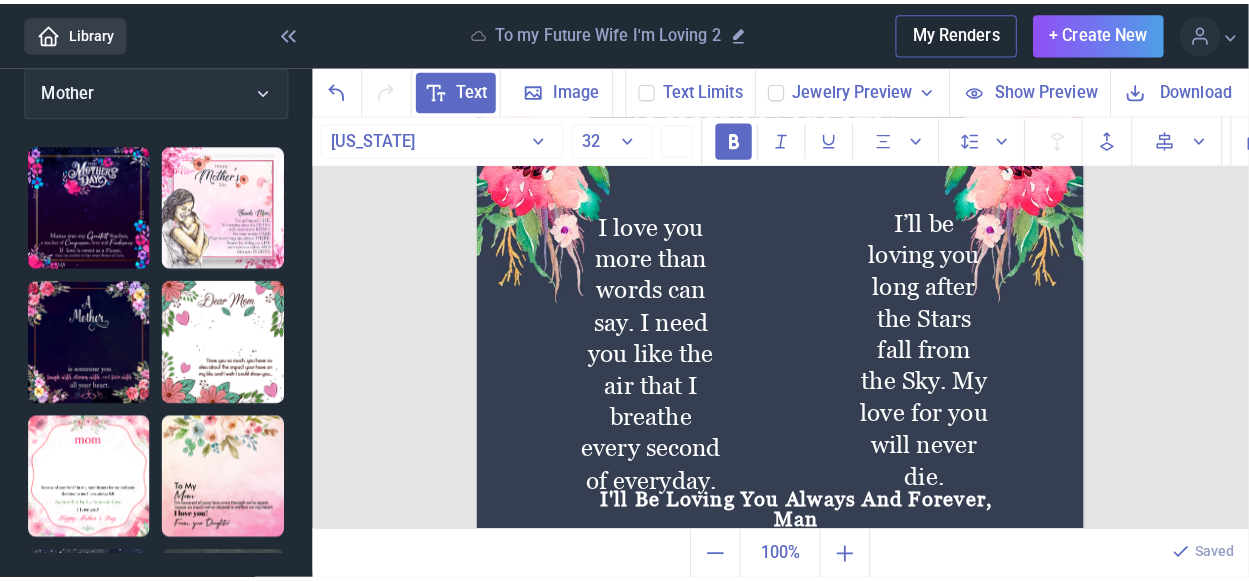 scroll, scrollTop: 246, scrollLeft: 0, axis: vertical 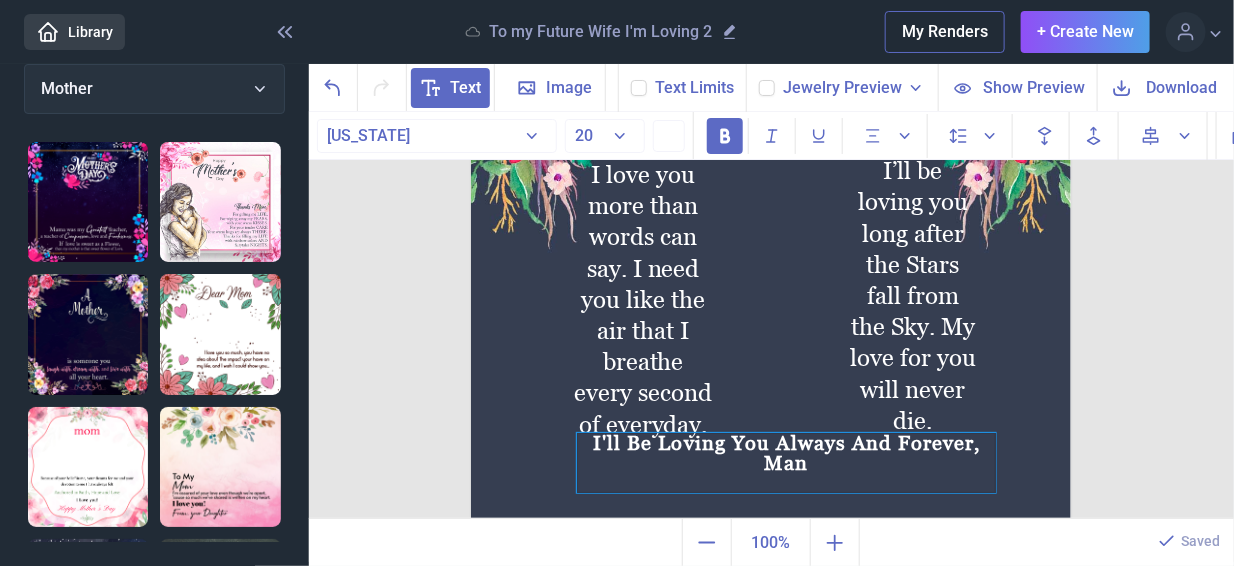 click on "I'll Be Loving You Always And Forever,                                                   Man" at bounding box center [786, 463] 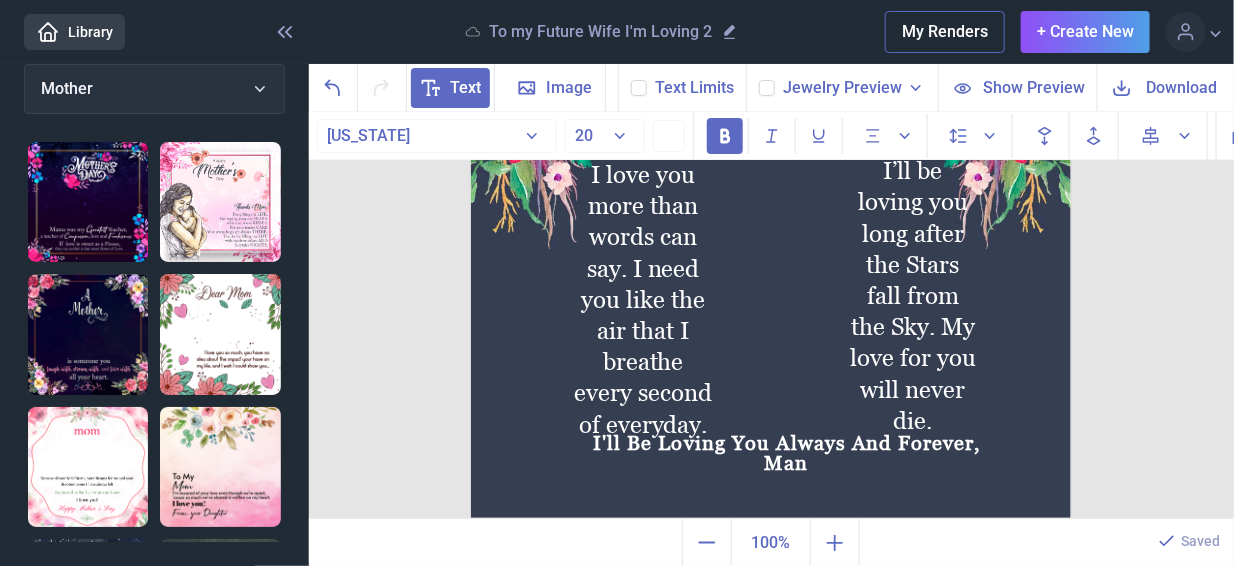 click at bounding box center [771, 236] 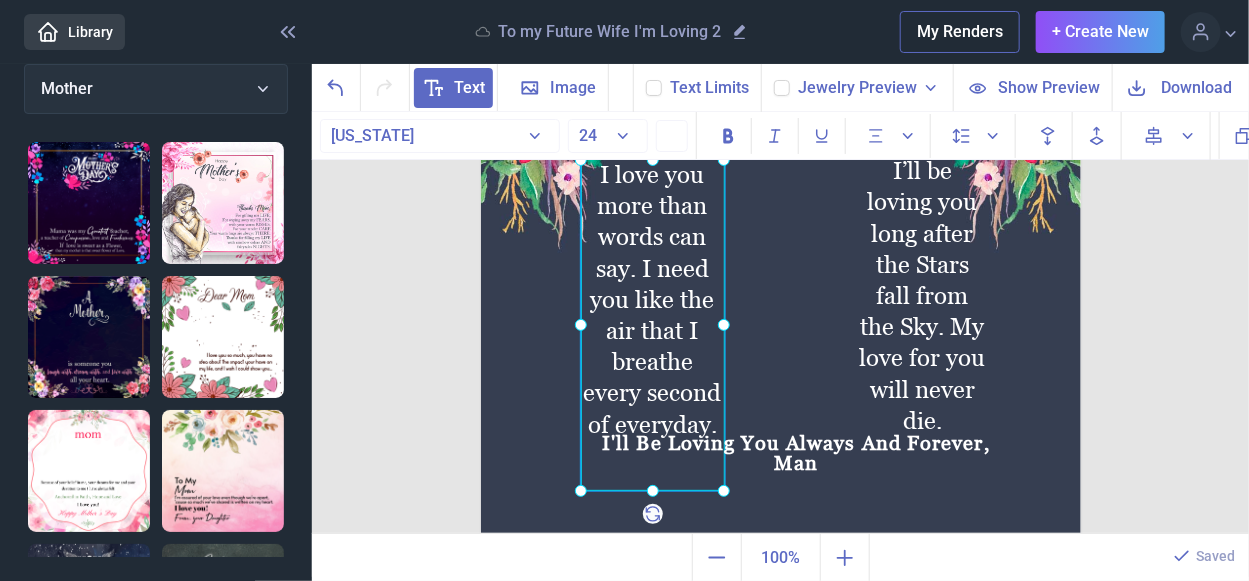 click on "I love you more than words can say. I need you like the air that I breathe every second of everyday." at bounding box center [481, -64] 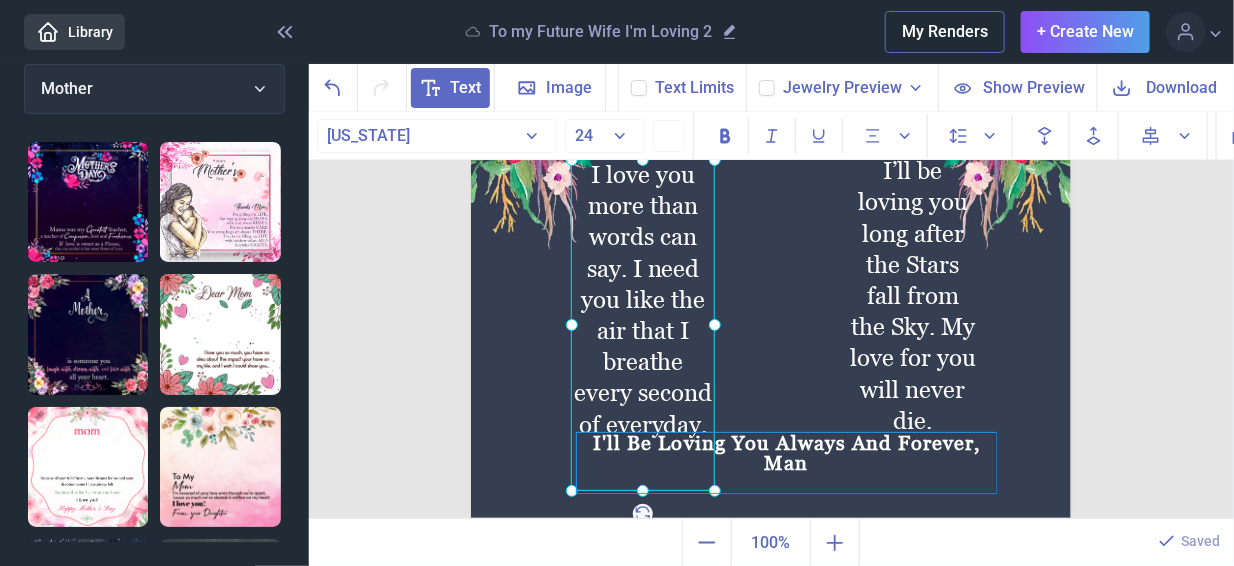 click on "I'll Be Loving You Always And Forever,                                                   Man" at bounding box center (786, 463) 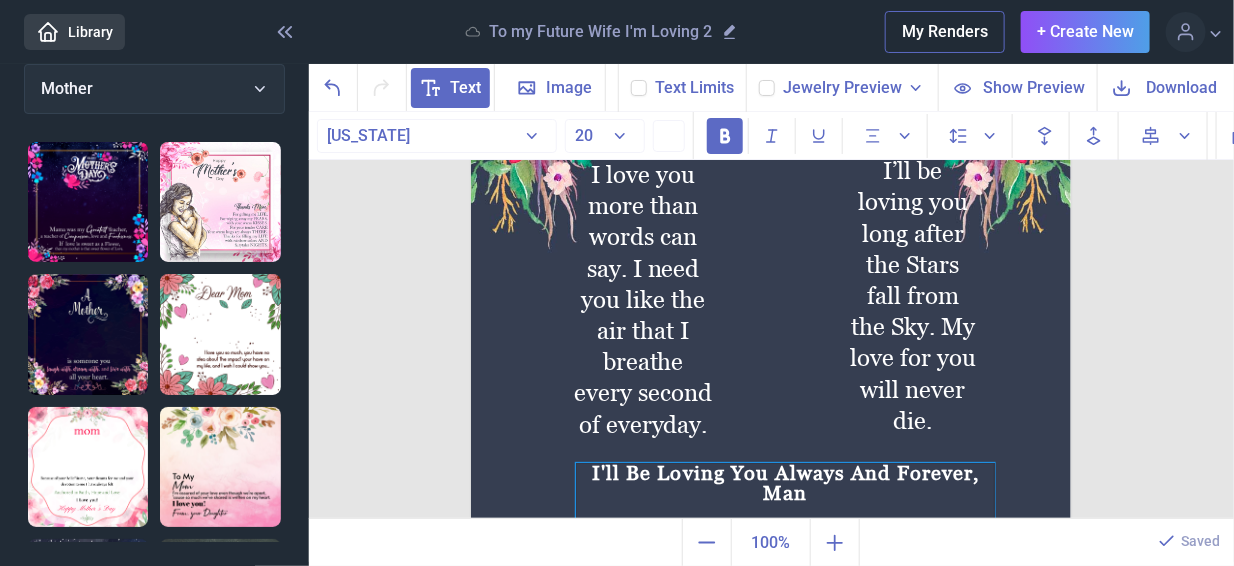 drag, startPoint x: 779, startPoint y: 440, endPoint x: 778, endPoint y: 470, distance: 30.016663 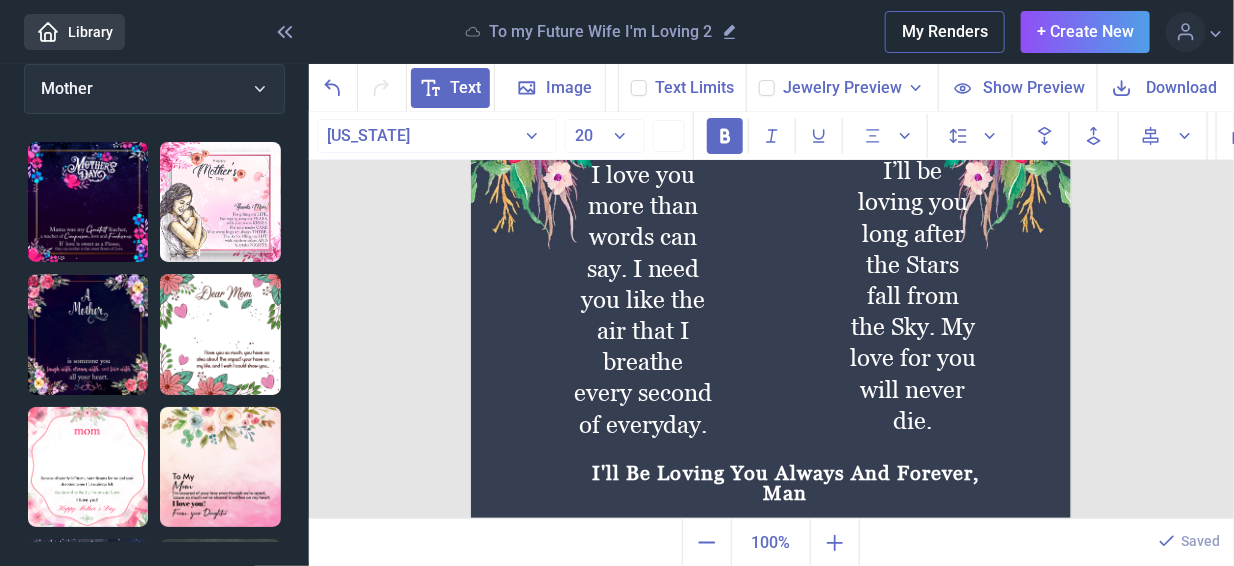 click at bounding box center (771, 236) 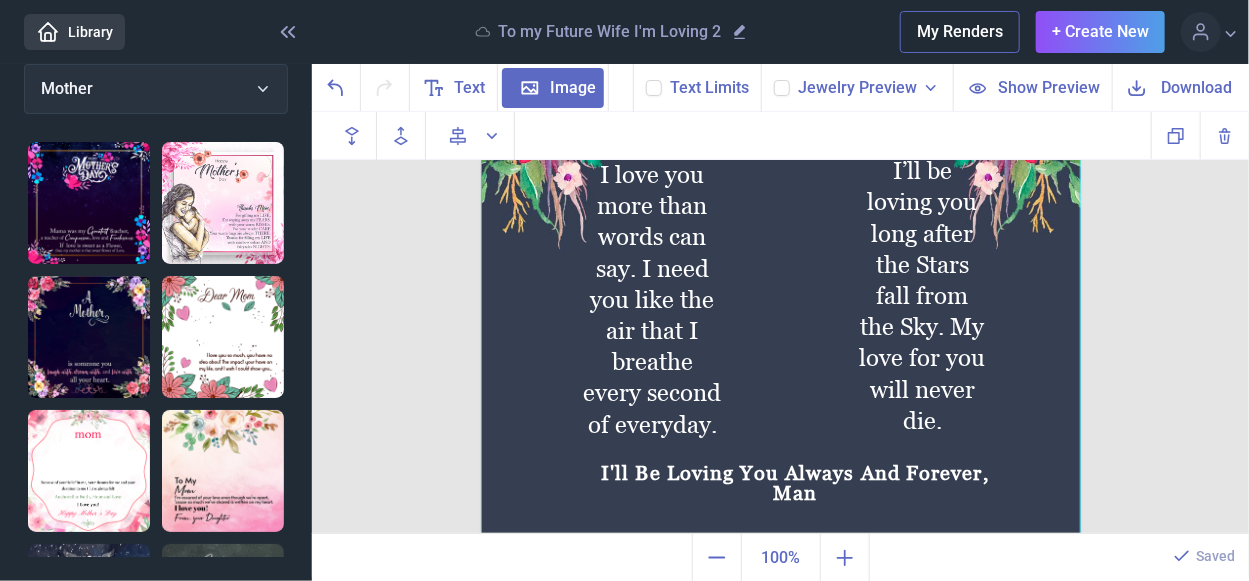 click at bounding box center [781, 236] 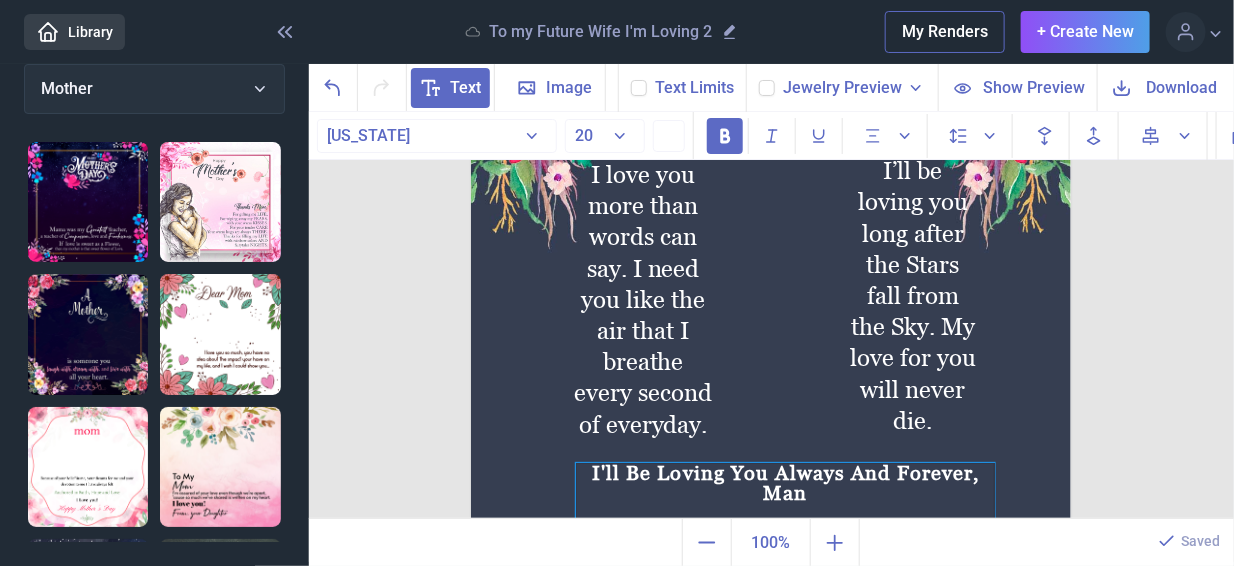 click on "I'll Be Loving You Always And Forever,                                                   Man" at bounding box center [785, 493] 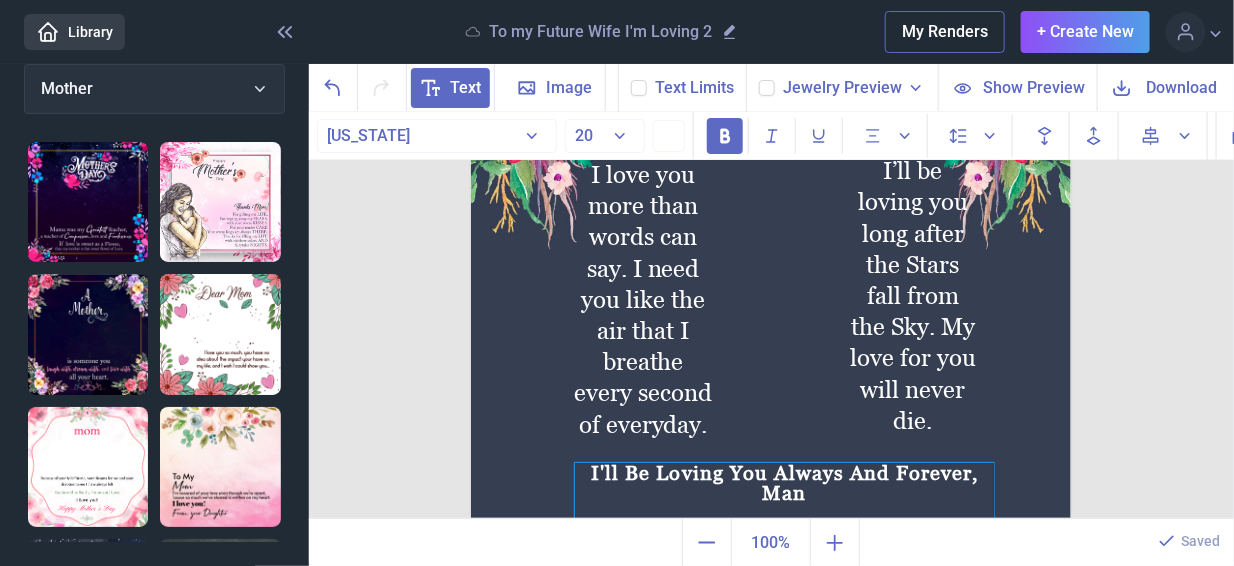 click on "Man" at bounding box center (784, 493) 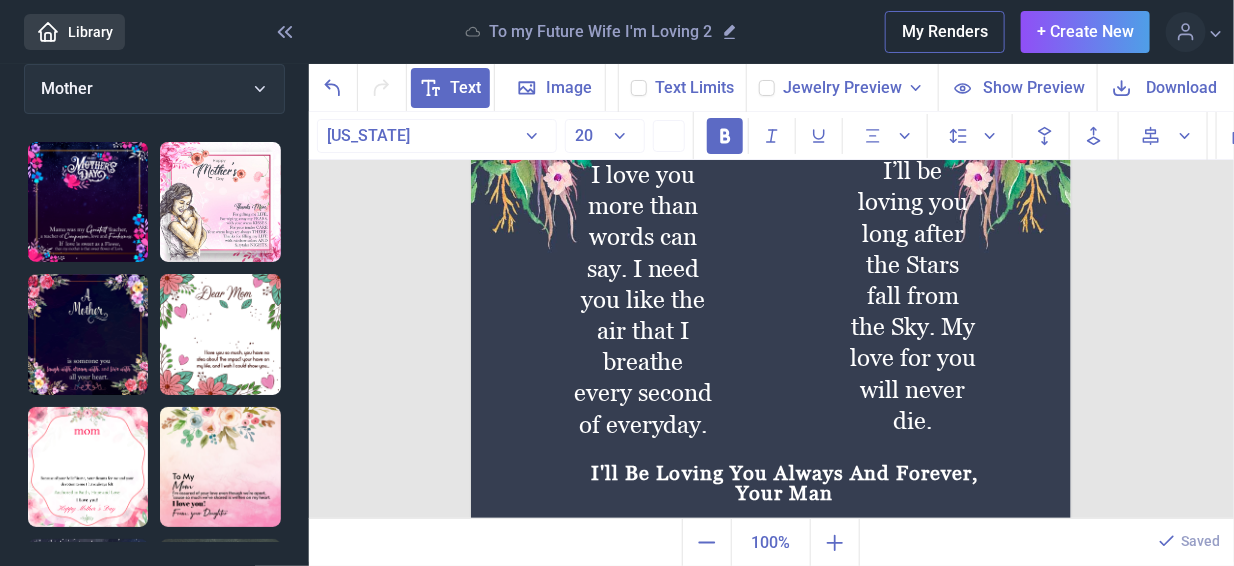 click at bounding box center (771, 236) 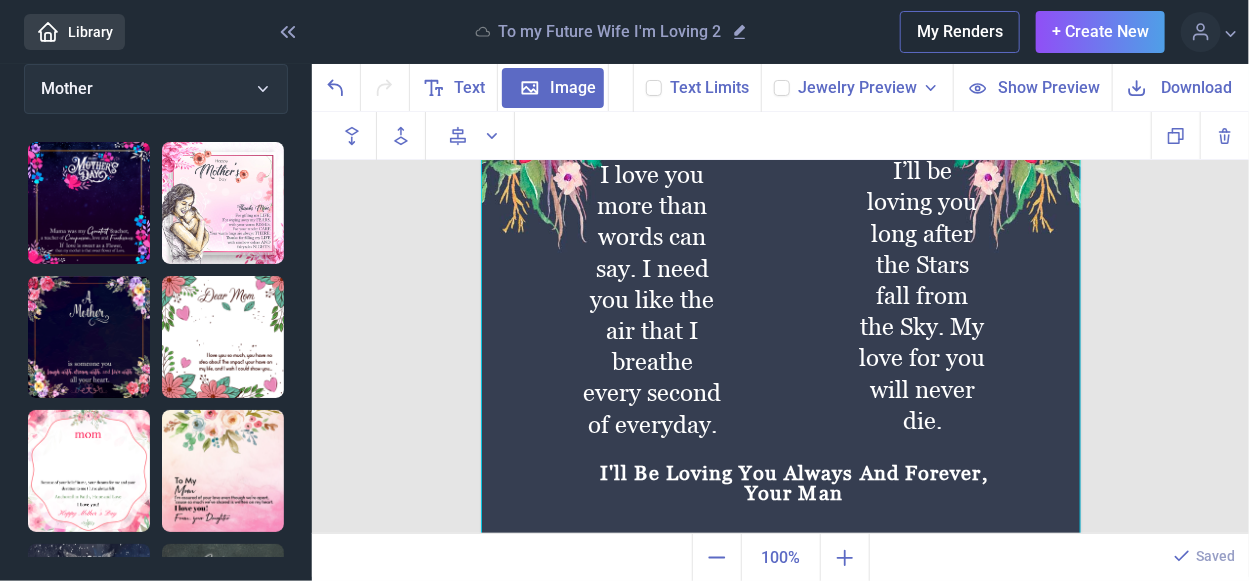 click at bounding box center [781, 236] 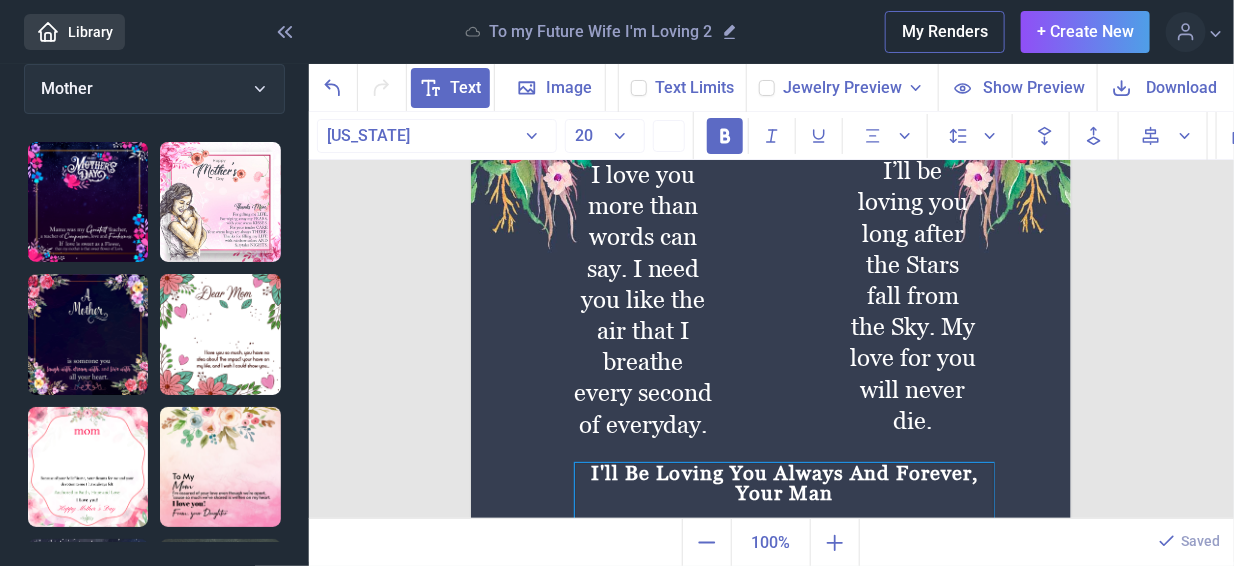 click on "To My        FutureWife       I love you more than words can say. I need you like the air that I breathe every second of everyday.
I’ll be loving you long after the Stars fall from the Sky. My love for you will never die.       I'll Be Loving You Always And Forever,                                                   Your Man" at bounding box center (771, 236) 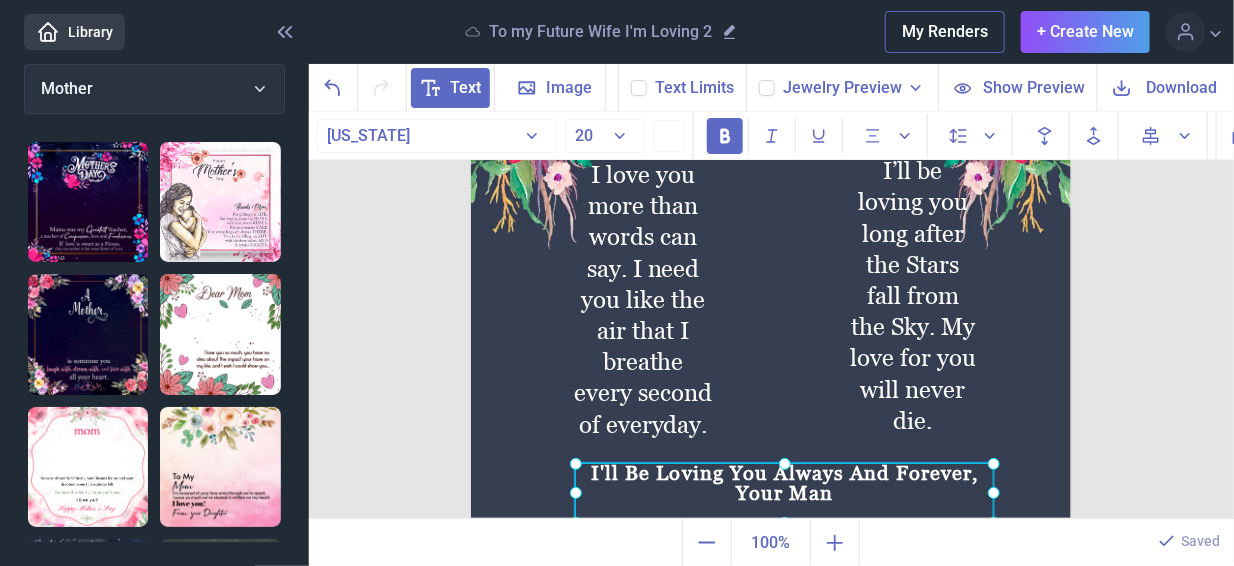 click on "I'll Be Loving You Always And Forever,                                                   Your Man" at bounding box center (471, -64) 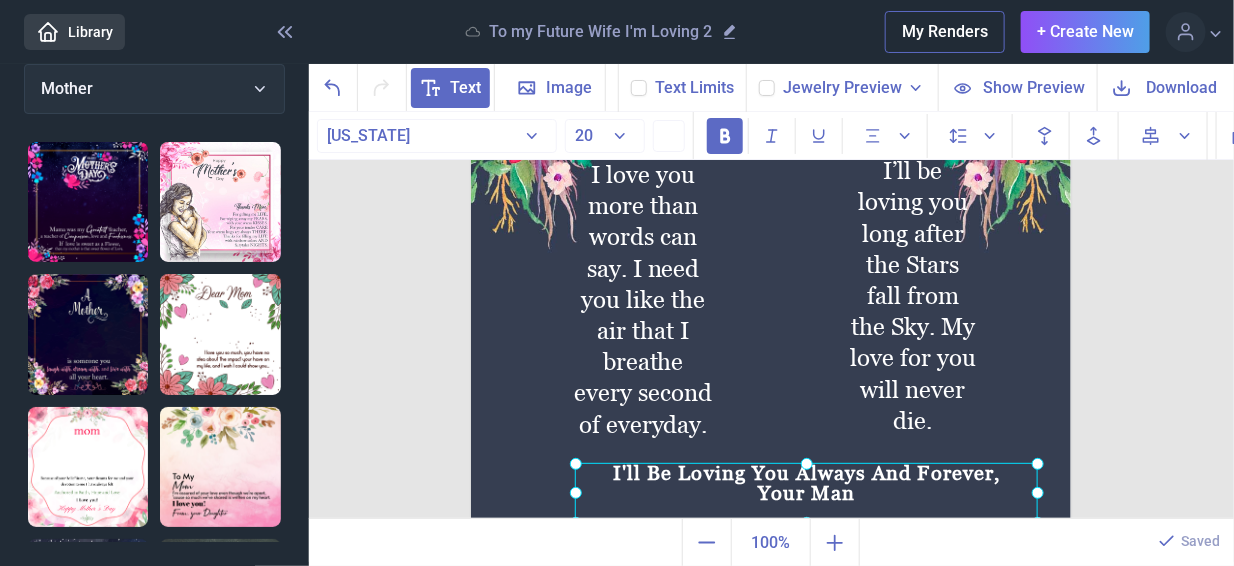 drag, startPoint x: 990, startPoint y: 485, endPoint x: 1034, endPoint y: 484, distance: 44.011364 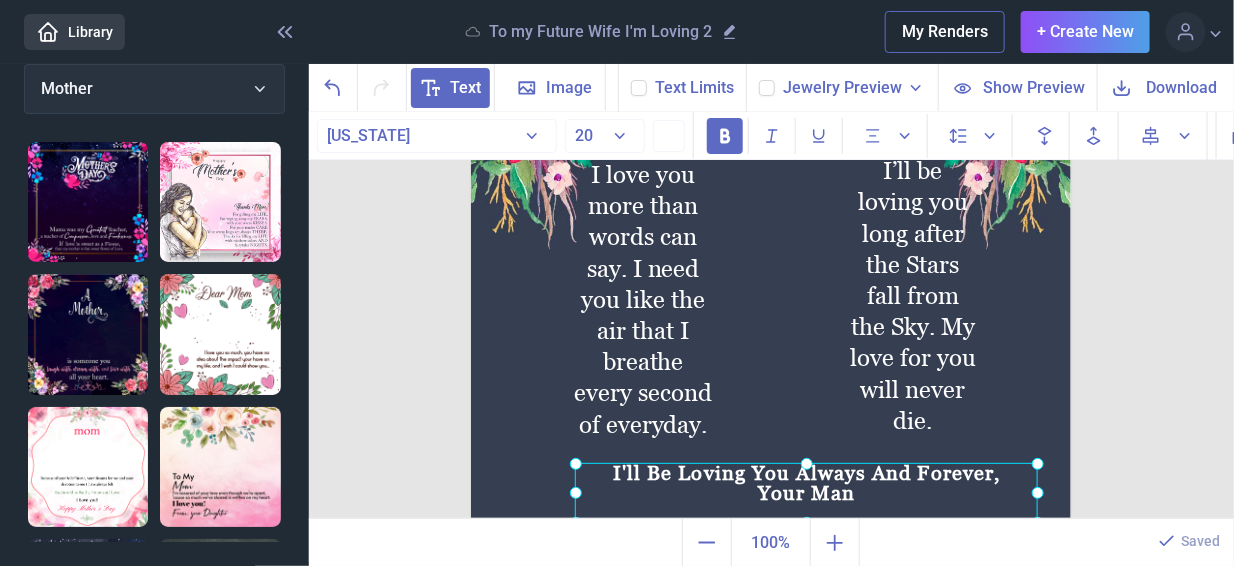 click on "To My        FutureWife       I love you more than words can say. I need you like the air that I breathe every second of everyday.
I’ll be loving you long after the Stars fall from the Sky. My love for you will never die.       I'll Be Loving You Always And Forever,                                                   Your Man" at bounding box center [771, 236] 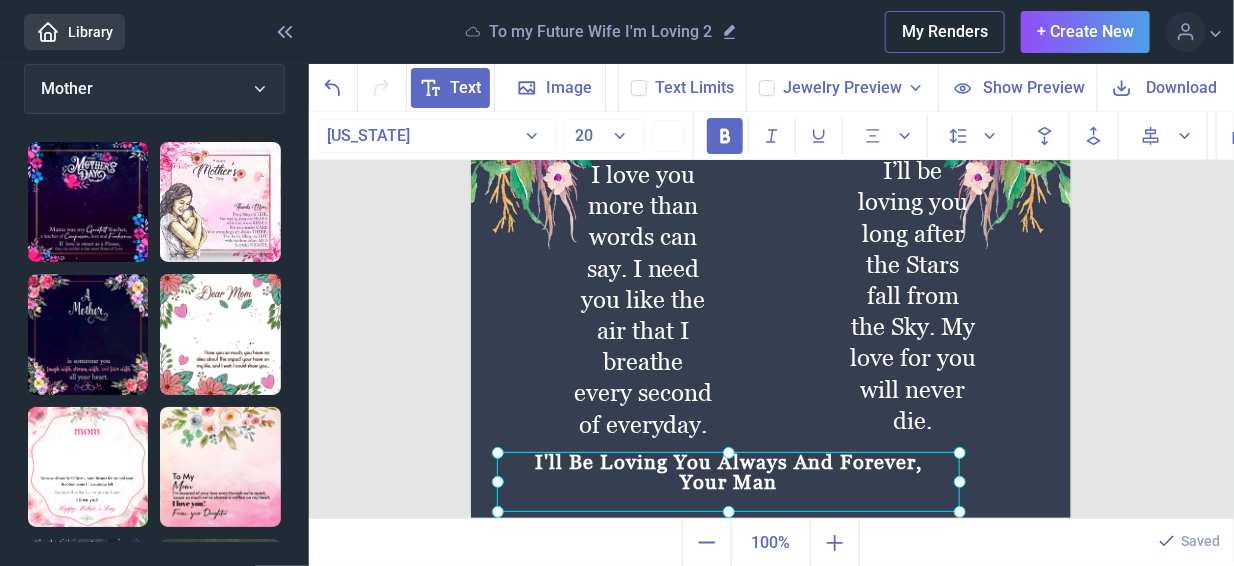 drag, startPoint x: 847, startPoint y: 468, endPoint x: 769, endPoint y: 457, distance: 78.77182 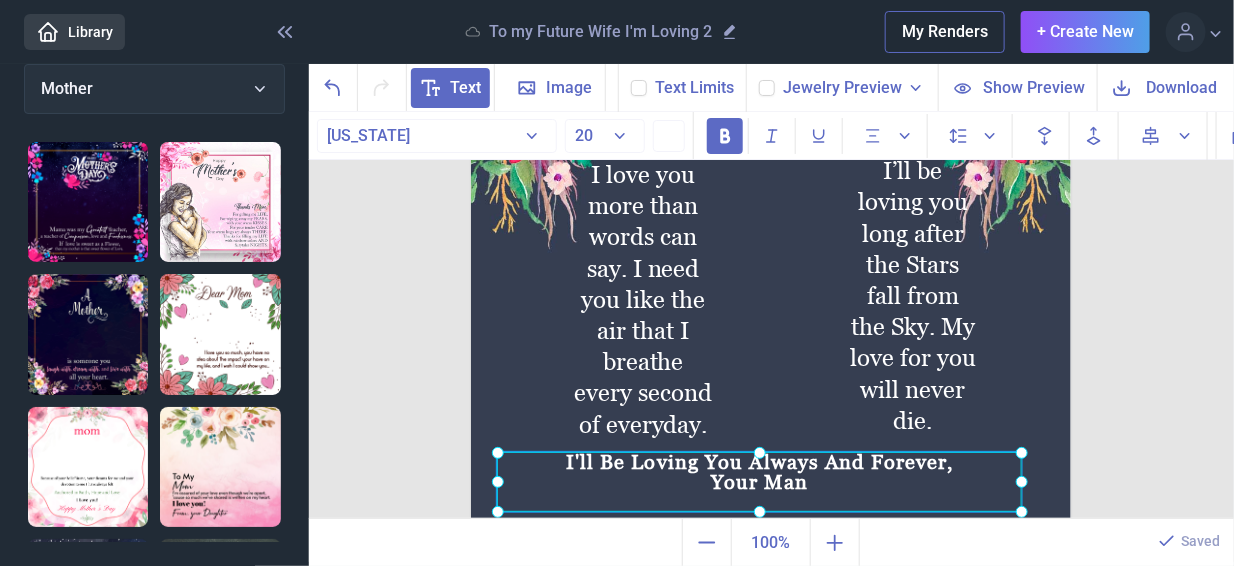 drag, startPoint x: 953, startPoint y: 485, endPoint x: 1010, endPoint y: 496, distance: 58.0517 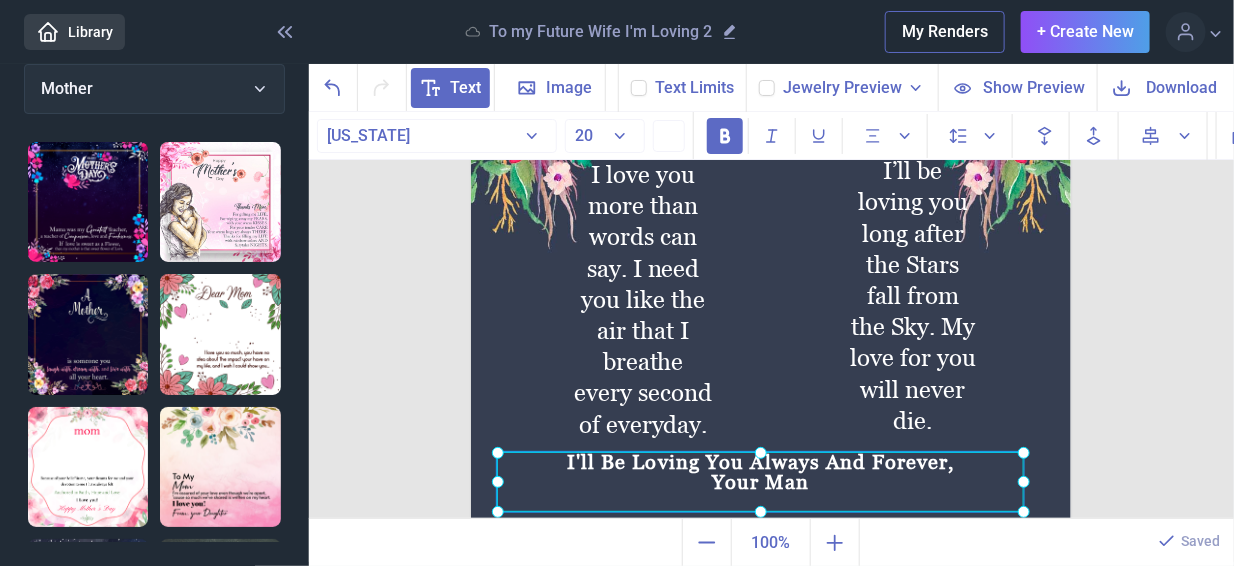 click on "I'll Be Loving You Always And Forever,                                                   Your Man" at bounding box center (471, -64) 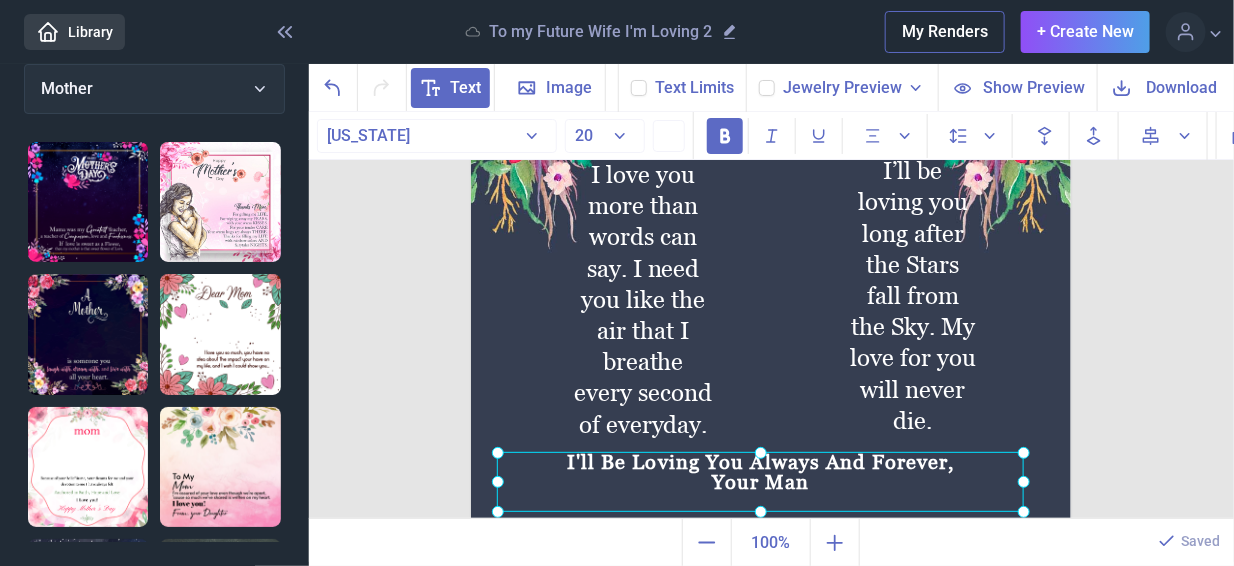 click at bounding box center (760, 482) 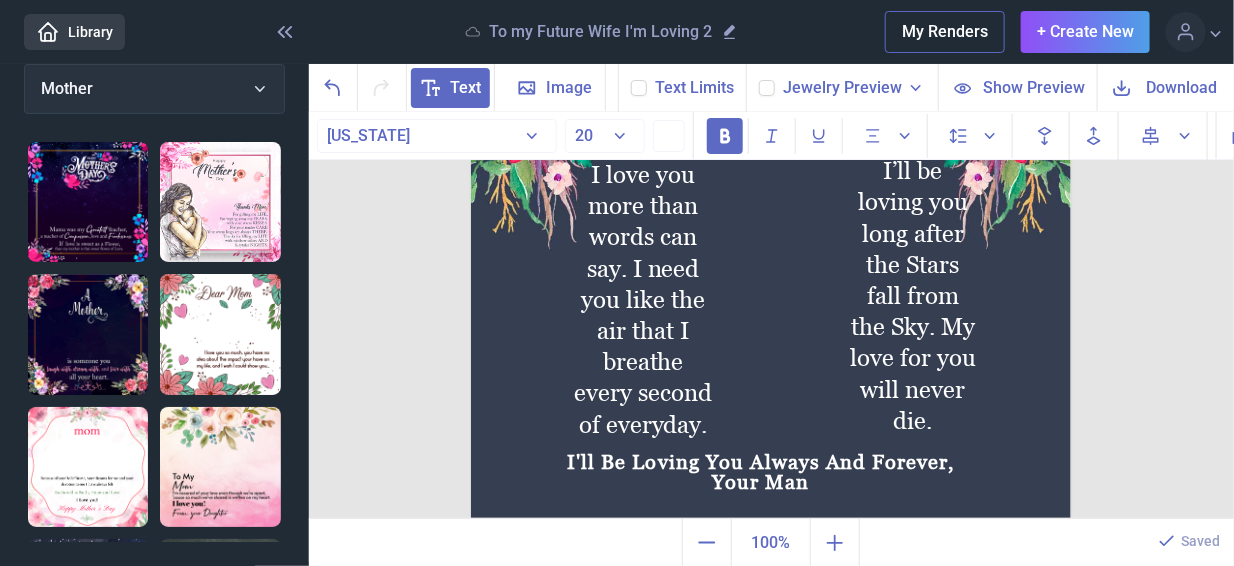 click on "Your Man" at bounding box center [760, 482] 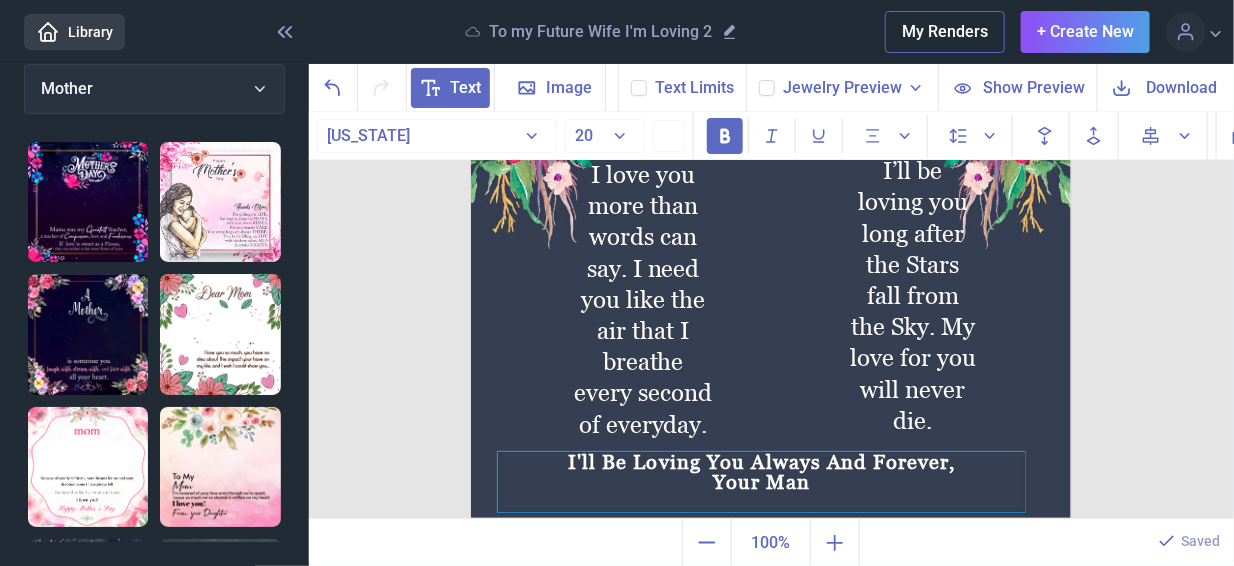 click on "Your Man" at bounding box center (761, 482) 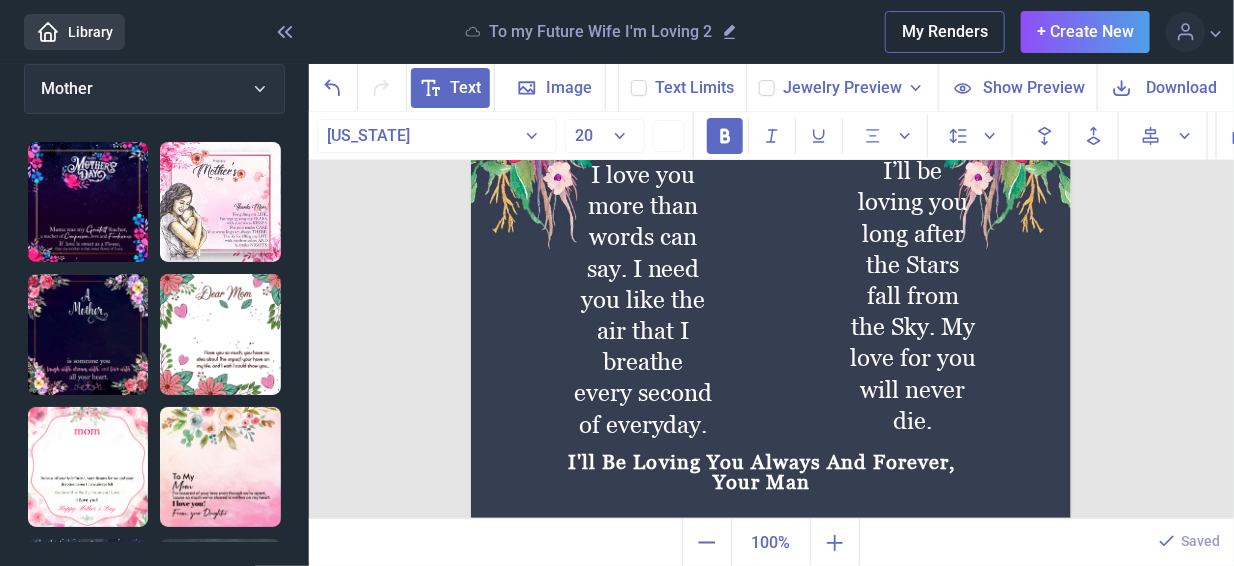 click at bounding box center [771, 236] 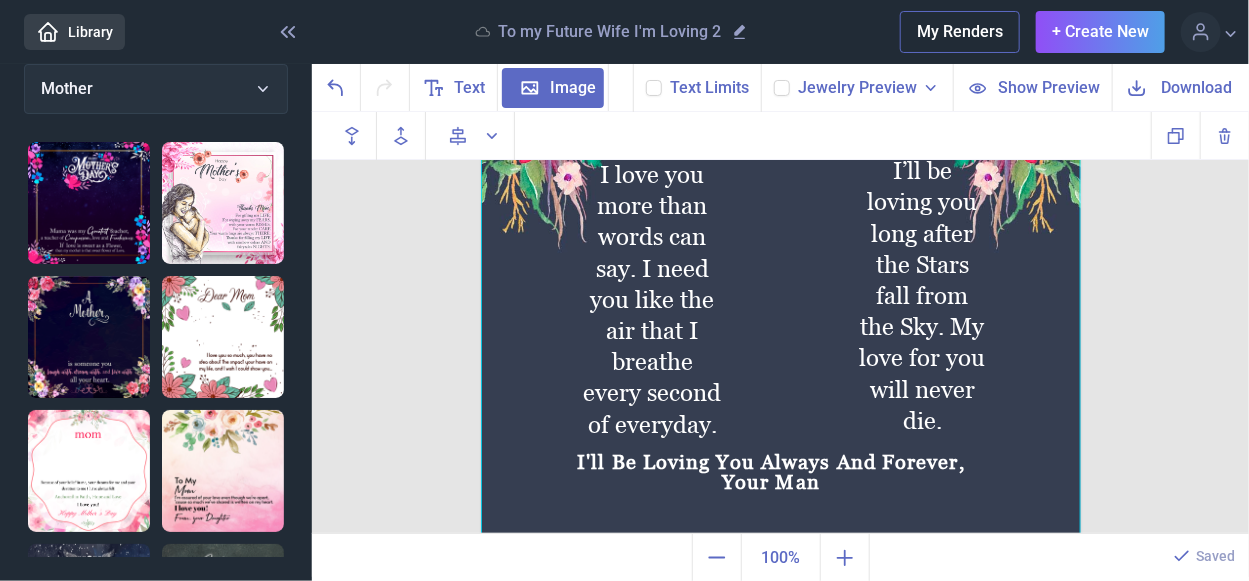 click at bounding box center (781, 236) 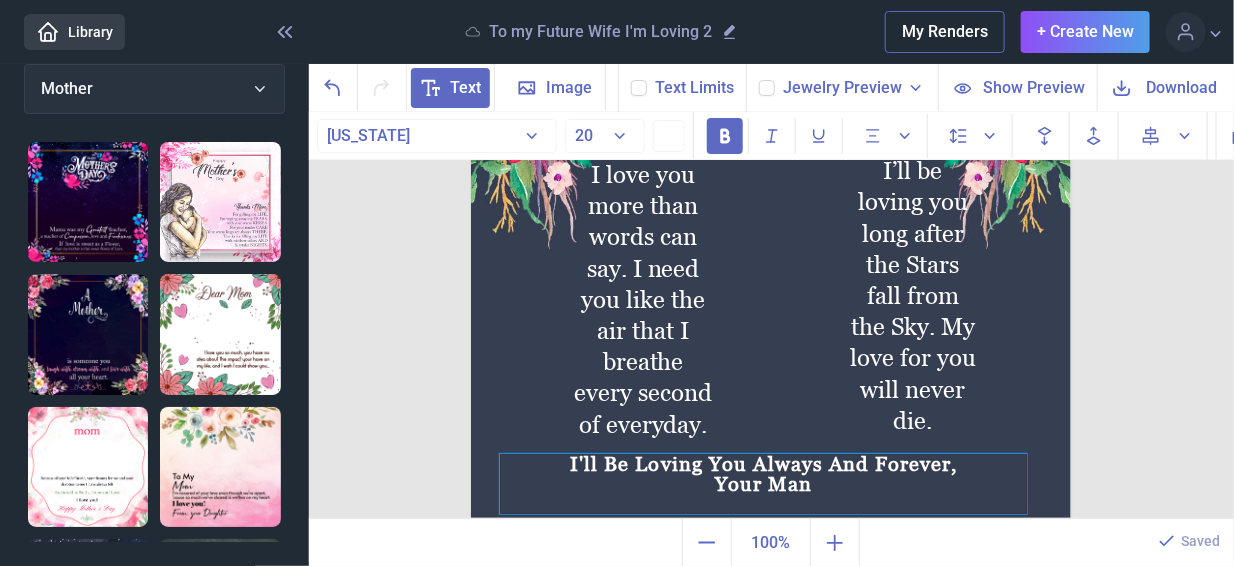 click on "I'll Be Loving You Always And Forever,                                                                          Your Man" at bounding box center [763, 484] 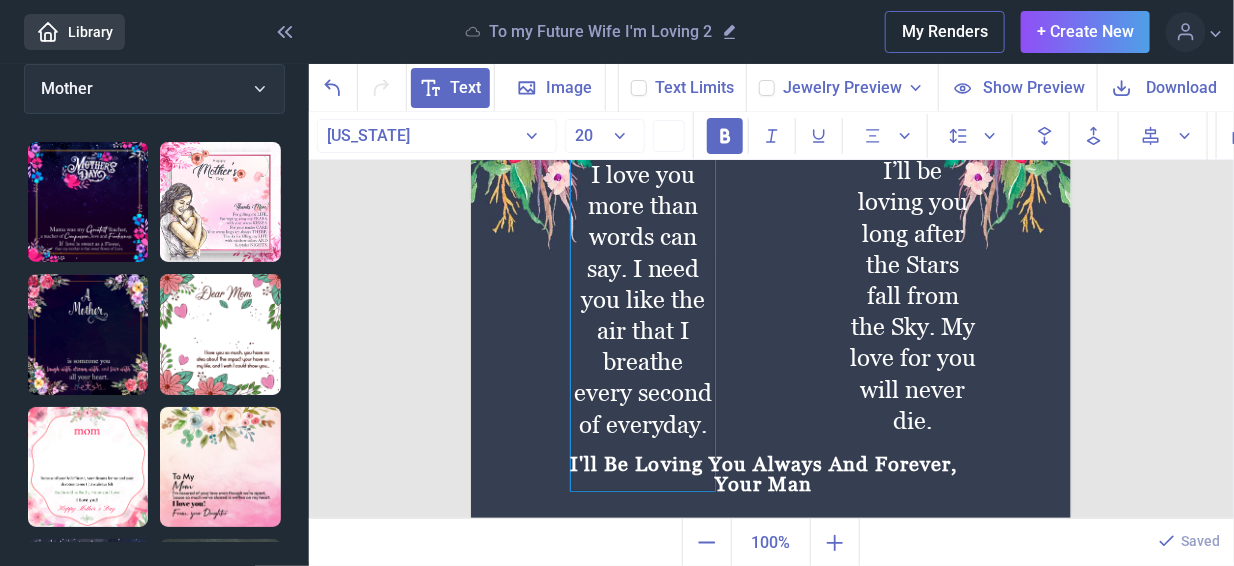 click on "I love you more than words can say. I need you like the air that I breathe every second of everyday." at bounding box center [771, -64] 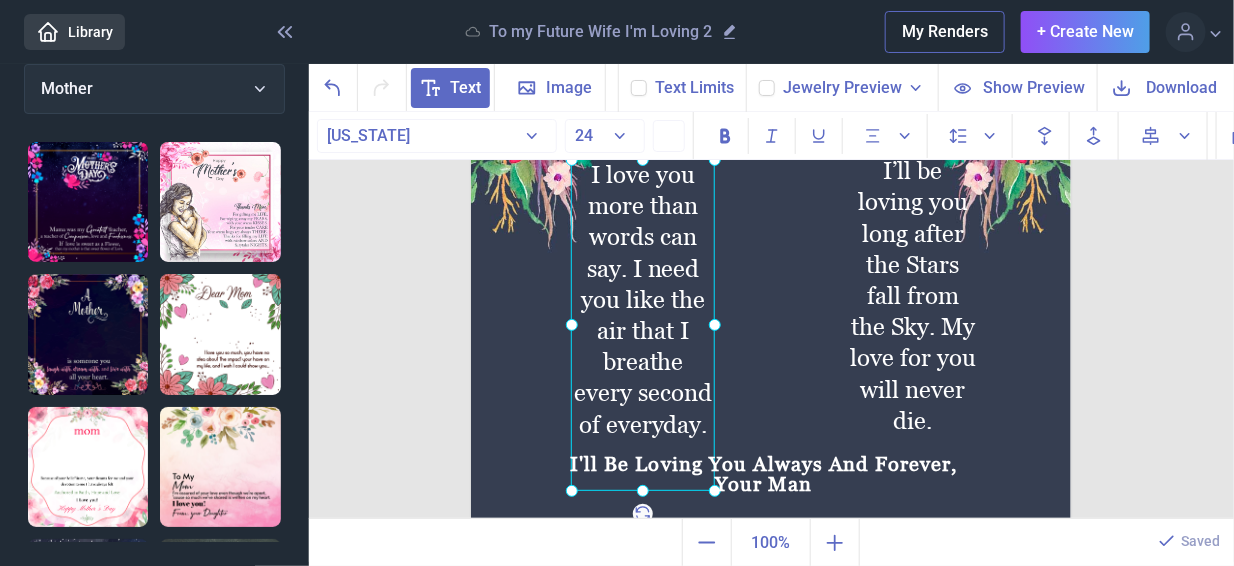 click at bounding box center (771, 236) 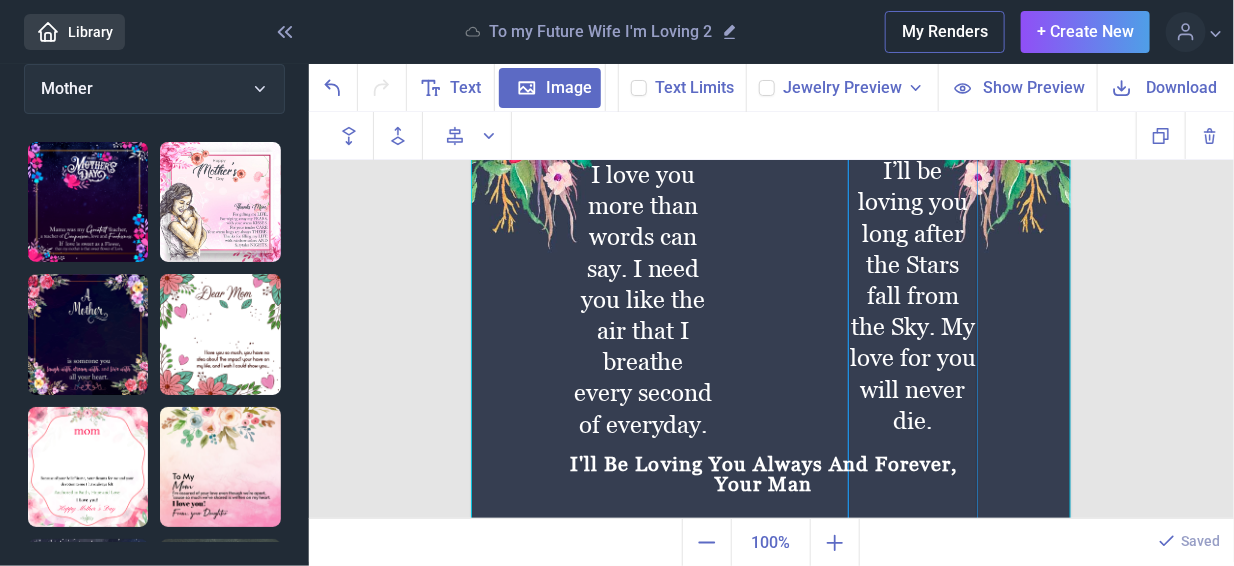 click on "I’ll be loving you long after the Stars fall from the Sky. My love for you will never die." at bounding box center (771, -64) 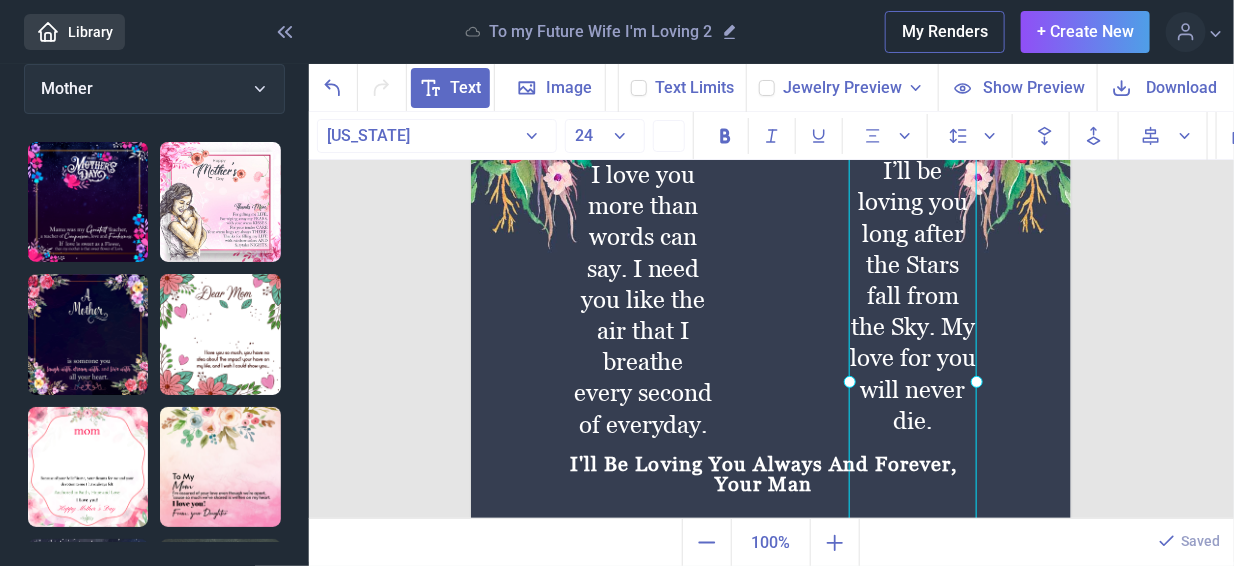 click at bounding box center [771, 236] 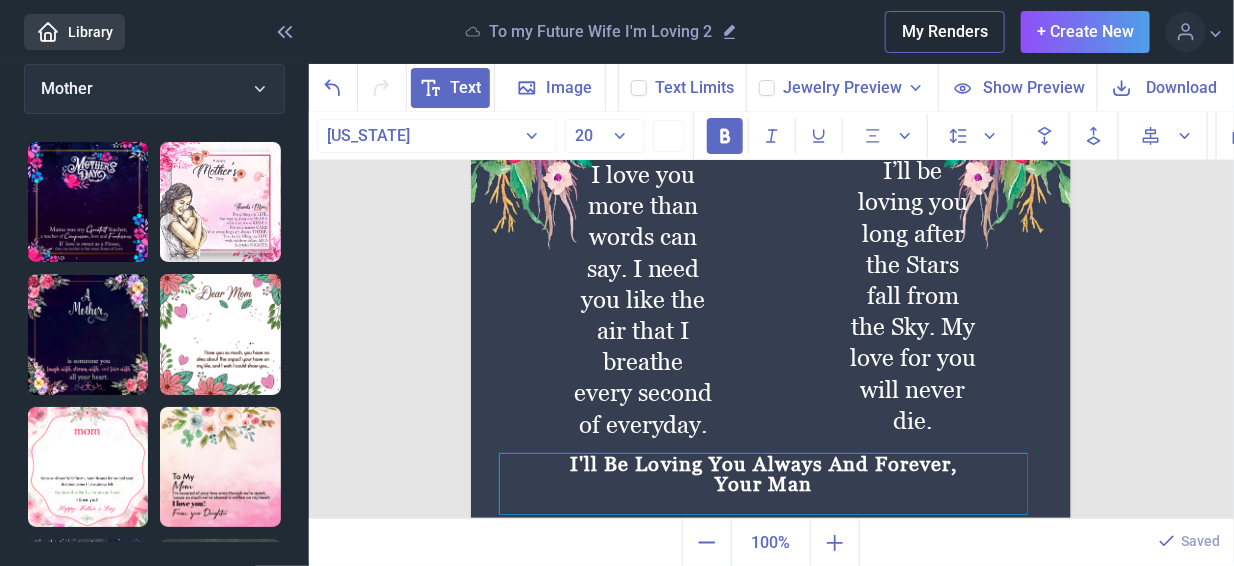 click on "I'll Be Loving You Always And Forever,                                                                          Your Man" at bounding box center (763, 484) 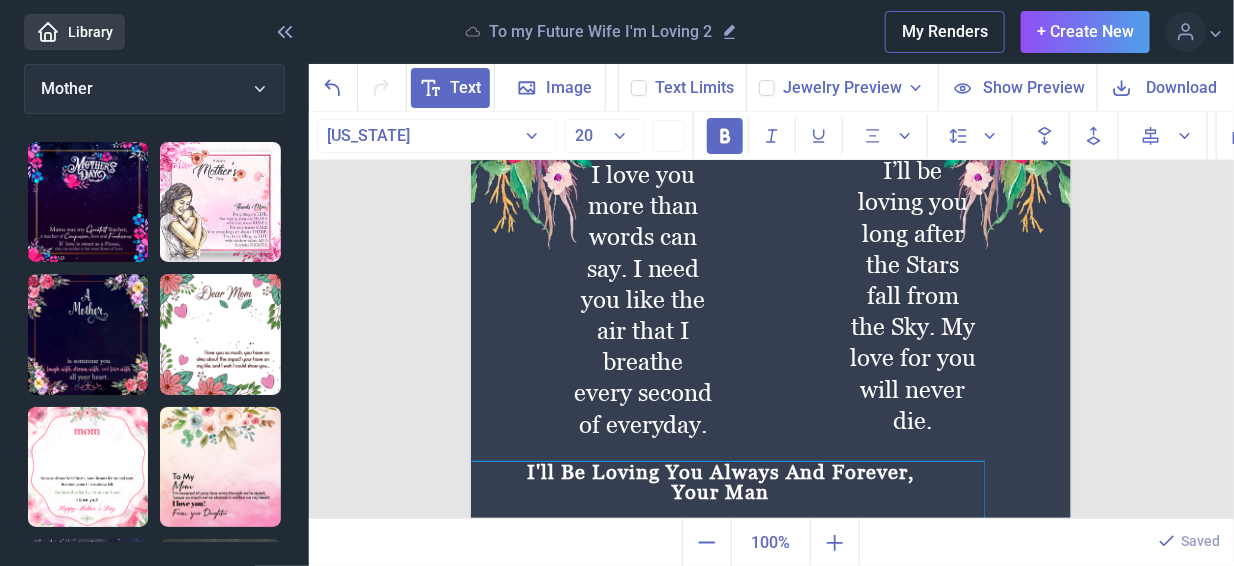 drag, startPoint x: 941, startPoint y: 466, endPoint x: 870, endPoint y: 452, distance: 72.36712 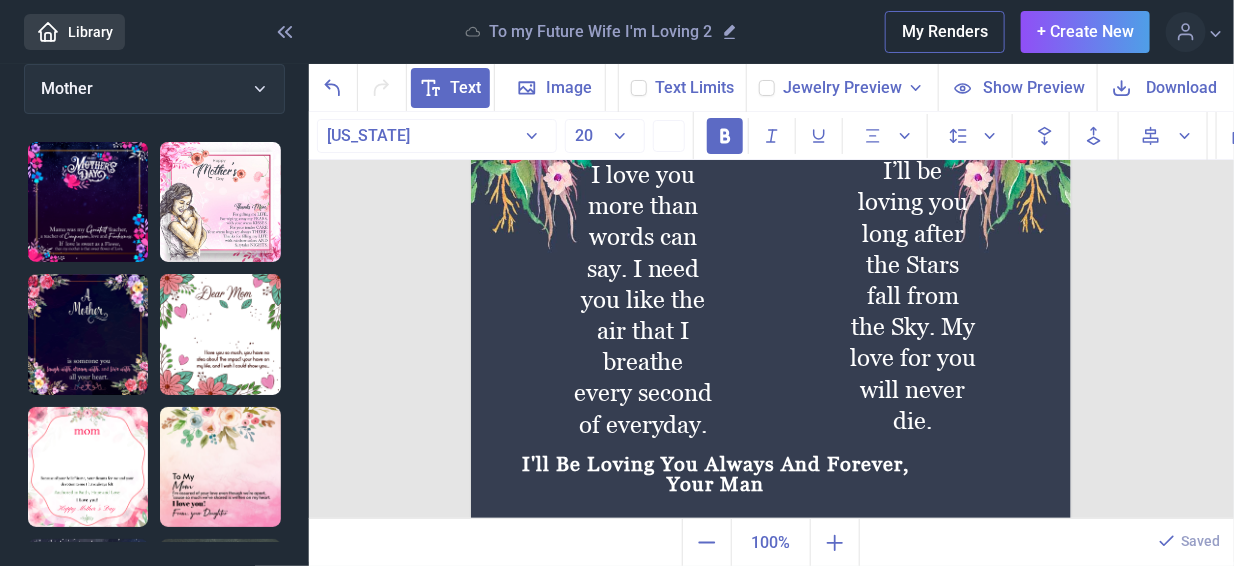 click at bounding box center (771, 236) 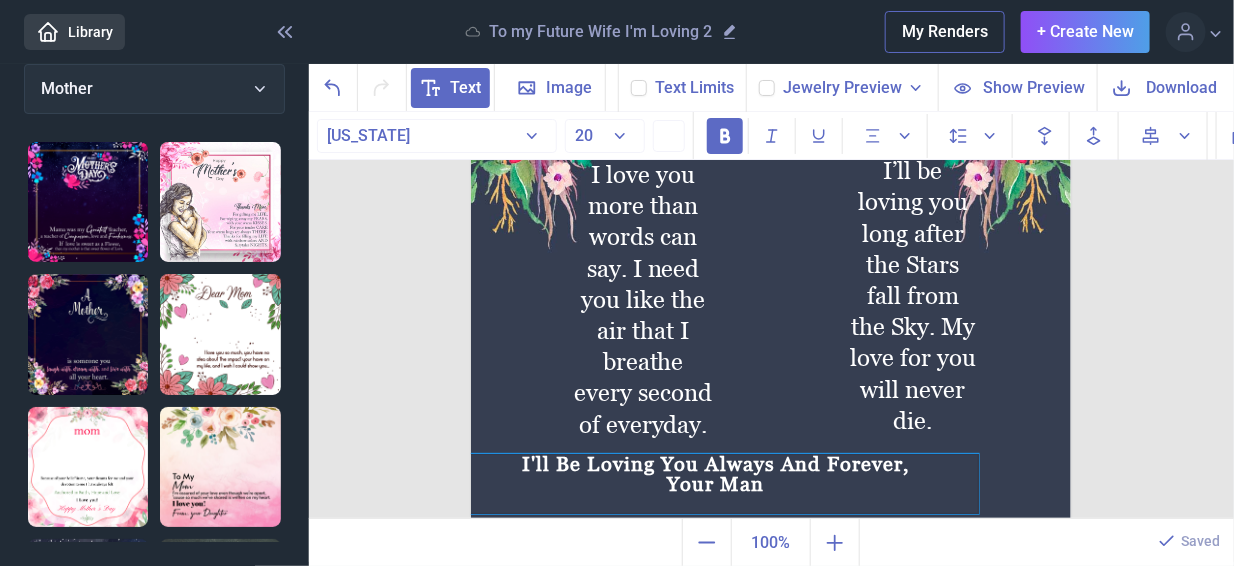 click on "Your Man" at bounding box center (715, 484) 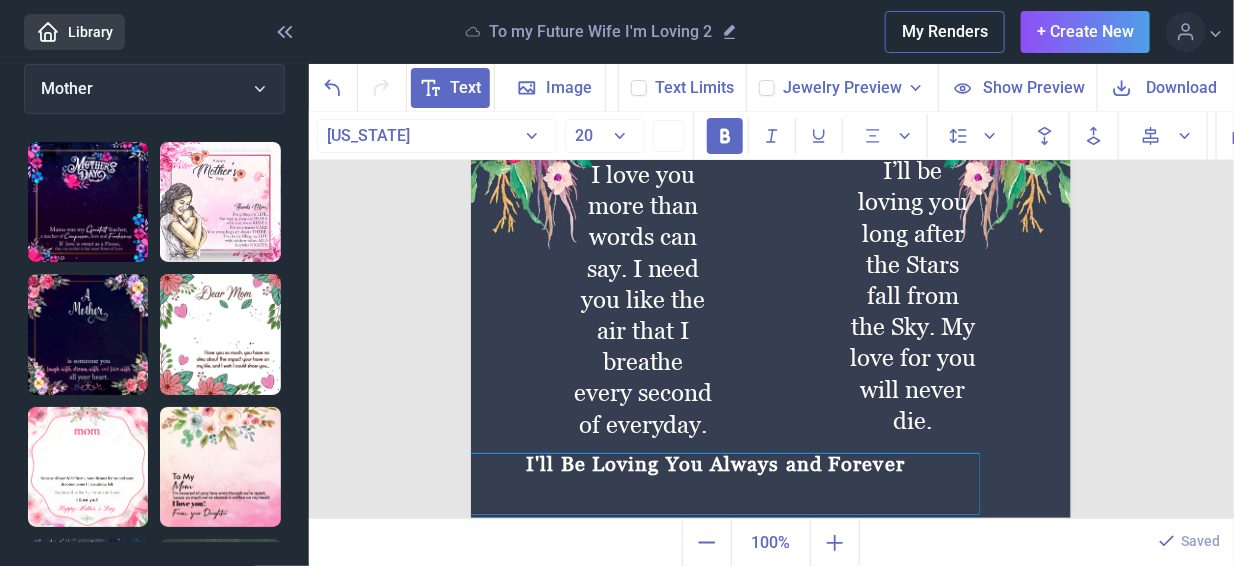 click at bounding box center [771, 236] 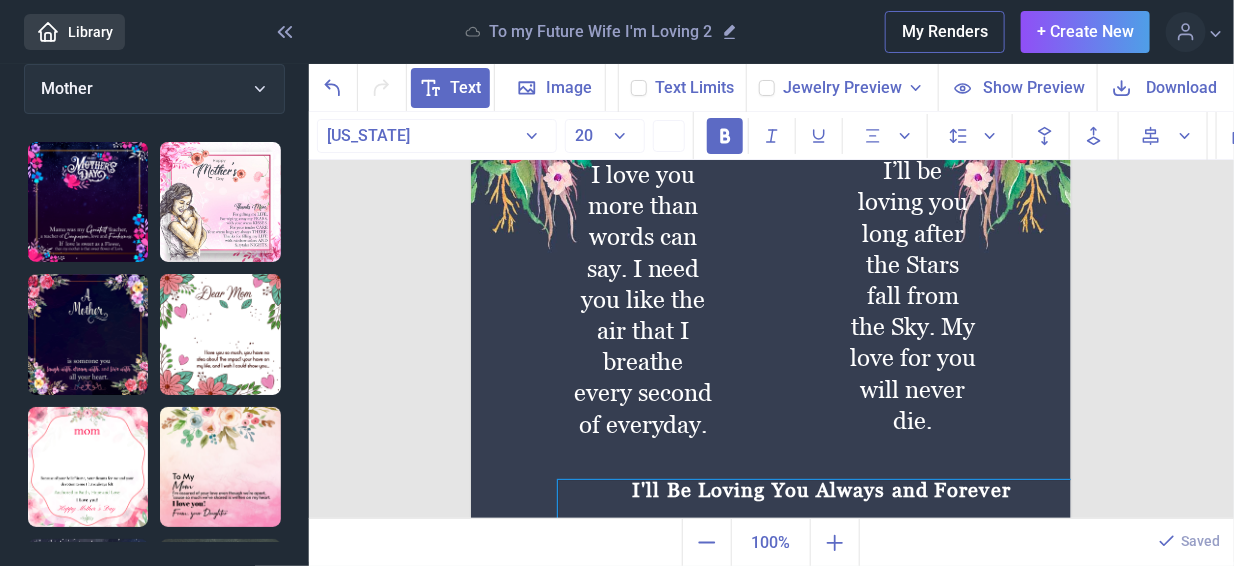 drag, startPoint x: 826, startPoint y: 474, endPoint x: 928, endPoint y: 496, distance: 104.34558 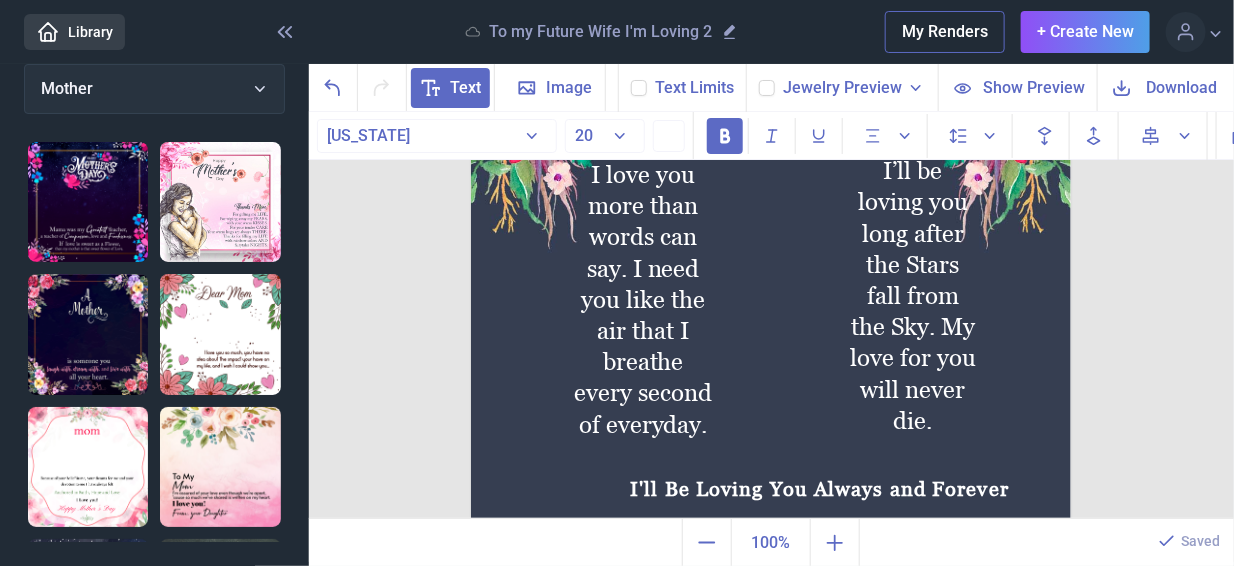 click on "To My        FutureWife       I love you more than words can say. I need you like the air that I breathe every second of everyday.
I’ll be loving you long after the Stars fall from the Sky. My love for you will never die.       I'll Be Loving You Always and Forever                 Duplicate     Delete       Backwards   >   Forward" at bounding box center (772, 316) 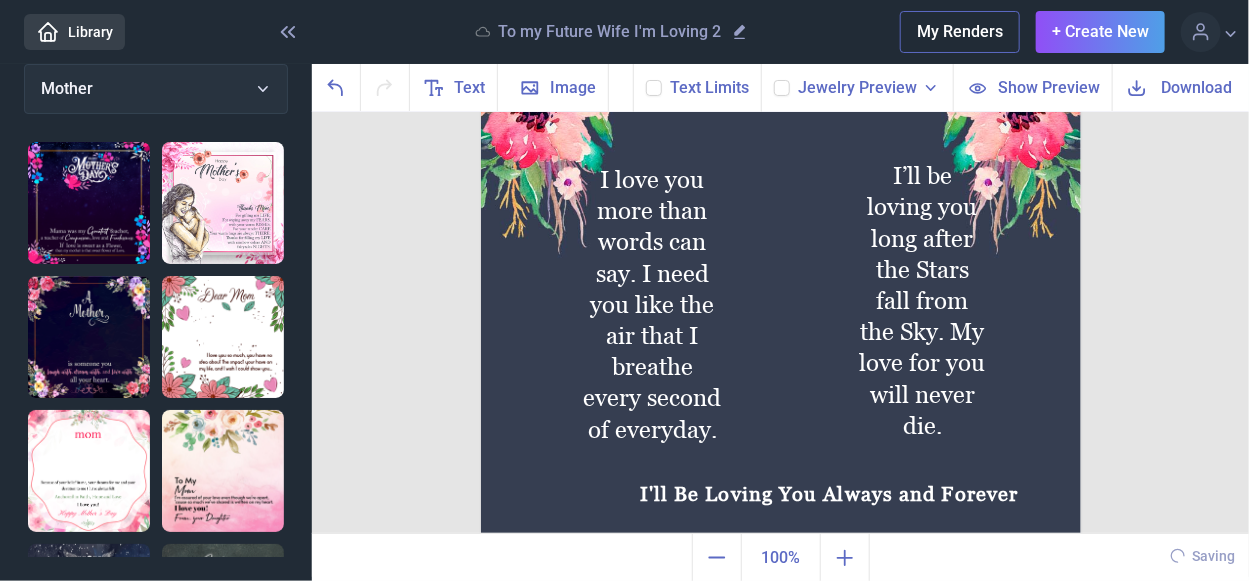 scroll, scrollTop: 246, scrollLeft: 0, axis: vertical 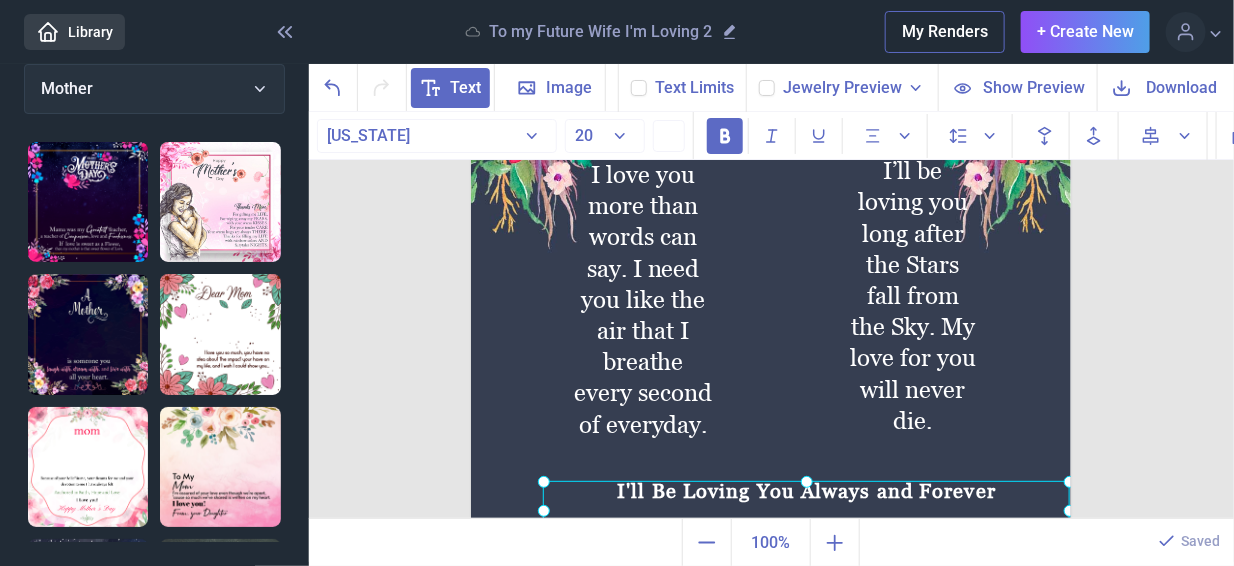 drag, startPoint x: 926, startPoint y: 502, endPoint x: 913, endPoint y: 504, distance: 13.152946 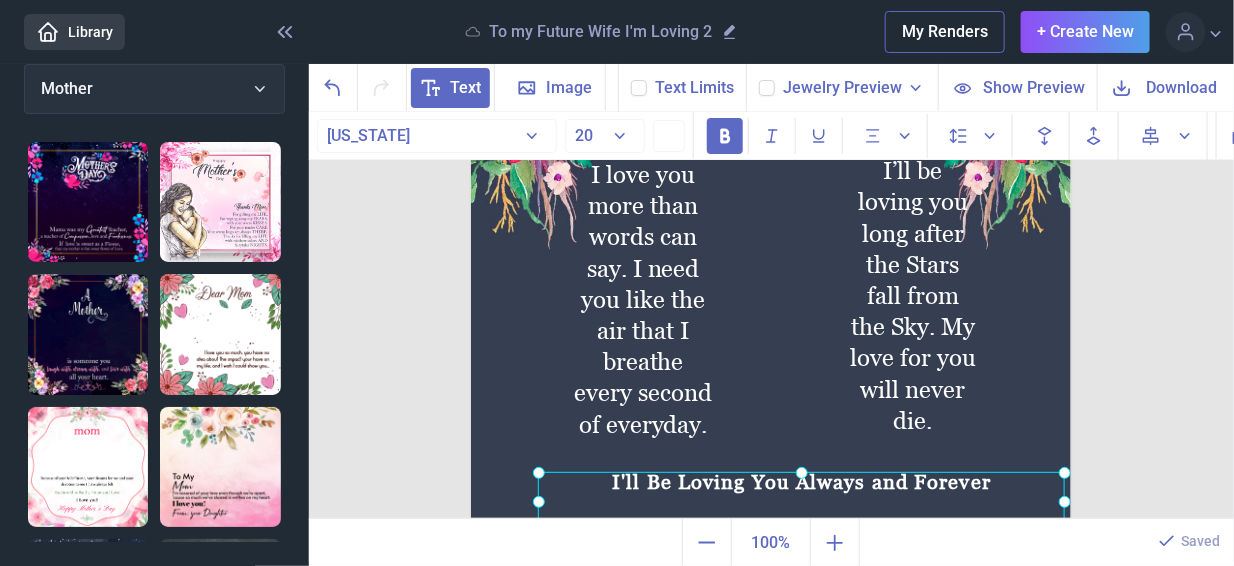 drag, startPoint x: 972, startPoint y: 480, endPoint x: 967, endPoint y: 471, distance: 10.29563 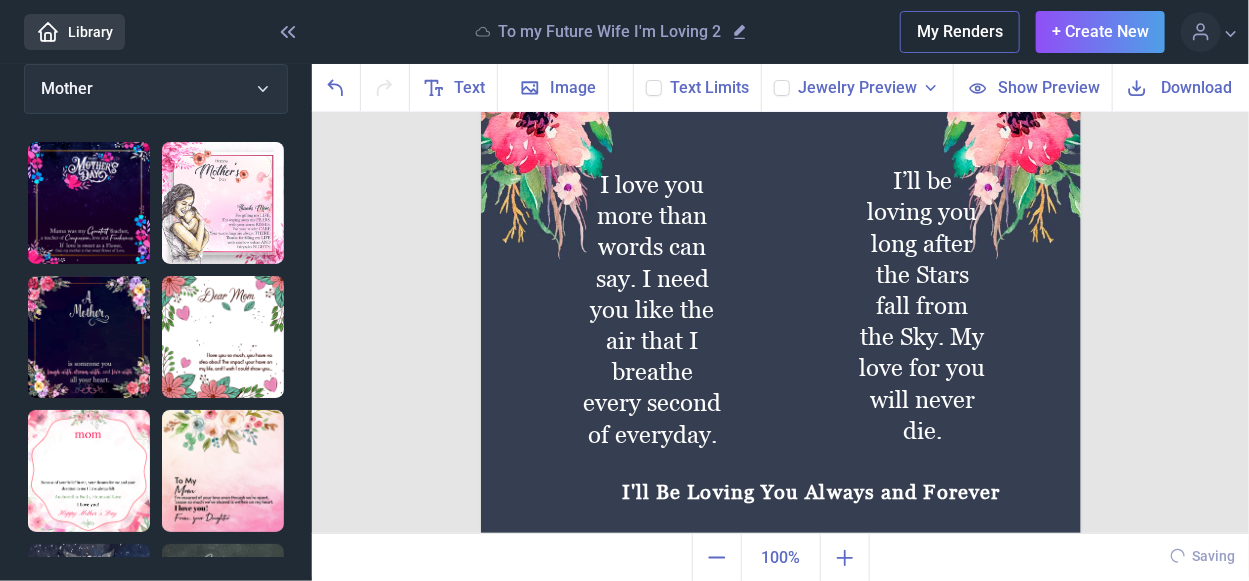 scroll, scrollTop: 246, scrollLeft: 0, axis: vertical 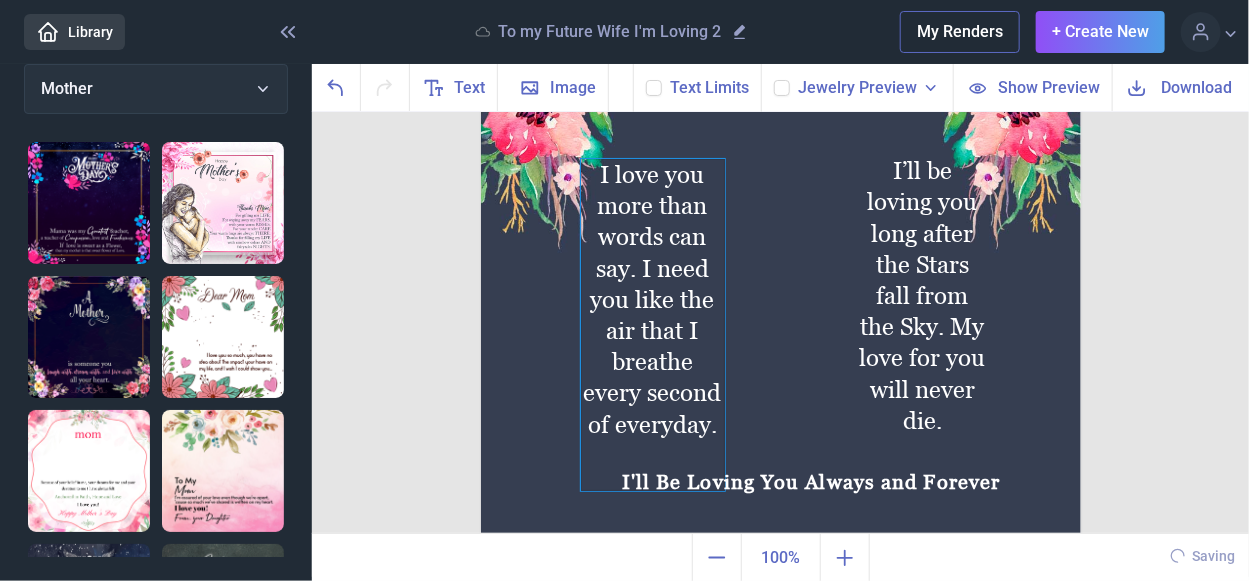 click on "I love you more than words can say. I need you like the air that I breathe every second of everyday." at bounding box center [781, -64] 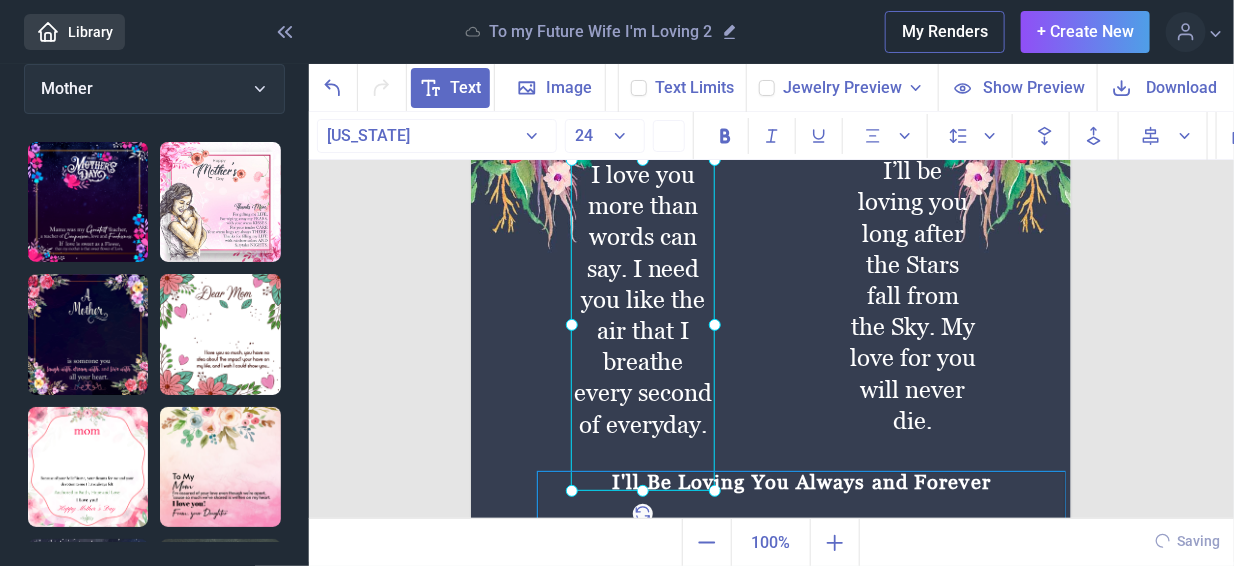 click on "I'll Be Loving You Always and Forever" at bounding box center (771, -64) 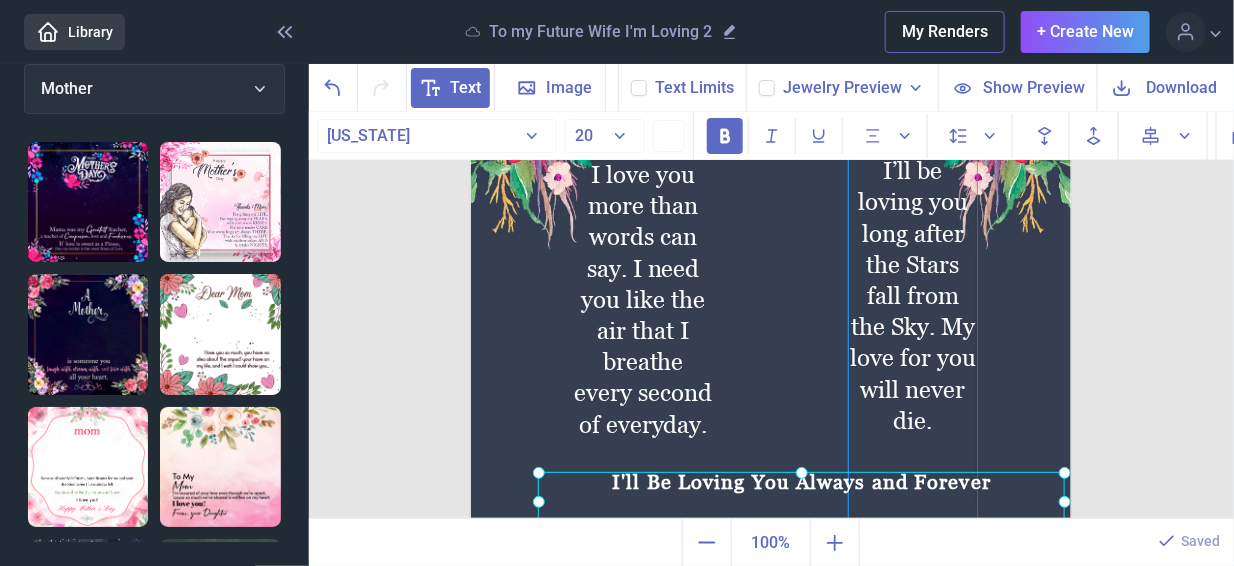 click on "I’ll be loving you long after the Stars fall from the Sky. My love for you will never die." at bounding box center [771, -64] 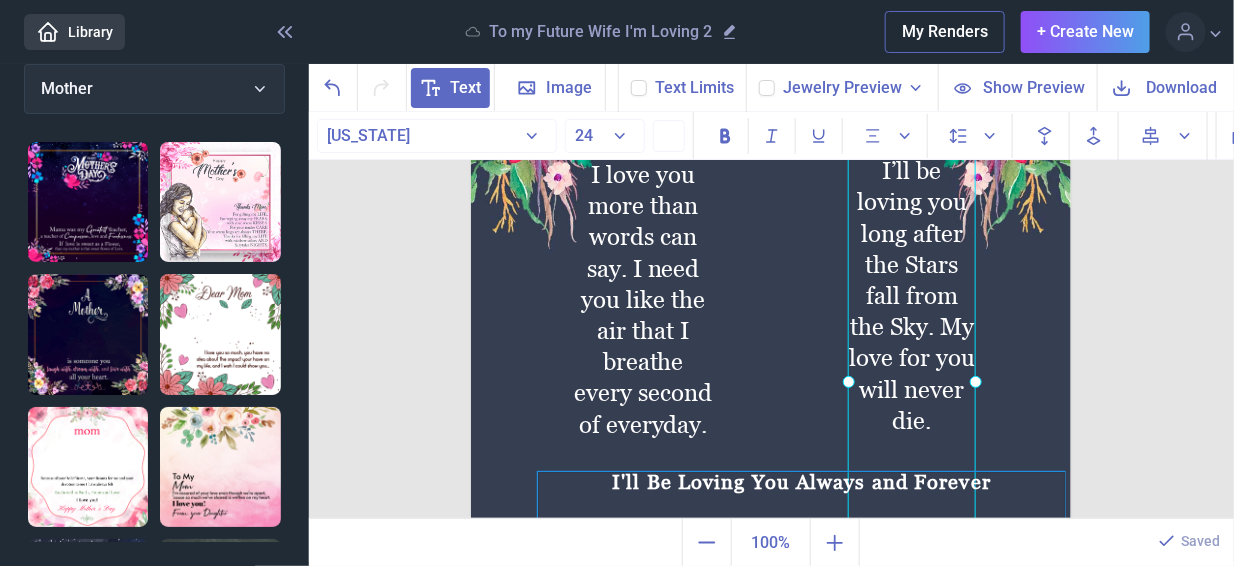 click on "I'll Be Loving You Always and Forever" at bounding box center [771, -64] 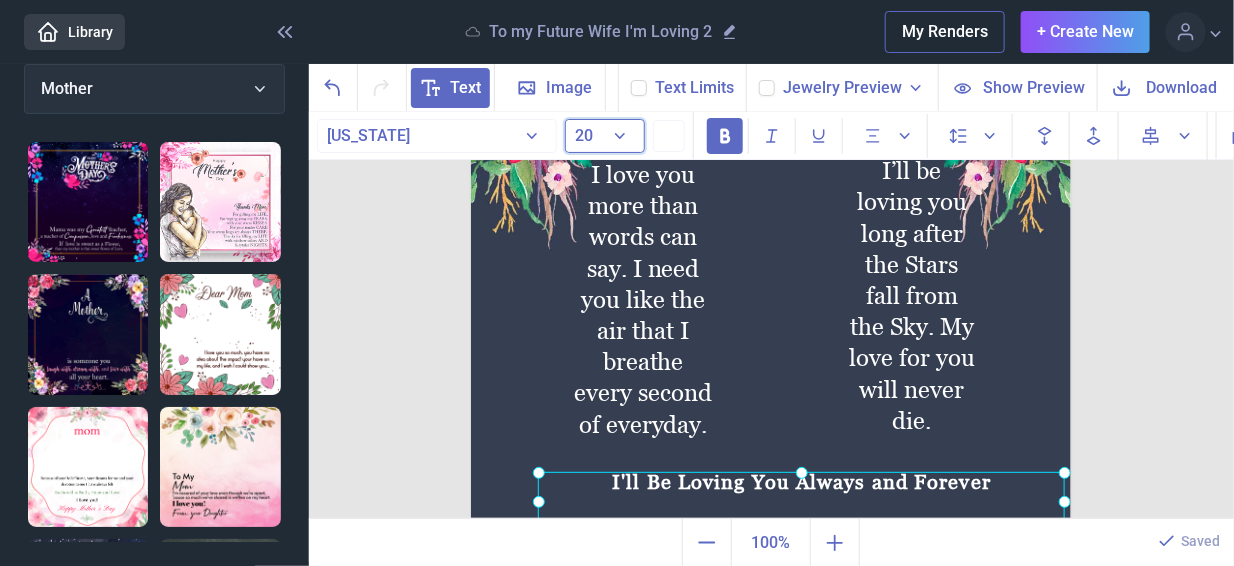 click on "20" at bounding box center (605, 136) 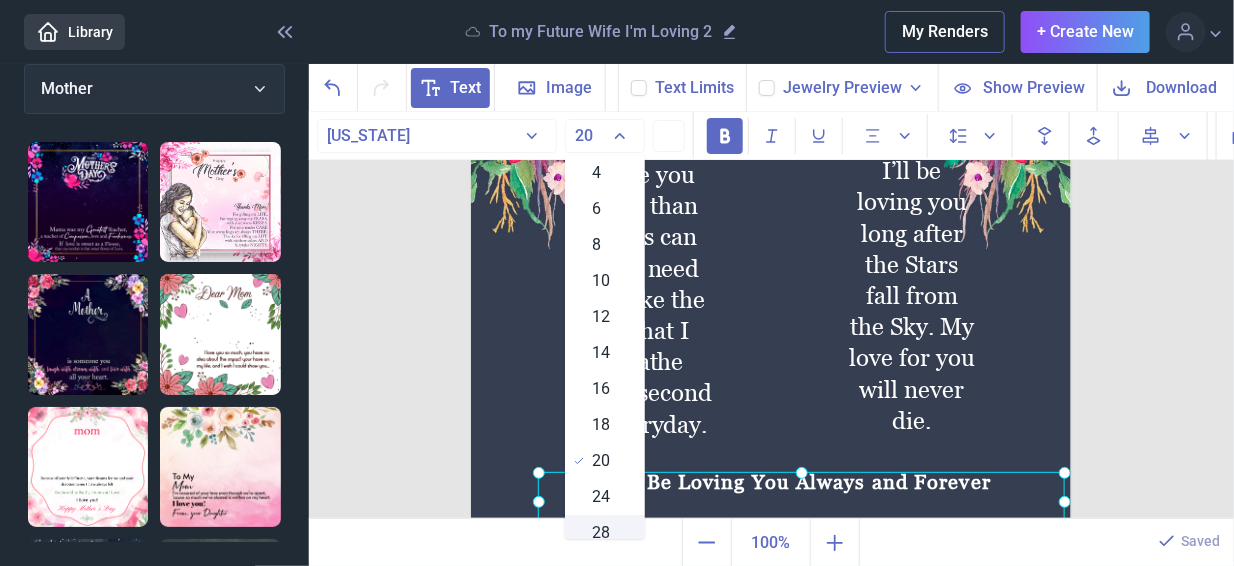 click on "28" at bounding box center [605, 533] 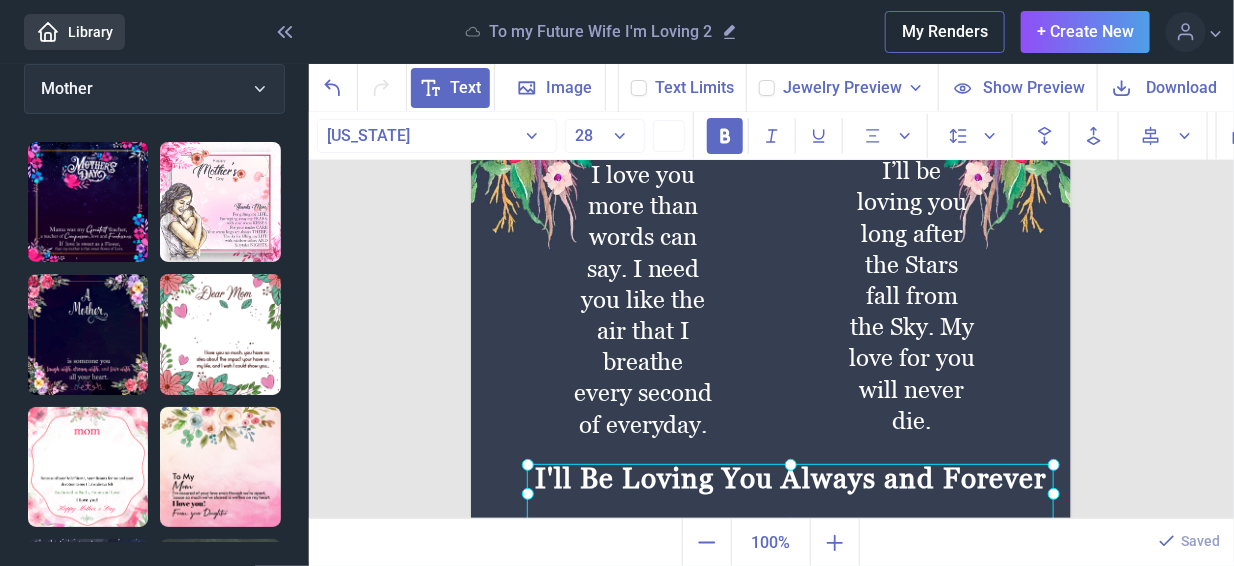 drag, startPoint x: 760, startPoint y: 485, endPoint x: 749, endPoint y: 481, distance: 11.7046995 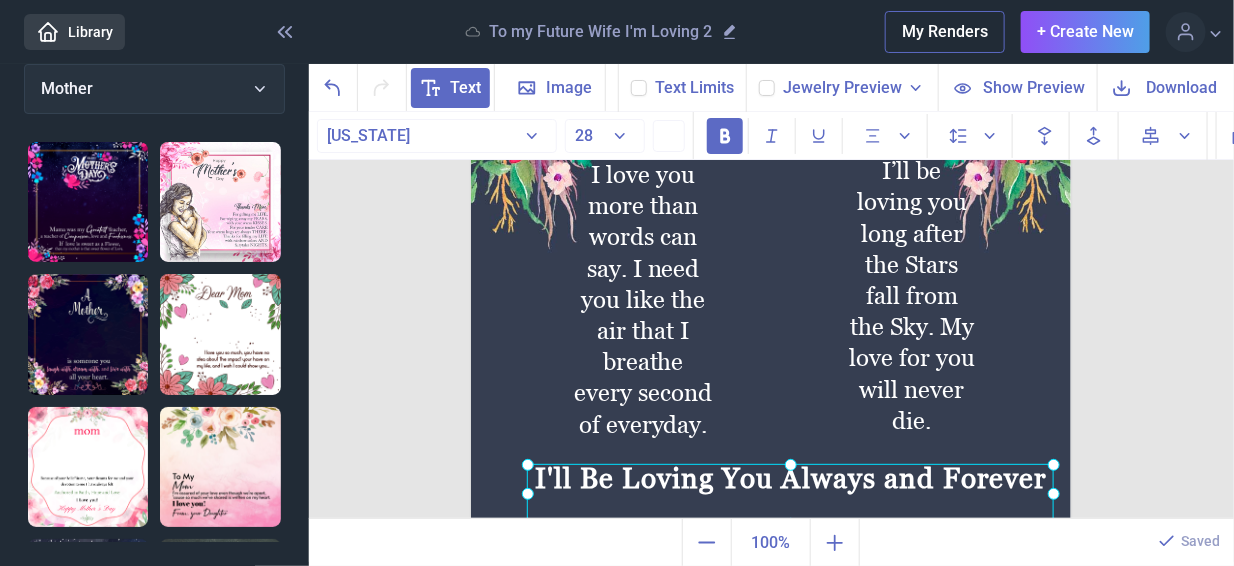 click at bounding box center (790, 494) 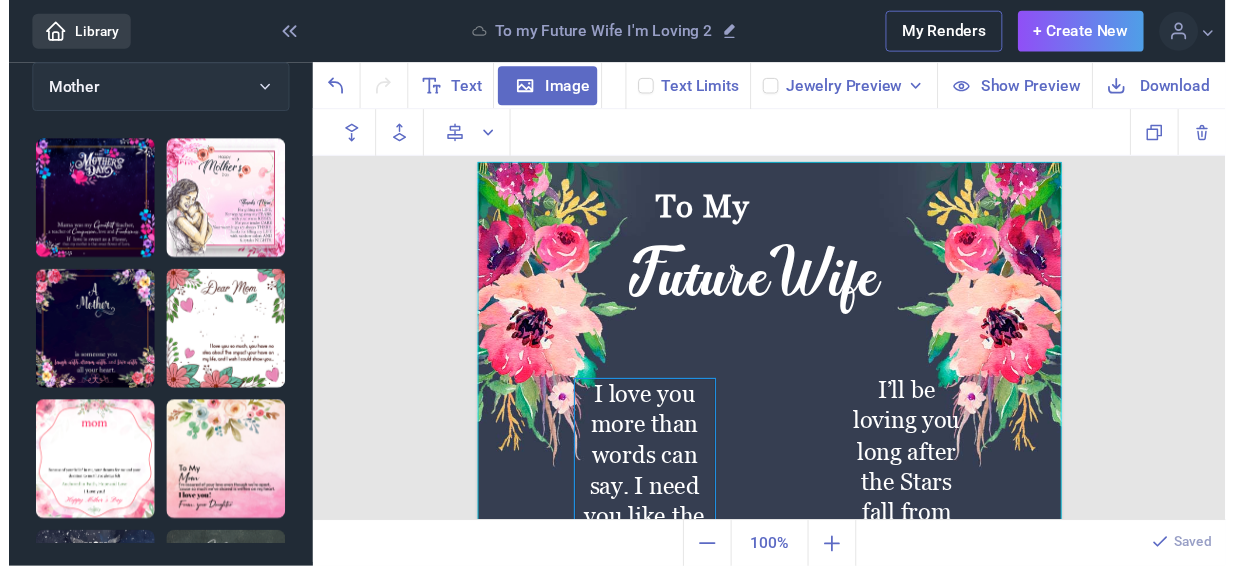 scroll, scrollTop: 0, scrollLeft: 0, axis: both 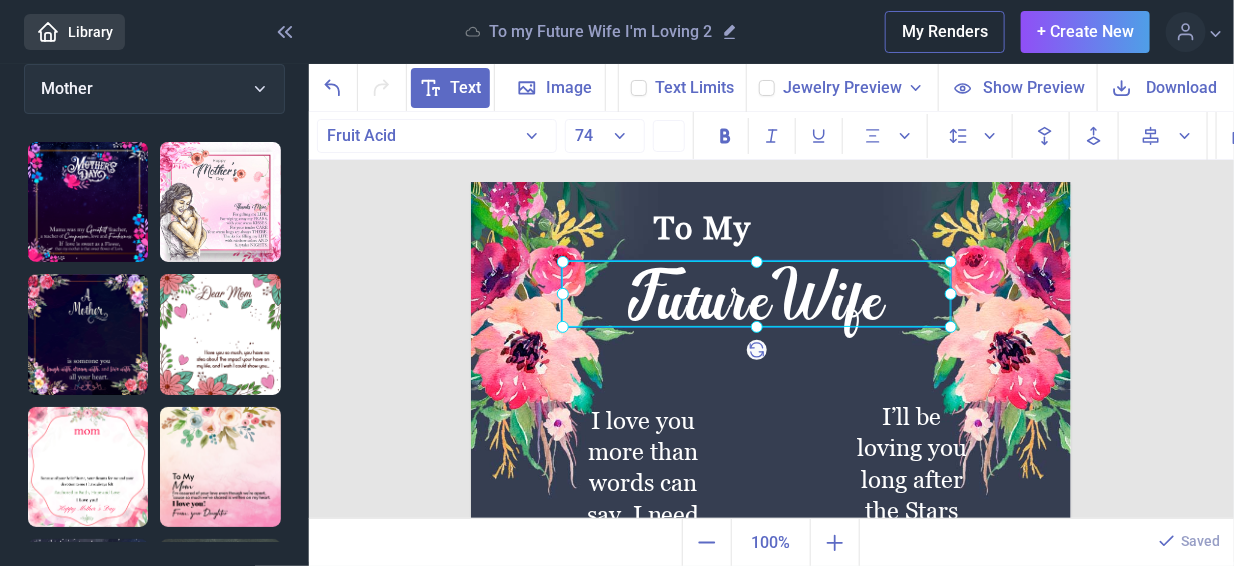 click on "FutureWife" at bounding box center [471, 182] 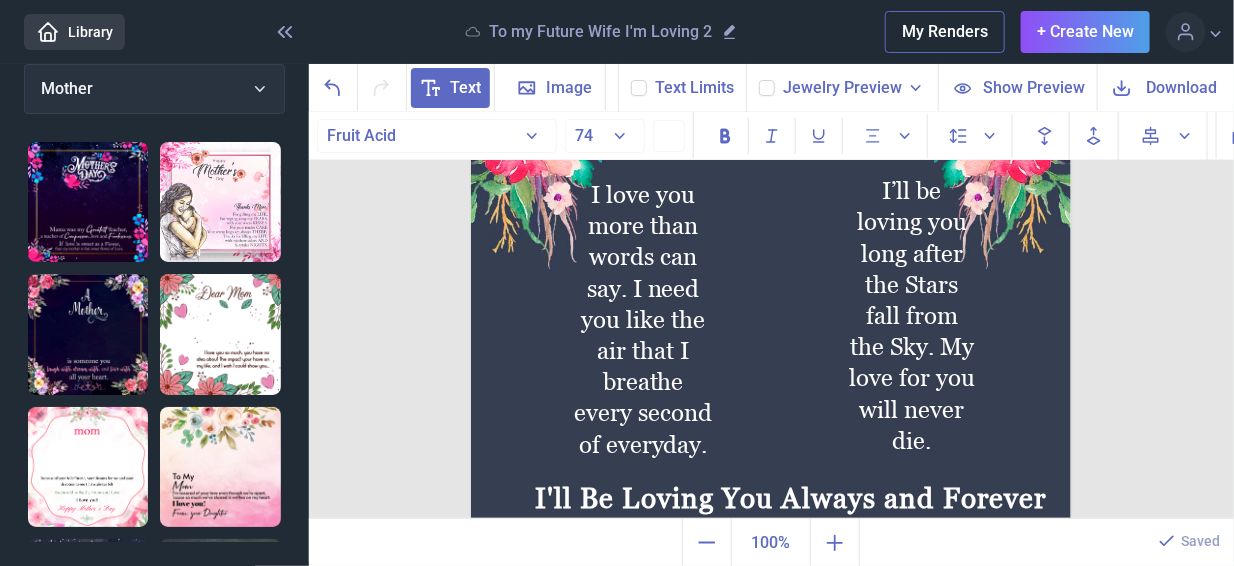 scroll, scrollTop: 246, scrollLeft: 0, axis: vertical 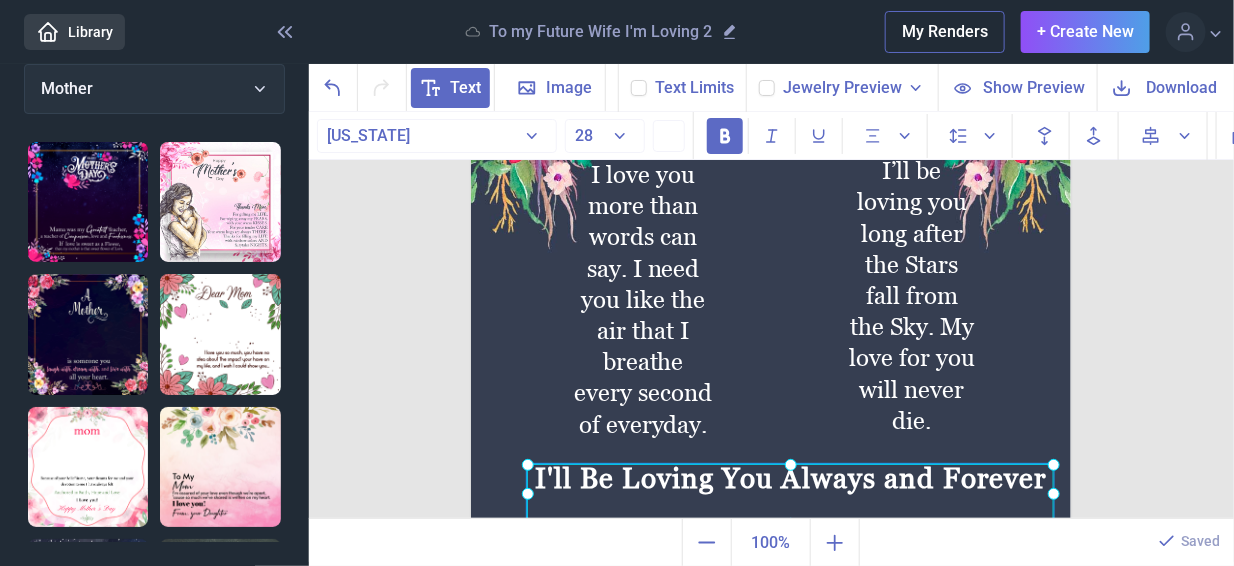 click on "I'll Be Loving You Always and Forever" at bounding box center (471, -64) 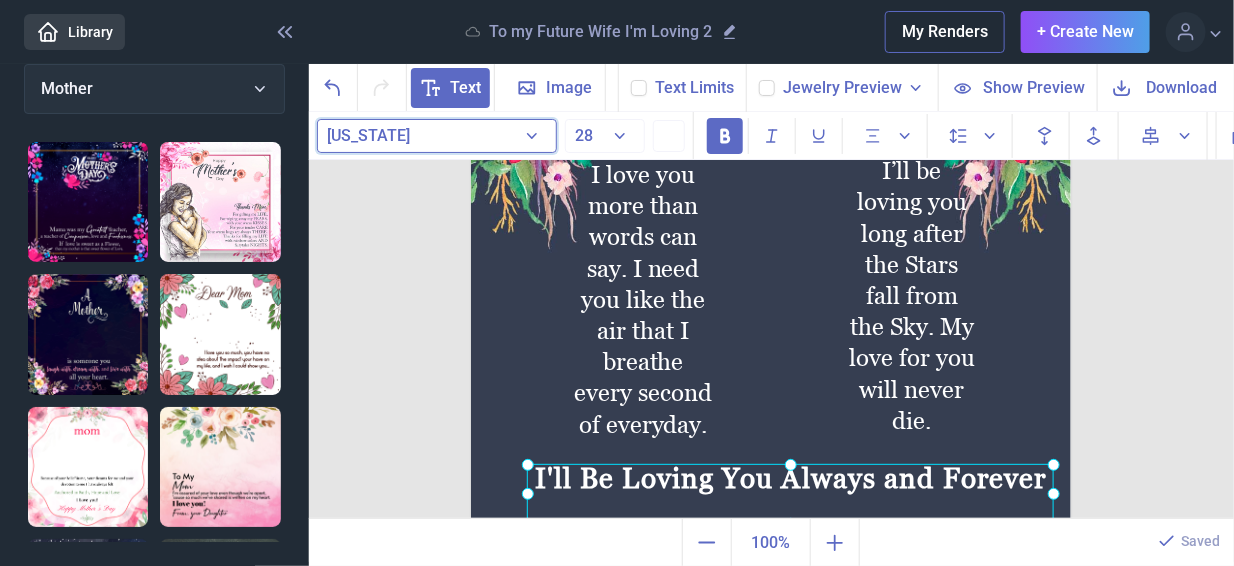 click on "[US_STATE]" at bounding box center [437, 136] 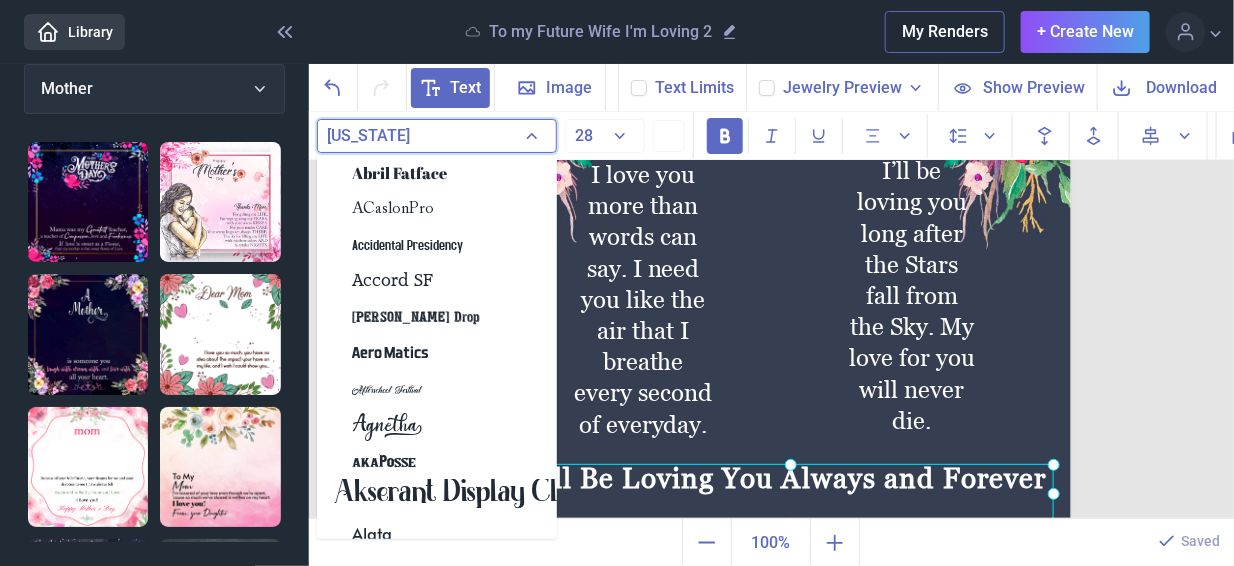 type 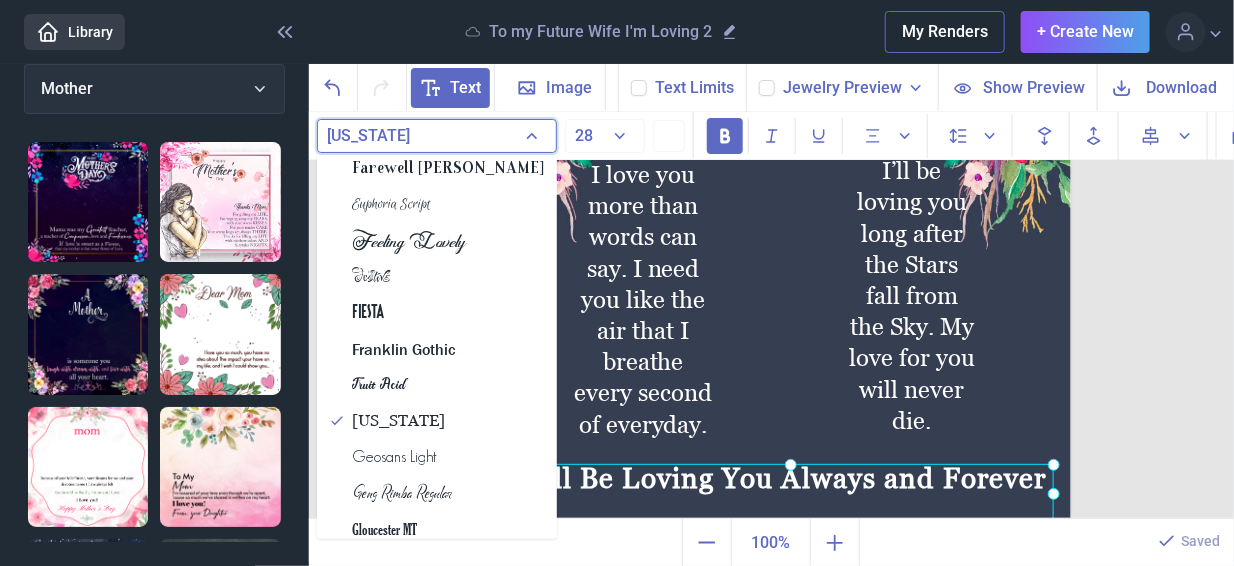 scroll, scrollTop: 3400, scrollLeft: 0, axis: vertical 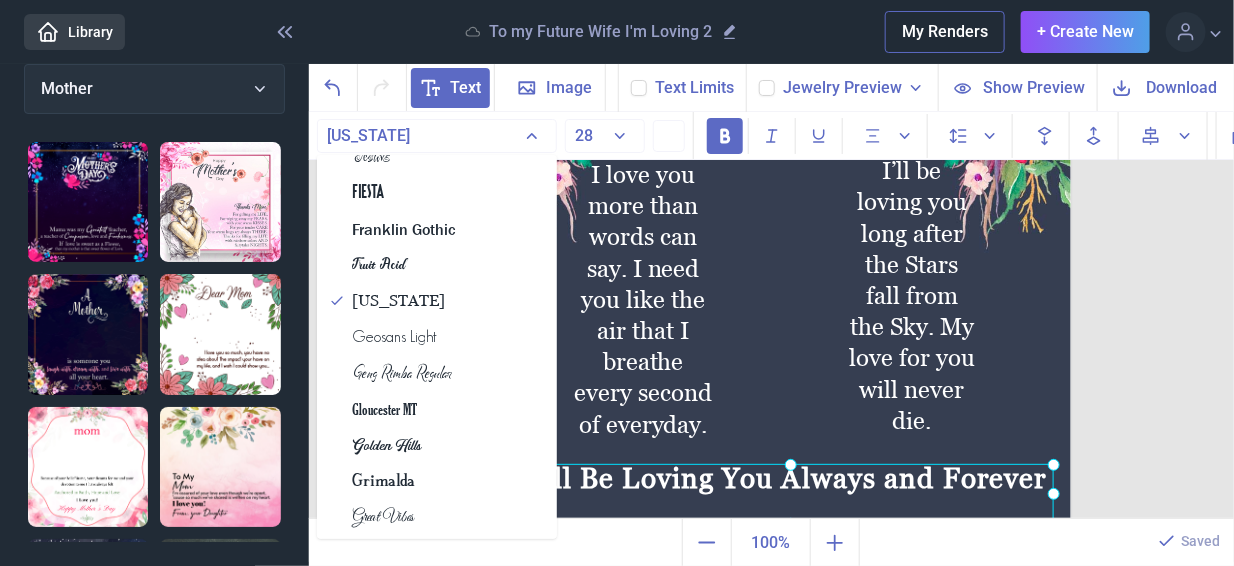 click on "Fruit Acid" at bounding box center (437, 265) 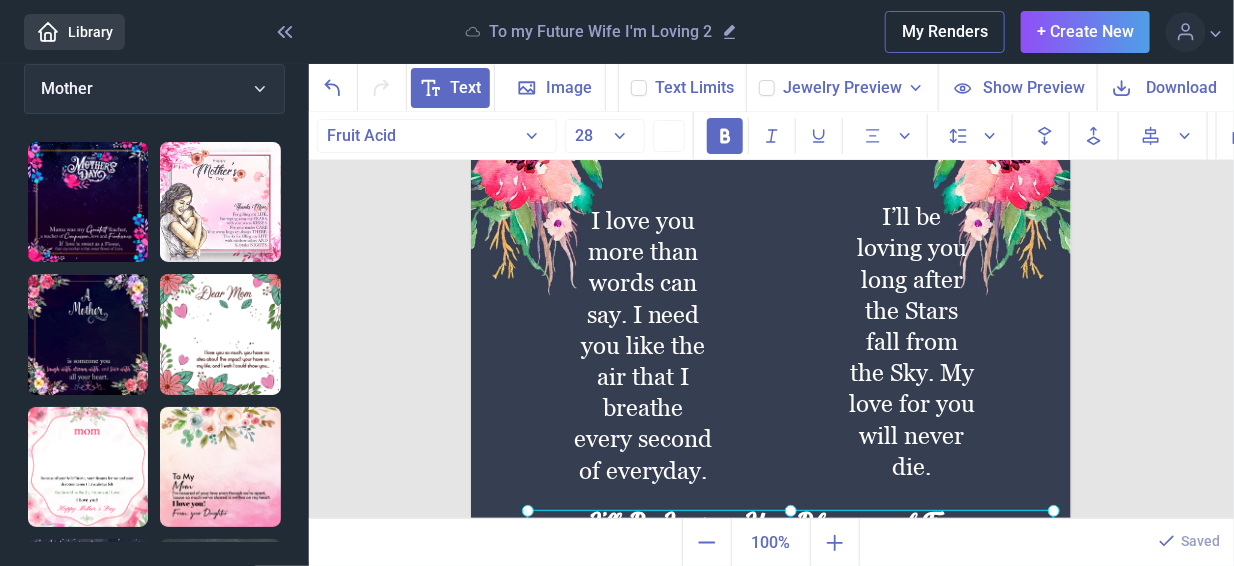 scroll, scrollTop: 0, scrollLeft: 0, axis: both 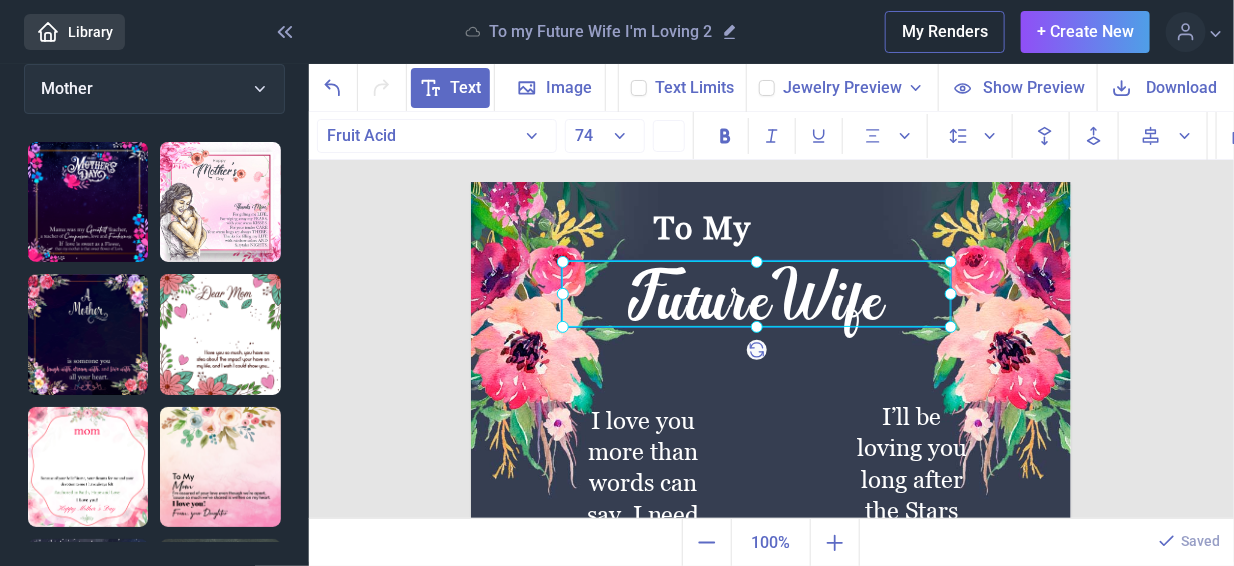 click on "FutureWife" at bounding box center [471, 182] 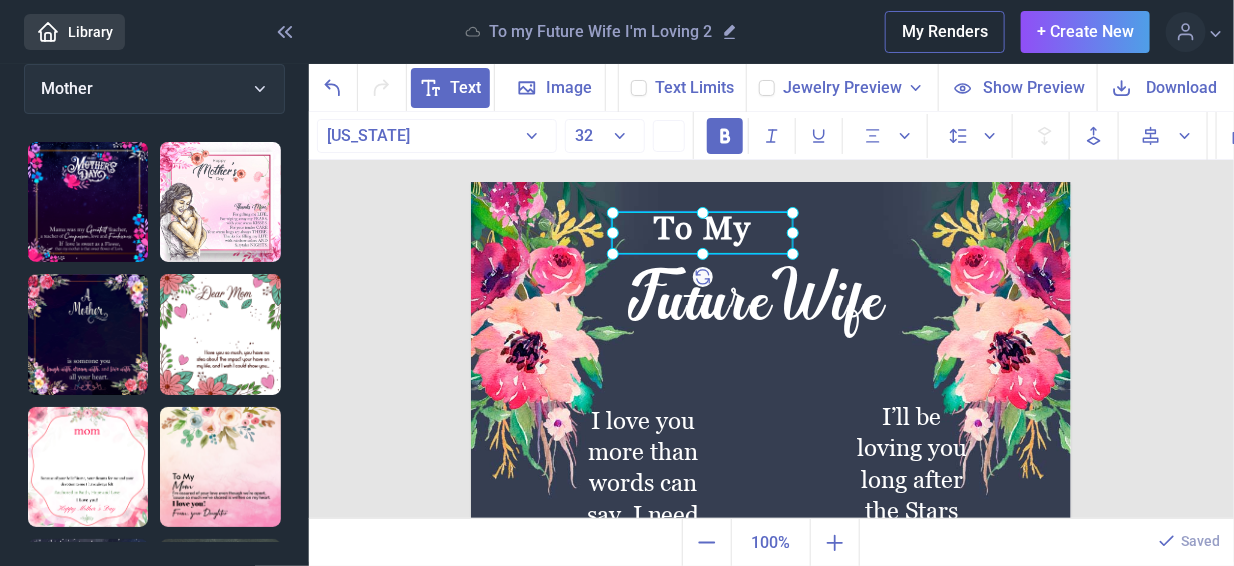click on "To My" at bounding box center [471, 182] 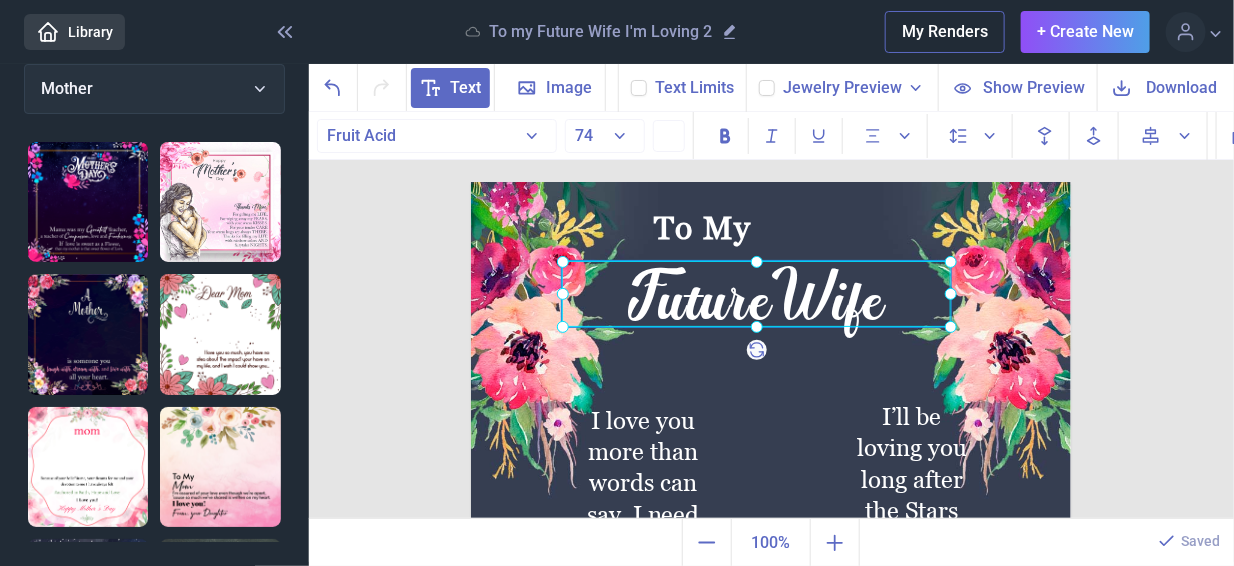 click on "FutureWife" at bounding box center (471, 182) 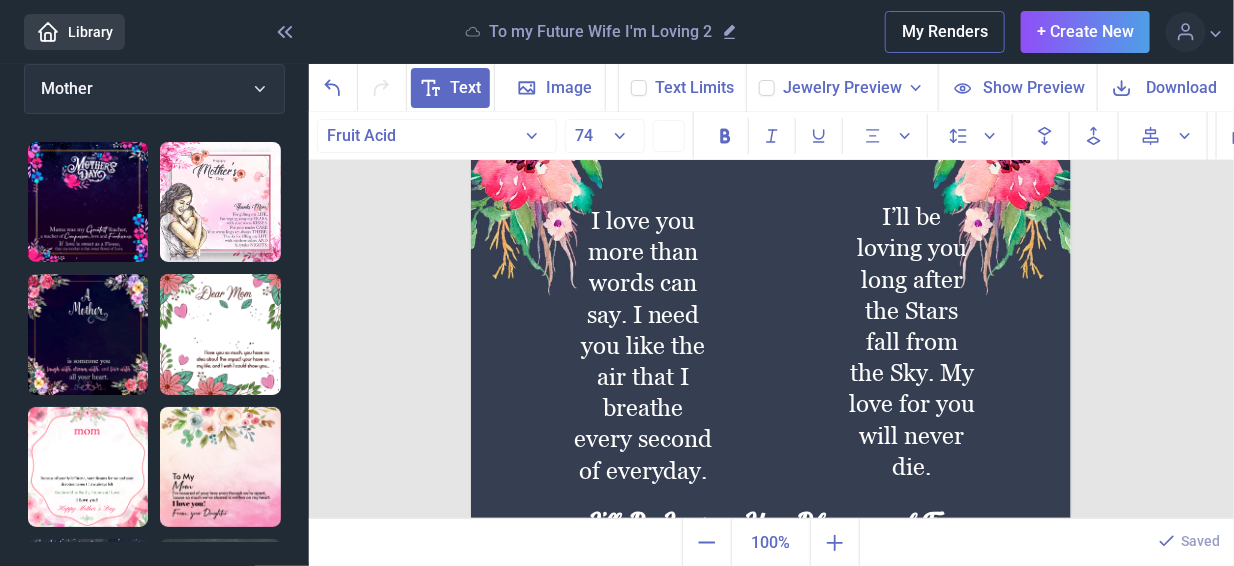 scroll, scrollTop: 246, scrollLeft: 0, axis: vertical 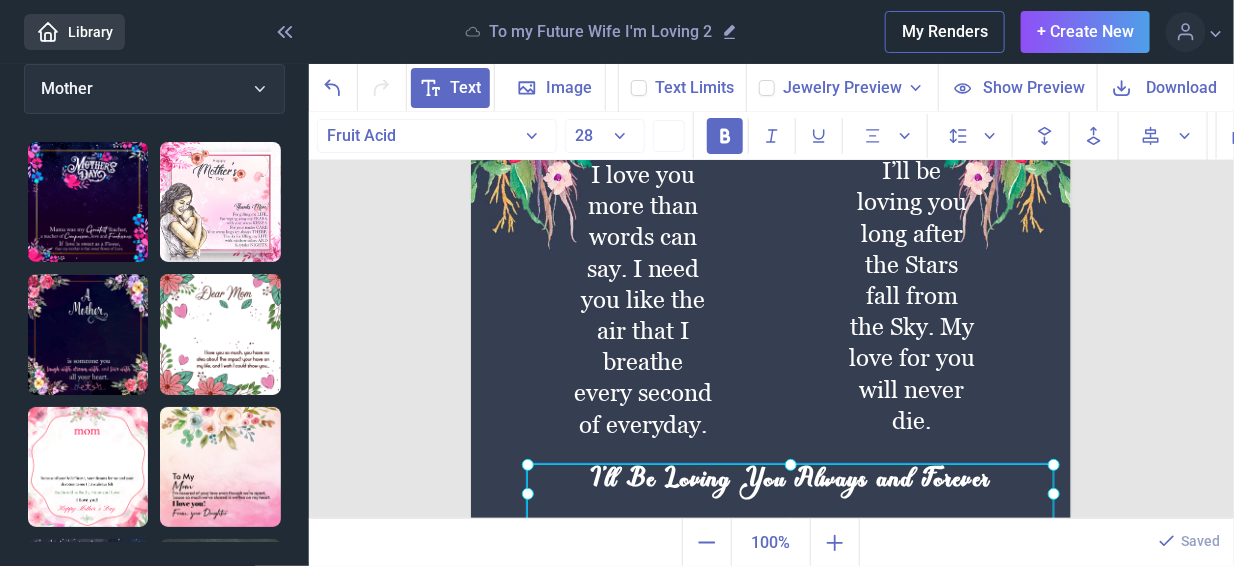 click on "I'll Be Loving You Always and Forever" at bounding box center (471, -64) 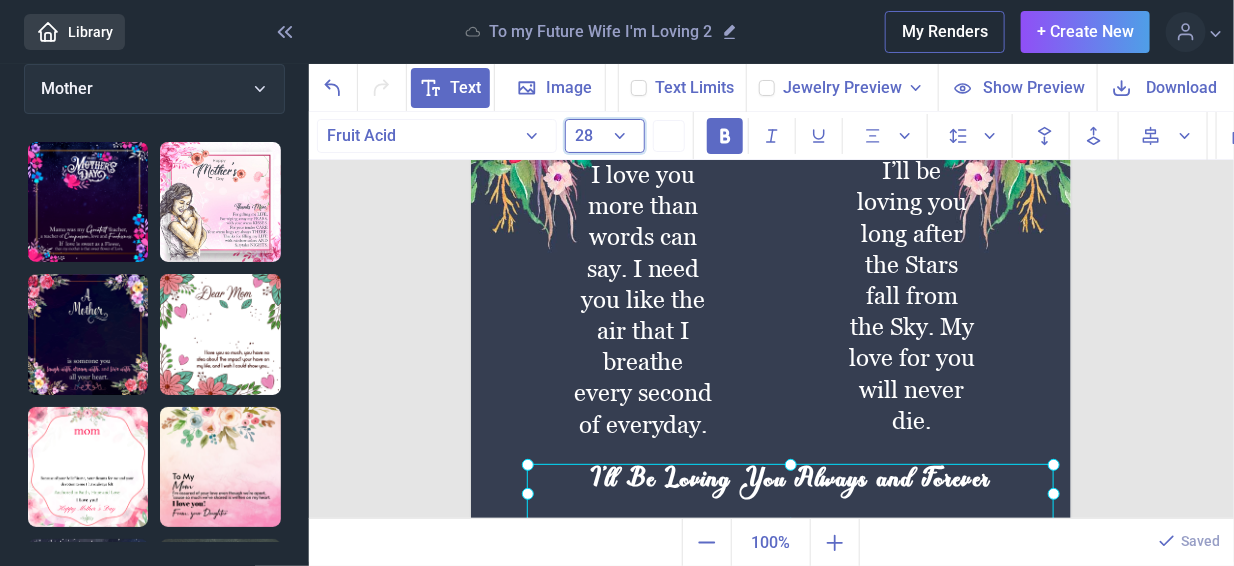 click on "28" at bounding box center (605, 136) 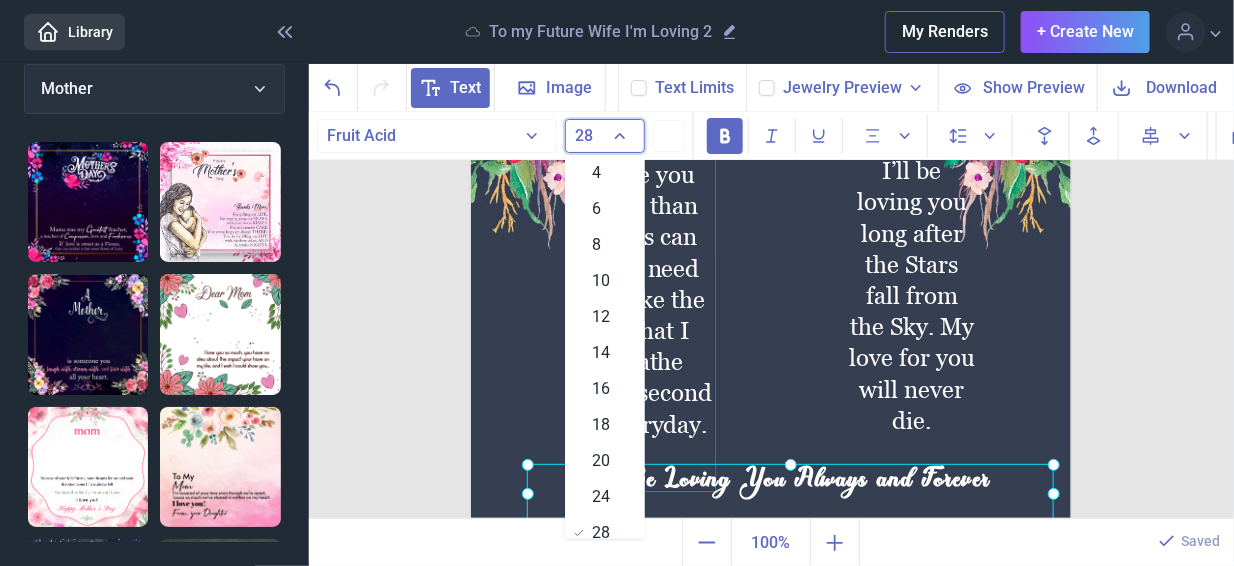 scroll, scrollTop: 0, scrollLeft: 0, axis: both 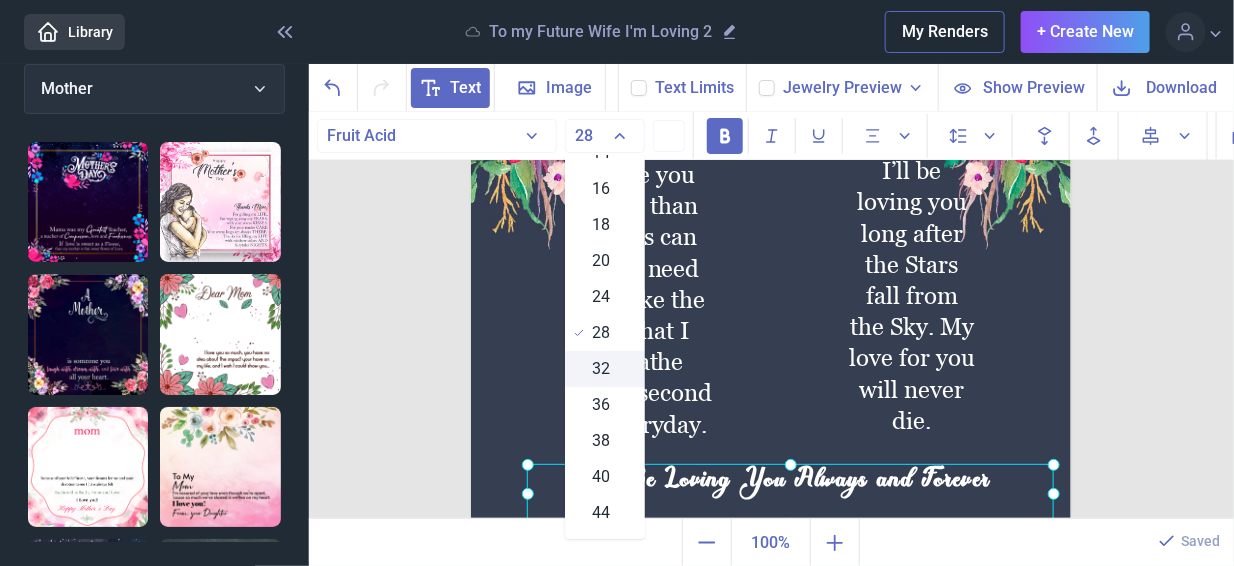 click on "32" at bounding box center [602, 369] 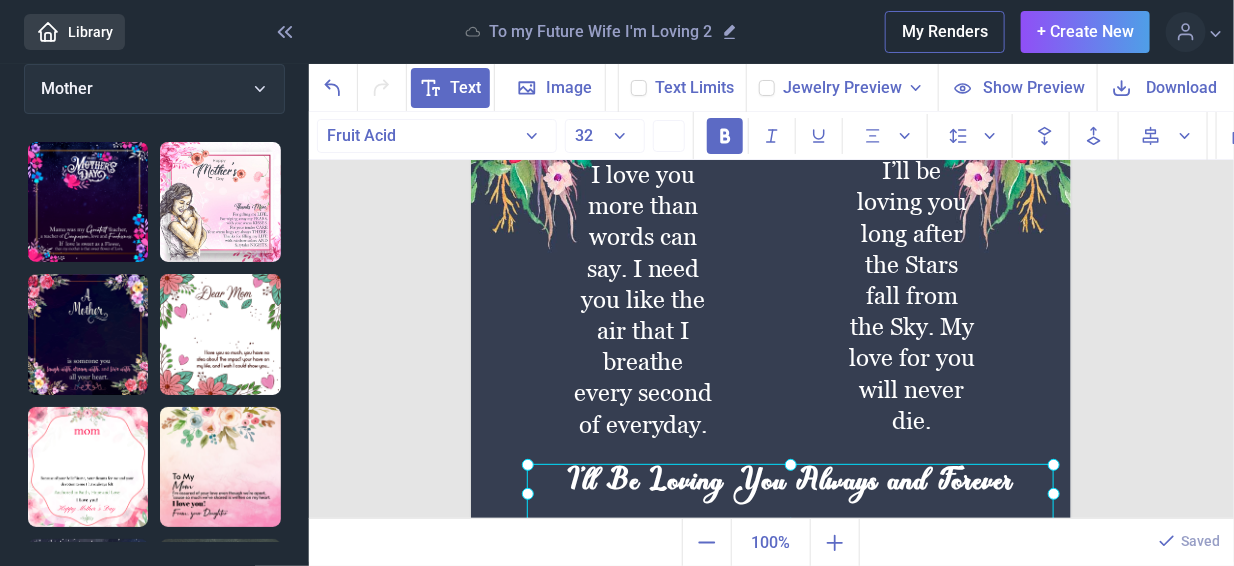 click at bounding box center [771, 236] 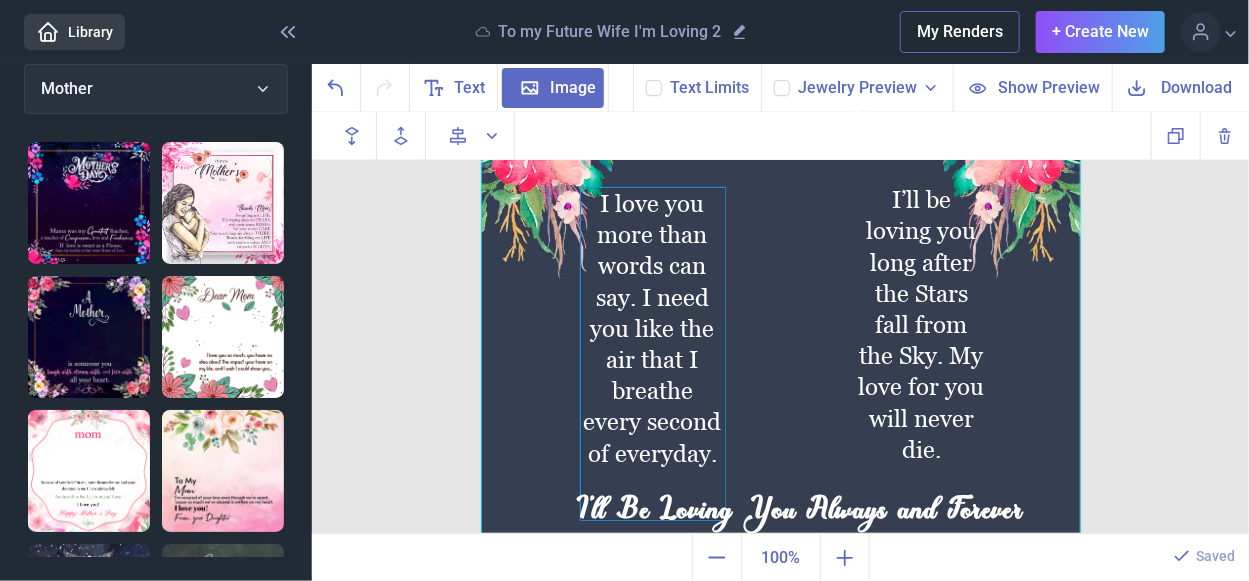 scroll, scrollTop: 246, scrollLeft: 0, axis: vertical 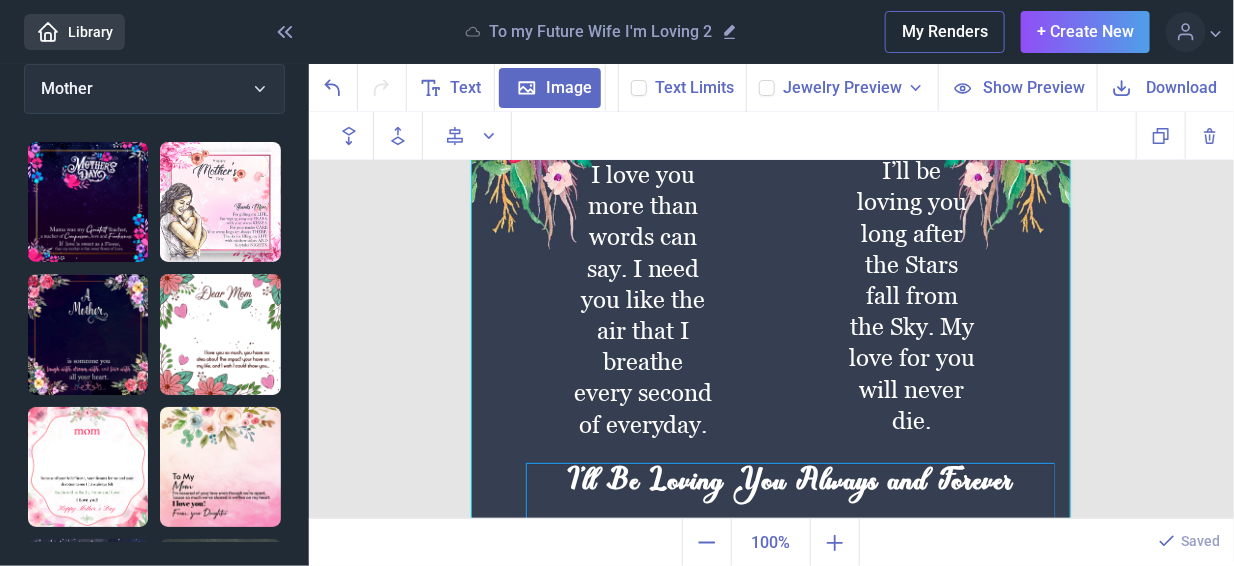 click on "I'll Be Loving You Always and Forever" at bounding box center [771, -64] 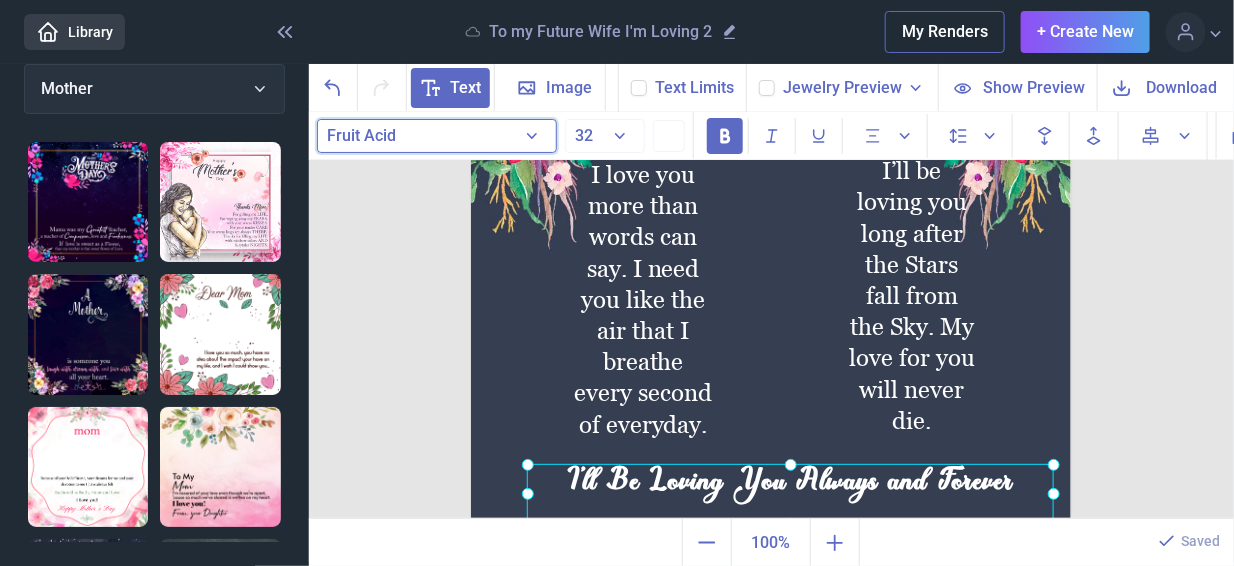 click on "Fruit Acid" at bounding box center [362, 135] 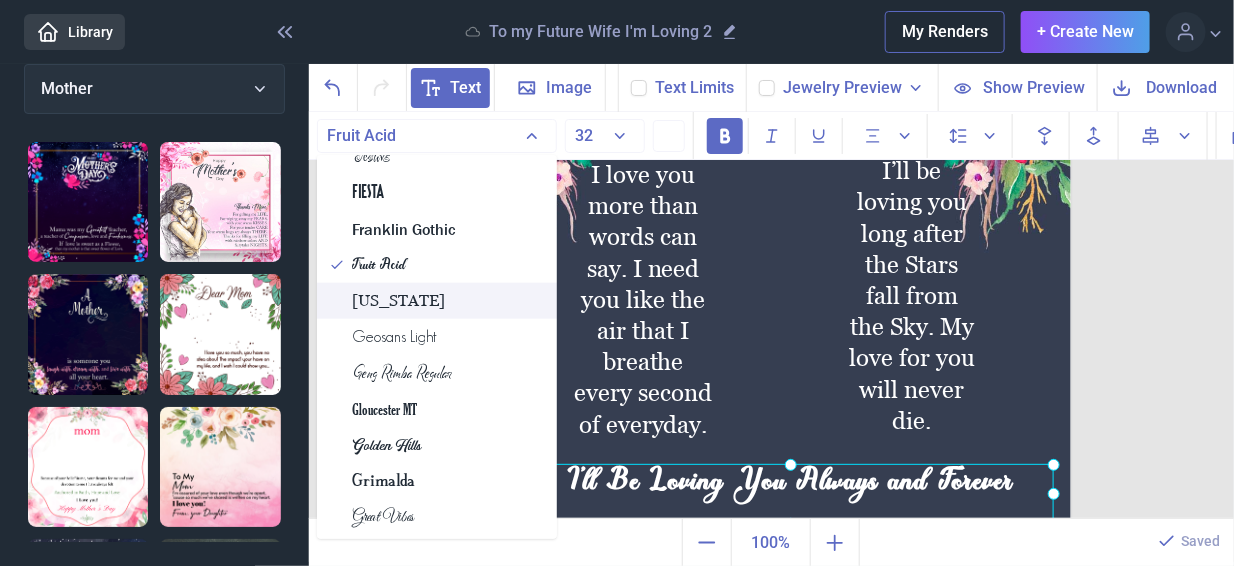 click on "[US_STATE]" at bounding box center [437, 301] 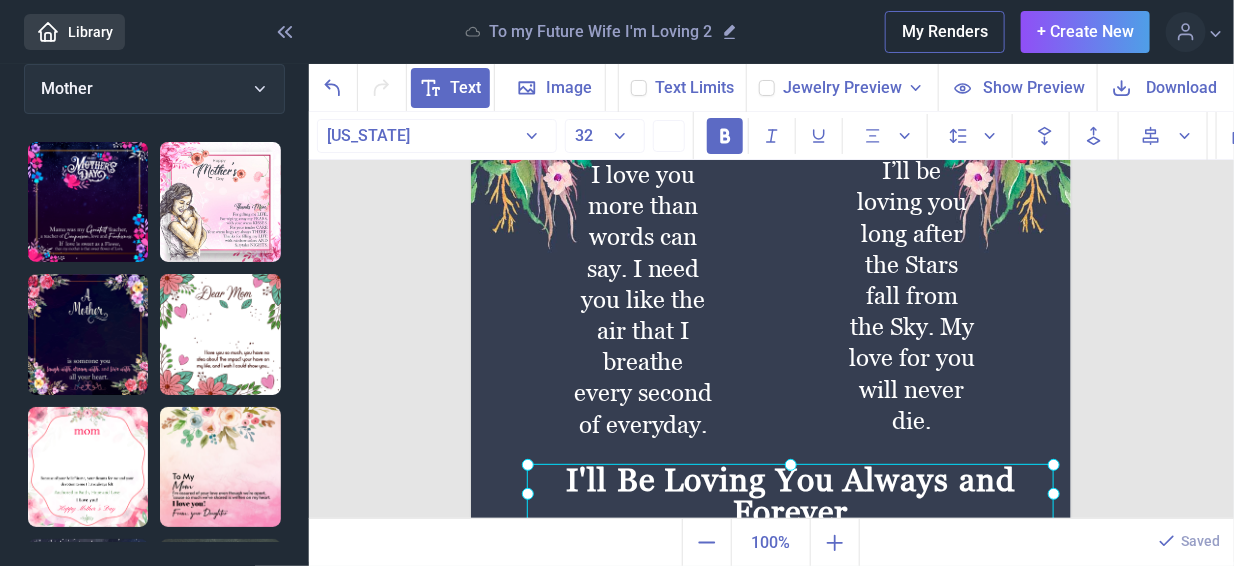 click at bounding box center (771, 236) 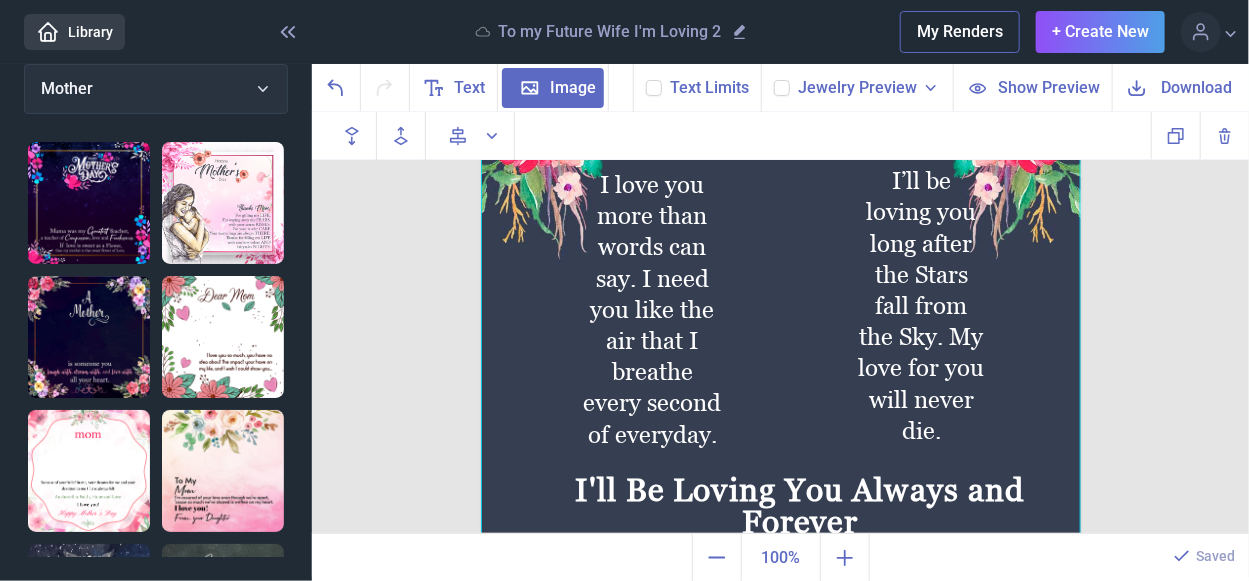 scroll, scrollTop: 246, scrollLeft: 0, axis: vertical 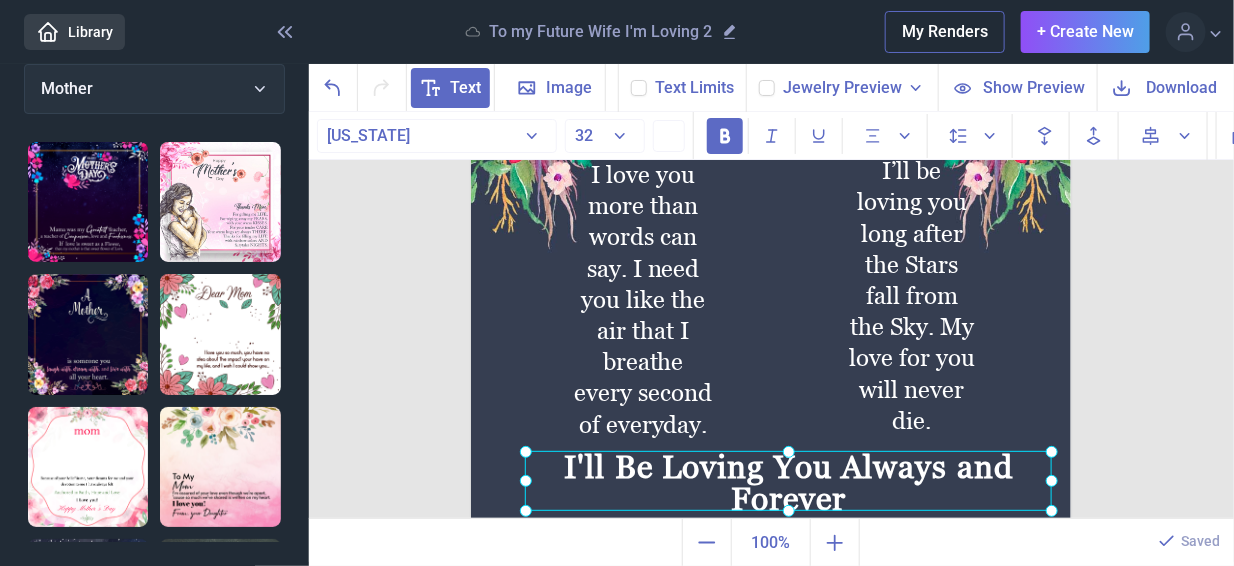 drag, startPoint x: 797, startPoint y: 488, endPoint x: 795, endPoint y: 475, distance: 13.152946 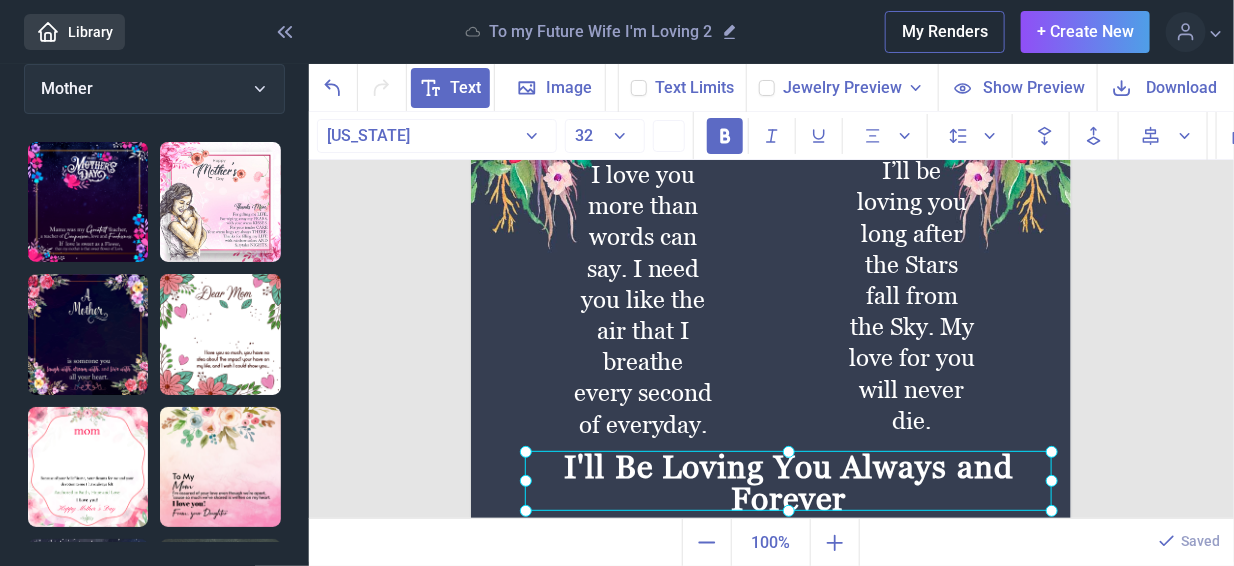 click on "I'll Be Loving You Always and Forever" at bounding box center [471, -64] 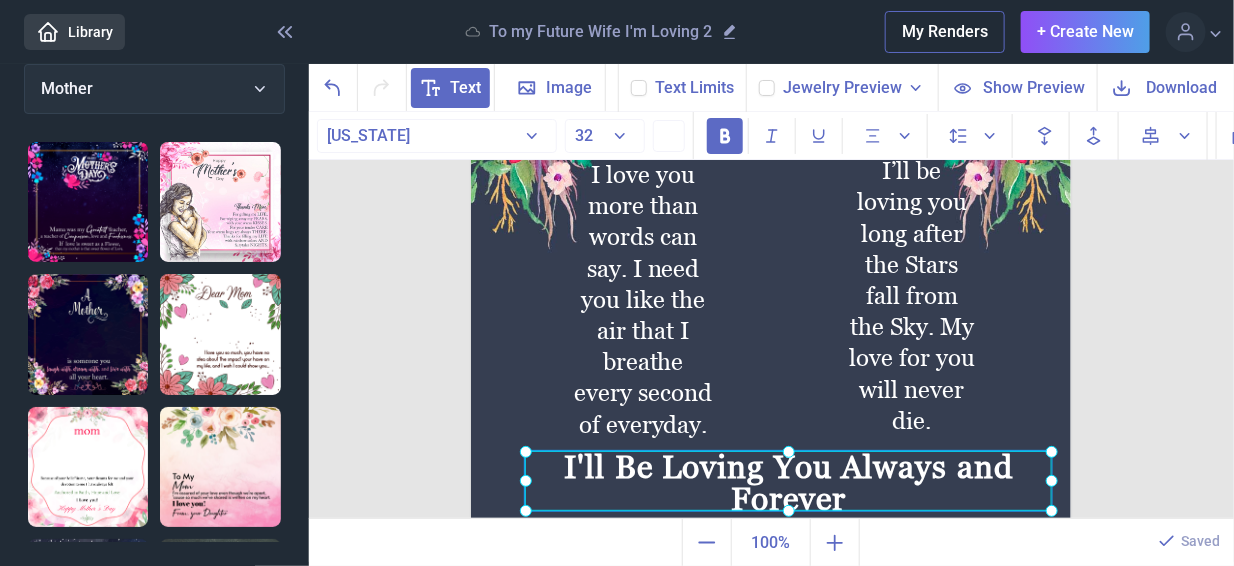 click on "I'll Be Loving You Always and Forever" at bounding box center (471, -64) 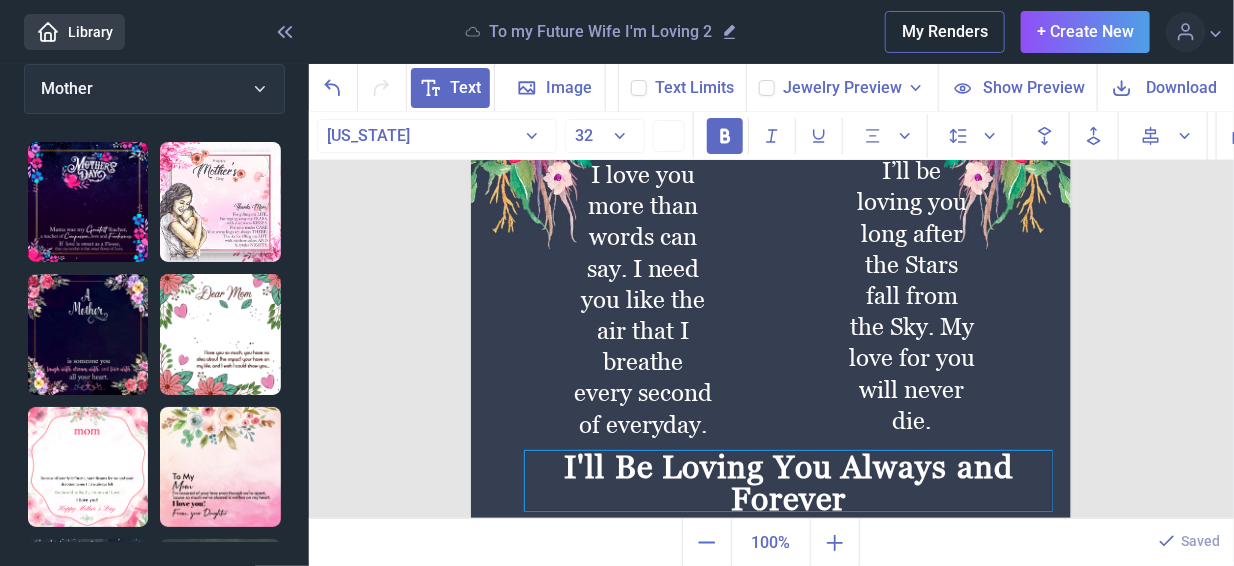 click on "I'll Be Loving You Always and Forever" at bounding box center (788, 481) 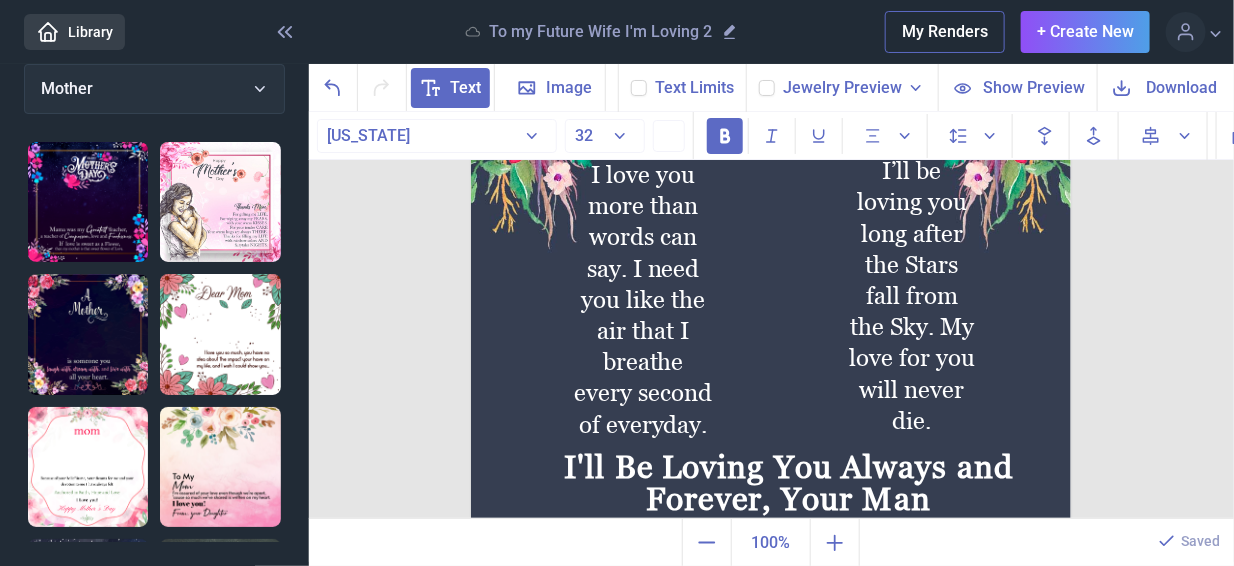 click at bounding box center [771, 236] 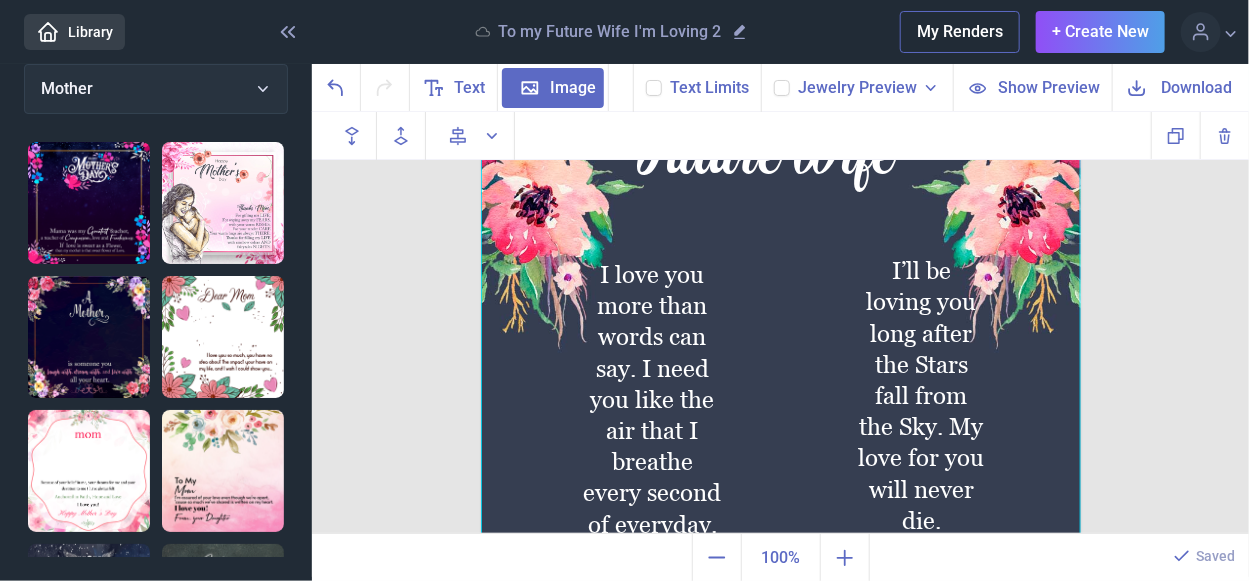 scroll, scrollTop: 246, scrollLeft: 0, axis: vertical 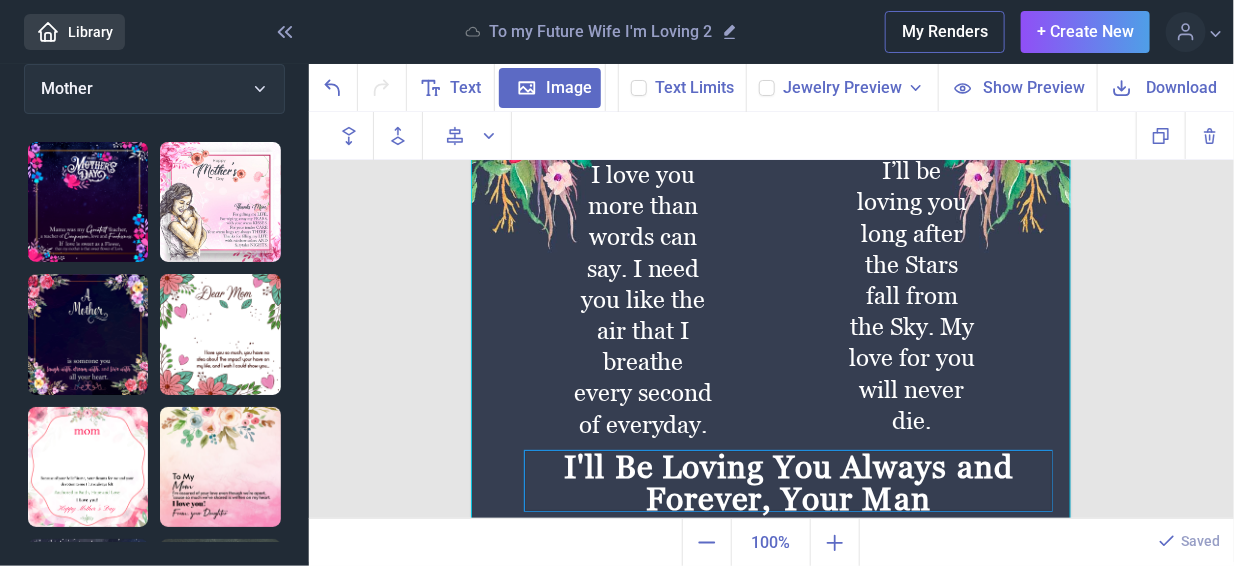 click on "I'll Be Loving You Always and Forever, Your Man" at bounding box center (788, 481) 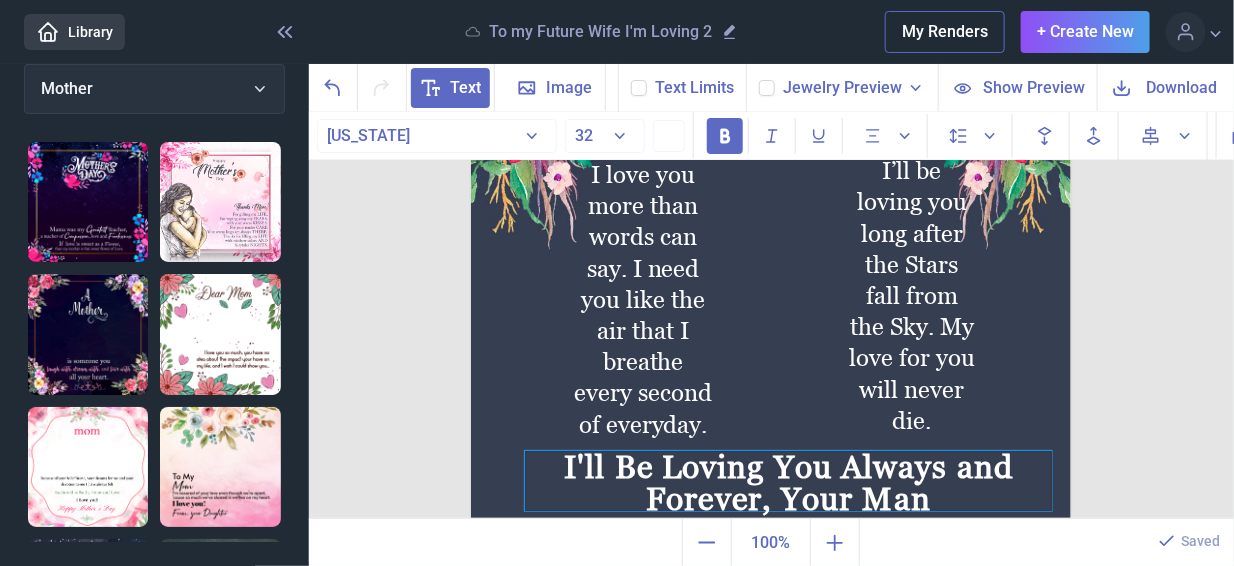 click on "I'll Be Loving You Always and Forever, Your Man" at bounding box center (788, 481) 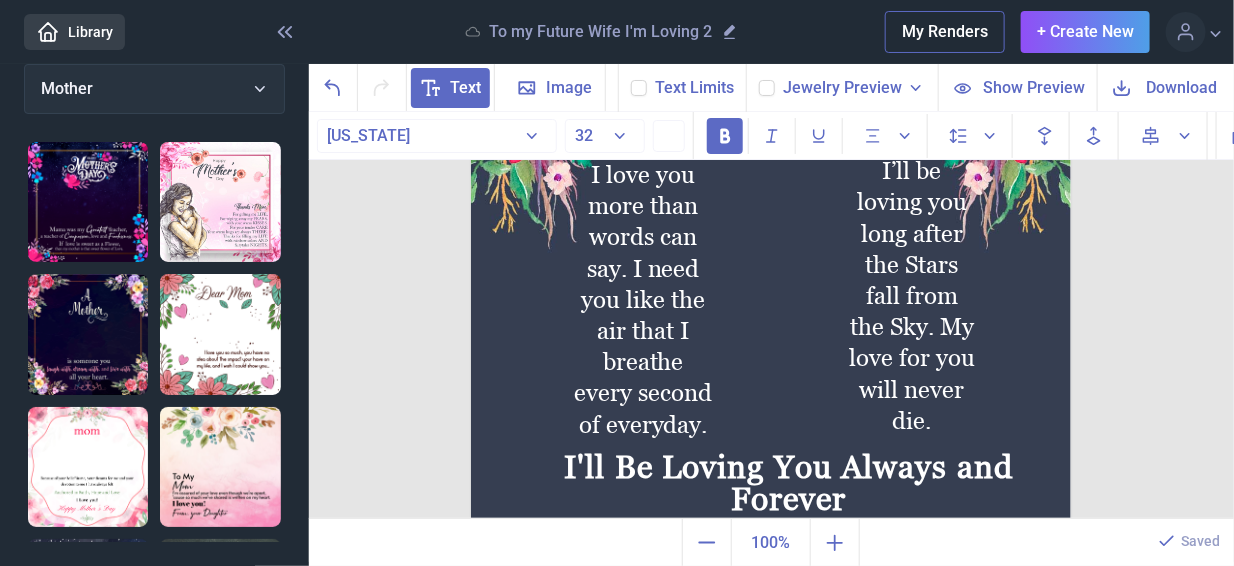 click at bounding box center [771, 236] 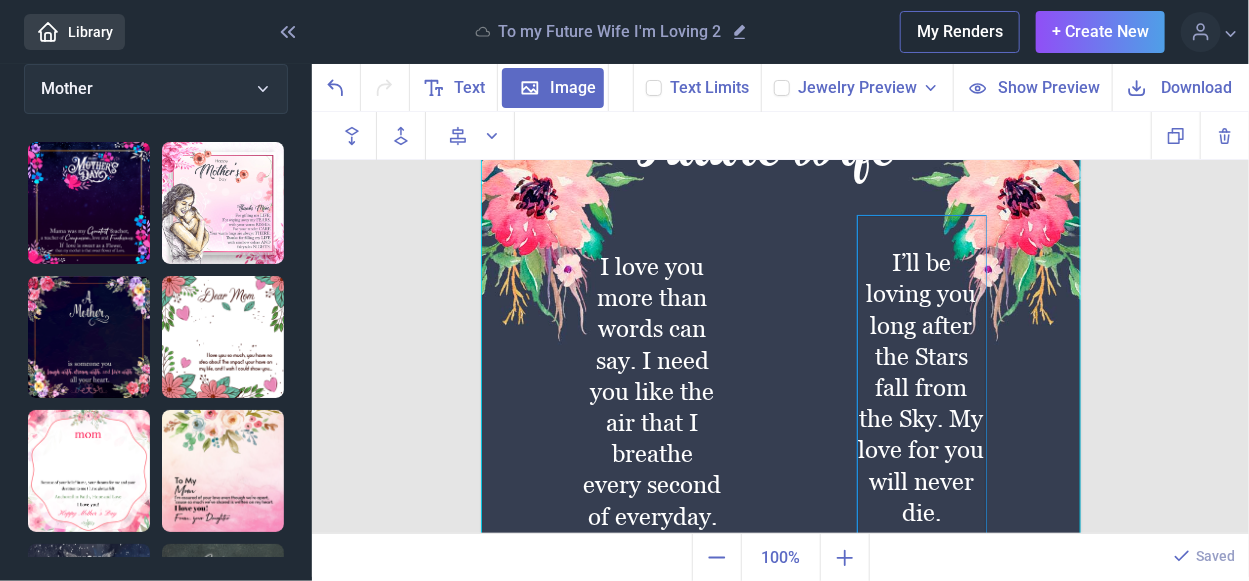 scroll, scrollTop: 0, scrollLeft: 0, axis: both 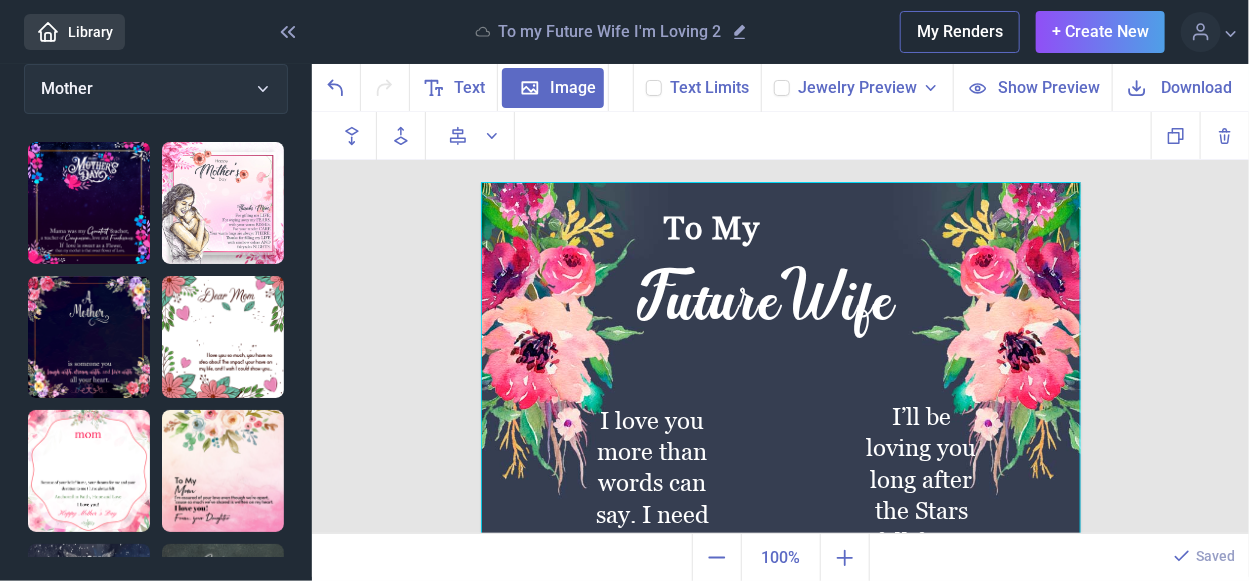 click 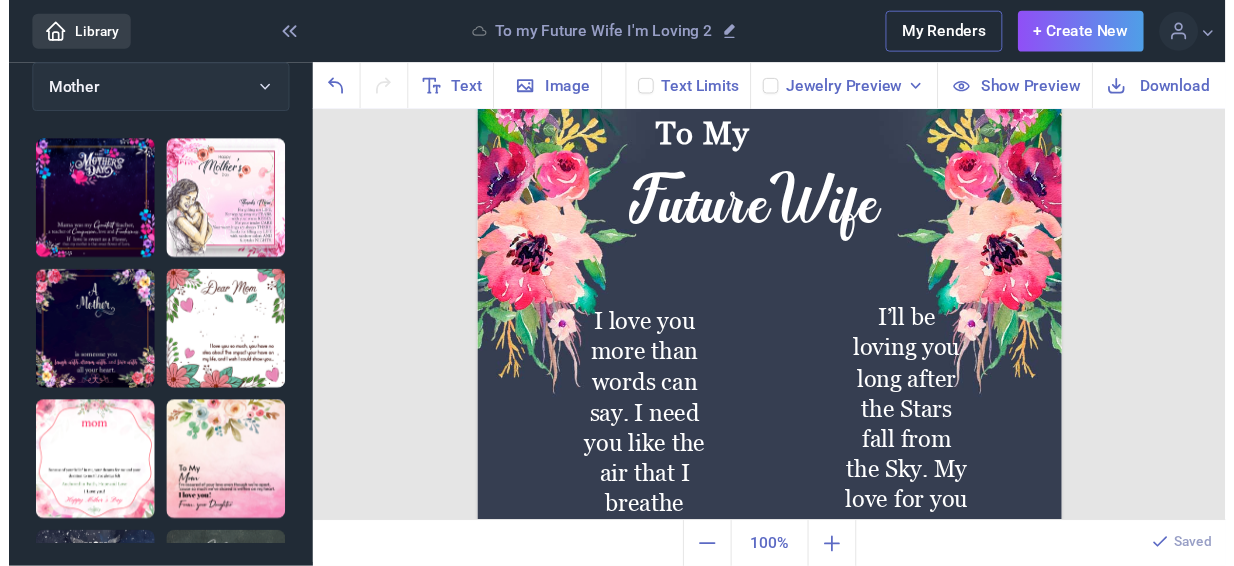 scroll, scrollTop: 0, scrollLeft: 0, axis: both 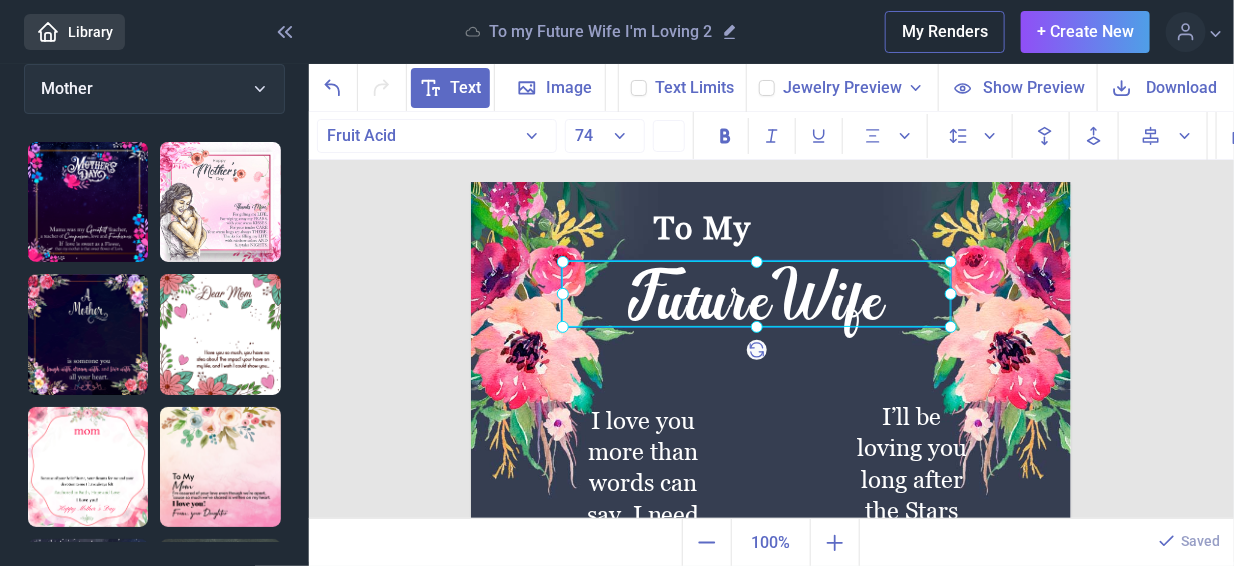 click on "FutureWife" at bounding box center (471, 182) 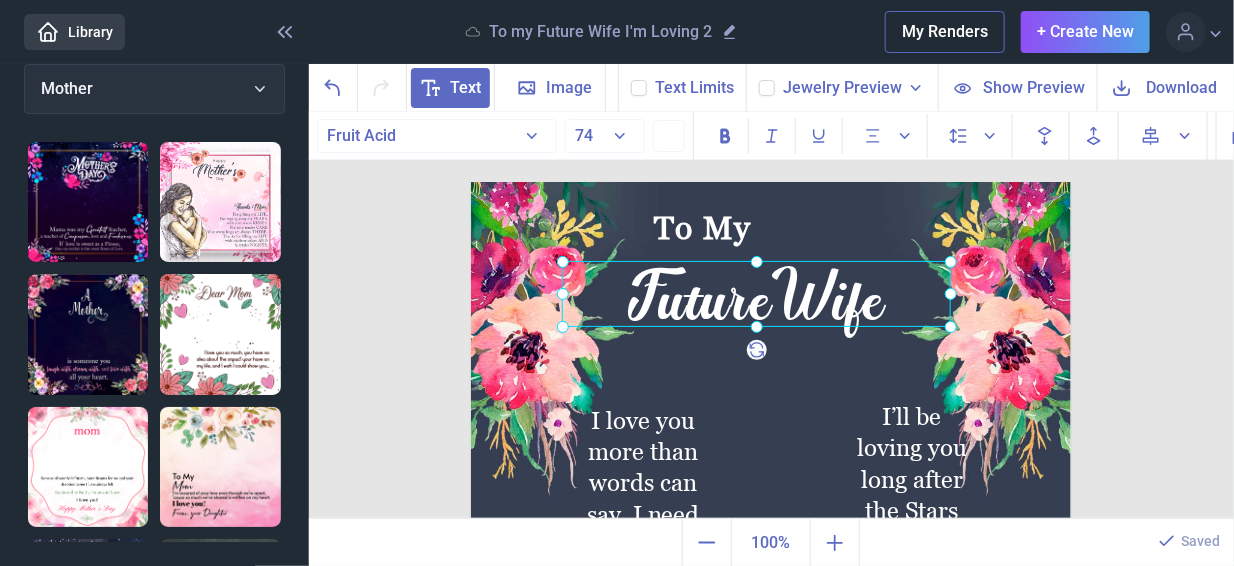 click at bounding box center [756, 294] 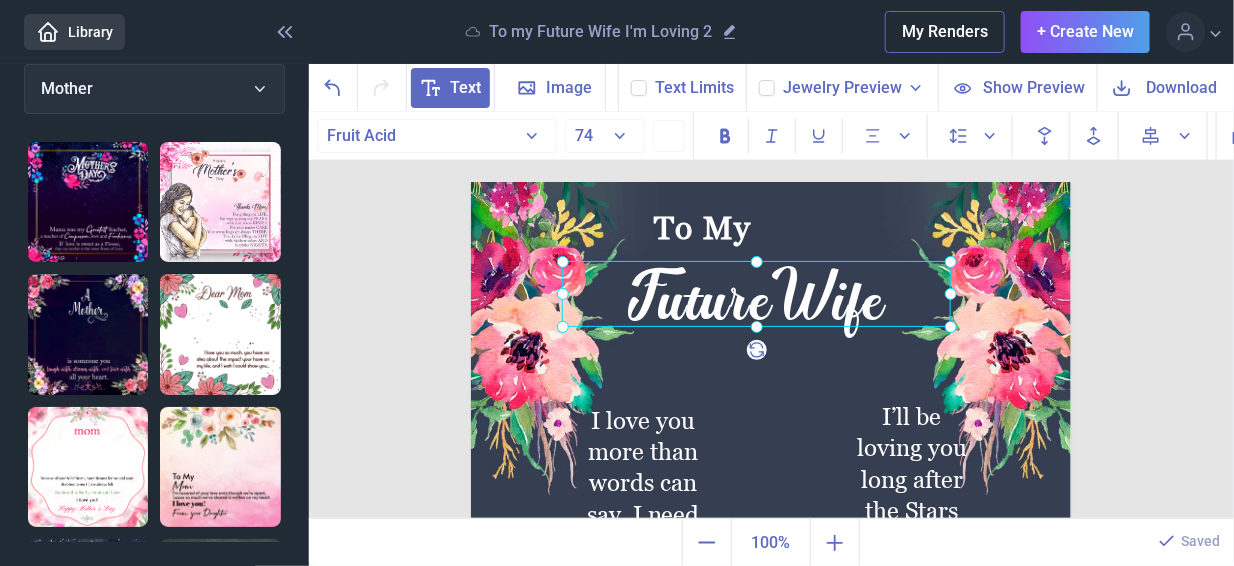 click at bounding box center [756, 294] 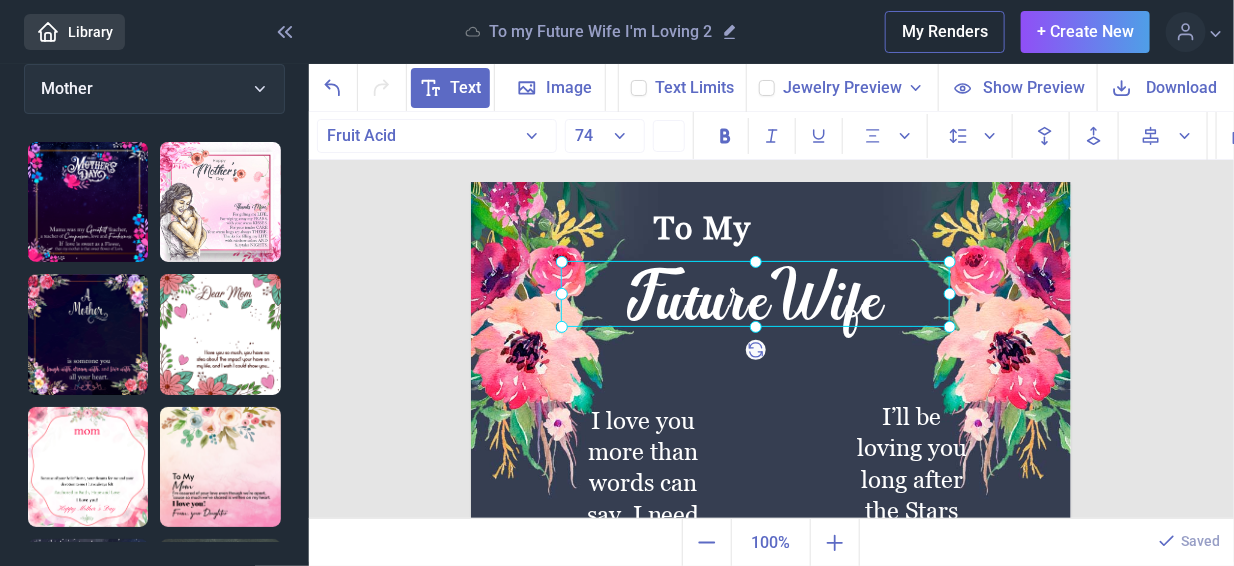 click at bounding box center [755, 294] 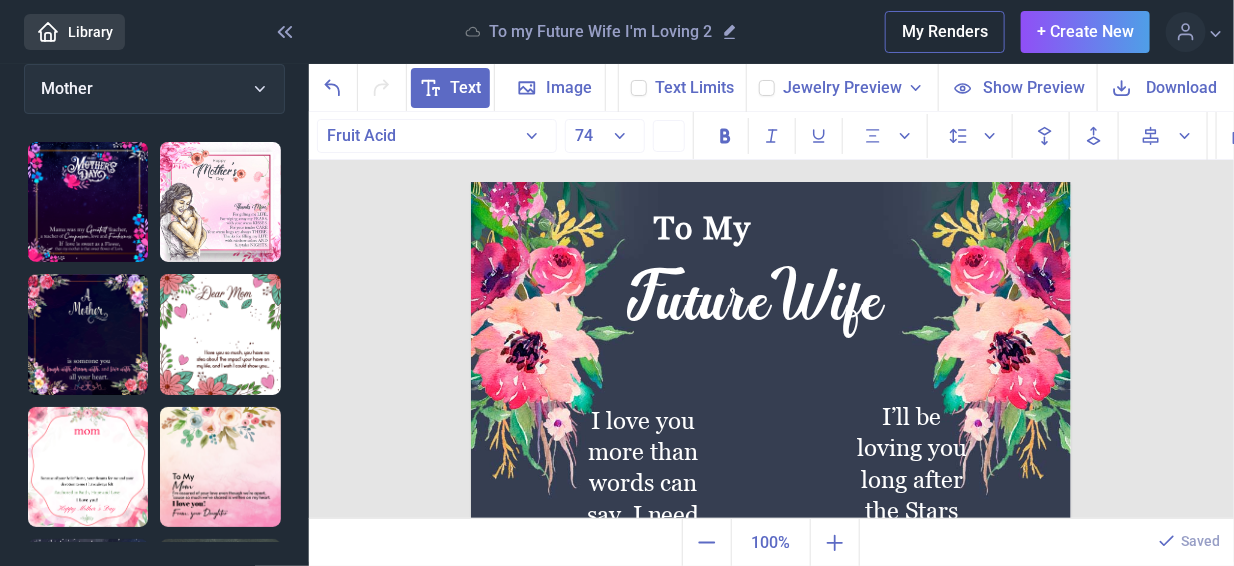 click on "FutureWife" at bounding box center [755, 294] 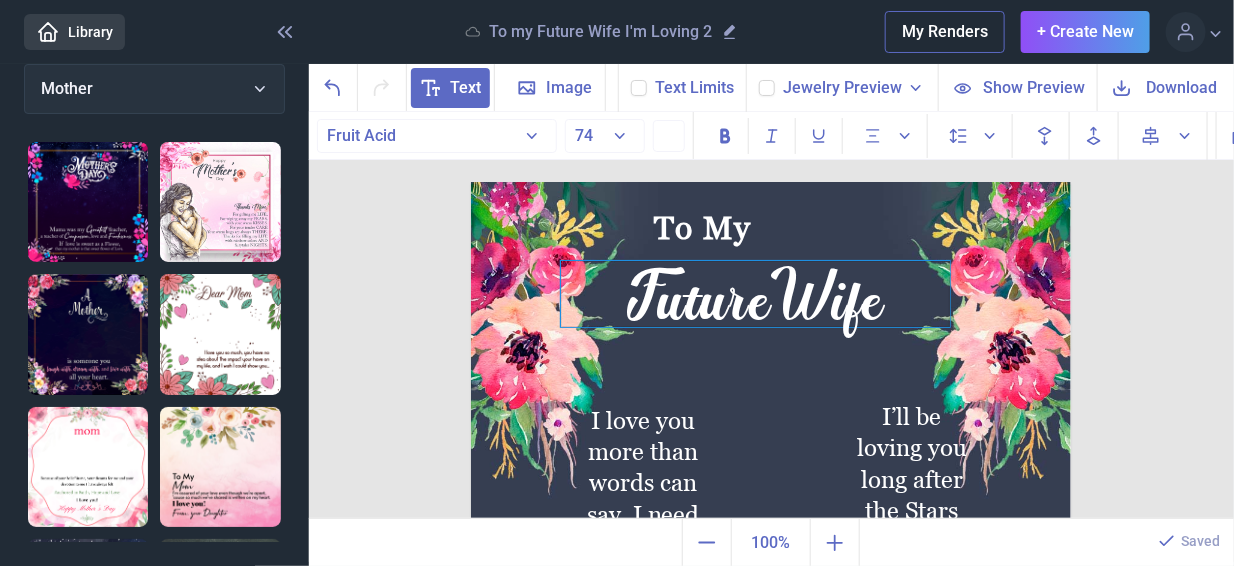 type 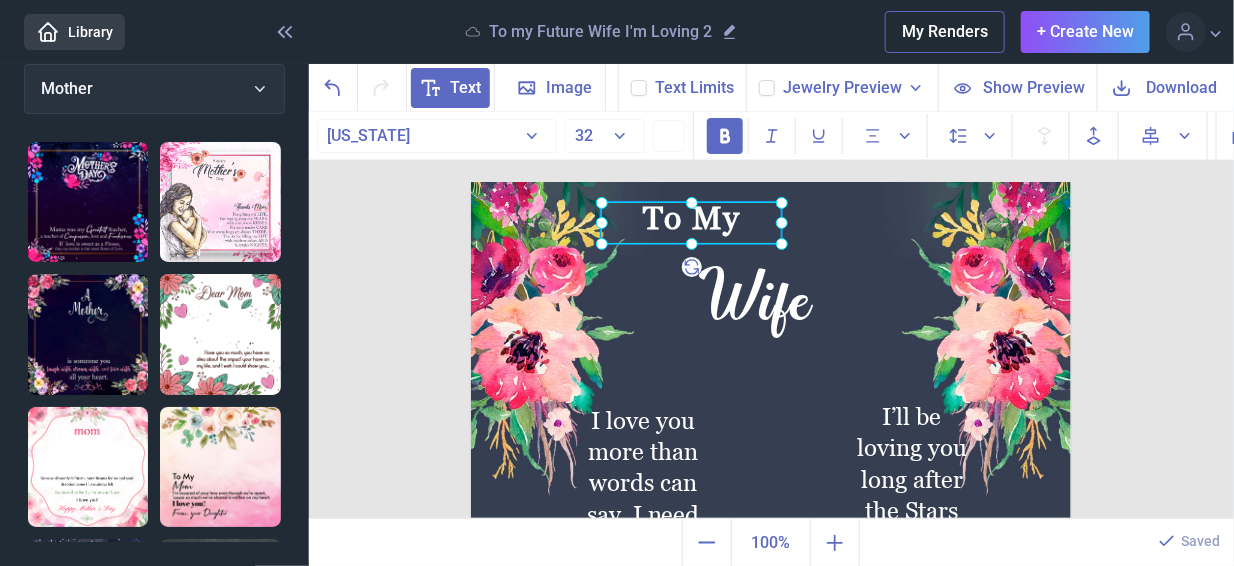 drag, startPoint x: 712, startPoint y: 210, endPoint x: 701, endPoint y: 200, distance: 14.866069 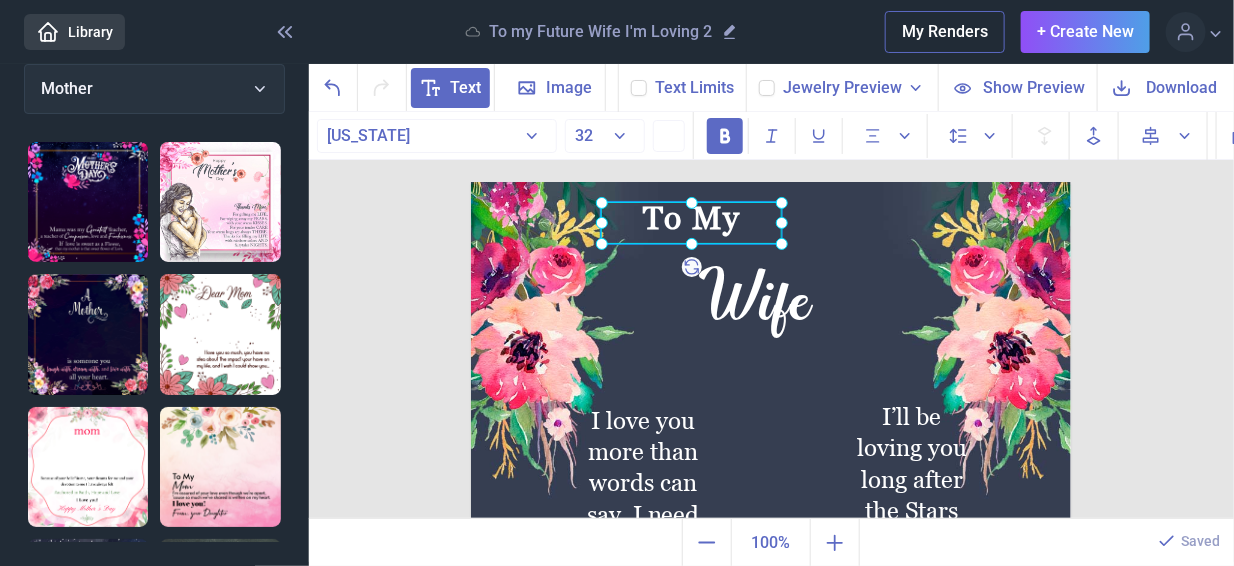 click on "To My" at bounding box center (691, 223) 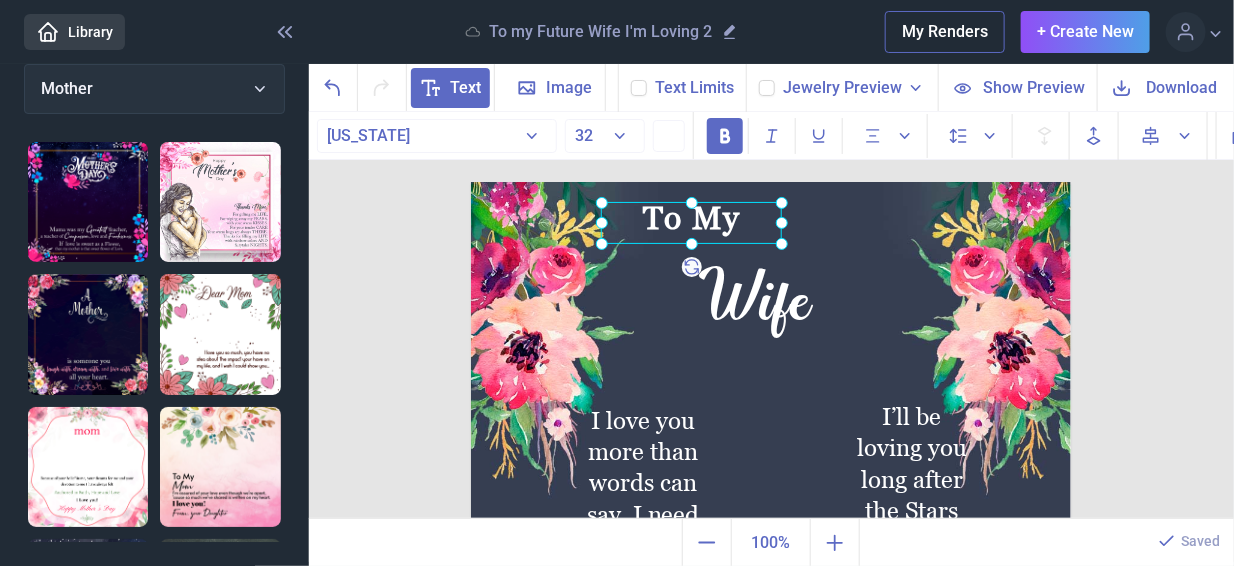 click at bounding box center (771, 482) 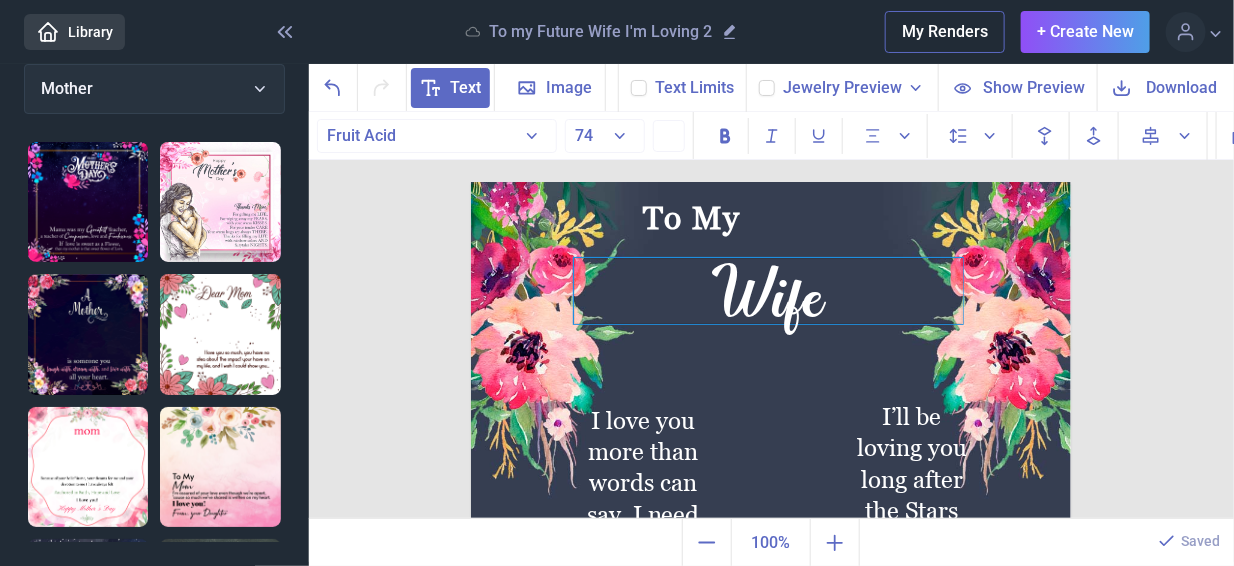 drag, startPoint x: 762, startPoint y: 328, endPoint x: 775, endPoint y: 325, distance: 13.341664 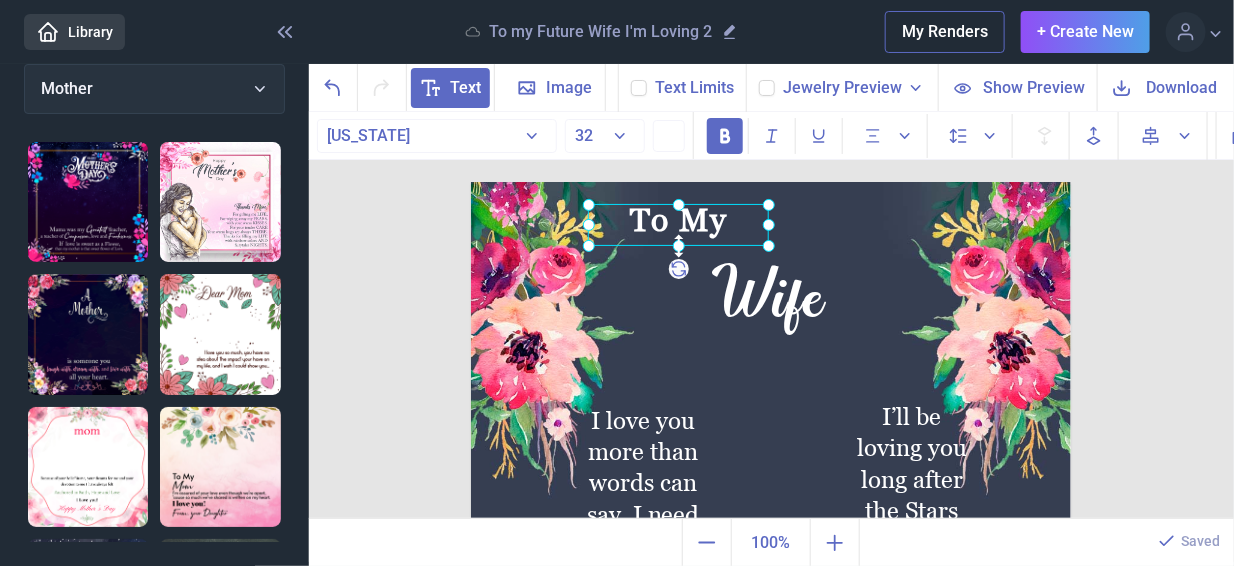 drag, startPoint x: 690, startPoint y: 239, endPoint x: 677, endPoint y: 241, distance: 13.152946 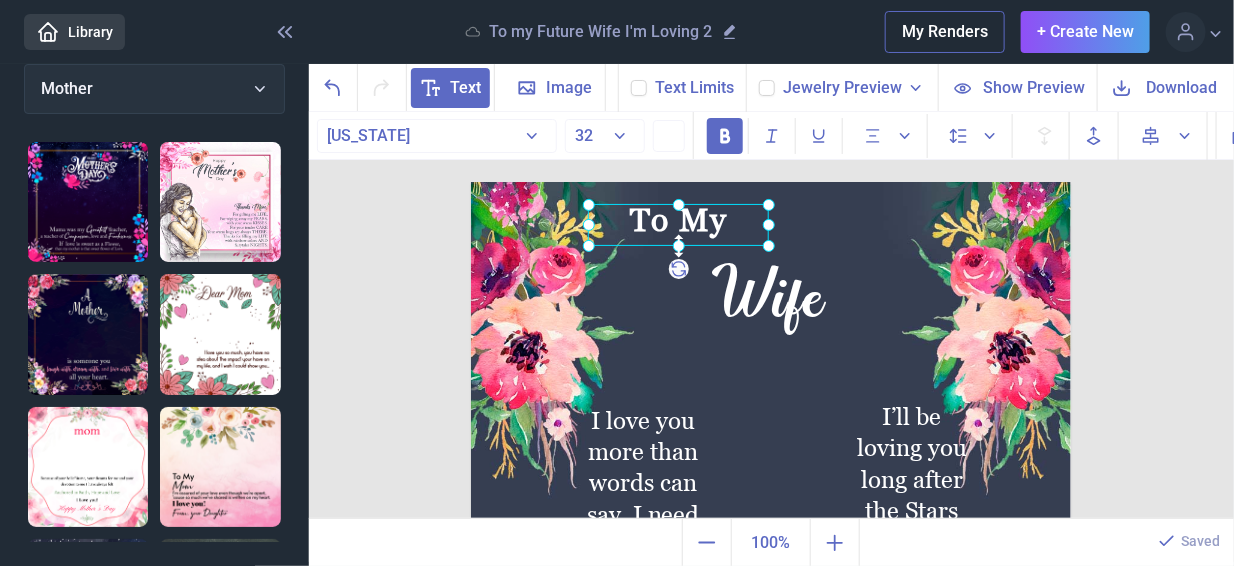 click on "To My" at bounding box center [471, 182] 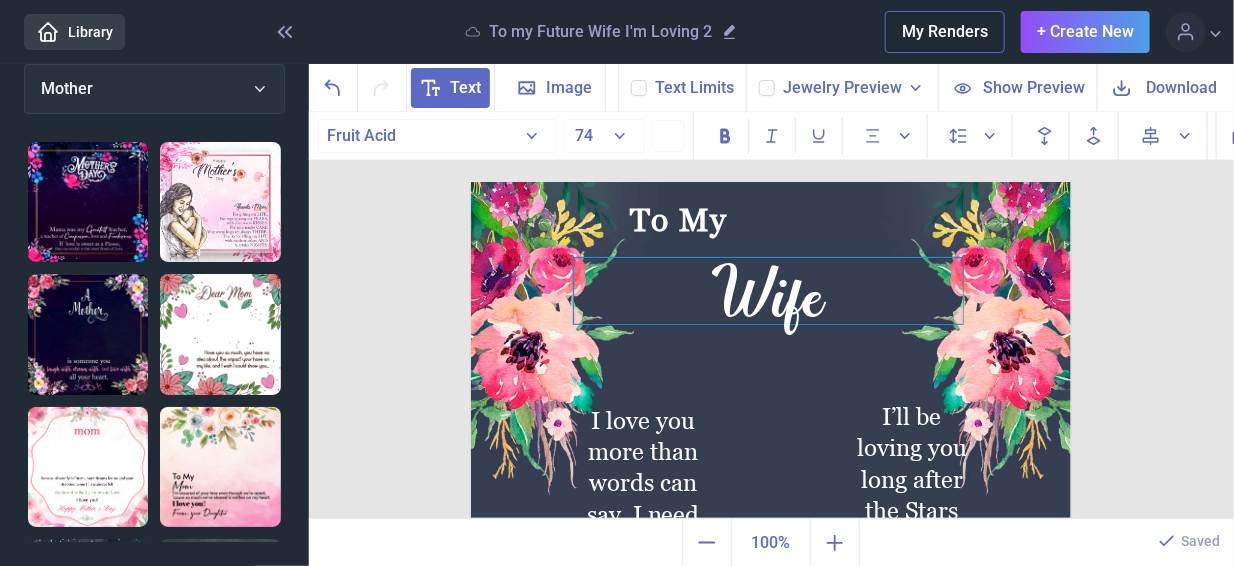 click on "Wife" at bounding box center (768, 291) 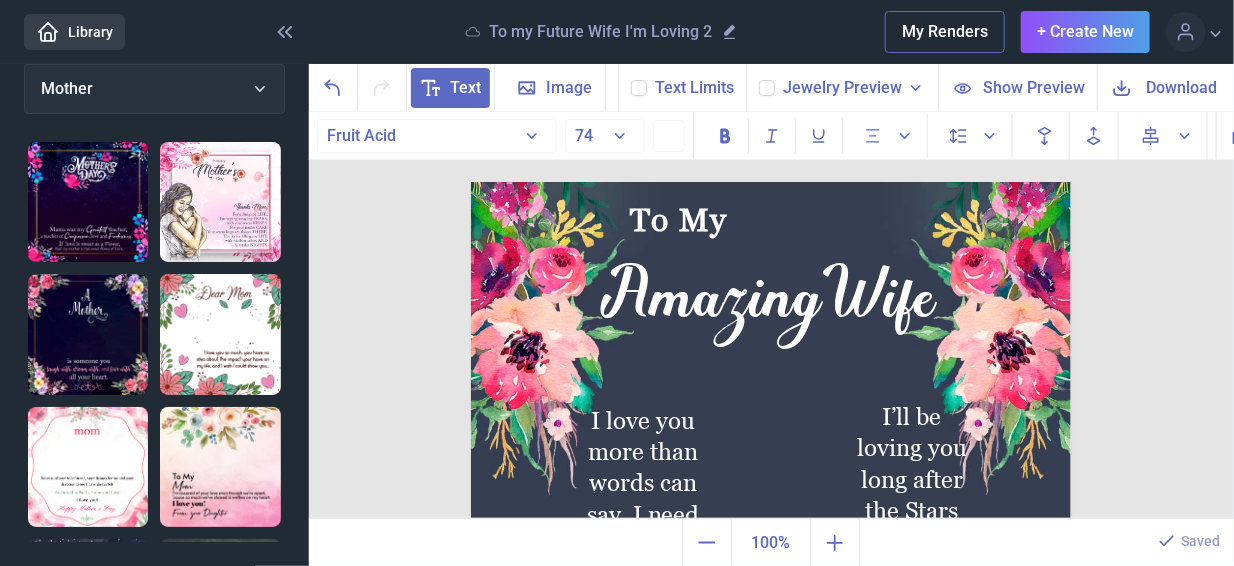 click at bounding box center [771, 482] 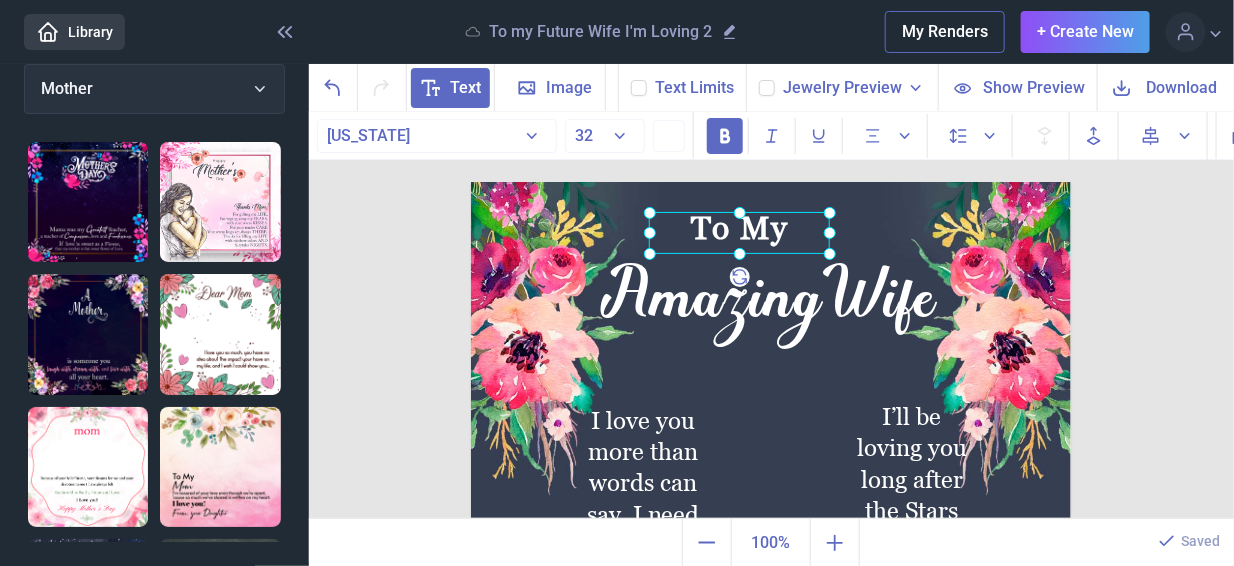 drag, startPoint x: 712, startPoint y: 225, endPoint x: 773, endPoint y: 233, distance: 61.522354 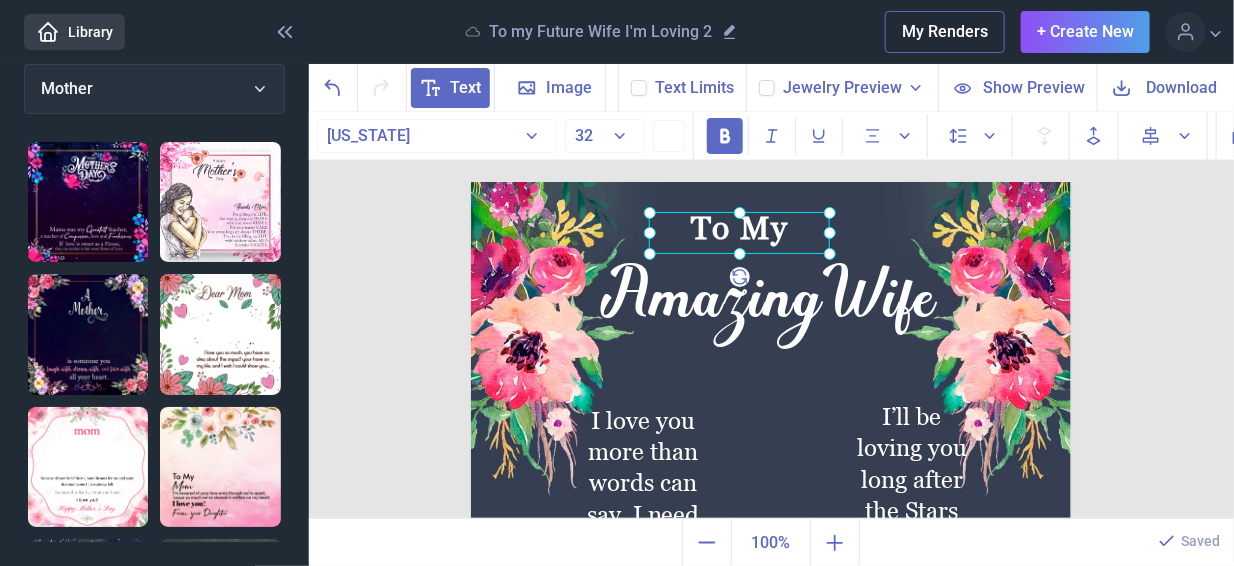 click on "To My" at bounding box center (471, 182) 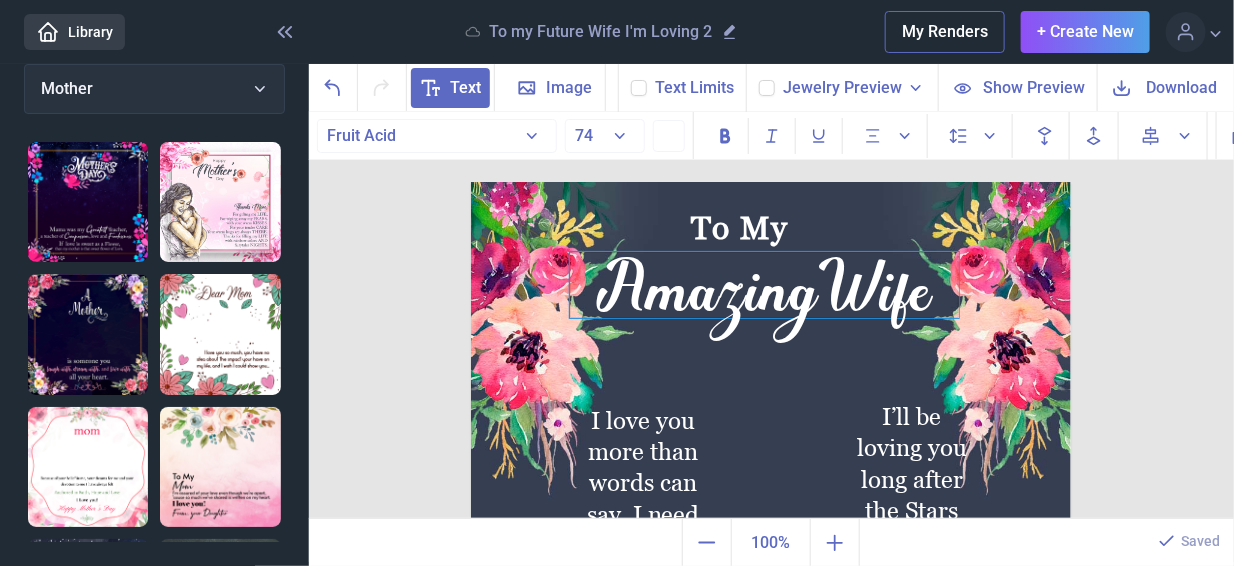 click on "AmazingWife" at bounding box center (764, 285) 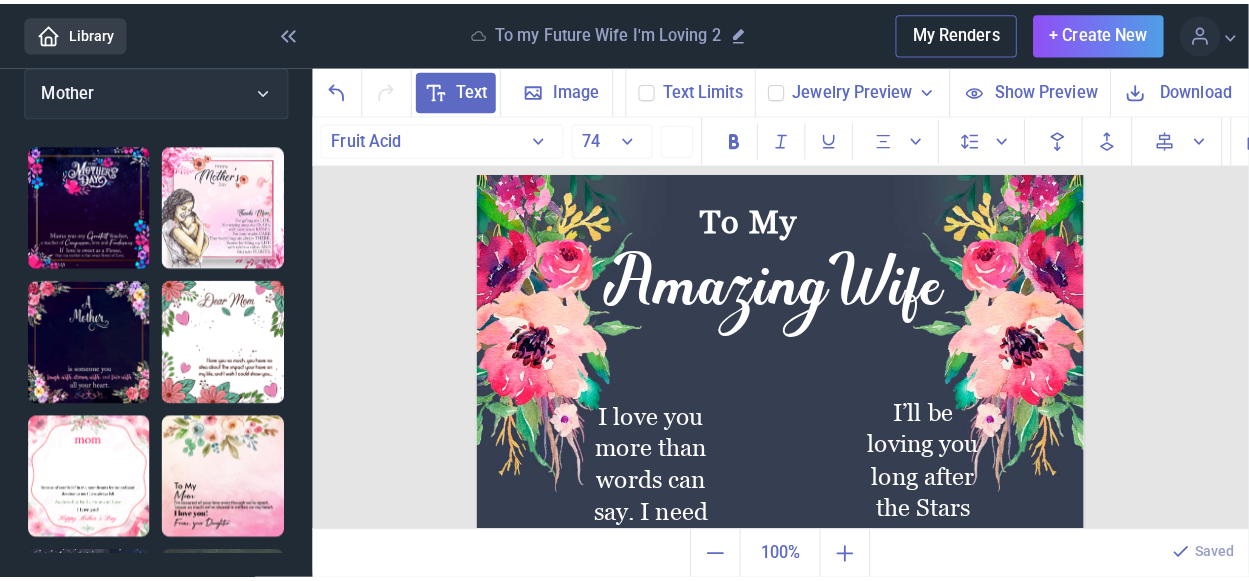 scroll, scrollTop: 0, scrollLeft: 0, axis: both 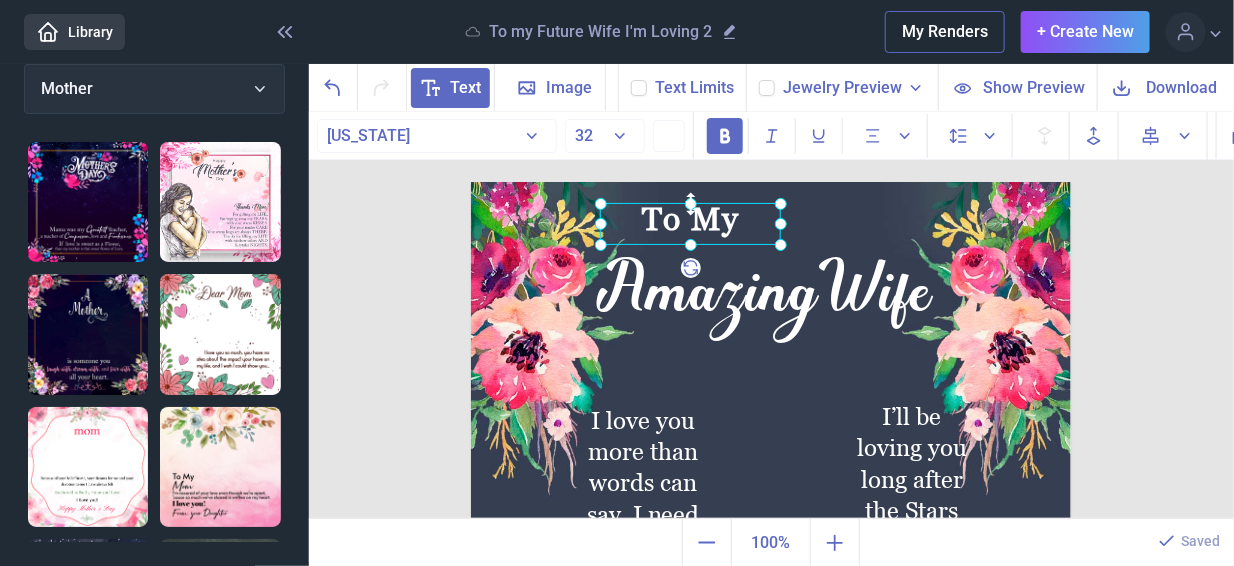 drag, startPoint x: 733, startPoint y: 216, endPoint x: 684, endPoint y: 207, distance: 49.819675 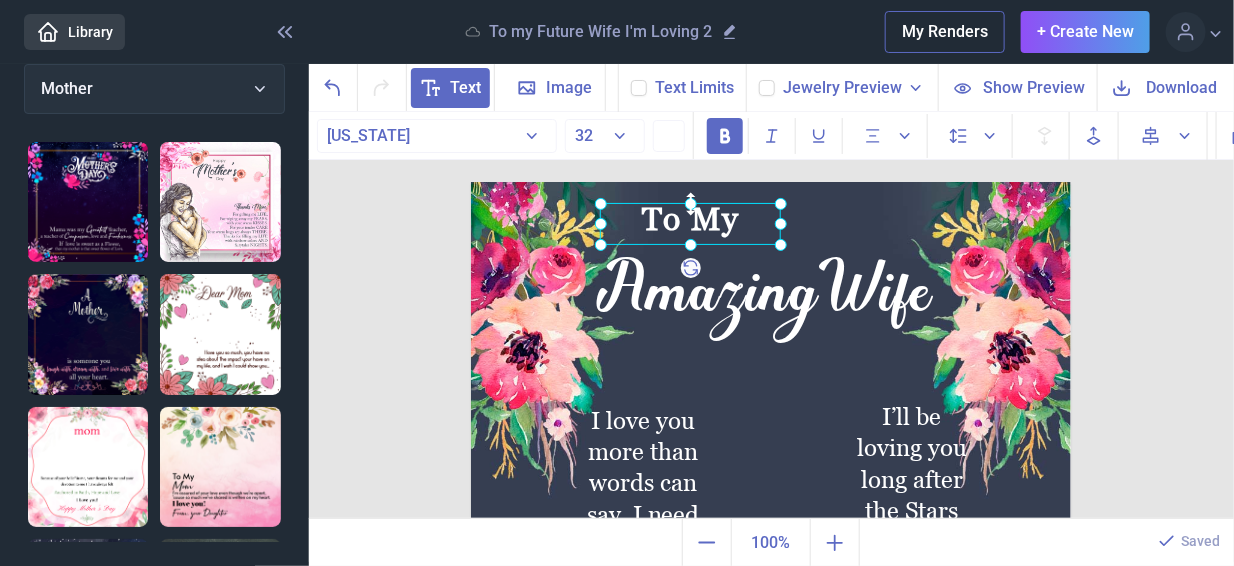 click on "To My" at bounding box center [471, 182] 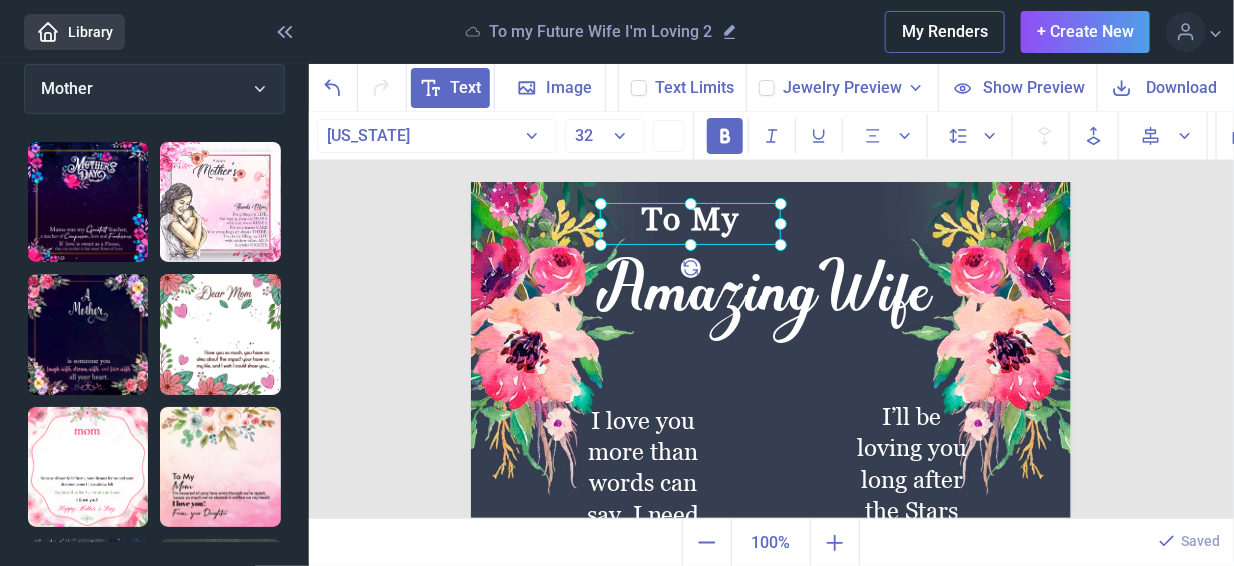 click at bounding box center [771, 482] 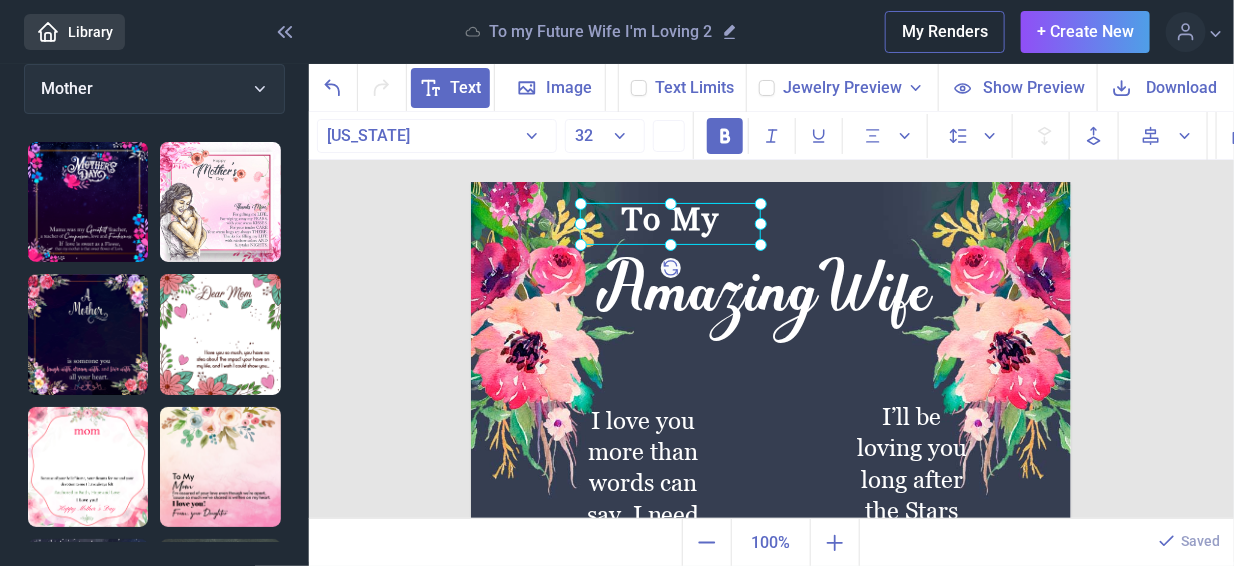 drag, startPoint x: 690, startPoint y: 223, endPoint x: 670, endPoint y: 223, distance: 20 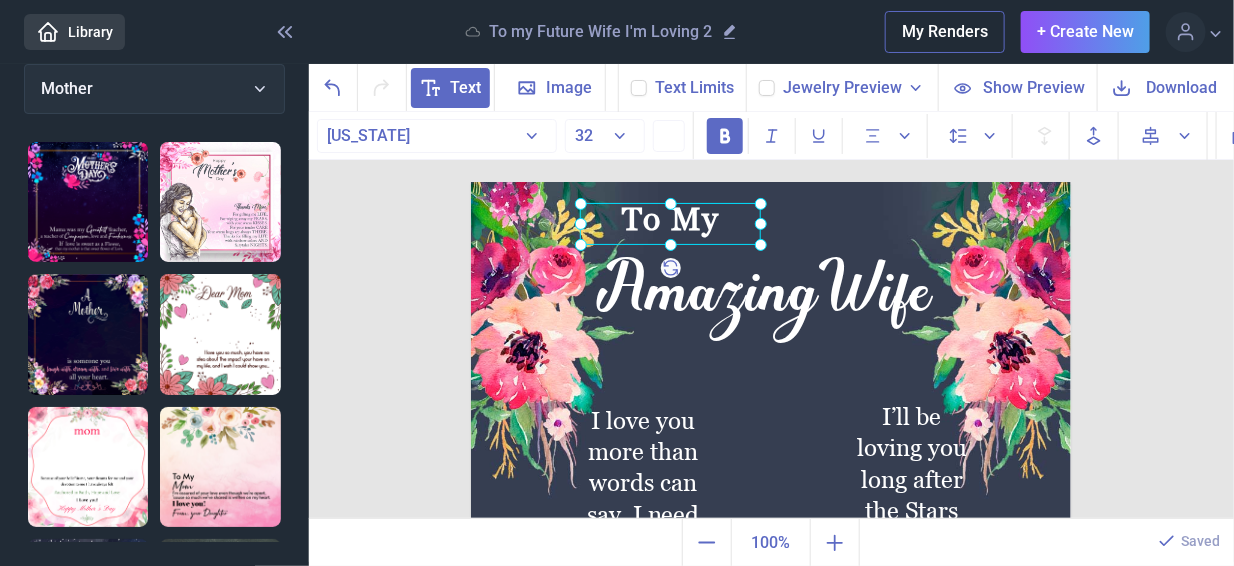 click on "To My" at bounding box center (471, 182) 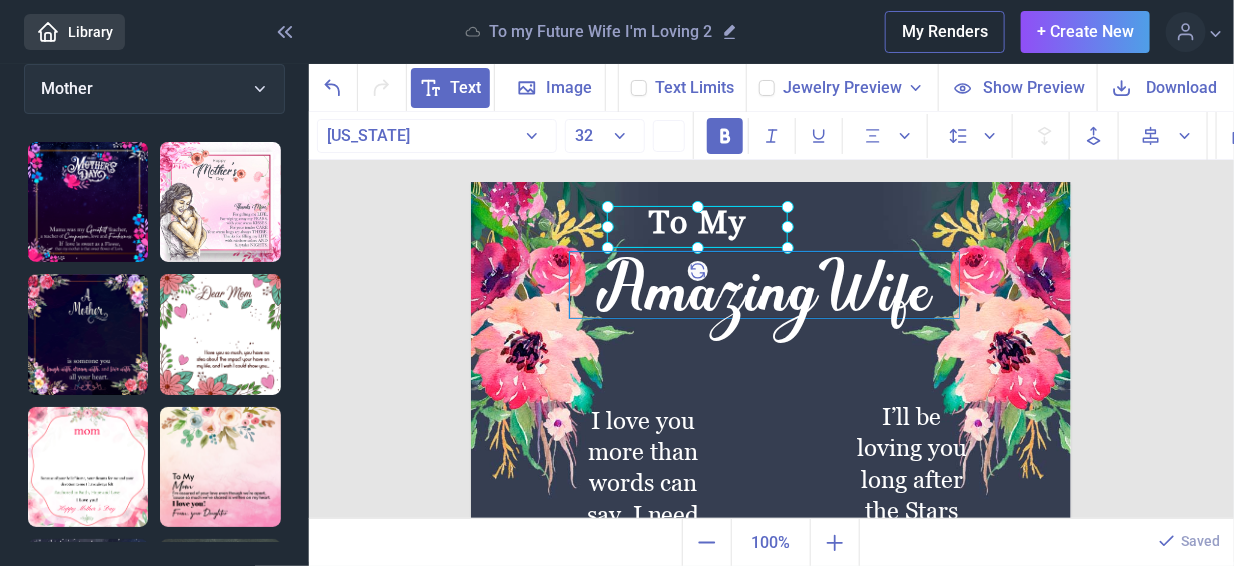 drag, startPoint x: 697, startPoint y: 229, endPoint x: 724, endPoint y: 232, distance: 27.166155 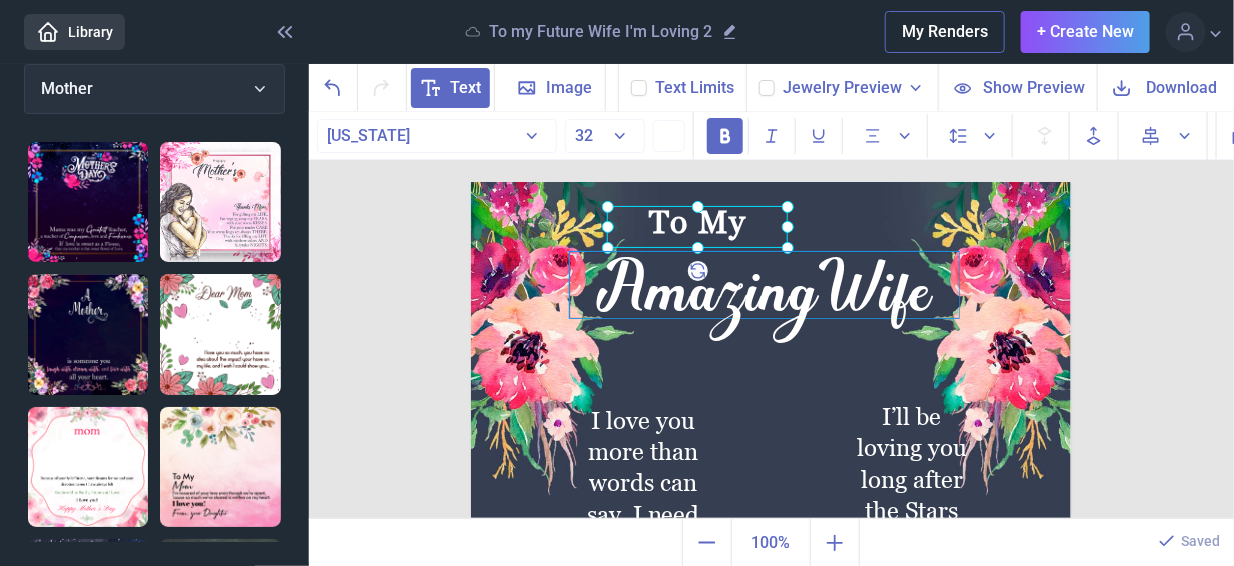 click on "To My                        AmazingWife       I love you more than words can say. I need you like the air that I breathe every second of everyday.
I’ll be loving you long after the Stars fall from the Sky. My love for you will never die.       I'll Be Loving You Always and Forever" at bounding box center [771, 482] 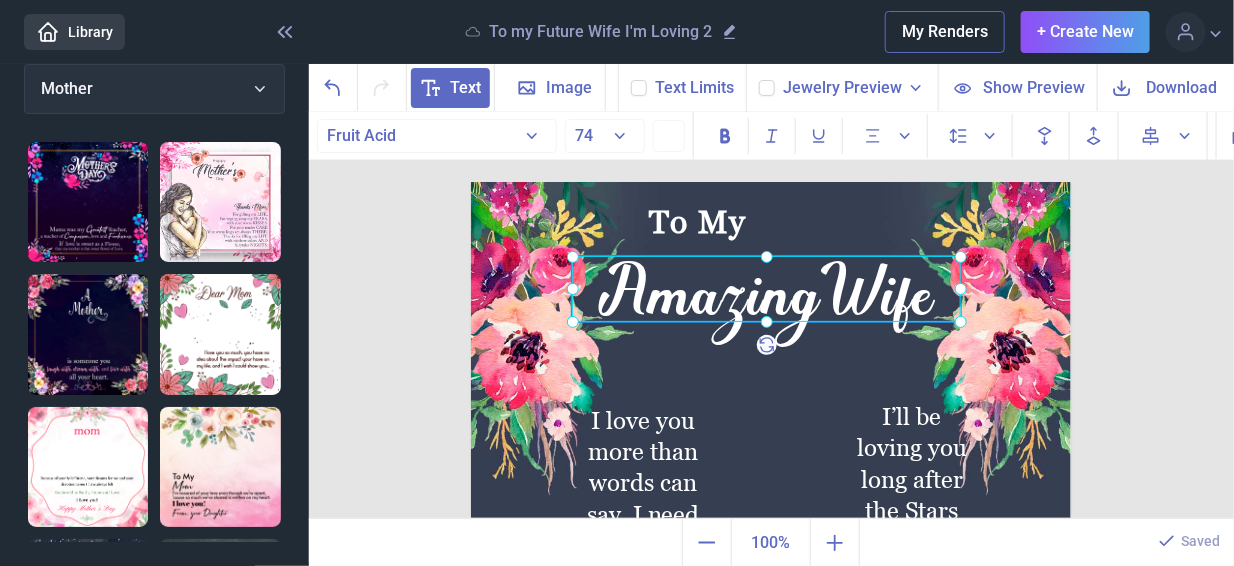click on "AmazingWife" at bounding box center [766, 289] 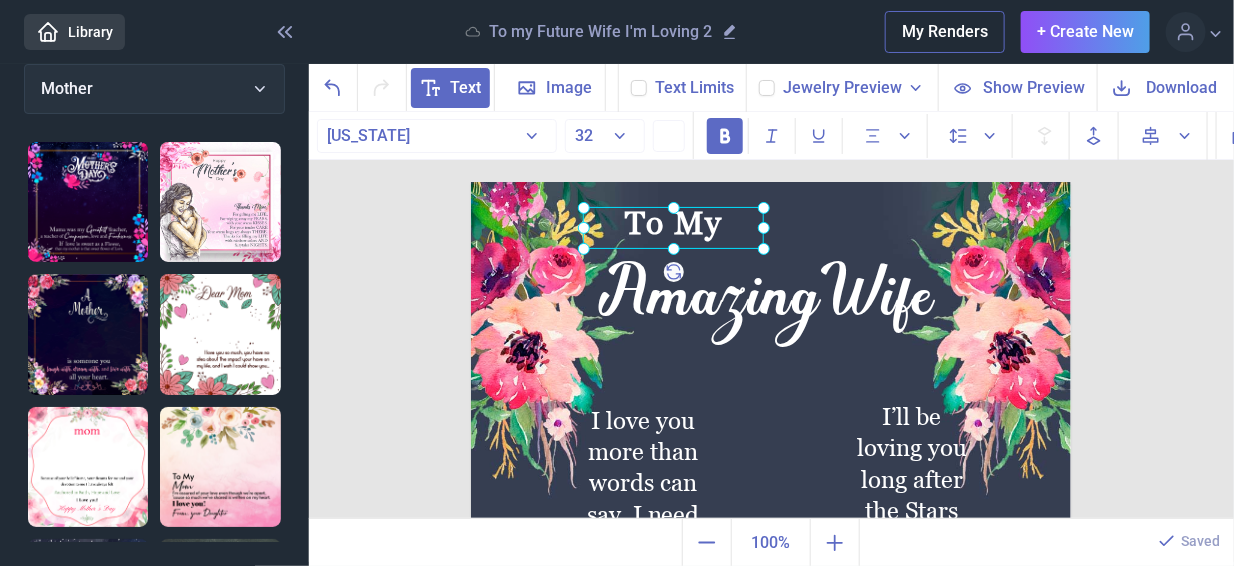 drag, startPoint x: 690, startPoint y: 217, endPoint x: 666, endPoint y: 218, distance: 24.020824 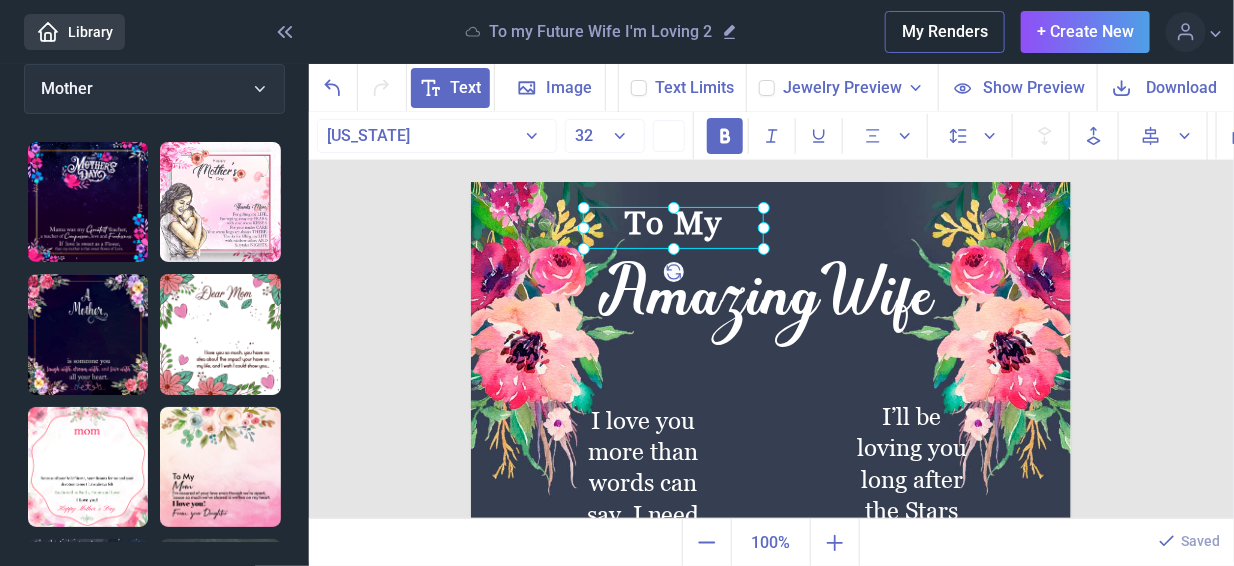 click on "To My" at bounding box center (471, 182) 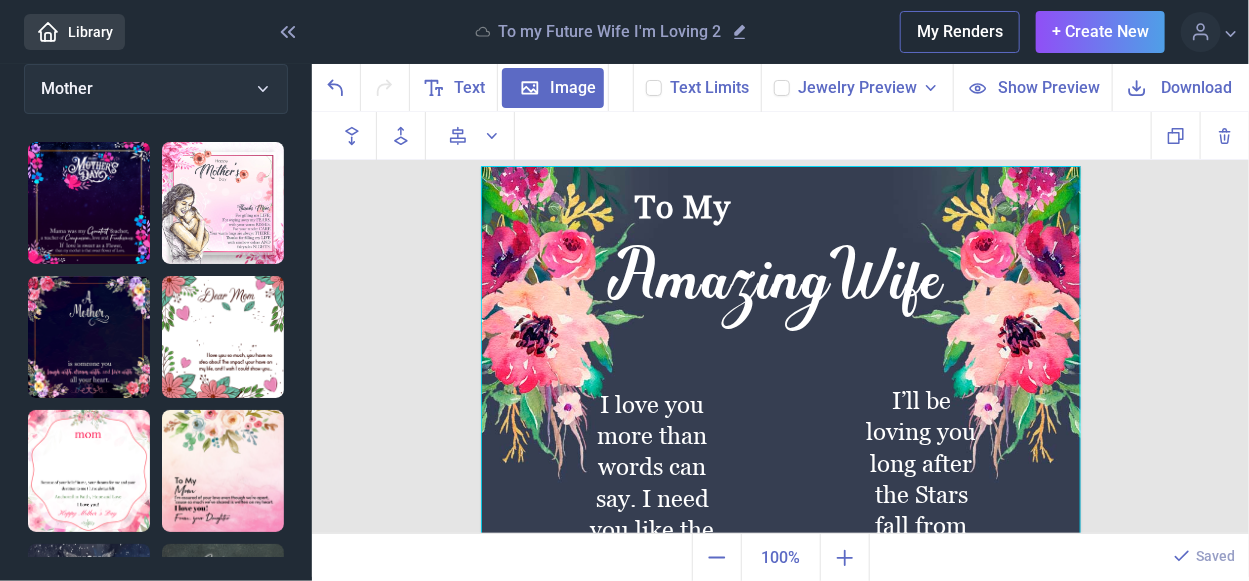 scroll, scrollTop: 0, scrollLeft: 0, axis: both 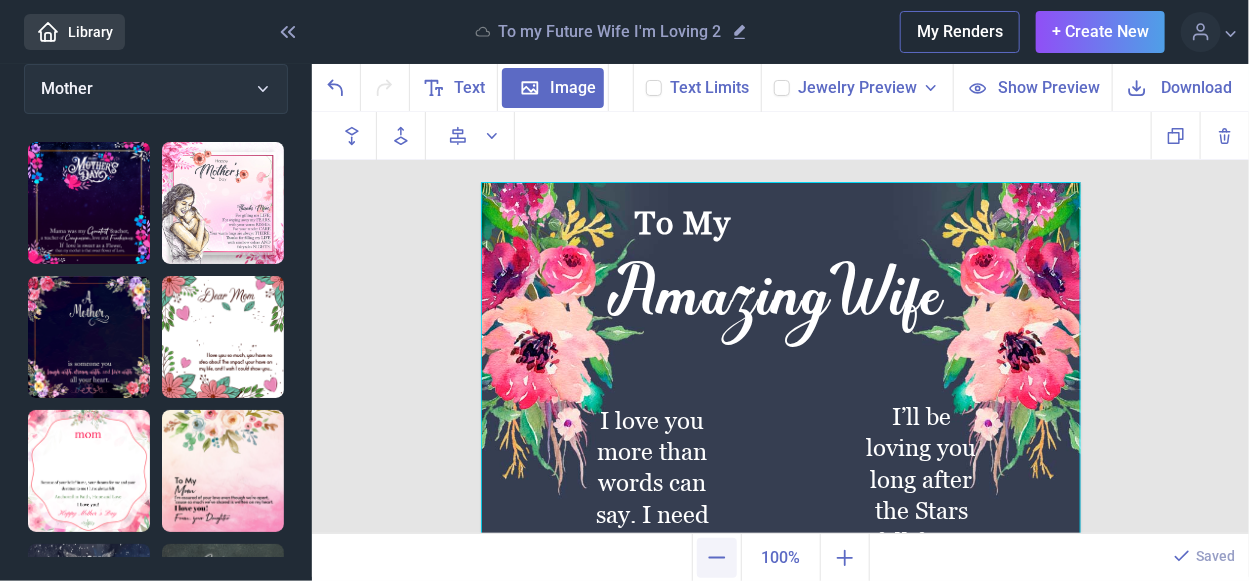 click 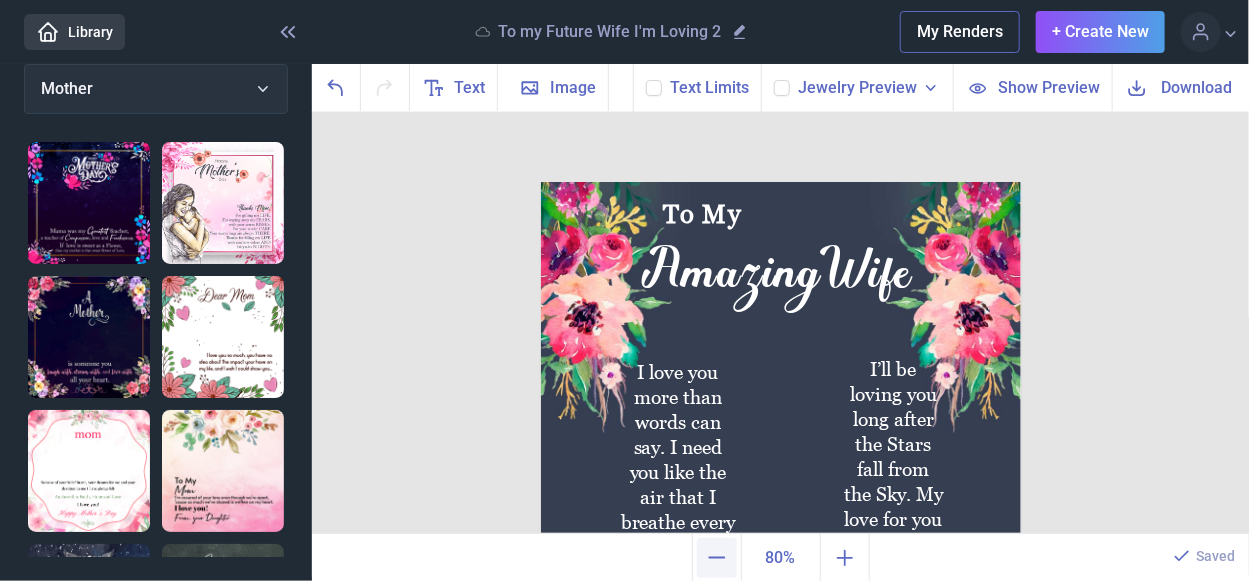 click 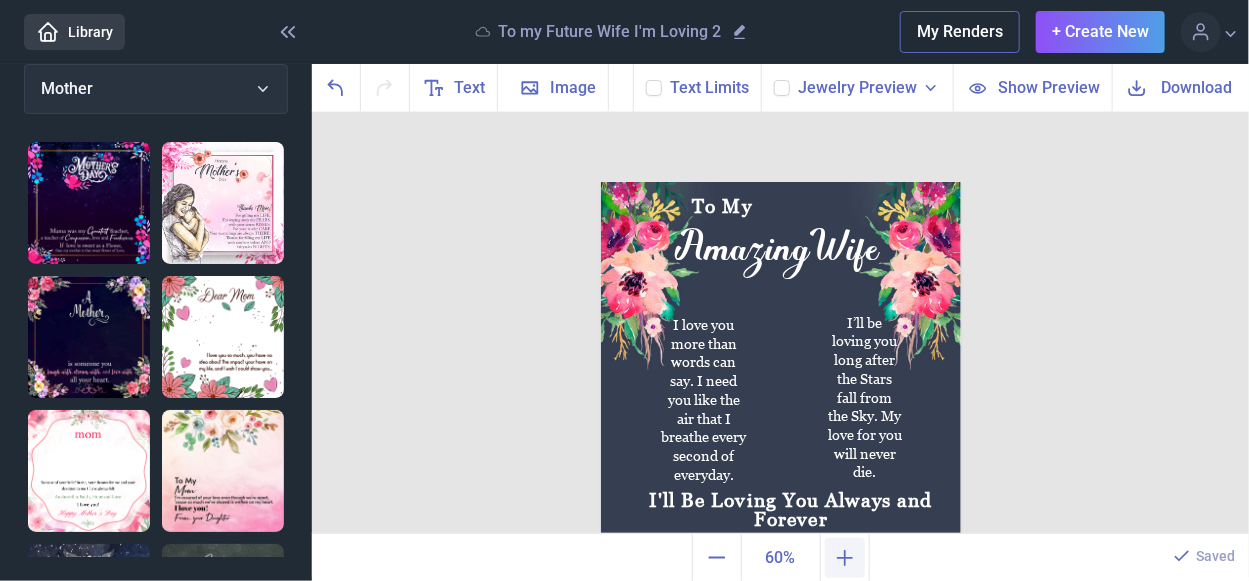 click 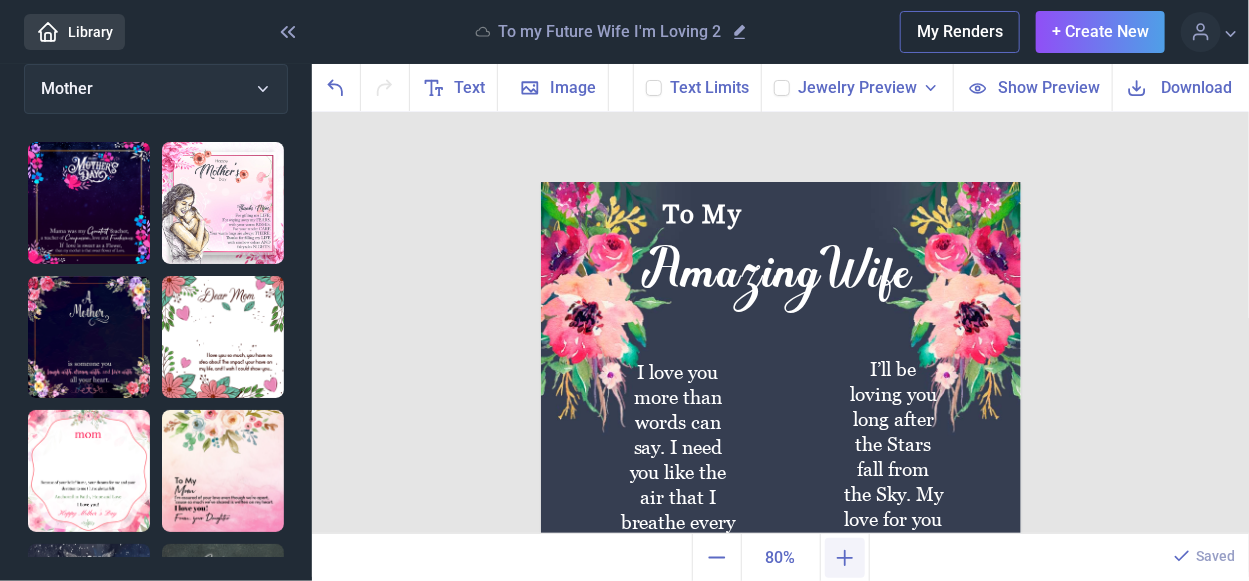 click 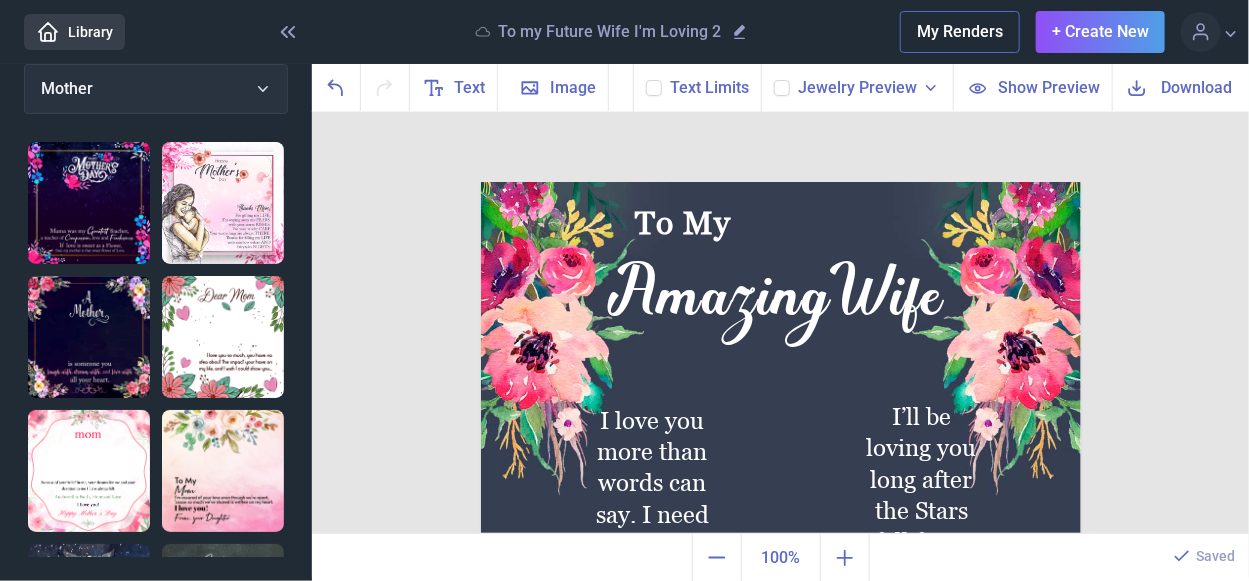 click 